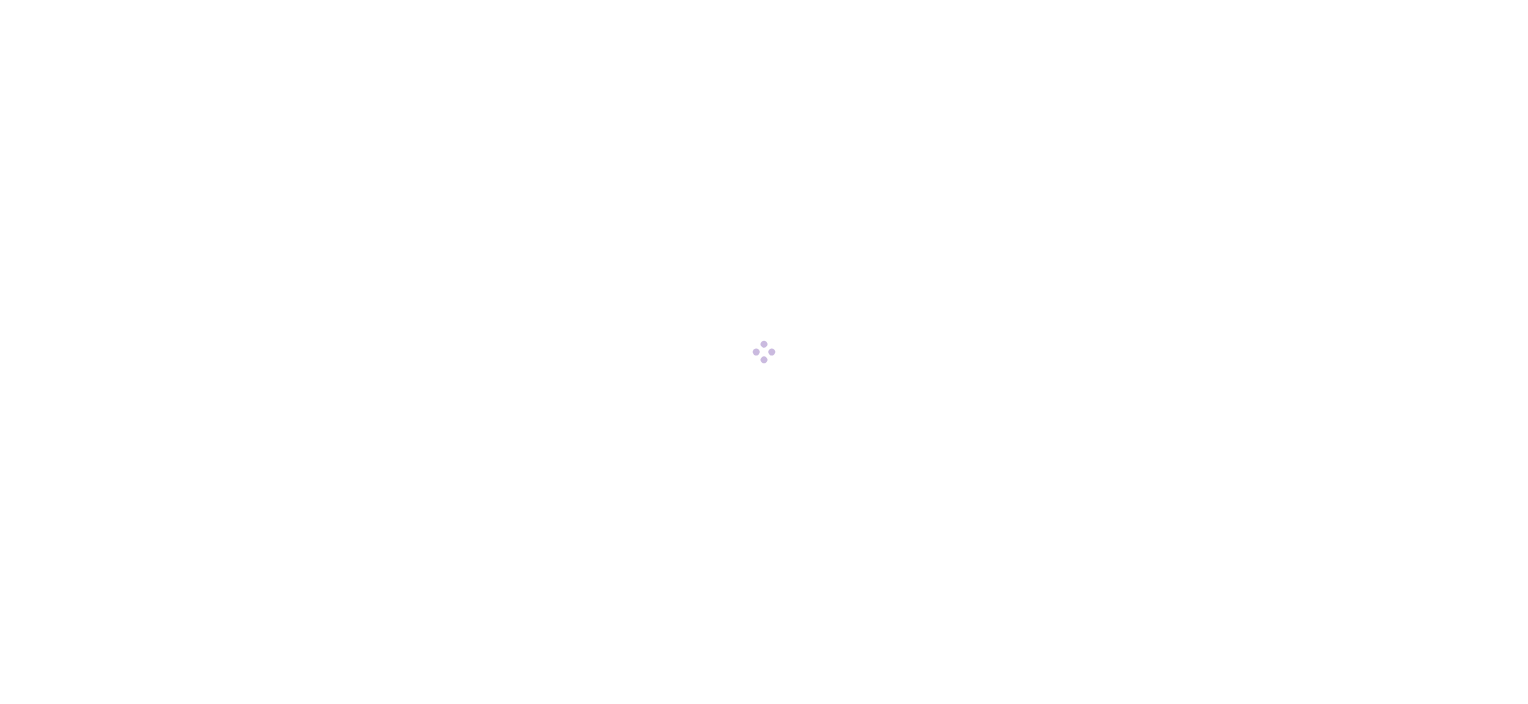 scroll, scrollTop: 0, scrollLeft: 0, axis: both 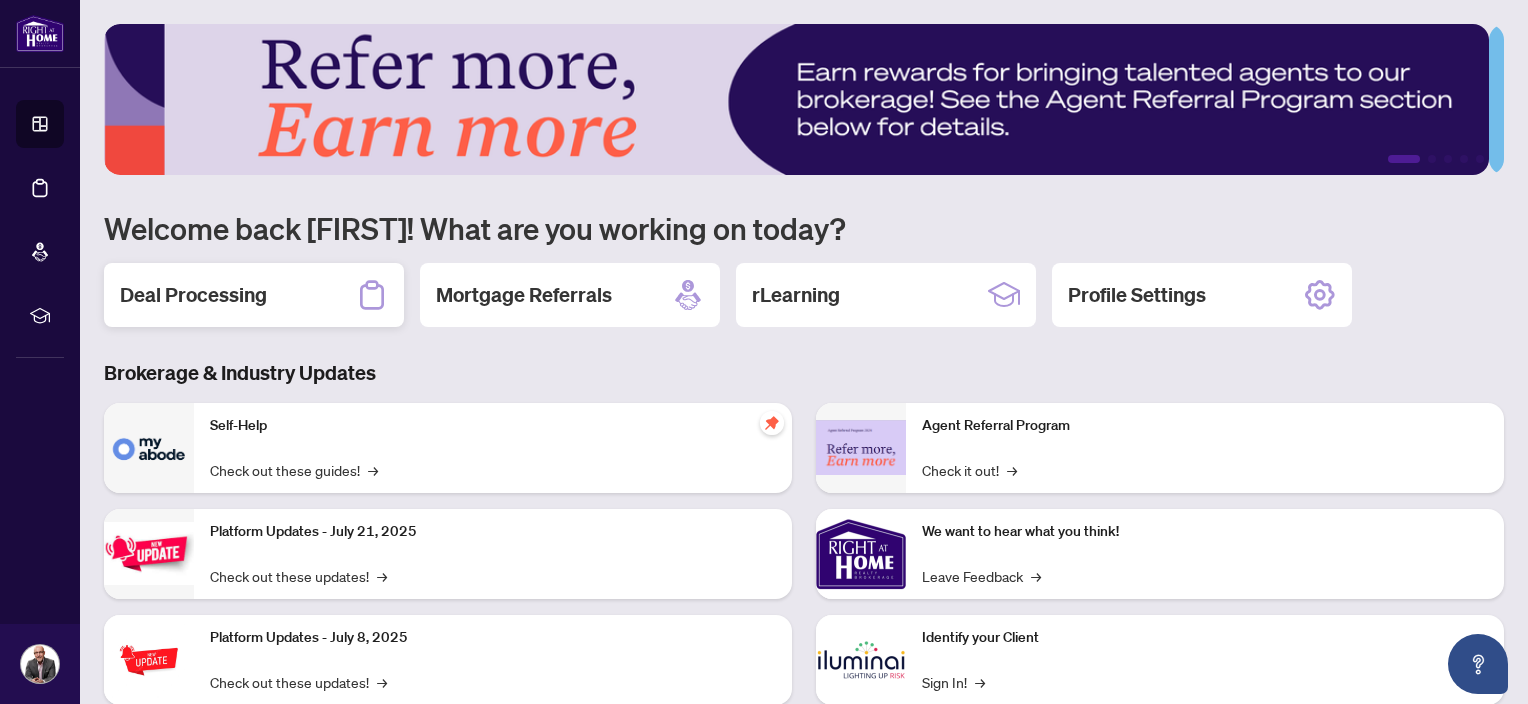 click on "Deal Processing" at bounding box center (193, 295) 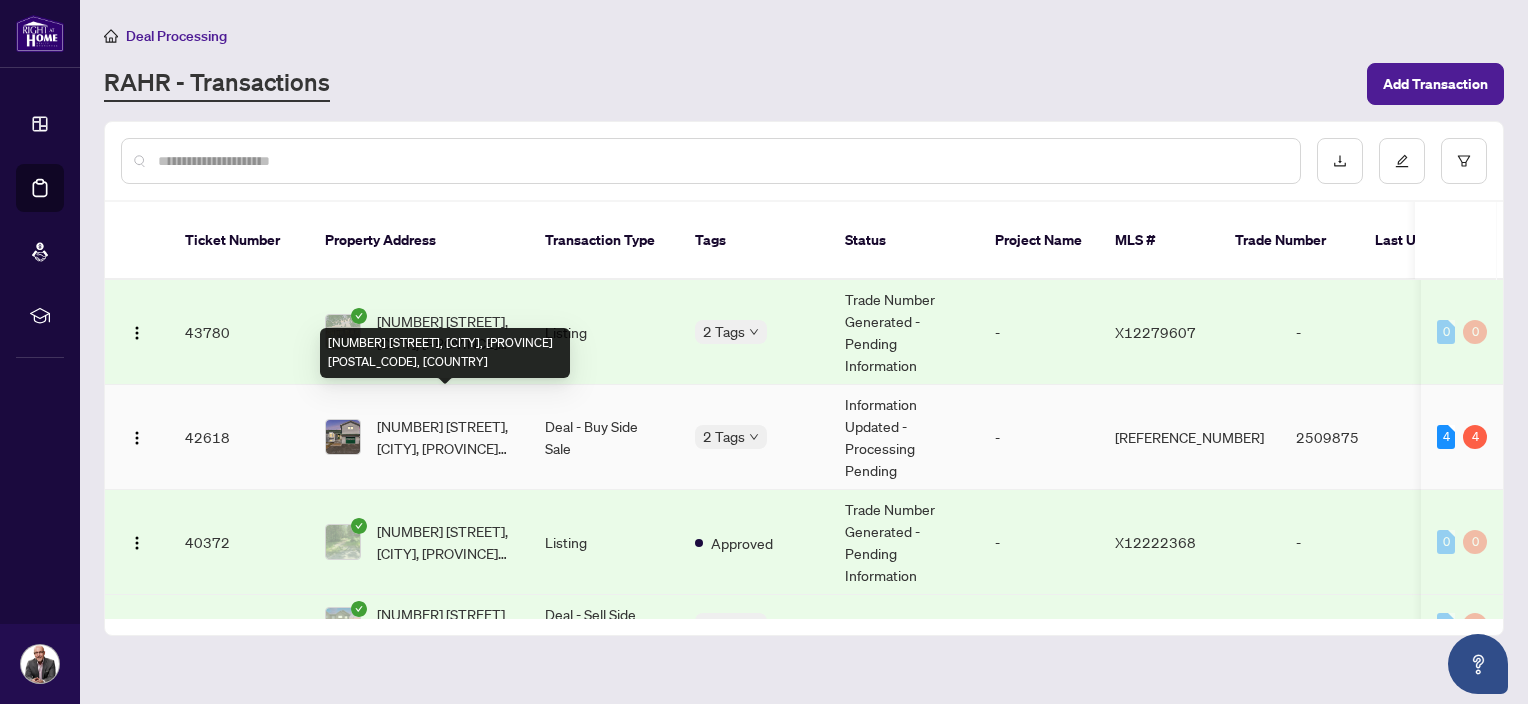click on "[NUMBER] [STREET], [CITY], [PROVINCE] [POSTAL_CODE], [COUNTRY]" at bounding box center [445, 437] 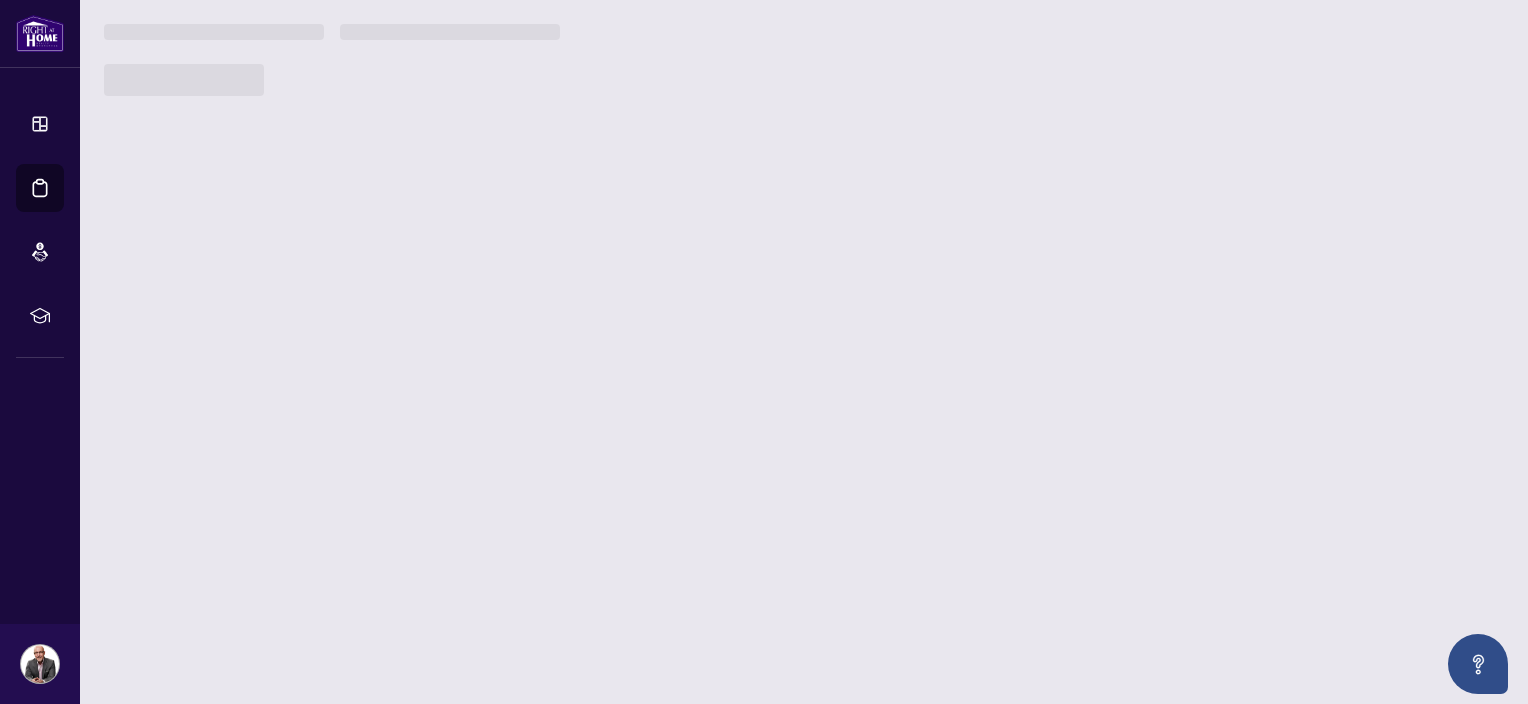 click on "[NUMBER] [STREET], [CITY], [PROVINCE] [POSTAL_CODE], [COUNTRY] [TRANSACTION_TYPE] [TAGS] [STATUS] [PROPERTY_NAME] [REFERENCE_NUMBER] [LAST_UPDATED_BY] [LAST_MODIFIED_DATE] [CREATED_BY] [CREATED_DATE] [NUMBER] [STREET] [CITY], [PROVINCE] [POSTAL_CODE], [COUNTRY] [TRANSACTION_TYPE] [TAGS] [STATUS] [REFERENCE_NUMBER] [LAST_UPDATED_BY] [LAST_MODIFIED_DATE] [CREATED_BY] [CREATED_DATE] [NUMBER] [STREET] [CITY] [PROVINCE] [POSTAL_CODE] [COUNTRY], [CITY], [PROVINCE], [COUNTRY] [TRANSACTION_TYPE] [TAGS] [STATUS] [REFERENCE_NUMBER] [LAST_UPDATED_BY] [LAST_MODIFIED_DATE] [CREATED_BY] [CREATED_DATE]" at bounding box center [804, 352] 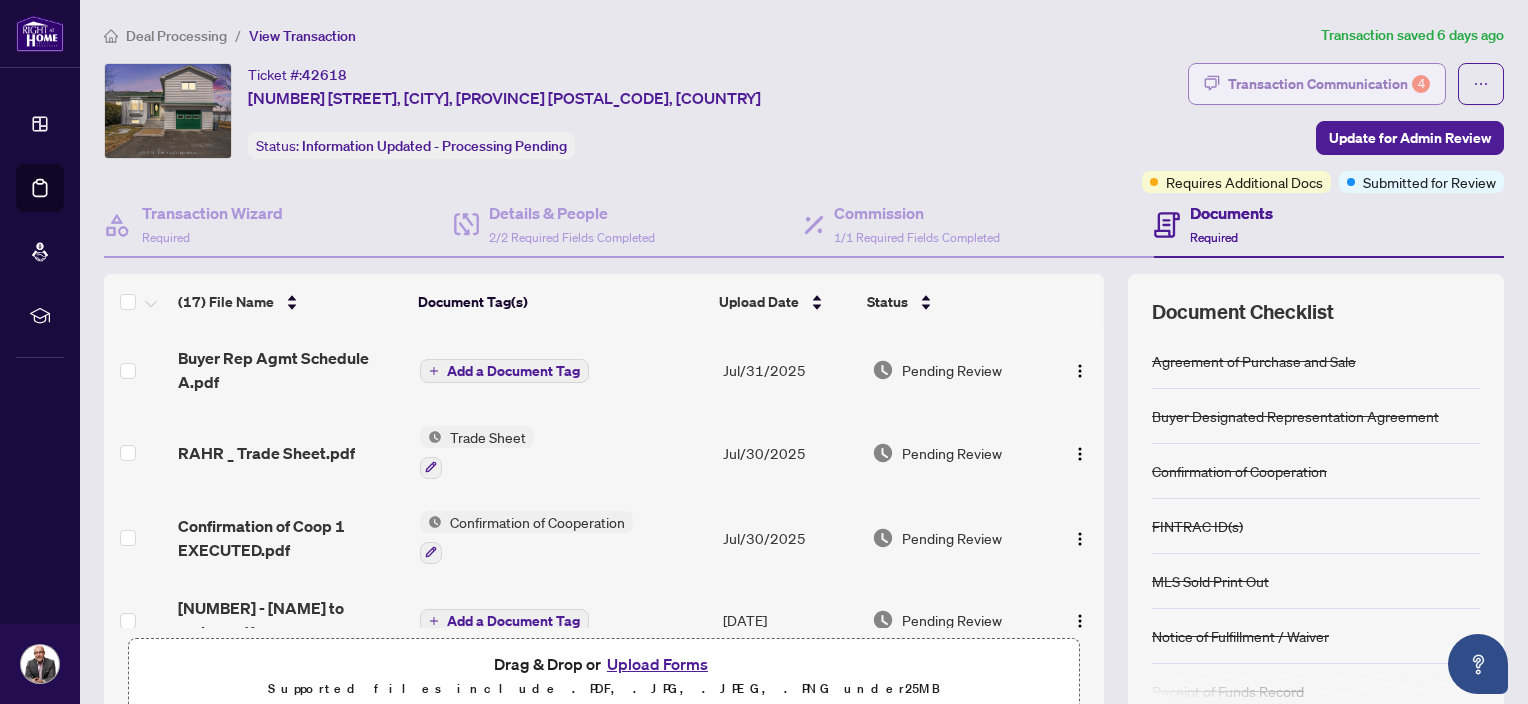 click on "Transaction Communication 4" at bounding box center (1329, 84) 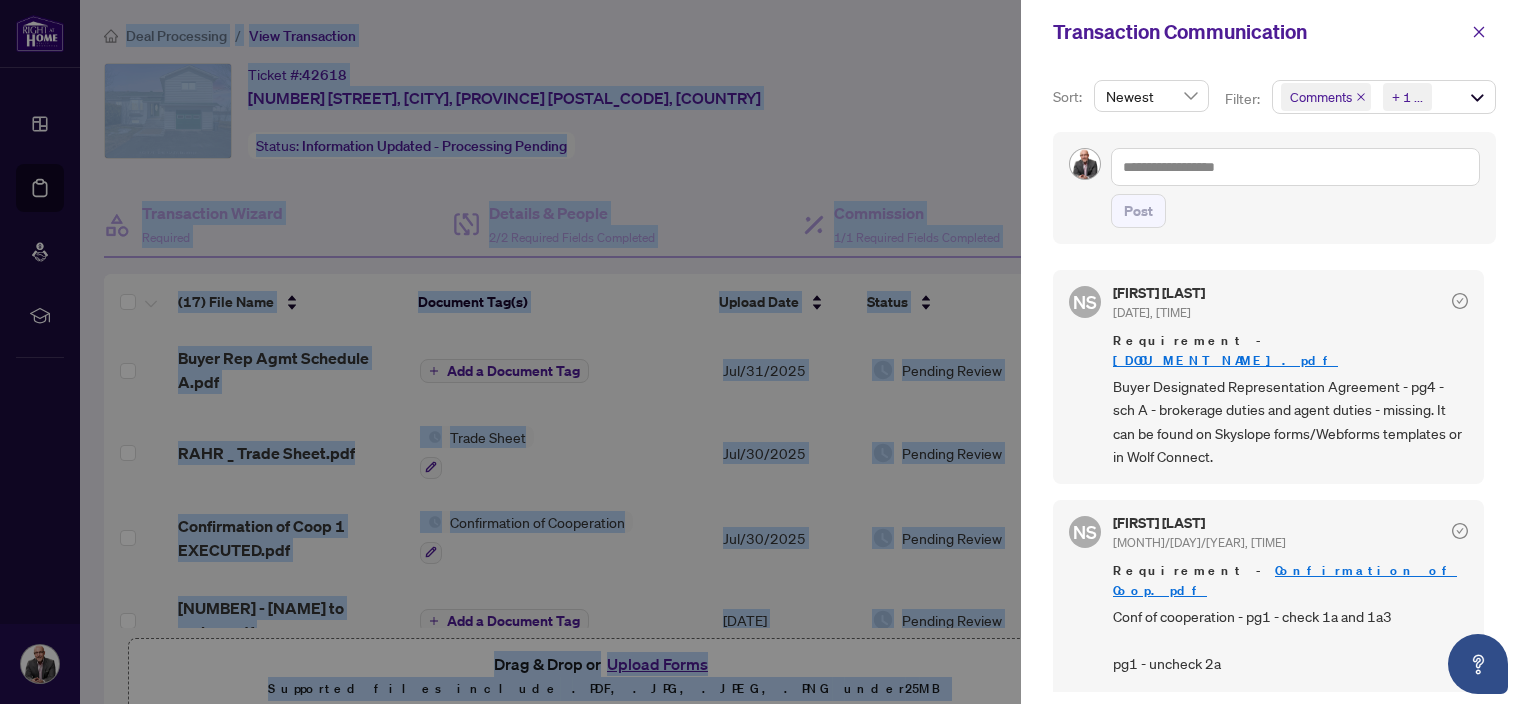 scroll, scrollTop: 700, scrollLeft: 0, axis: vertical 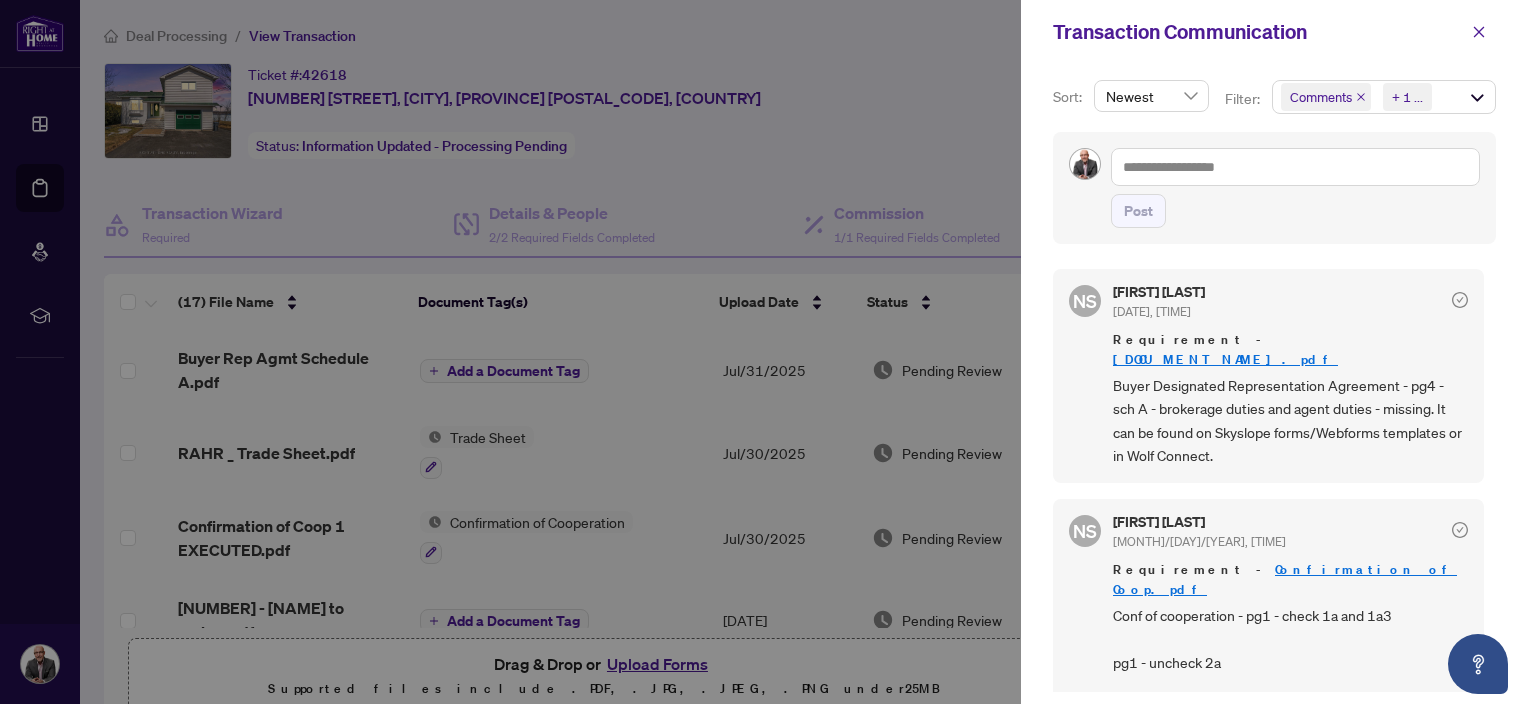 click at bounding box center [764, 352] 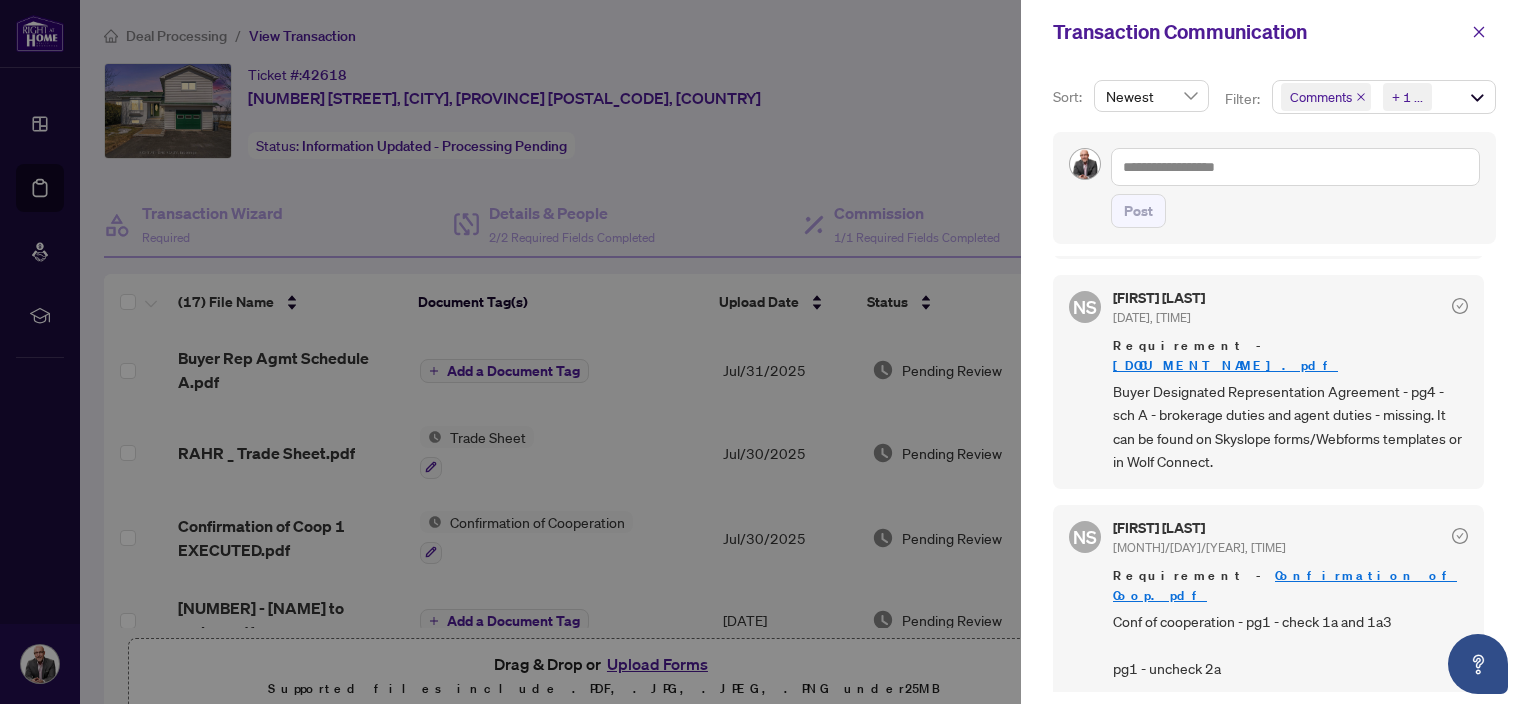 scroll, scrollTop: 700, scrollLeft: 0, axis: vertical 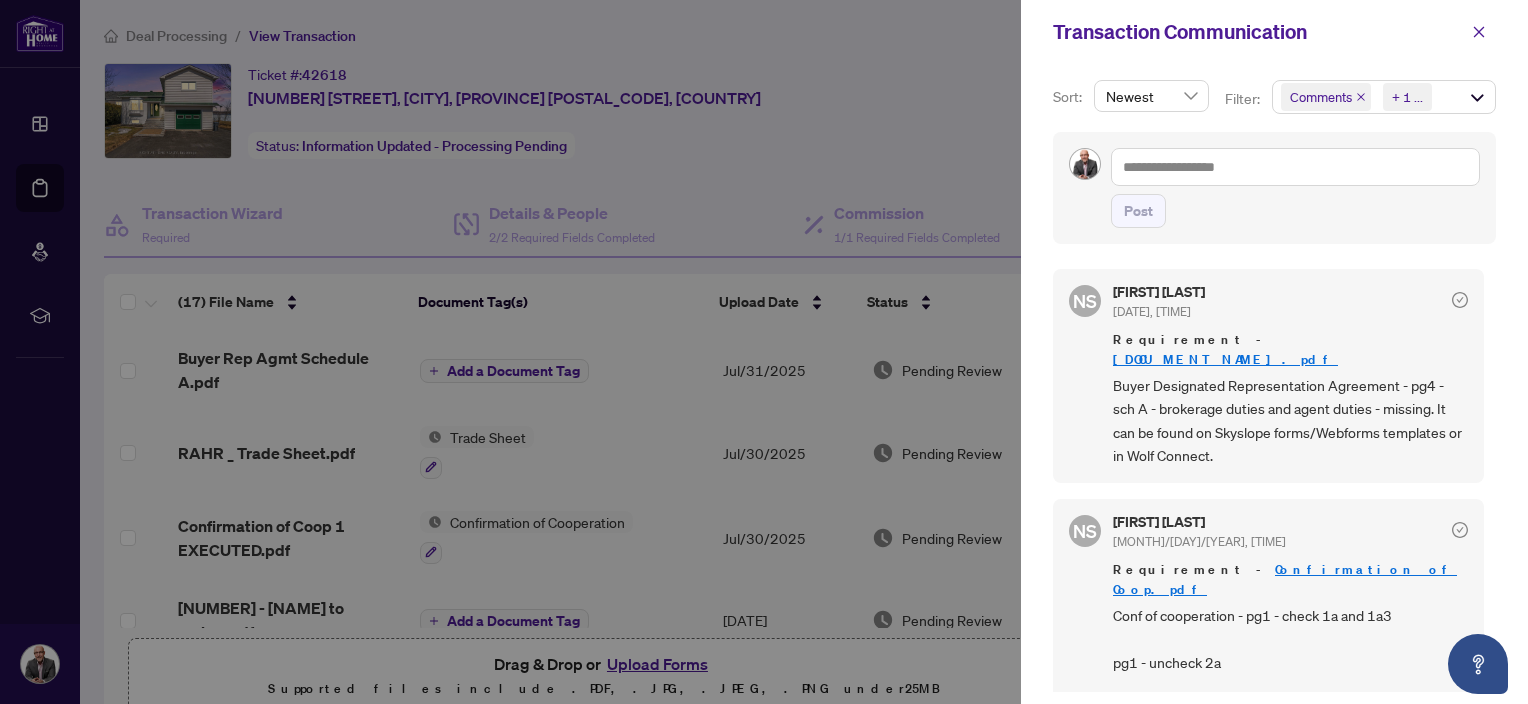 click at bounding box center (764, 352) 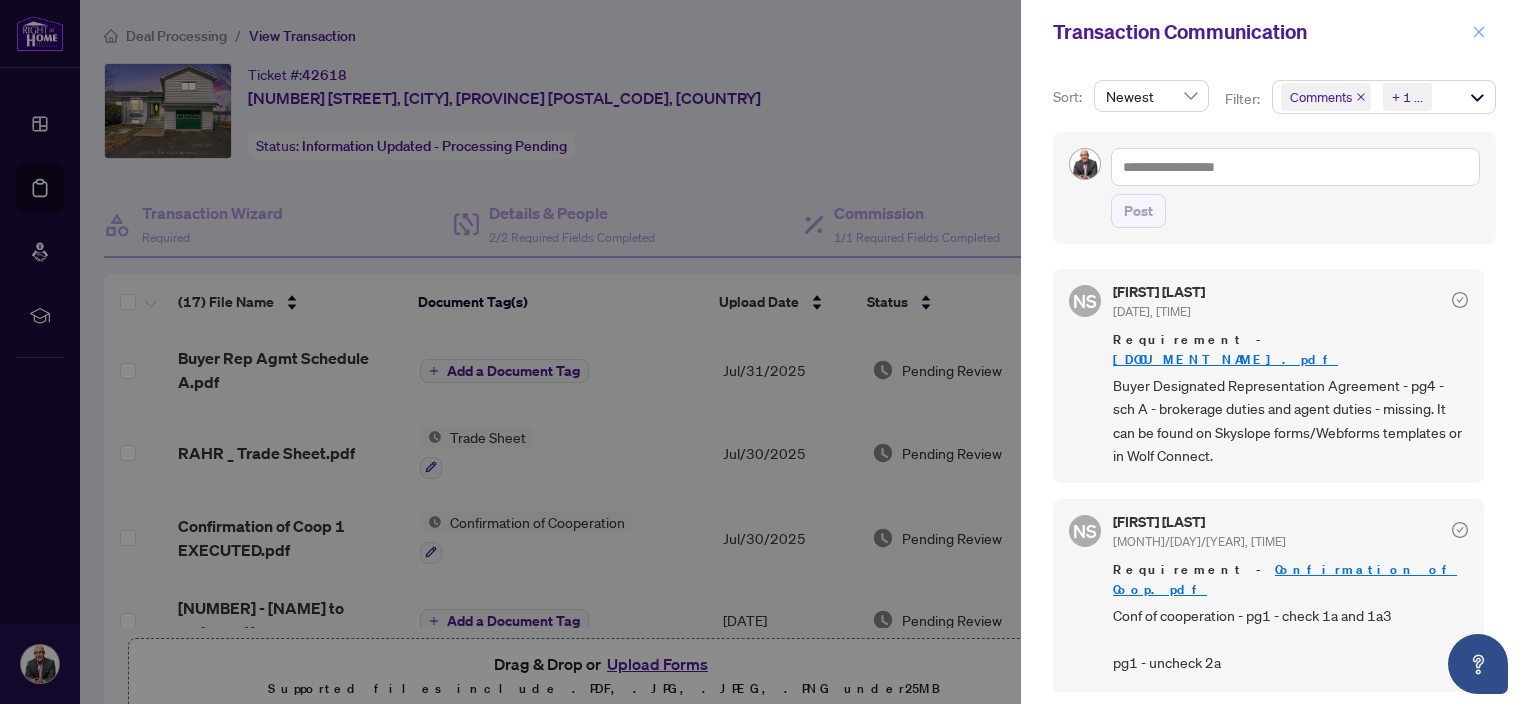 click 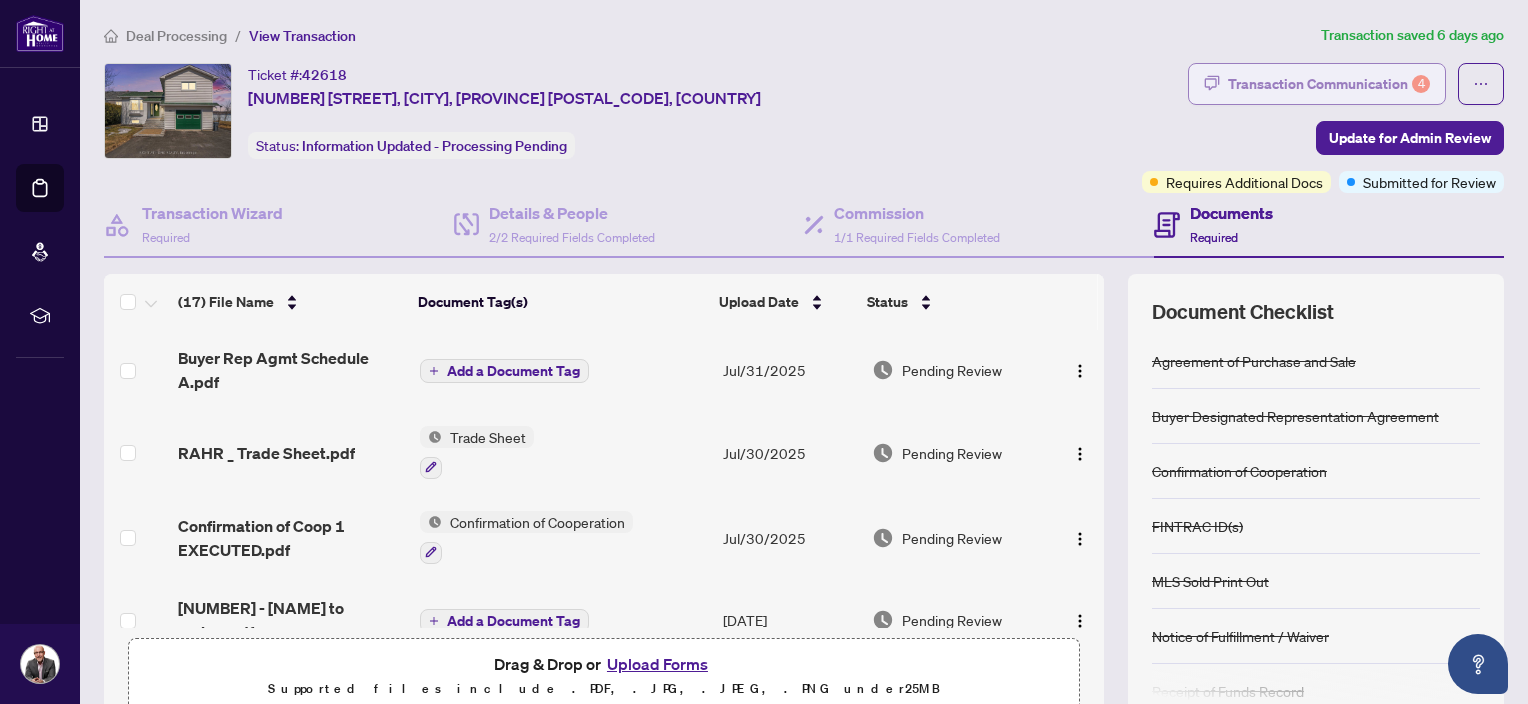 click on "Transaction Communication 4" at bounding box center [1329, 84] 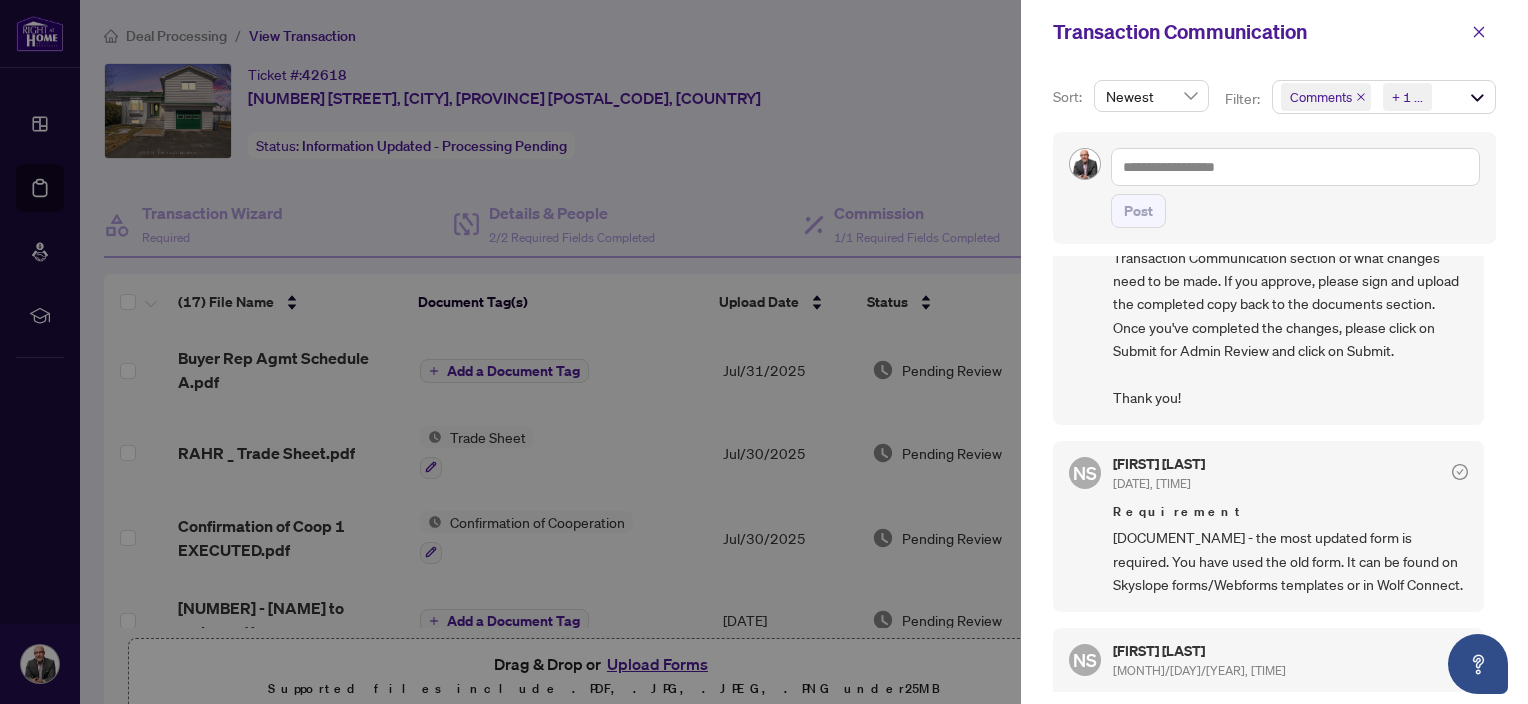 scroll, scrollTop: 400, scrollLeft: 0, axis: vertical 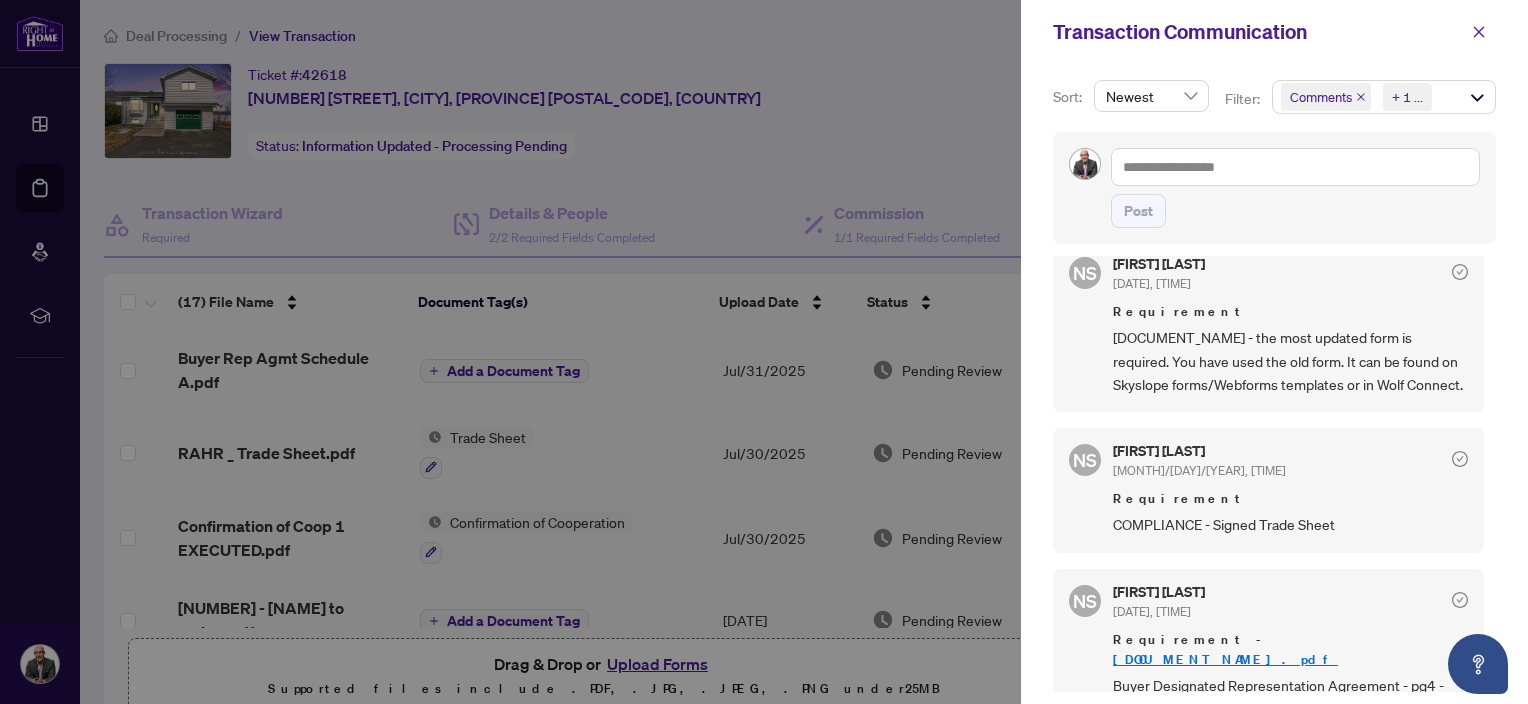 click at bounding box center [764, 352] 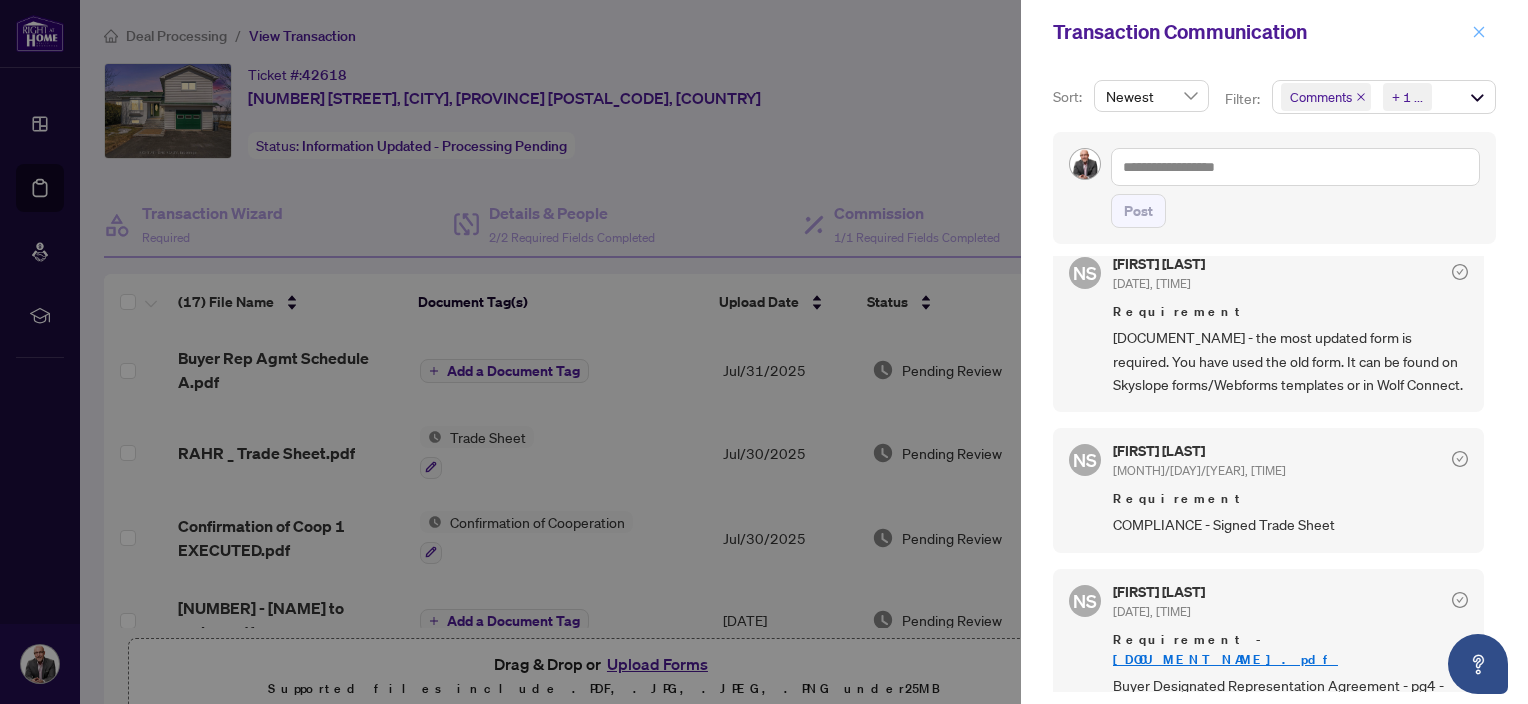click 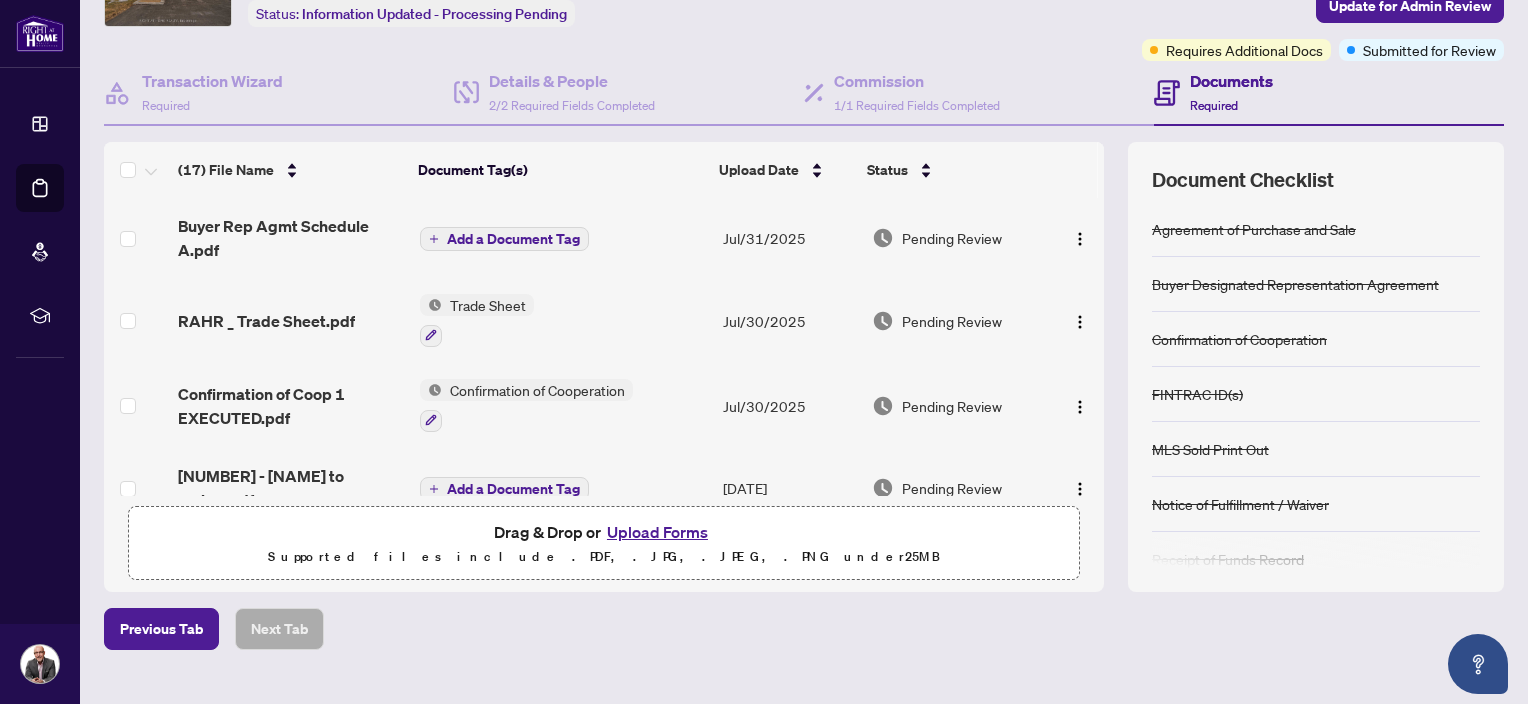 scroll, scrollTop: 168, scrollLeft: 0, axis: vertical 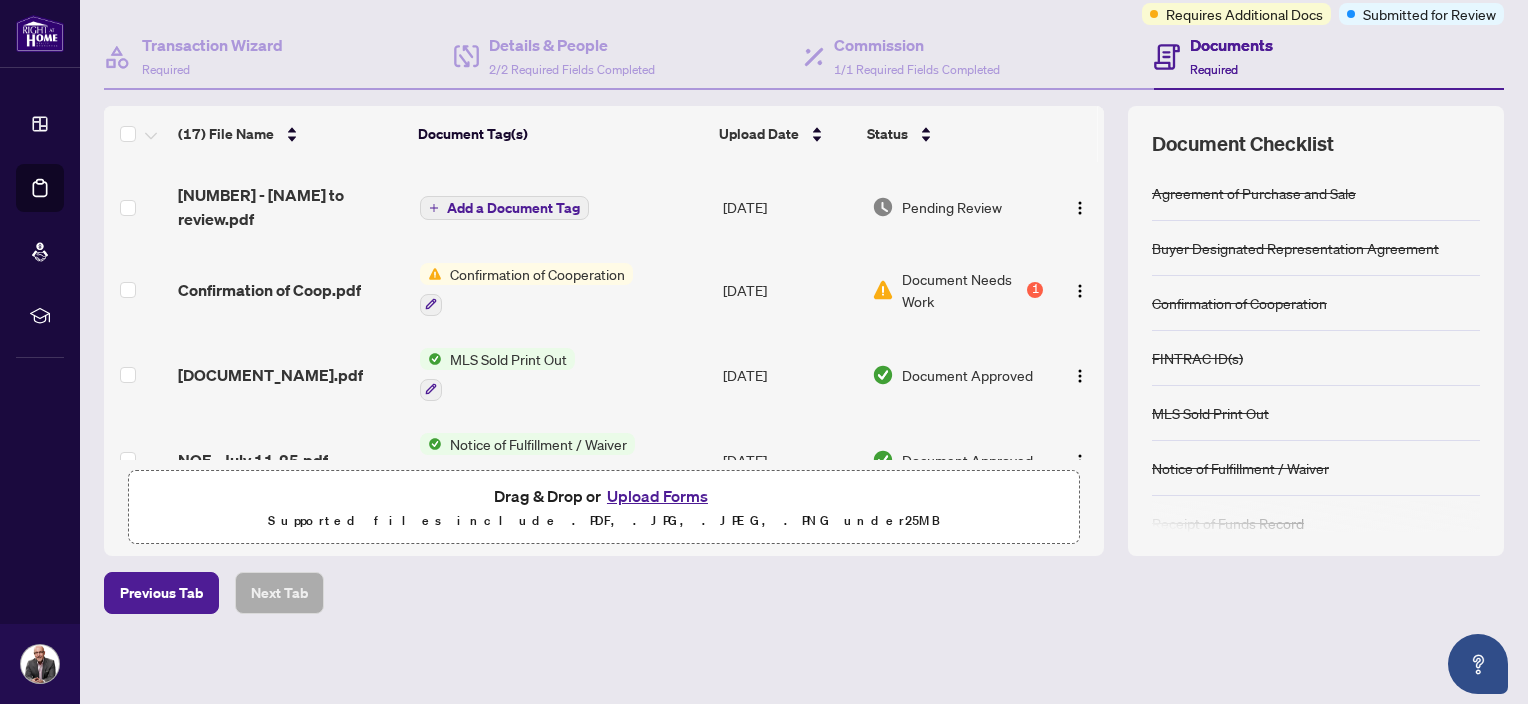 click on "Confirmation of Cooperation" at bounding box center [537, 274] 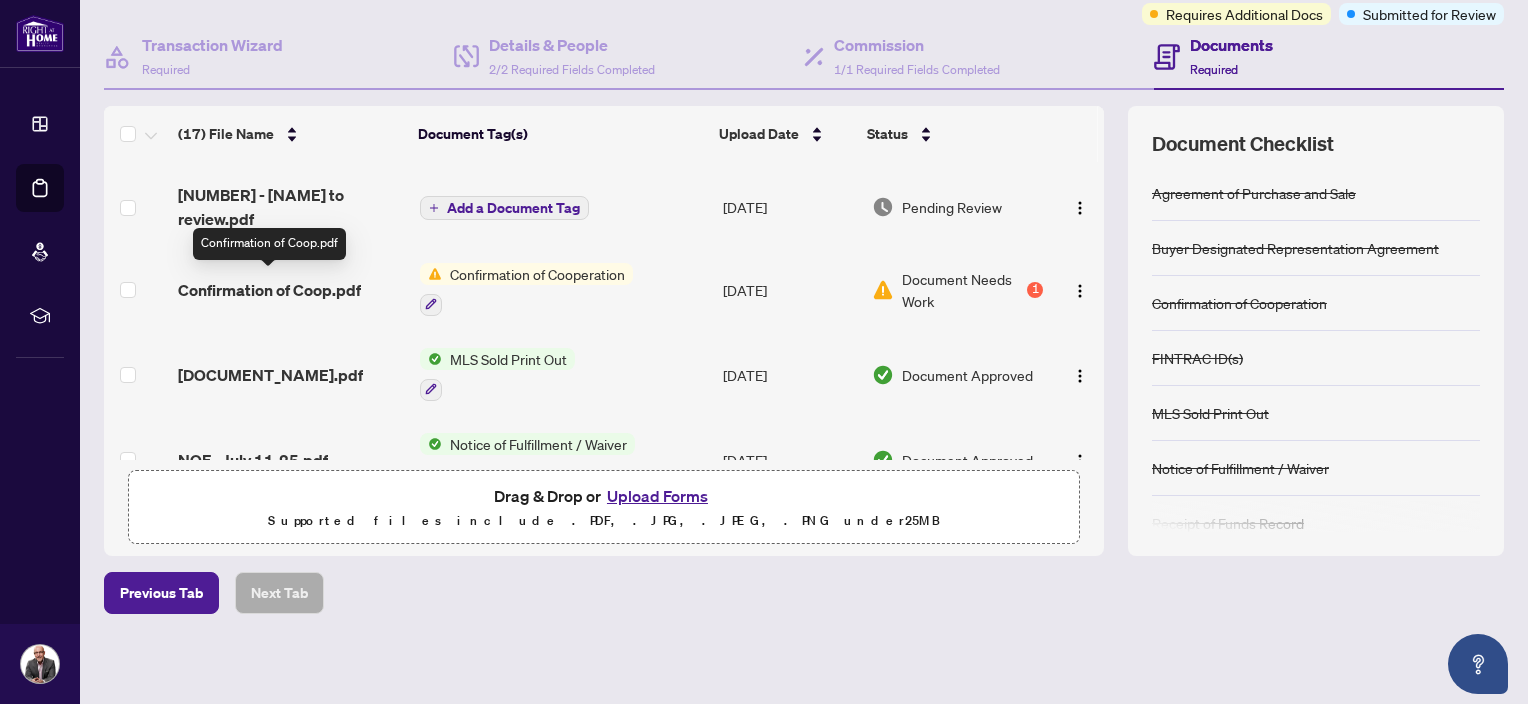 click on "Confirmation of Coop.pdf" at bounding box center (269, 290) 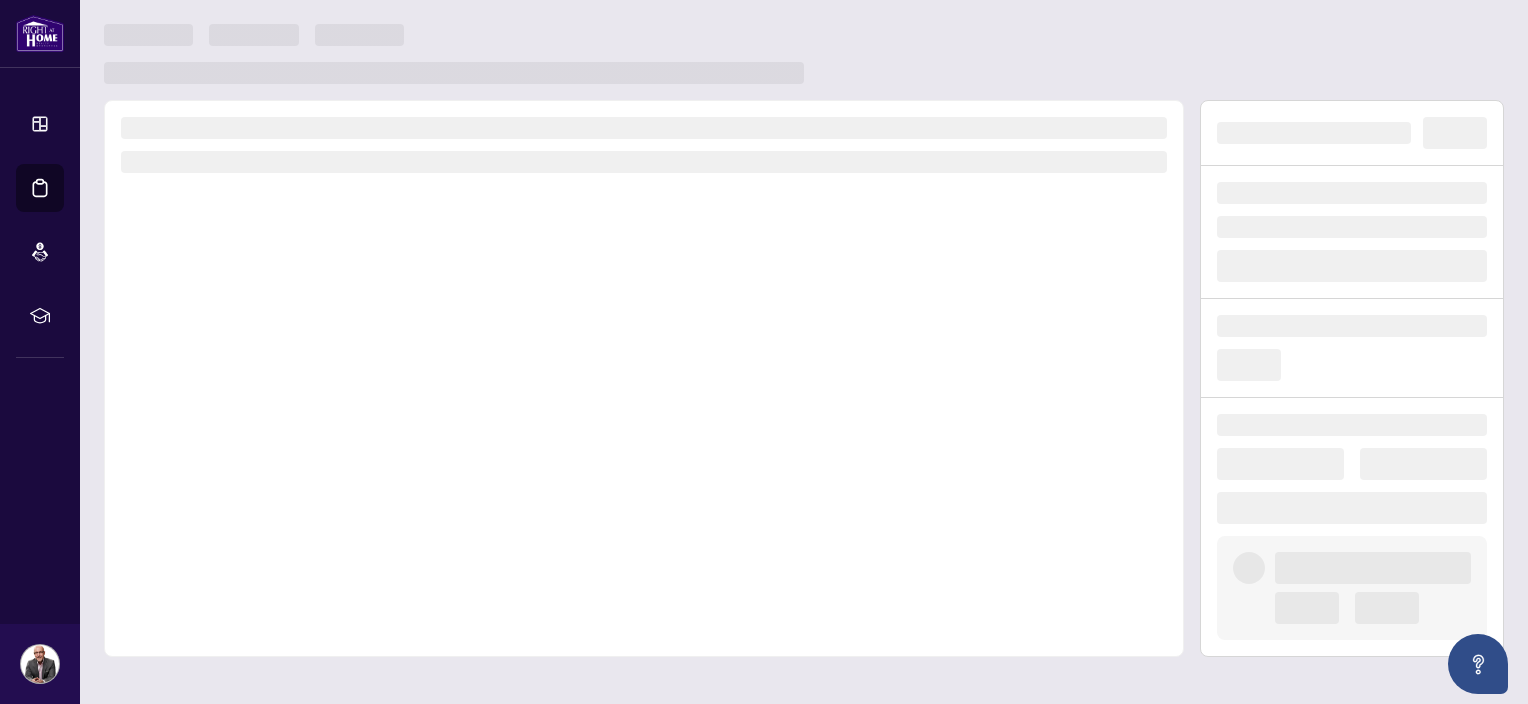 scroll, scrollTop: 0, scrollLeft: 0, axis: both 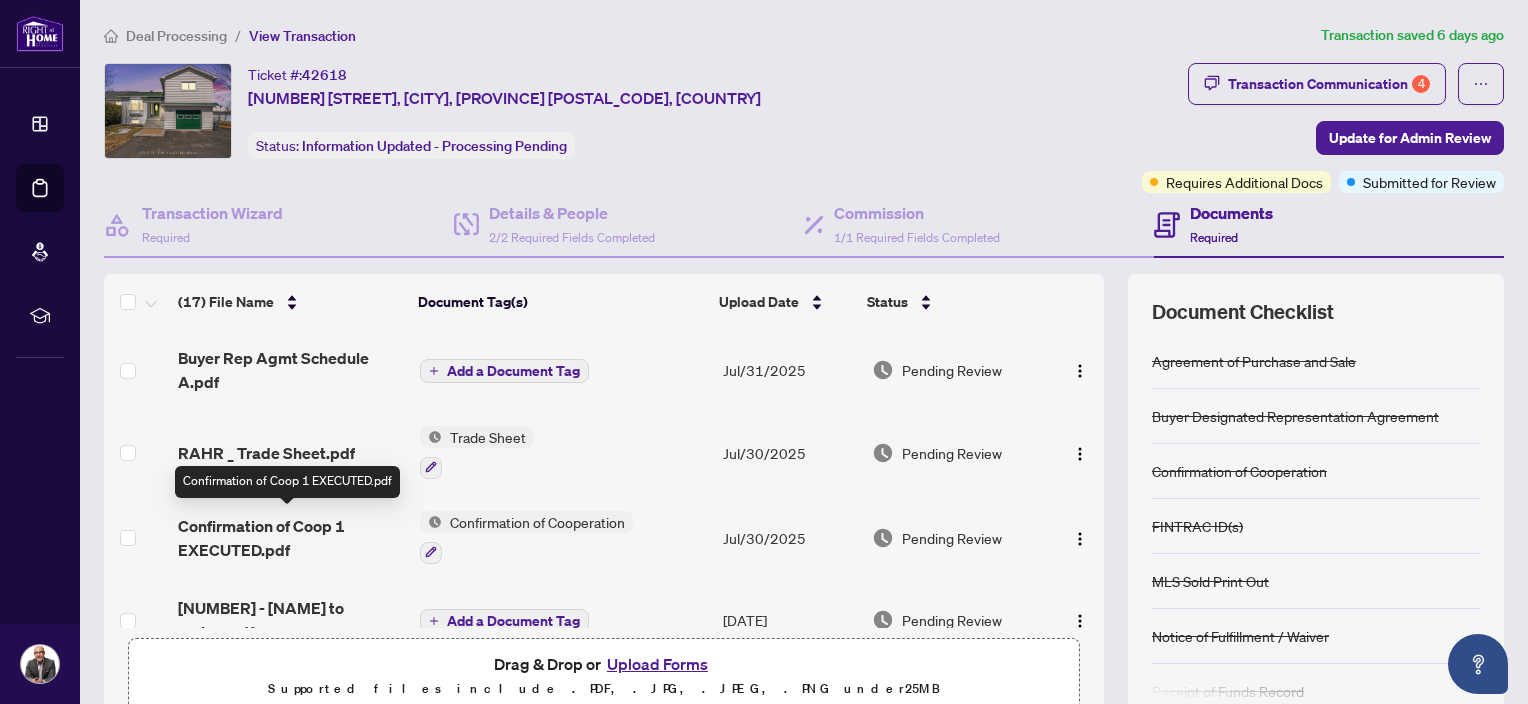 click on "Confirmation of Coop 1 EXECUTED.pdf" at bounding box center (291, 538) 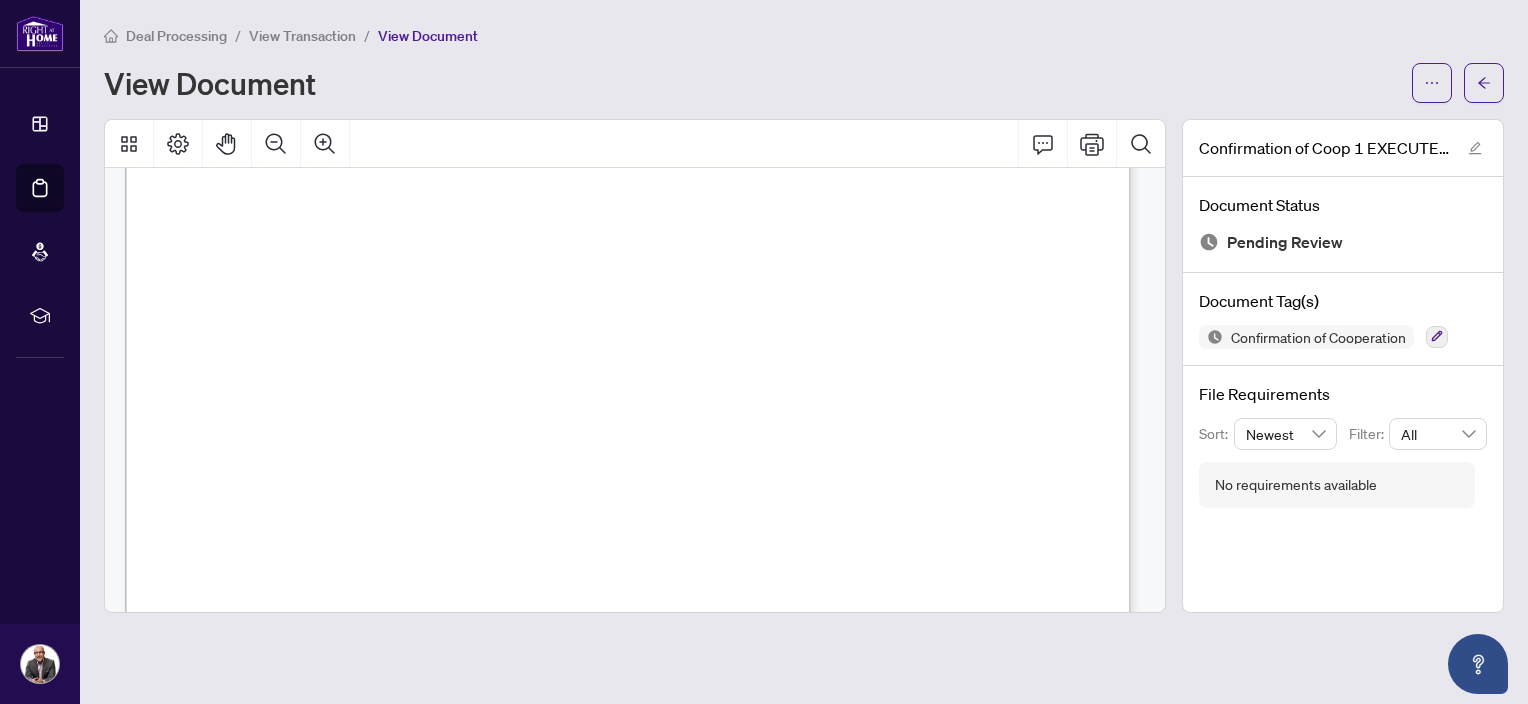 scroll, scrollTop: 432, scrollLeft: 0, axis: vertical 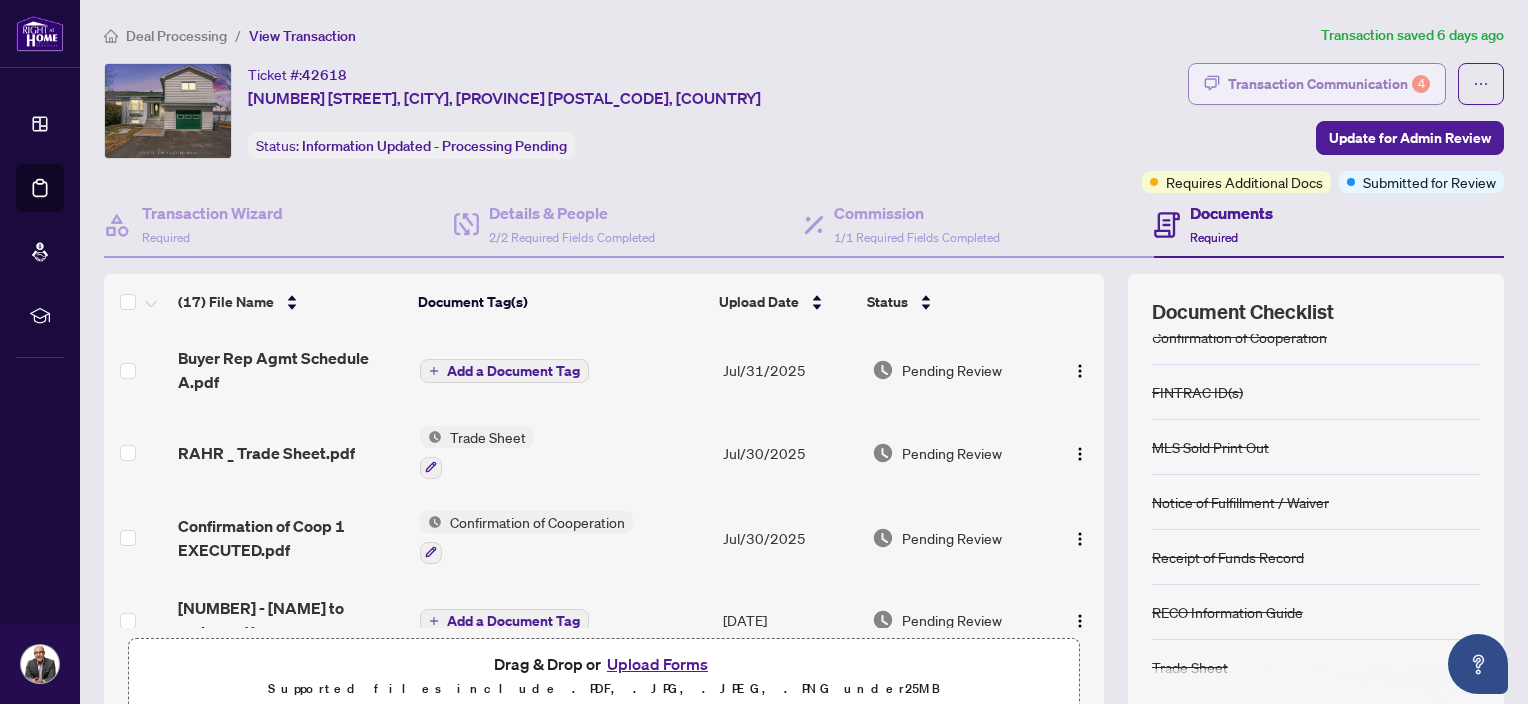 click on "Transaction Communication 4" at bounding box center (1329, 84) 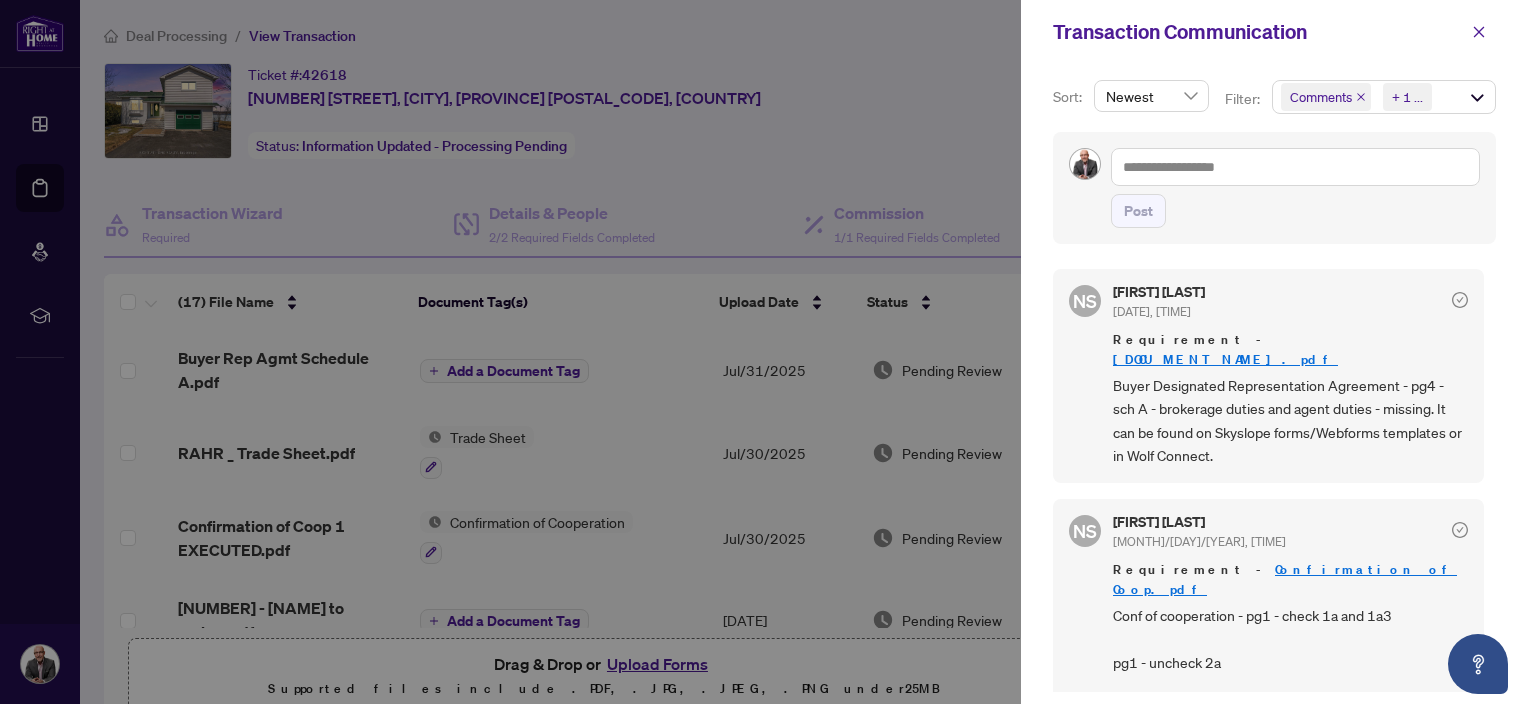 scroll, scrollTop: 673, scrollLeft: 0, axis: vertical 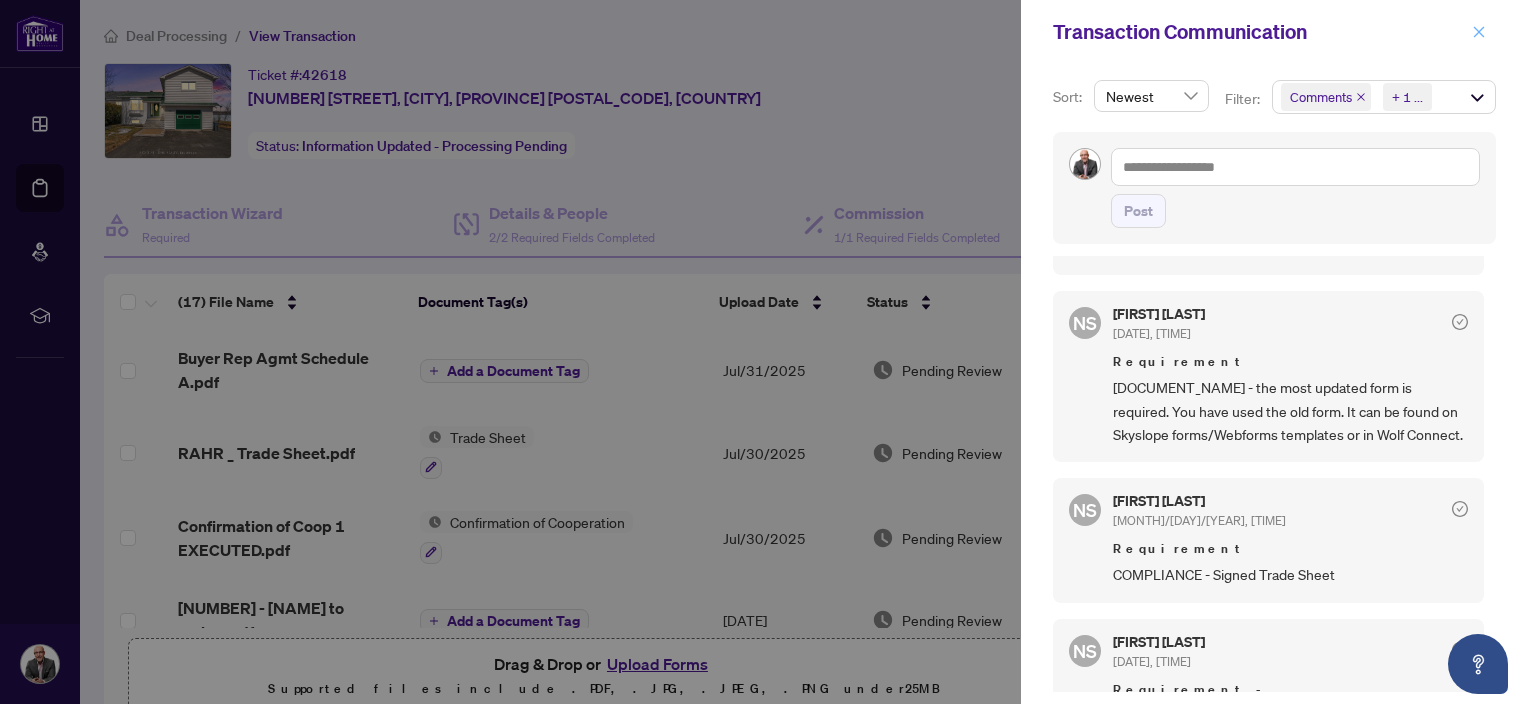 click 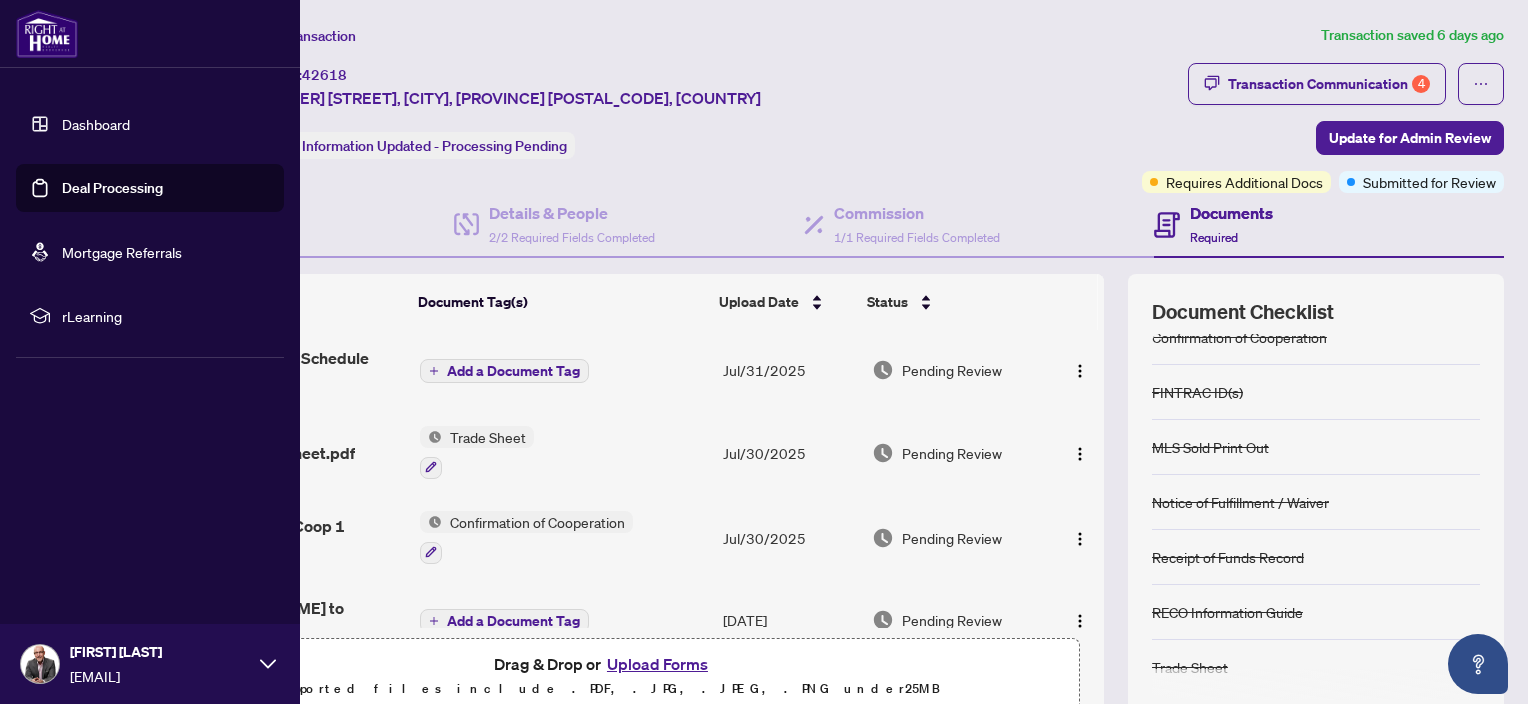 click on "Dashboard" at bounding box center (96, 124) 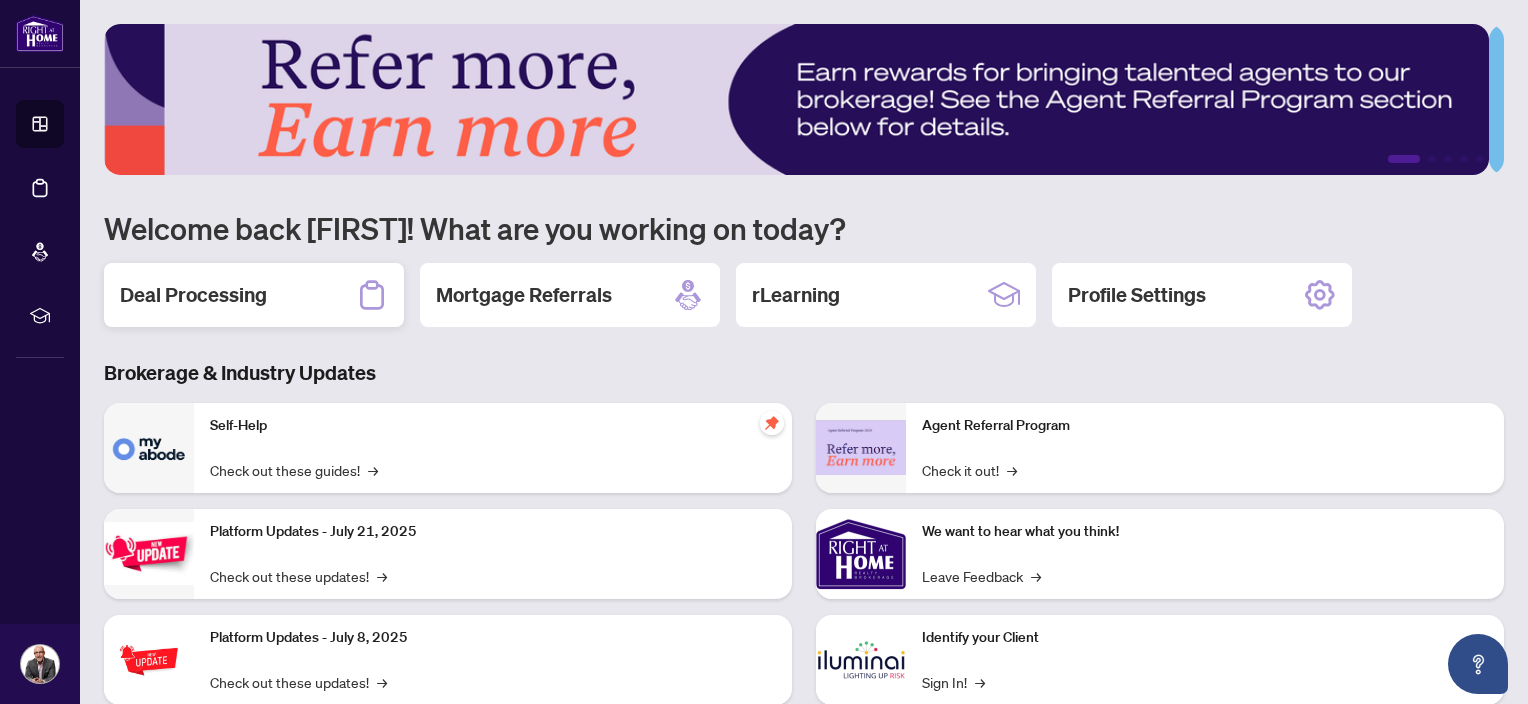 click on "Deal Processing" at bounding box center [193, 295] 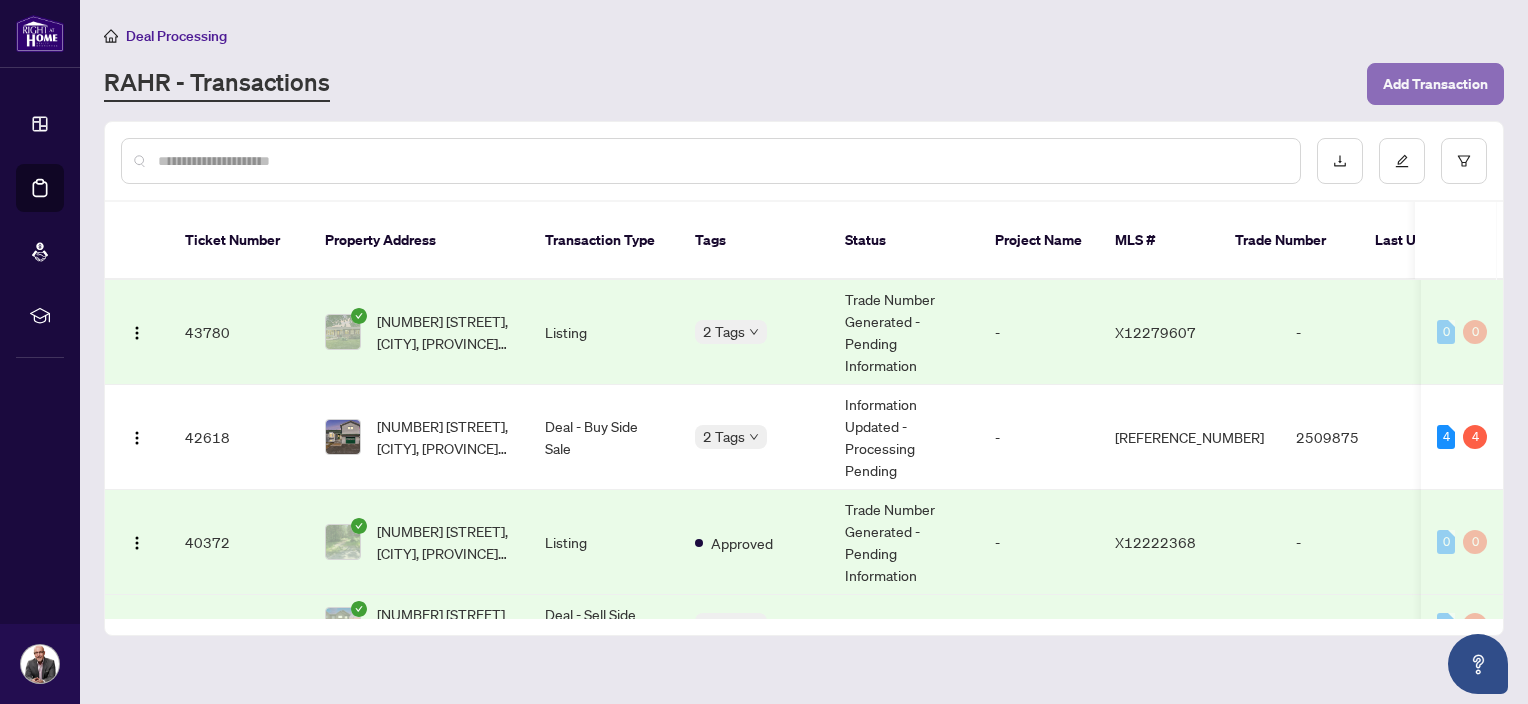 click on "Add Transaction" at bounding box center [1435, 84] 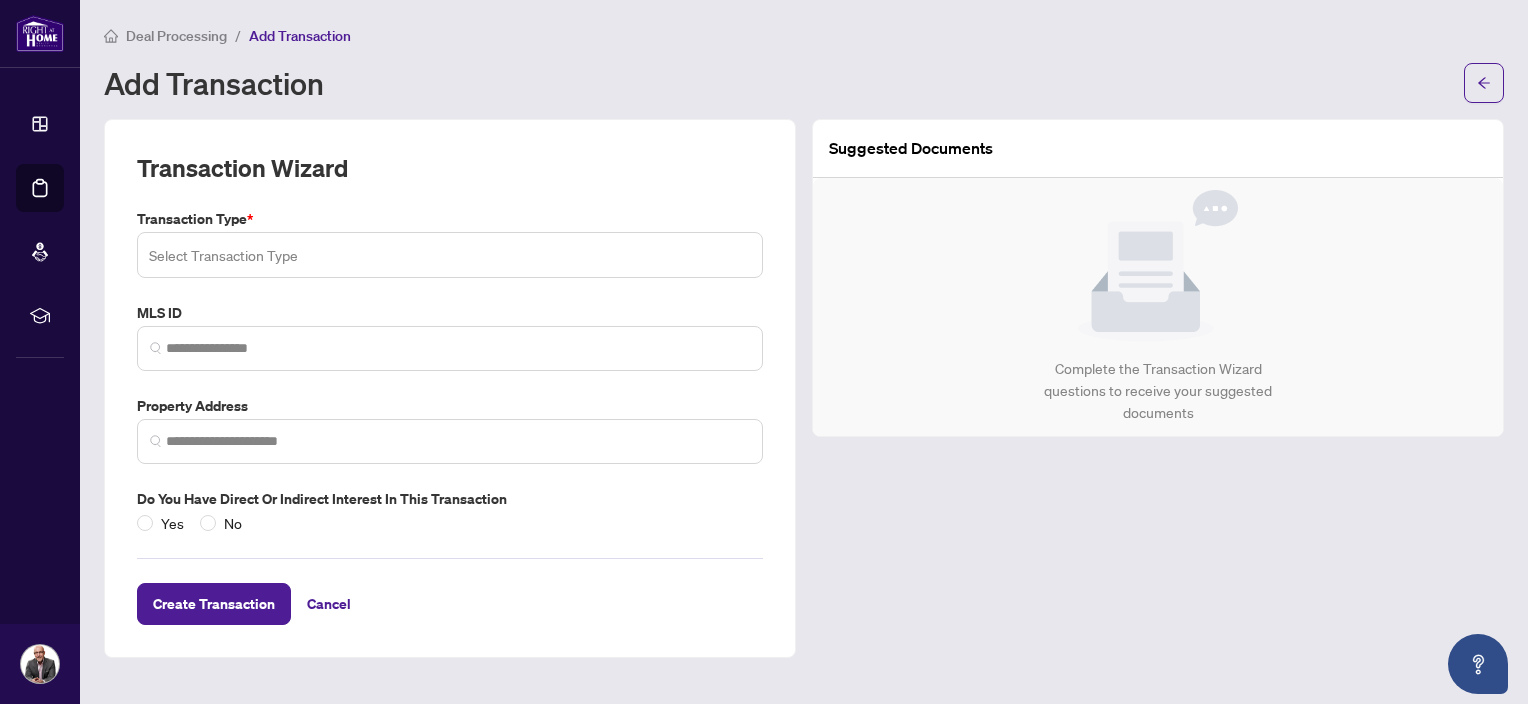 click at bounding box center (450, 255) 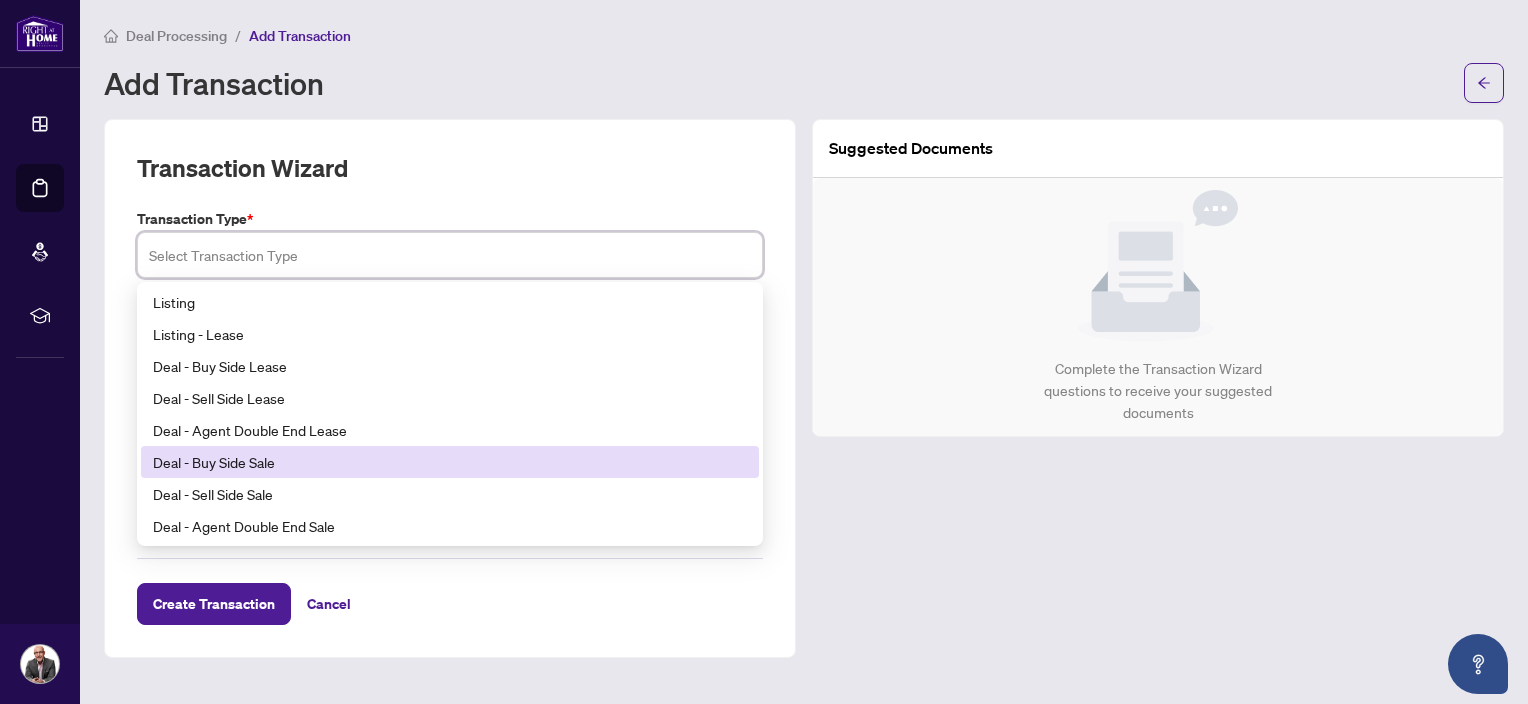 click on "Deal - Buy Side Sale" at bounding box center (450, 462) 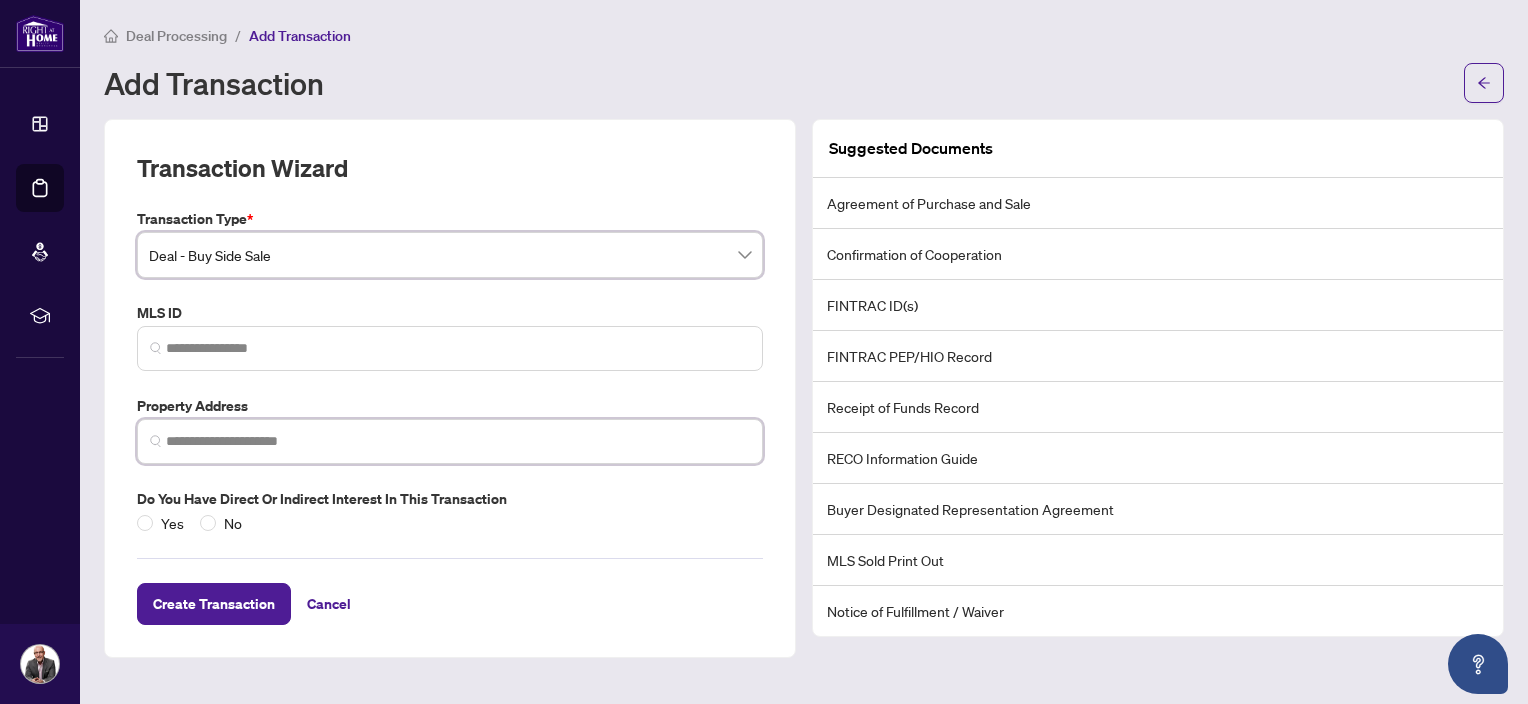click at bounding box center [458, 441] 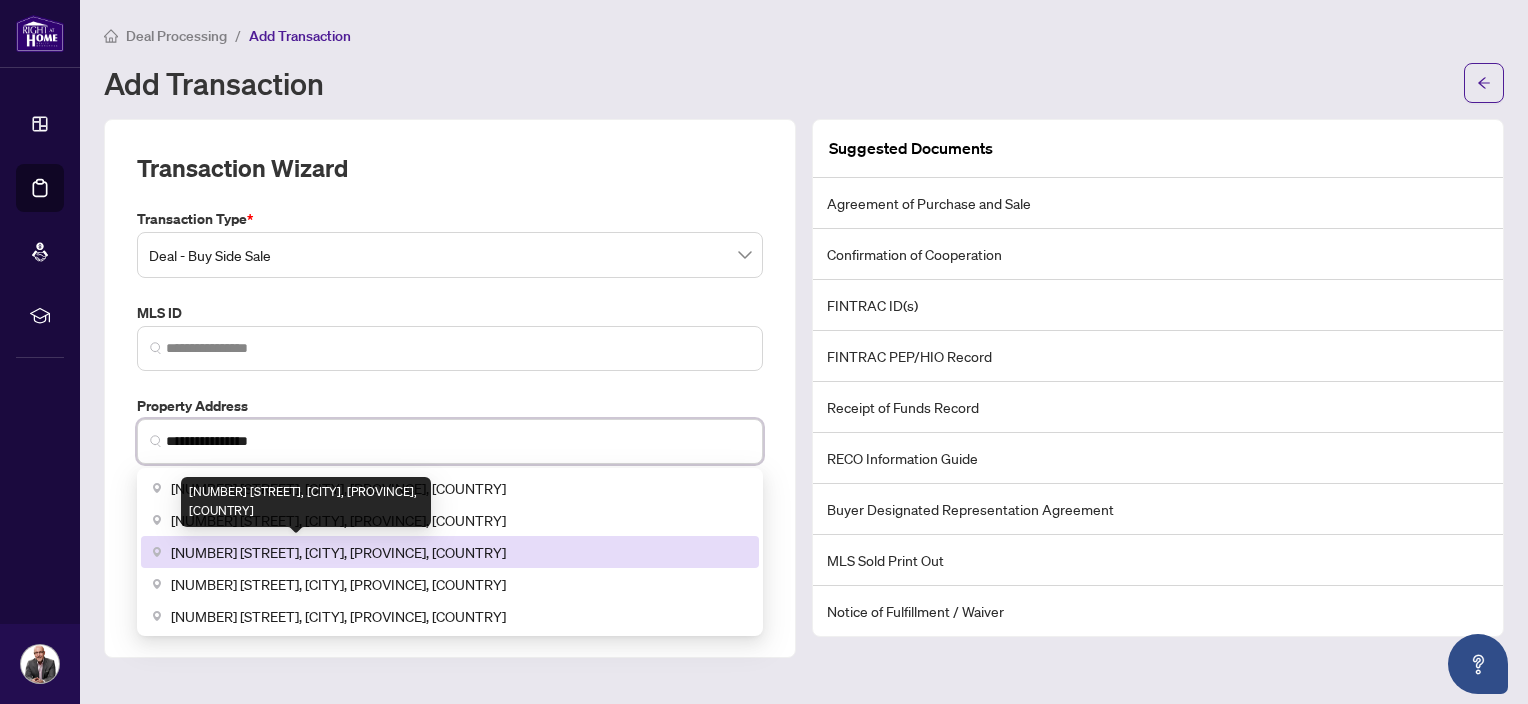 click on "[NUMBER] [STREET], [CITY], [PROVINCE], [COUNTRY]" at bounding box center (338, 552) 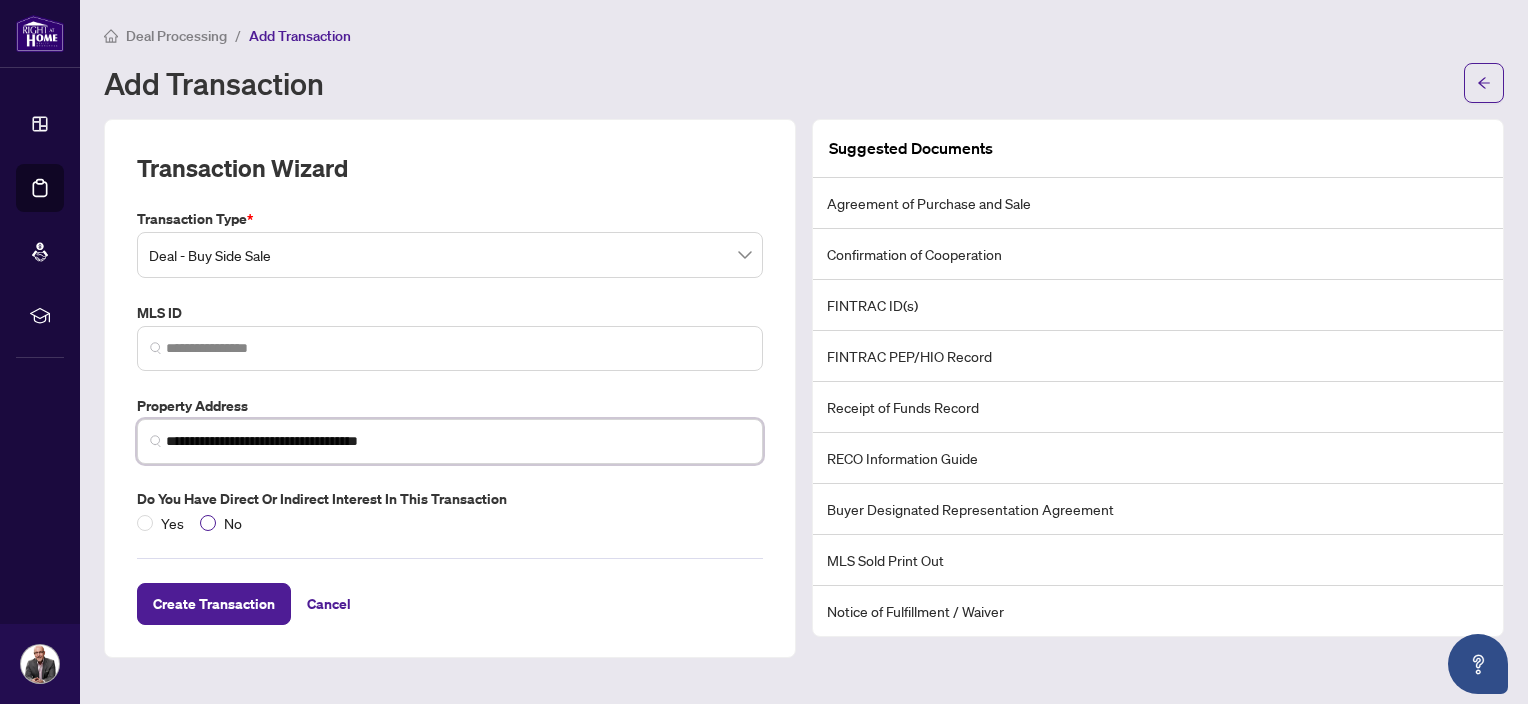 type on "**********" 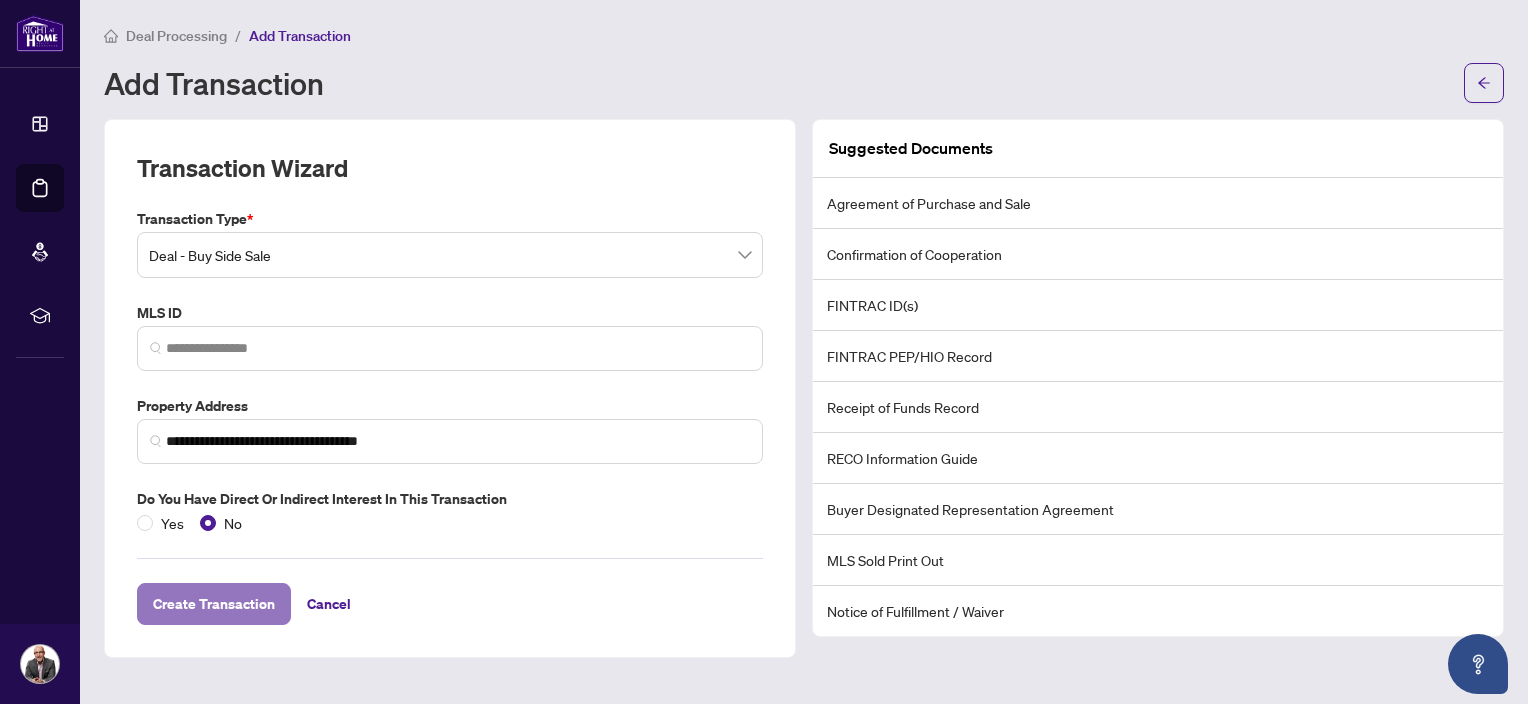 click on "Create Transaction" at bounding box center (214, 604) 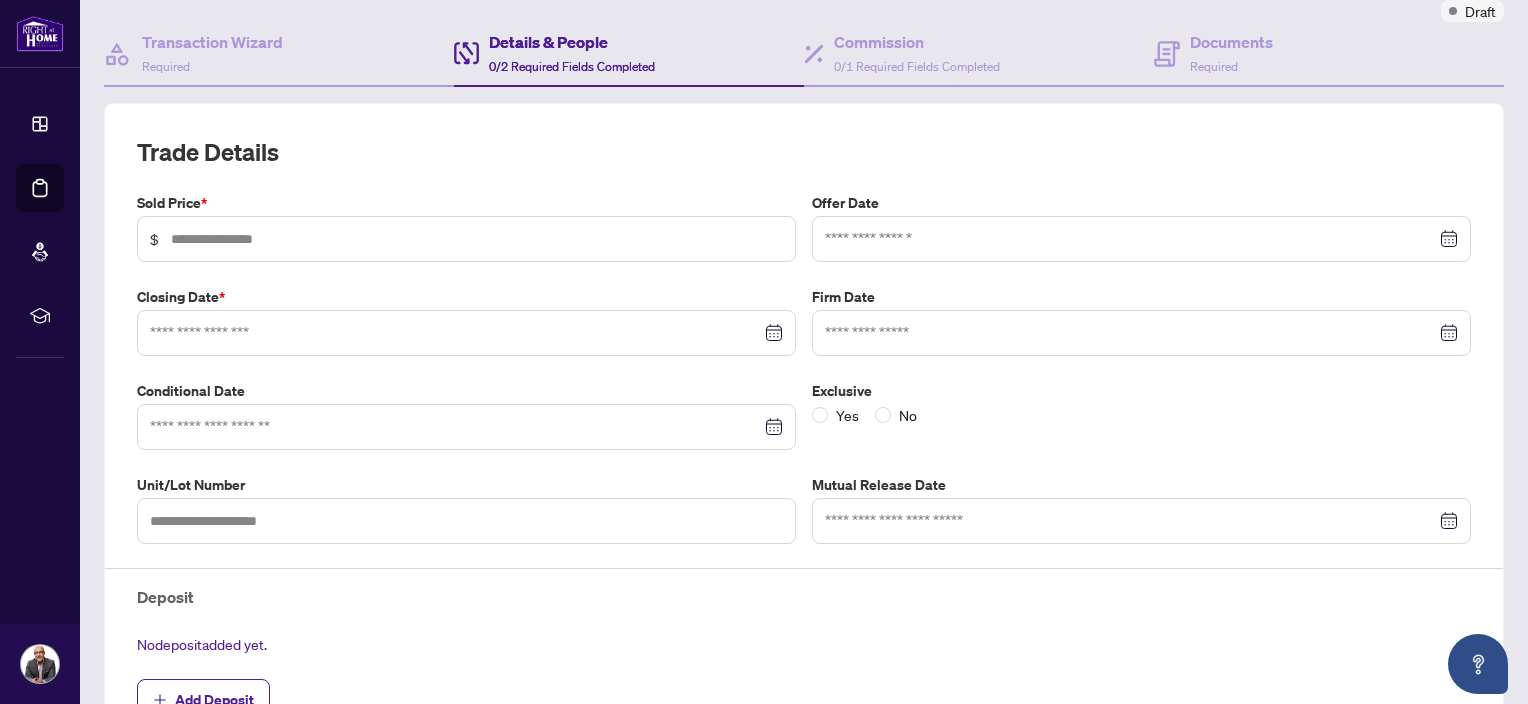 scroll, scrollTop: 200, scrollLeft: 0, axis: vertical 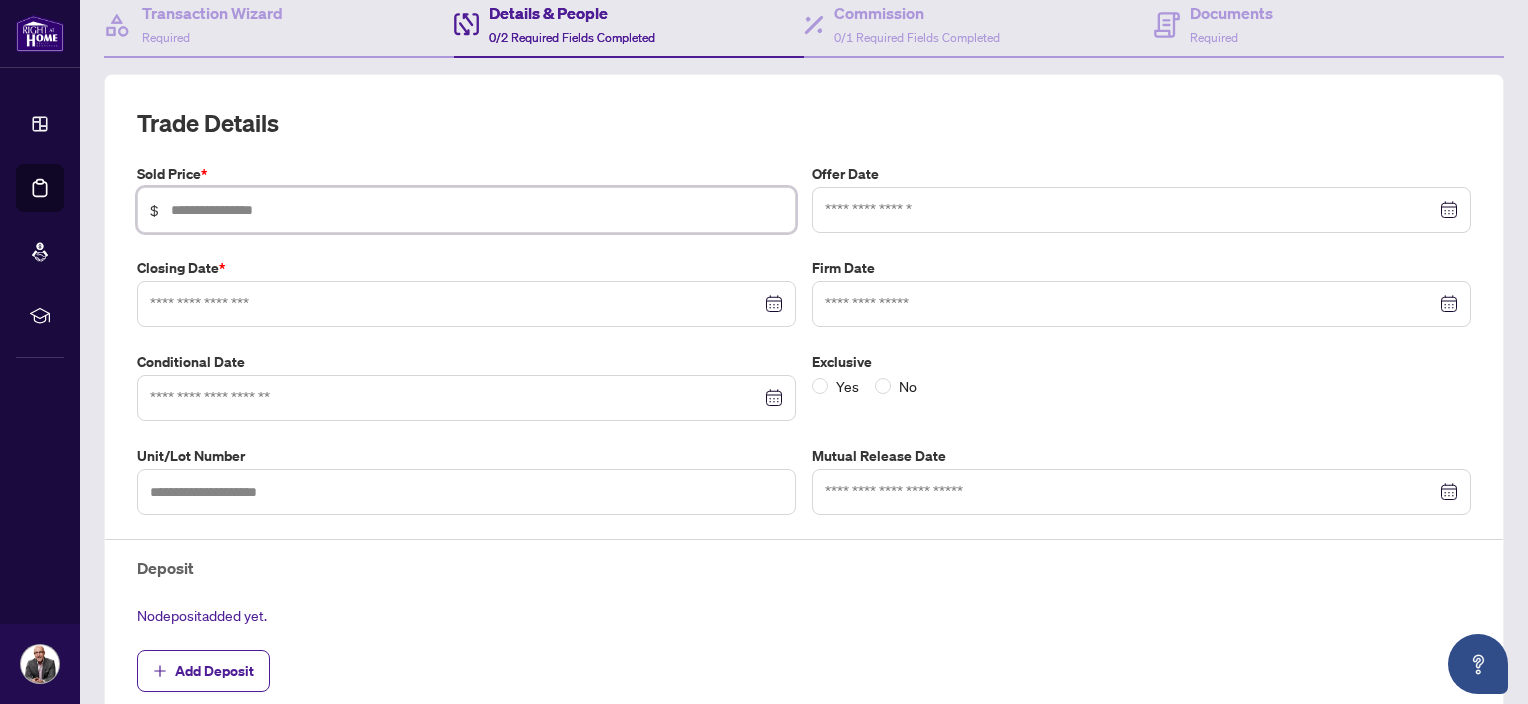 click at bounding box center [477, 210] 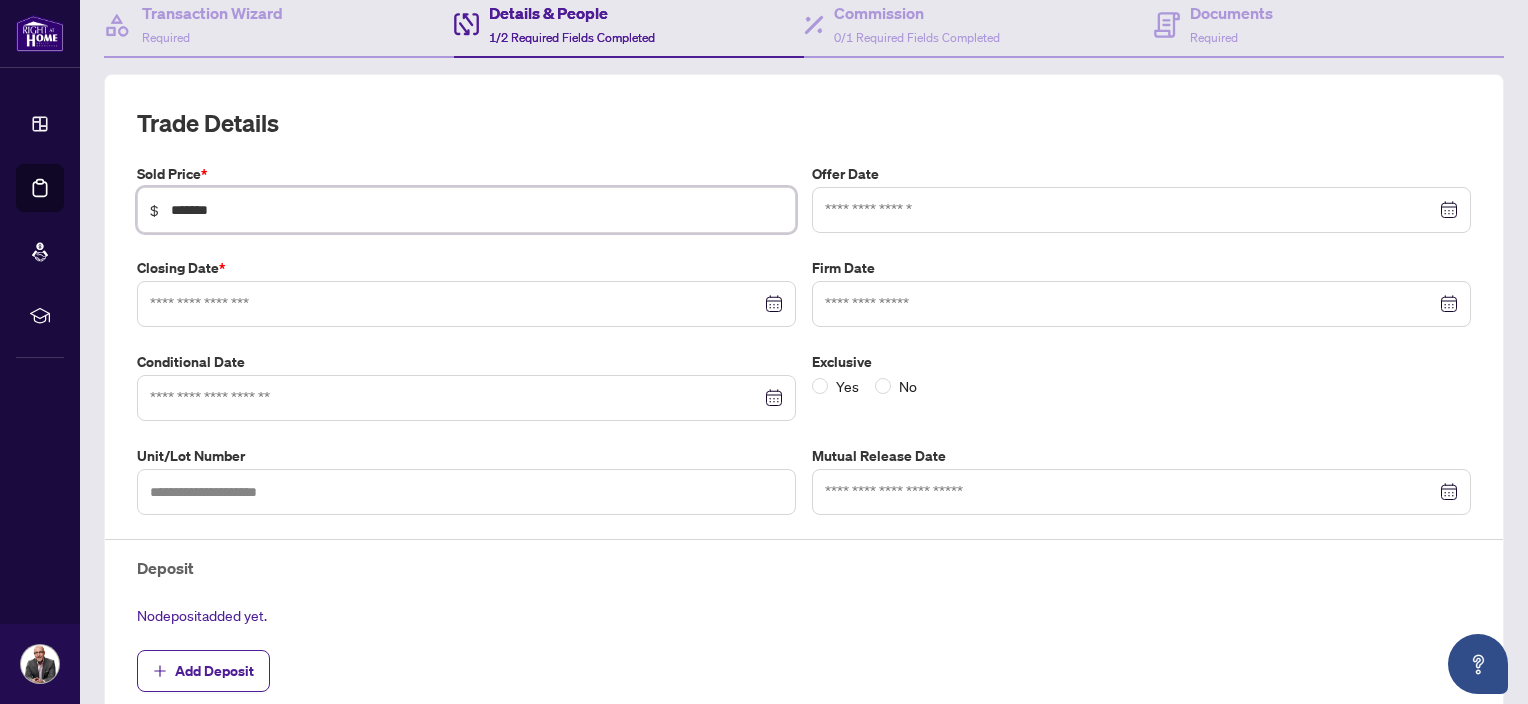 type on "*******" 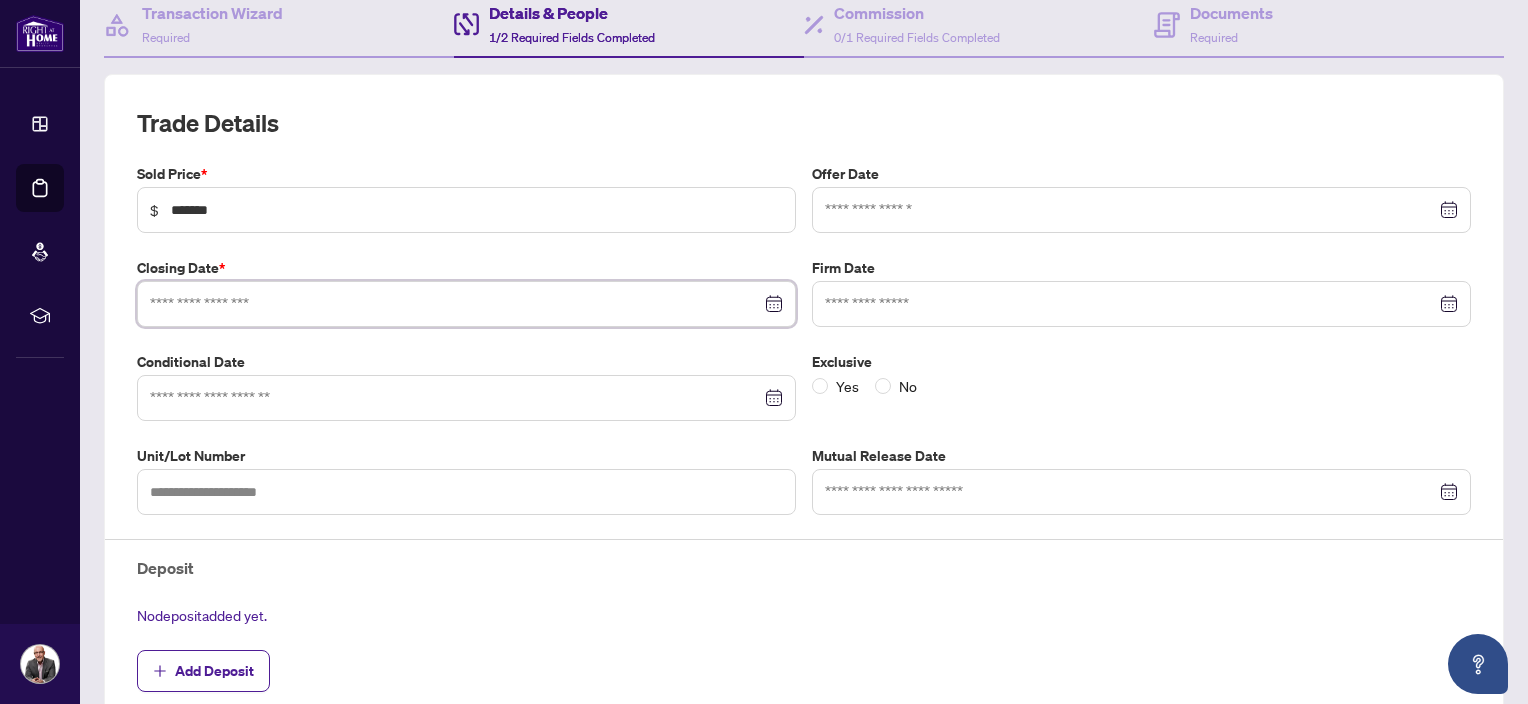 click at bounding box center [455, 304] 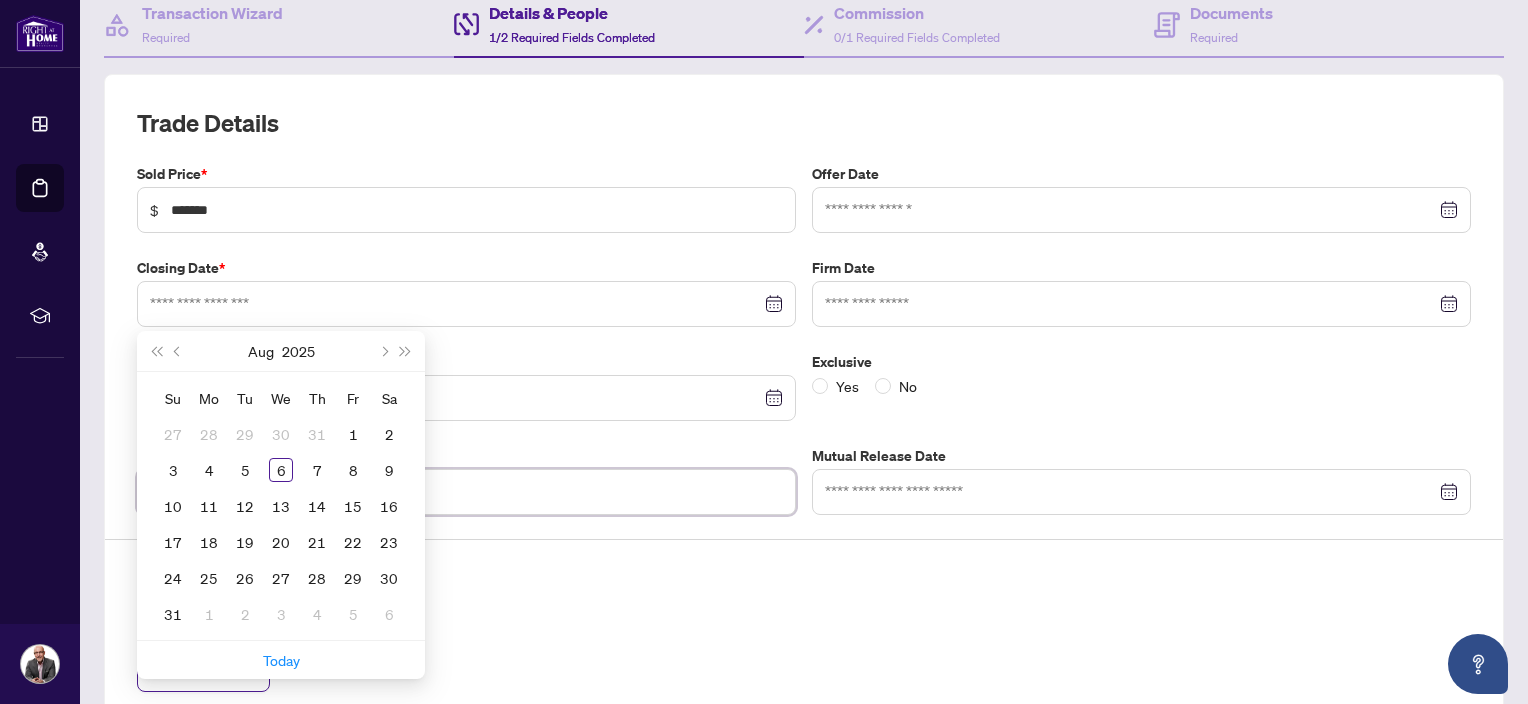 click on "Unit/Lot Number" at bounding box center (466, 480) 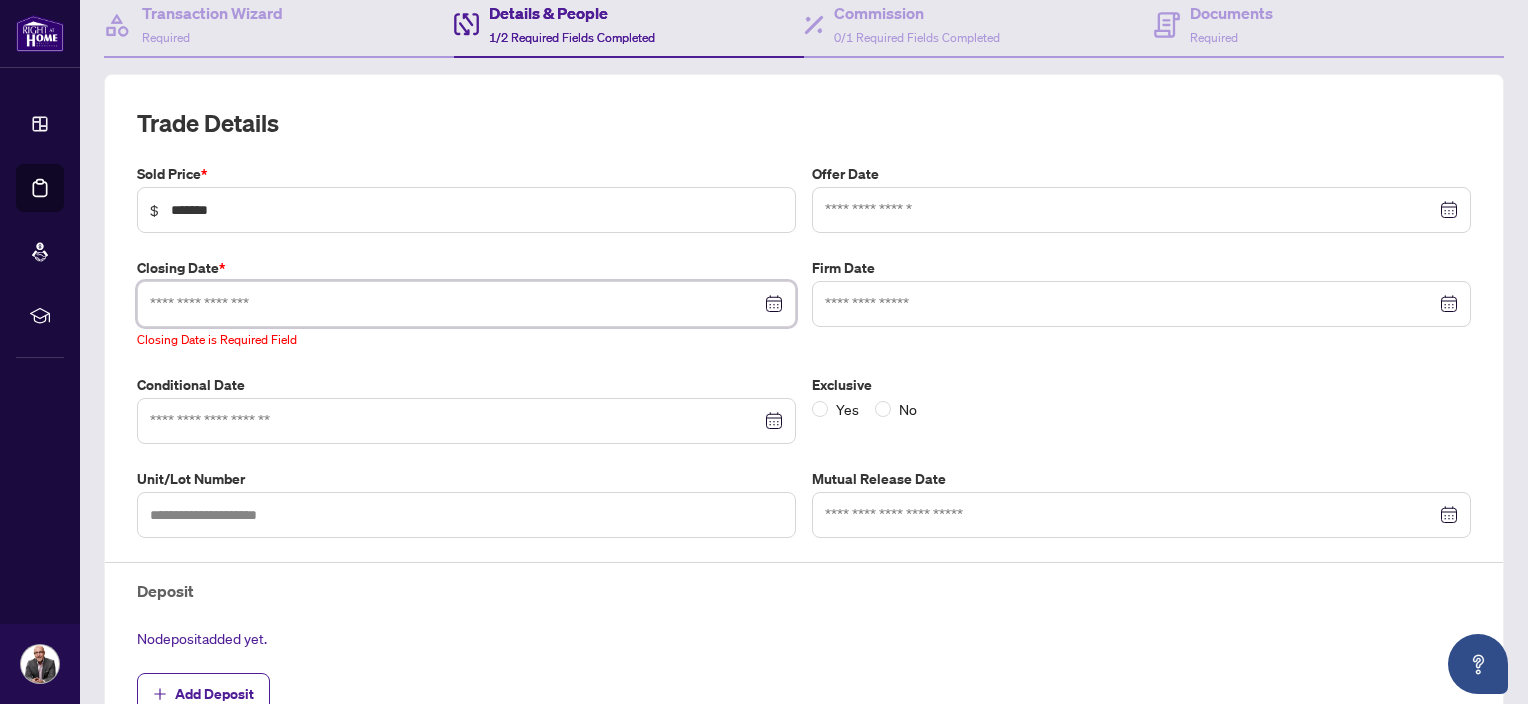 click at bounding box center (455, 304) 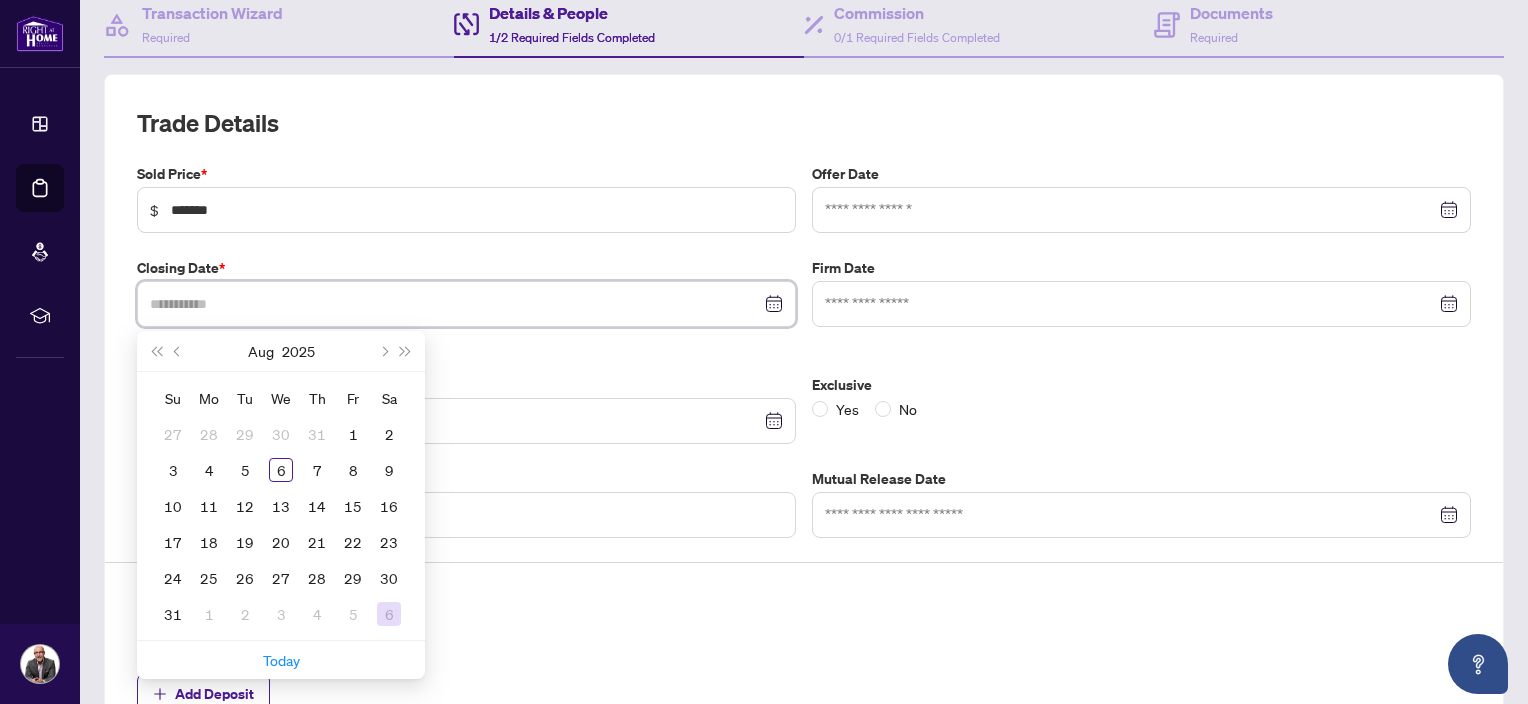 type on "**********" 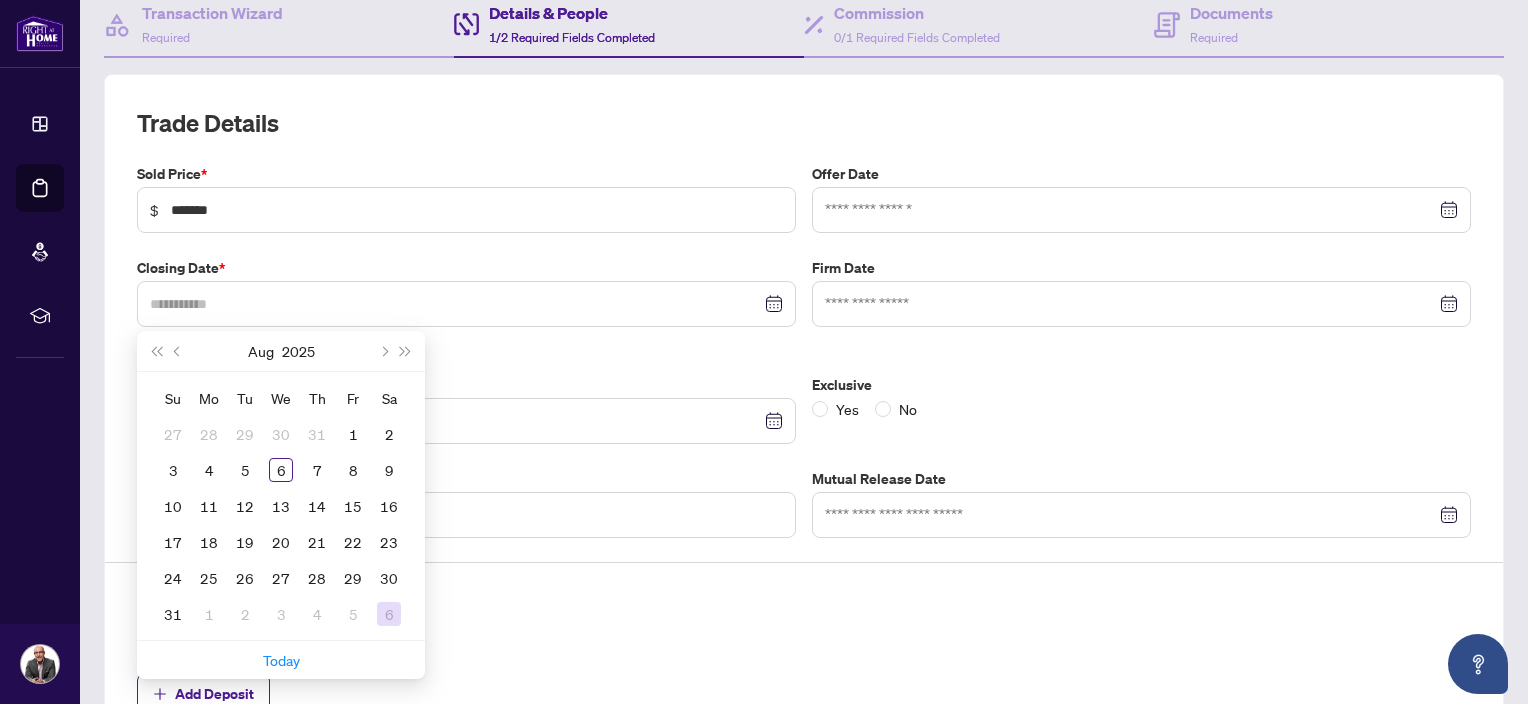 click on "6" at bounding box center (389, 614) 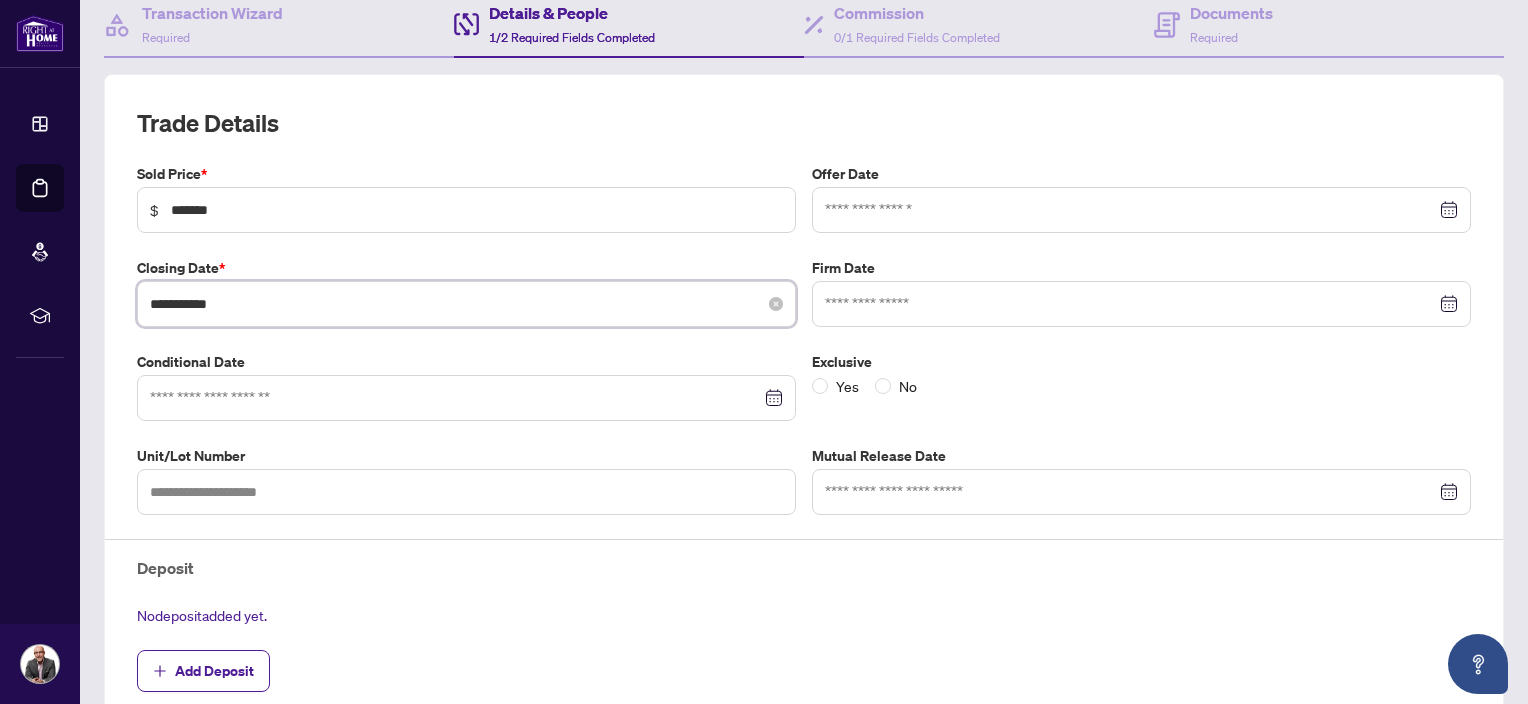 drag, startPoint x: 193, startPoint y: 296, endPoint x: 188, endPoint y: 312, distance: 16.763054 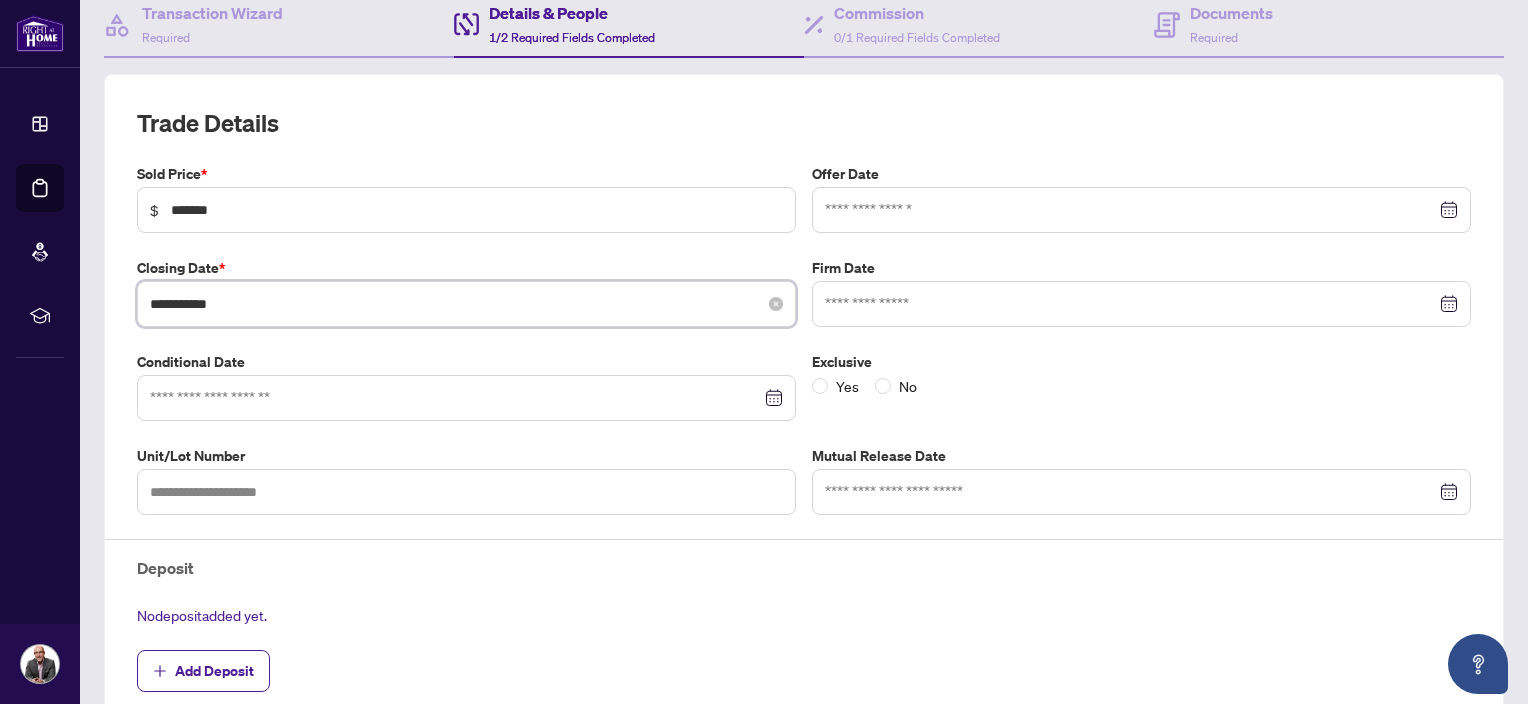 click on "**********" at bounding box center (455, 304) 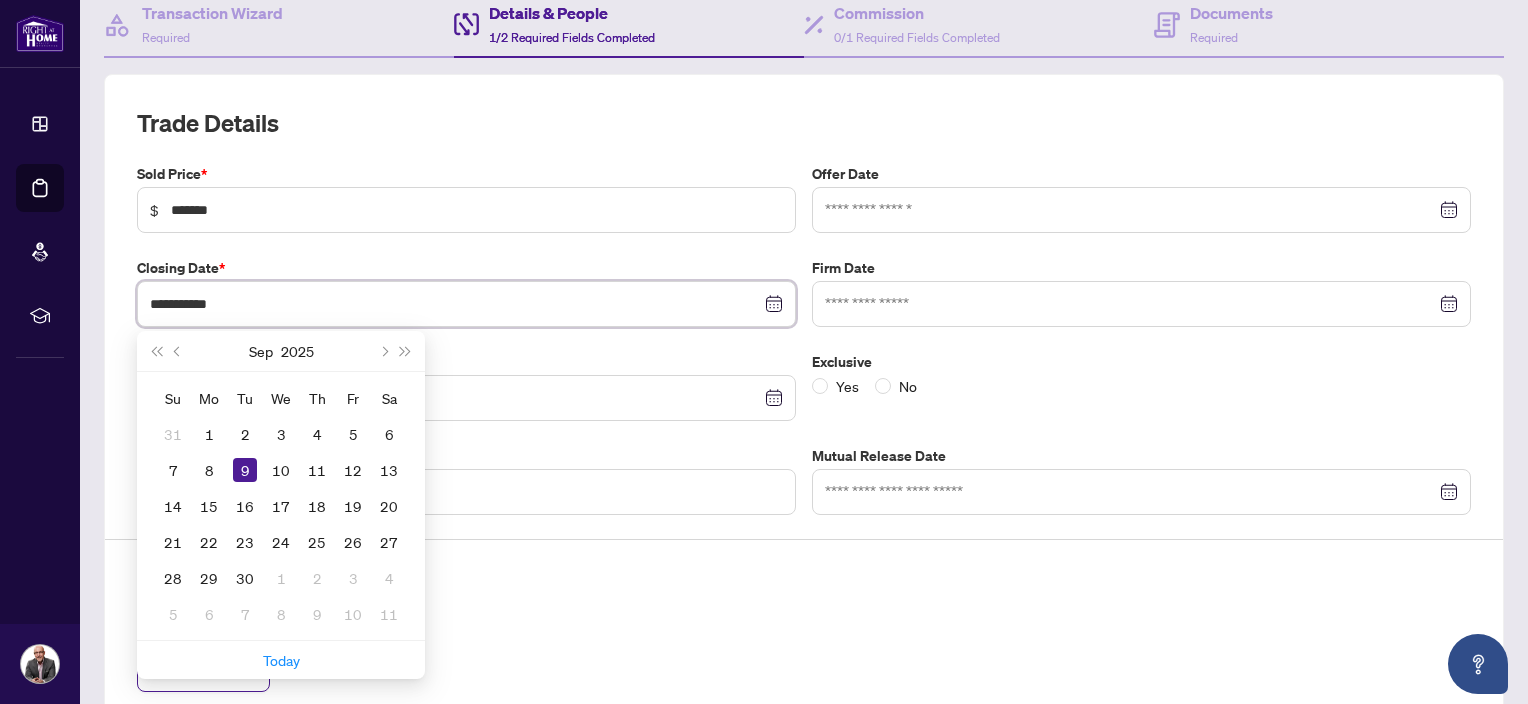 type on "**********" 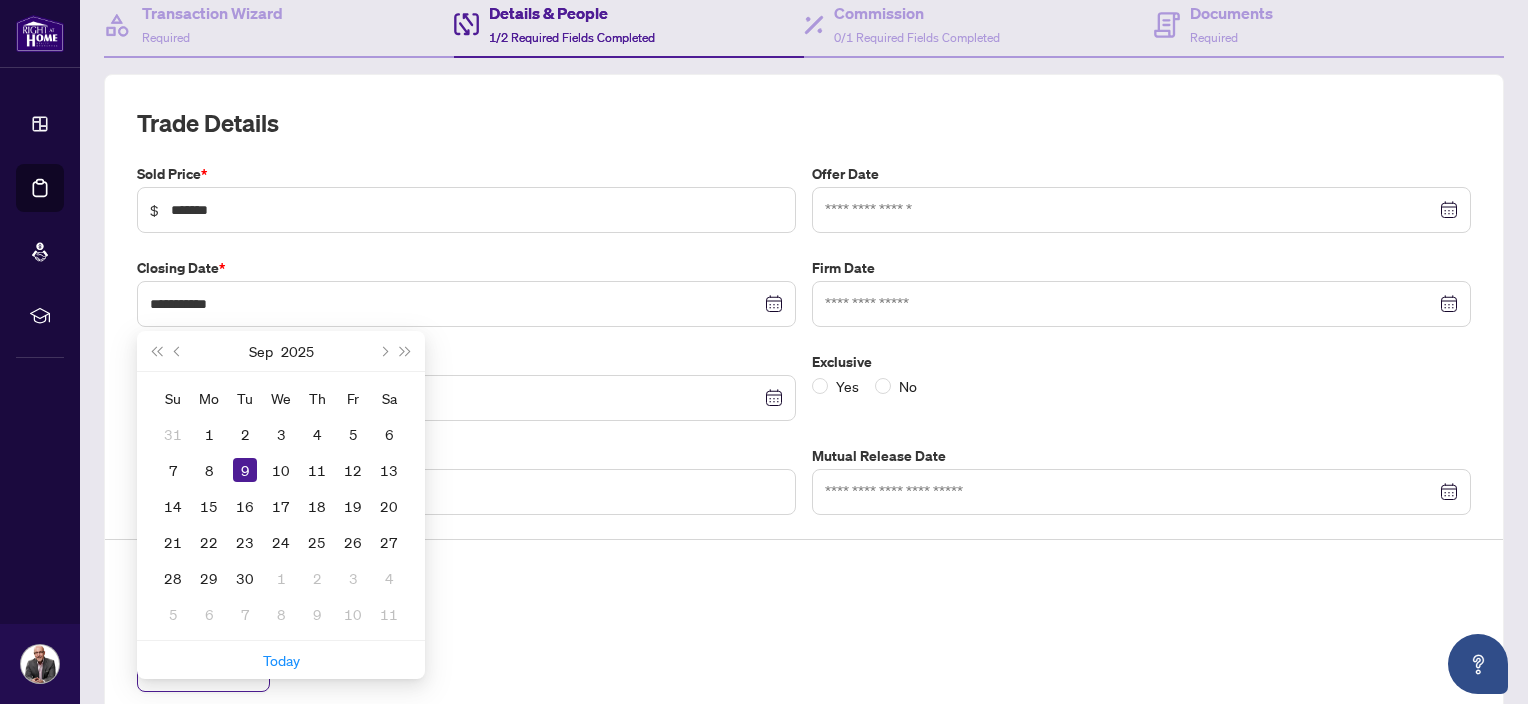 click on "Closing Date *" at bounding box center [466, 268] 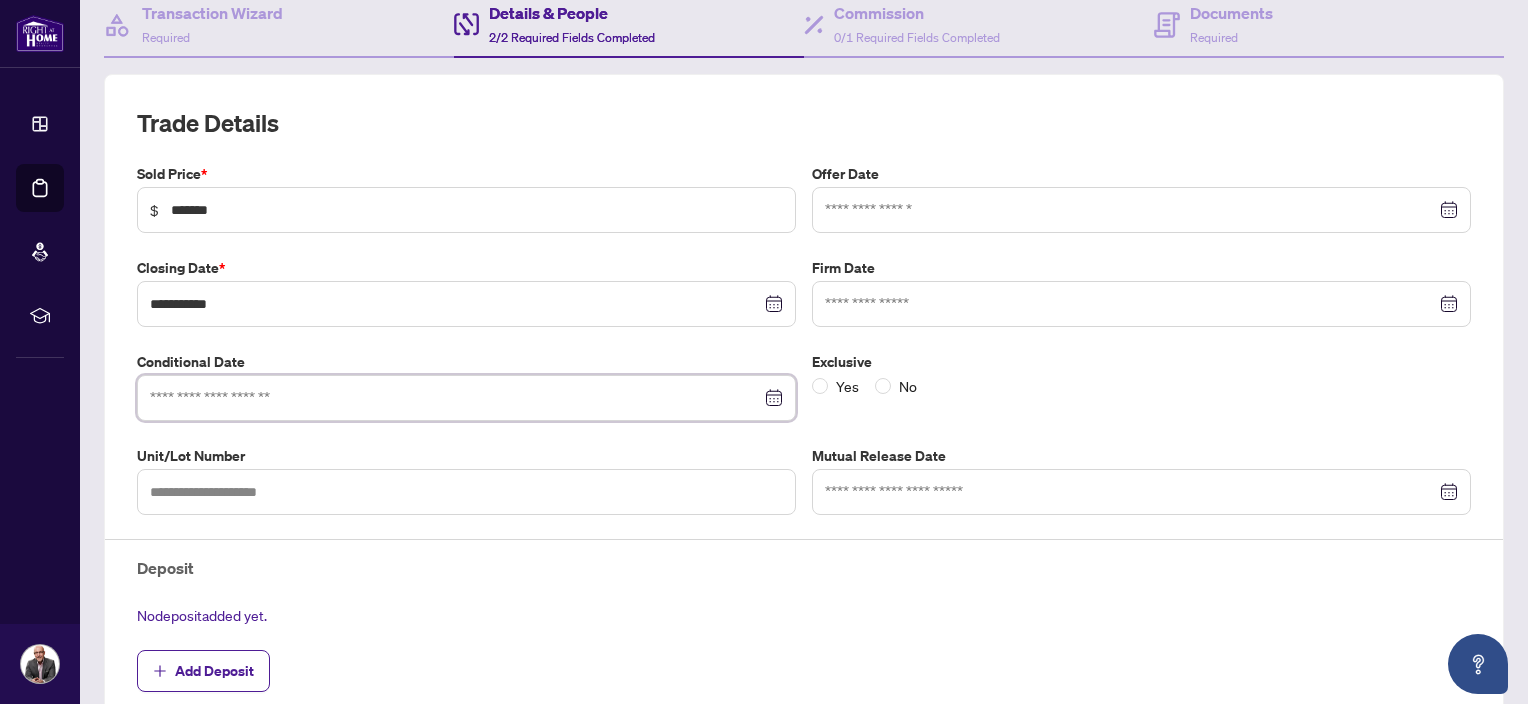click at bounding box center (455, 398) 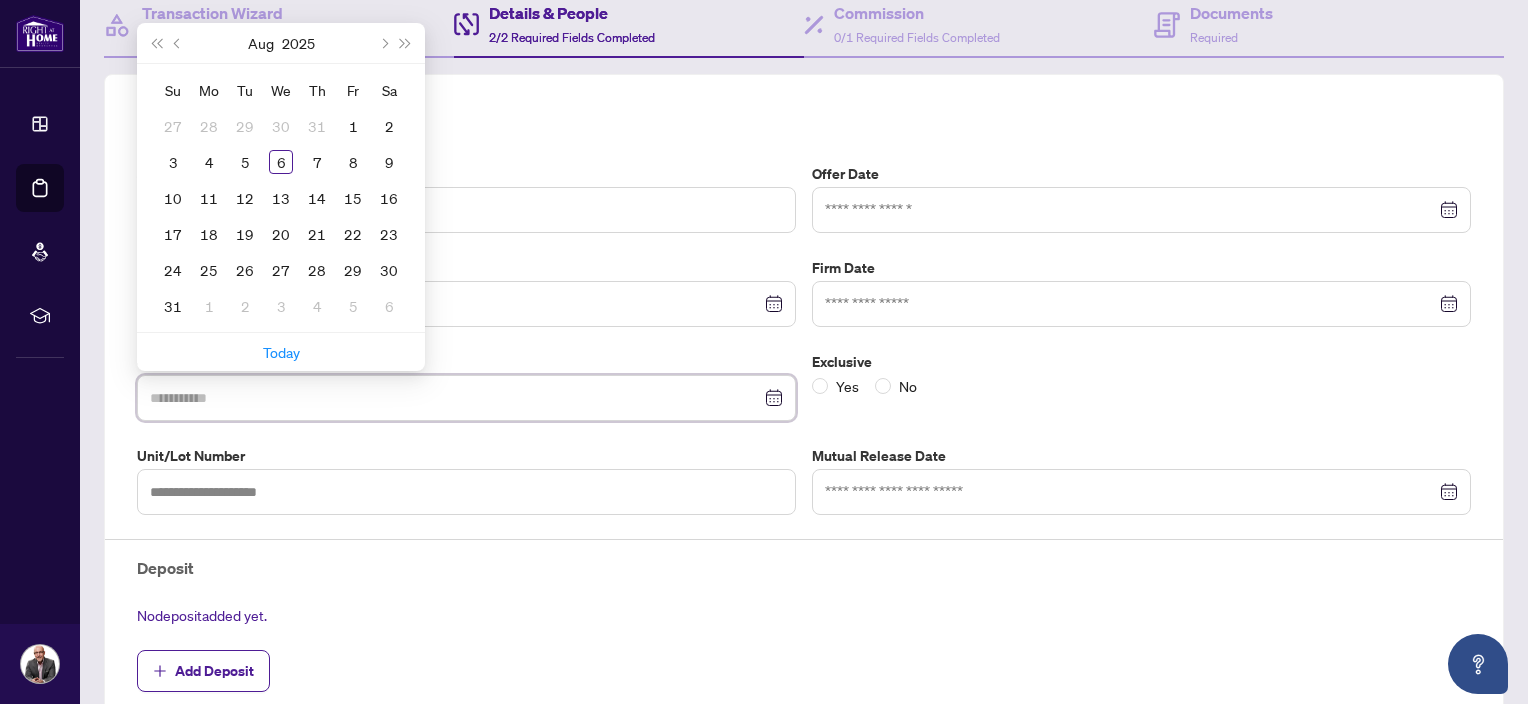 type on "**********" 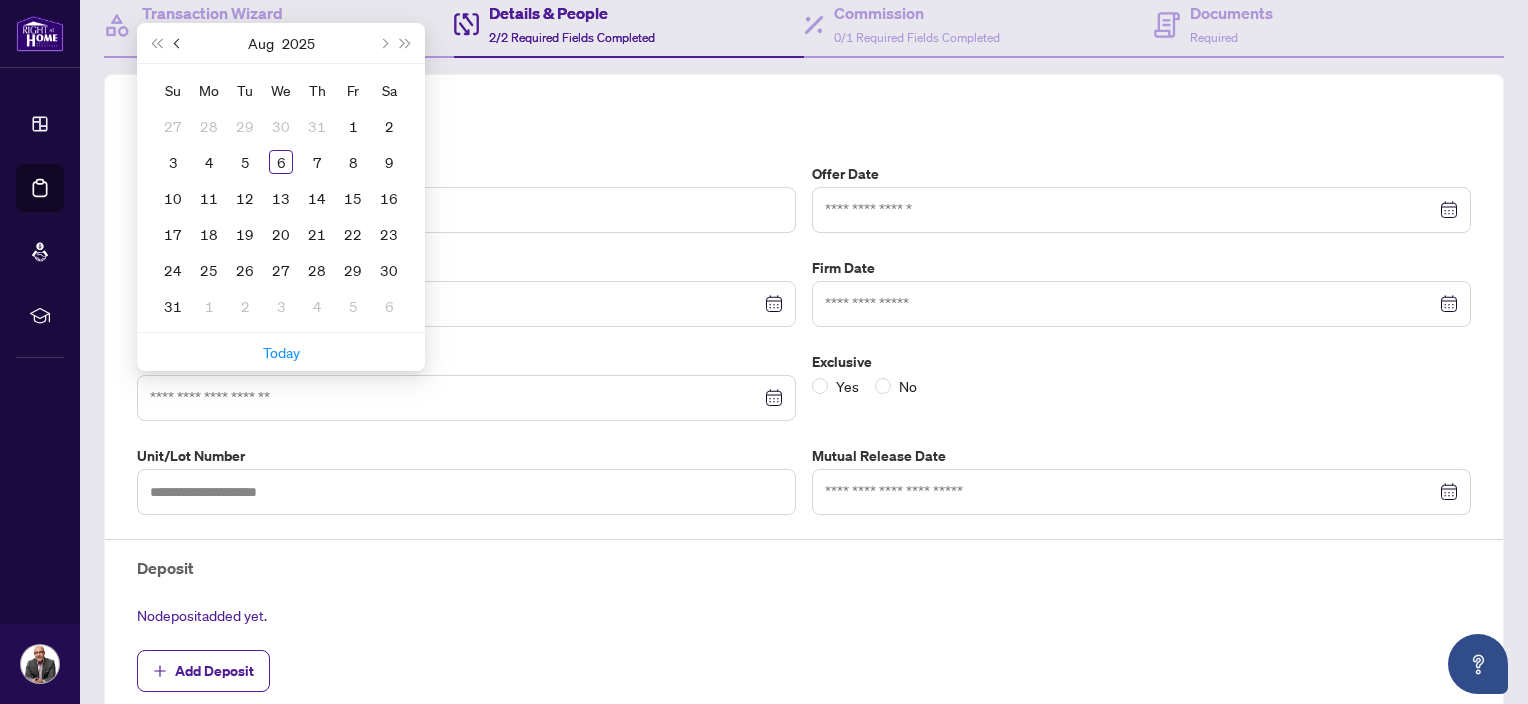 click at bounding box center [179, 43] 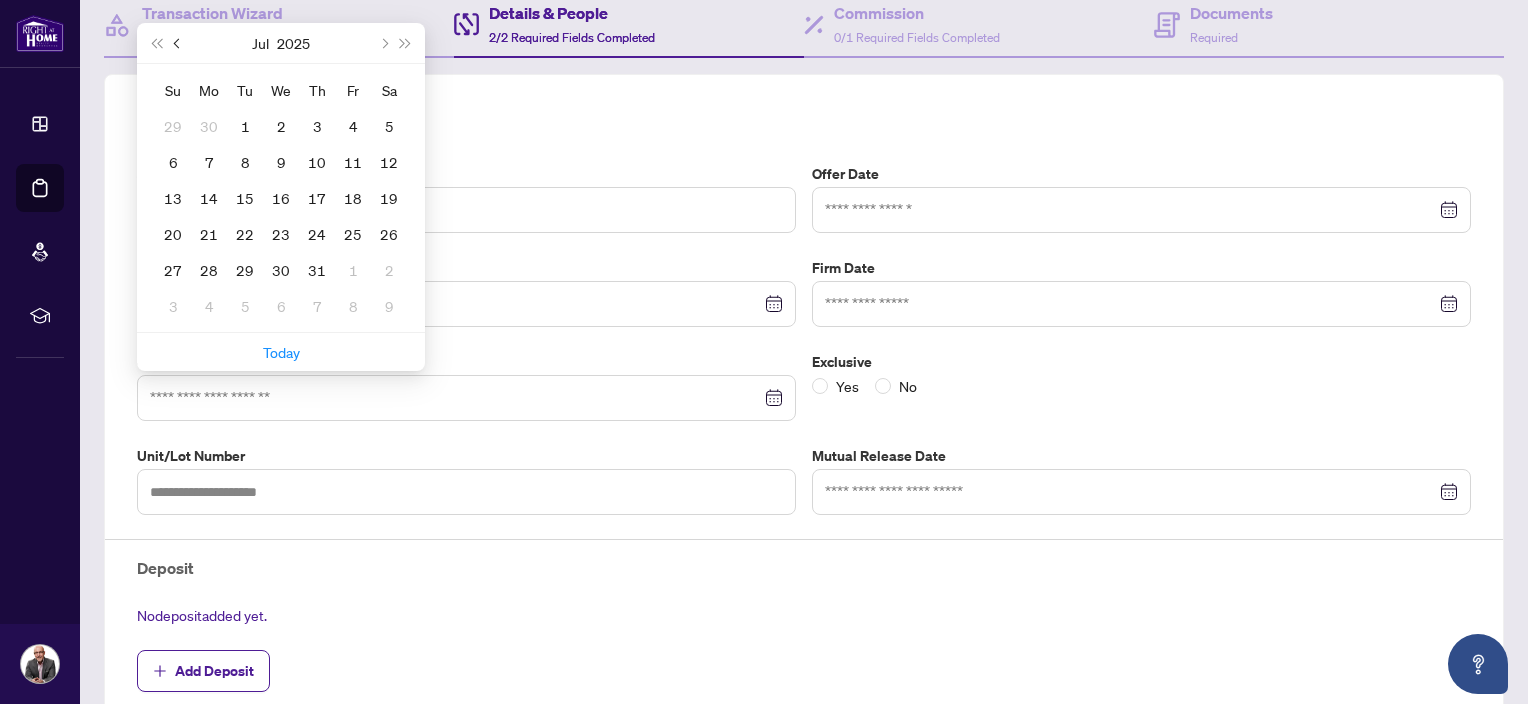 click at bounding box center [179, 43] 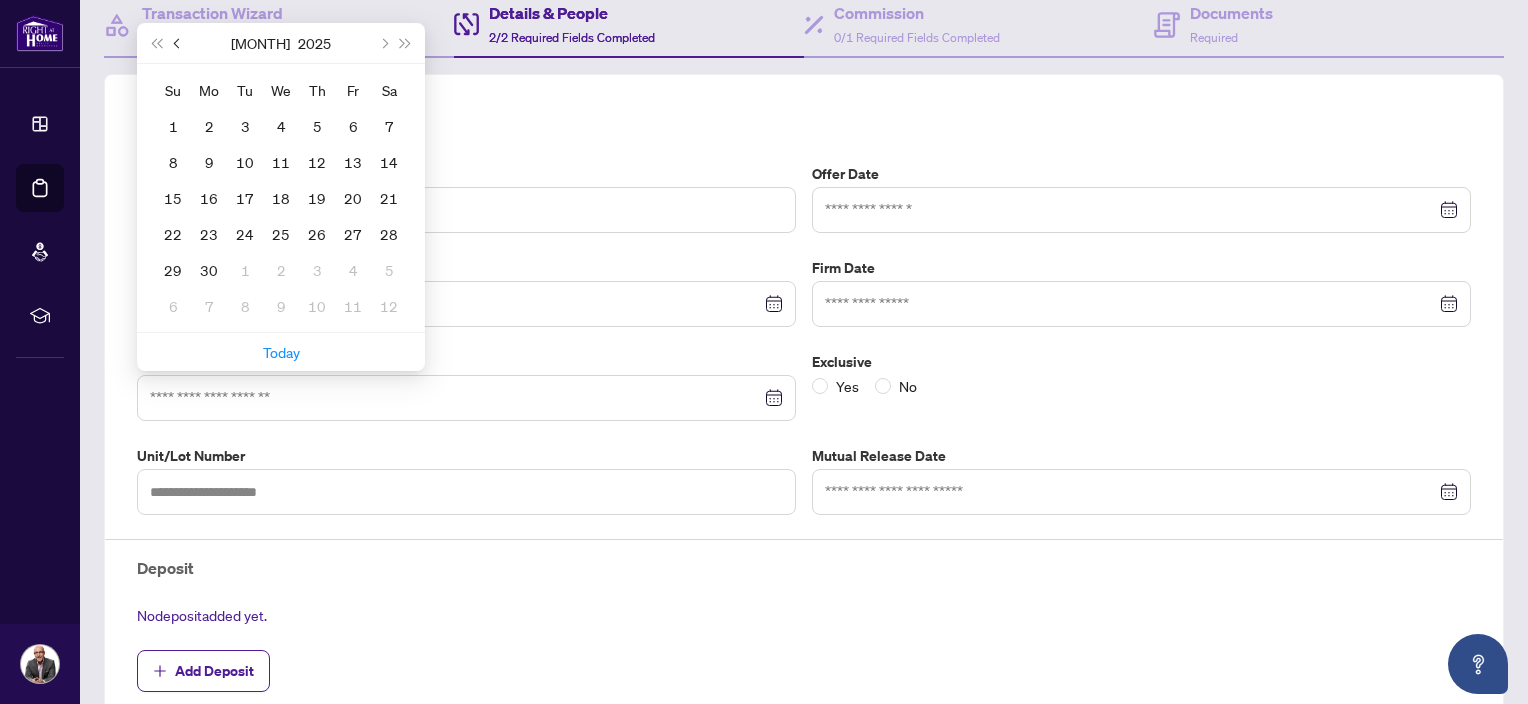 click at bounding box center [179, 43] 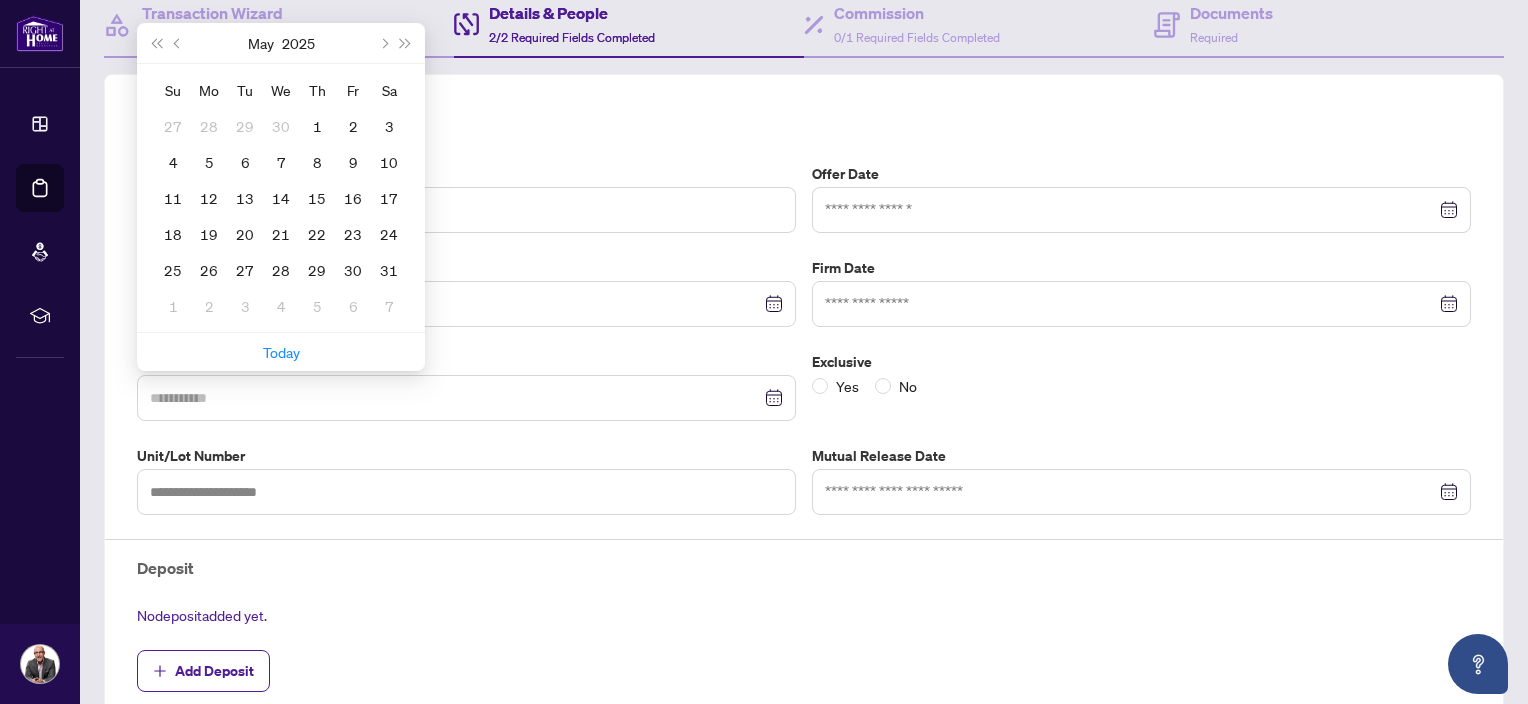 click on "16" at bounding box center [353, 198] 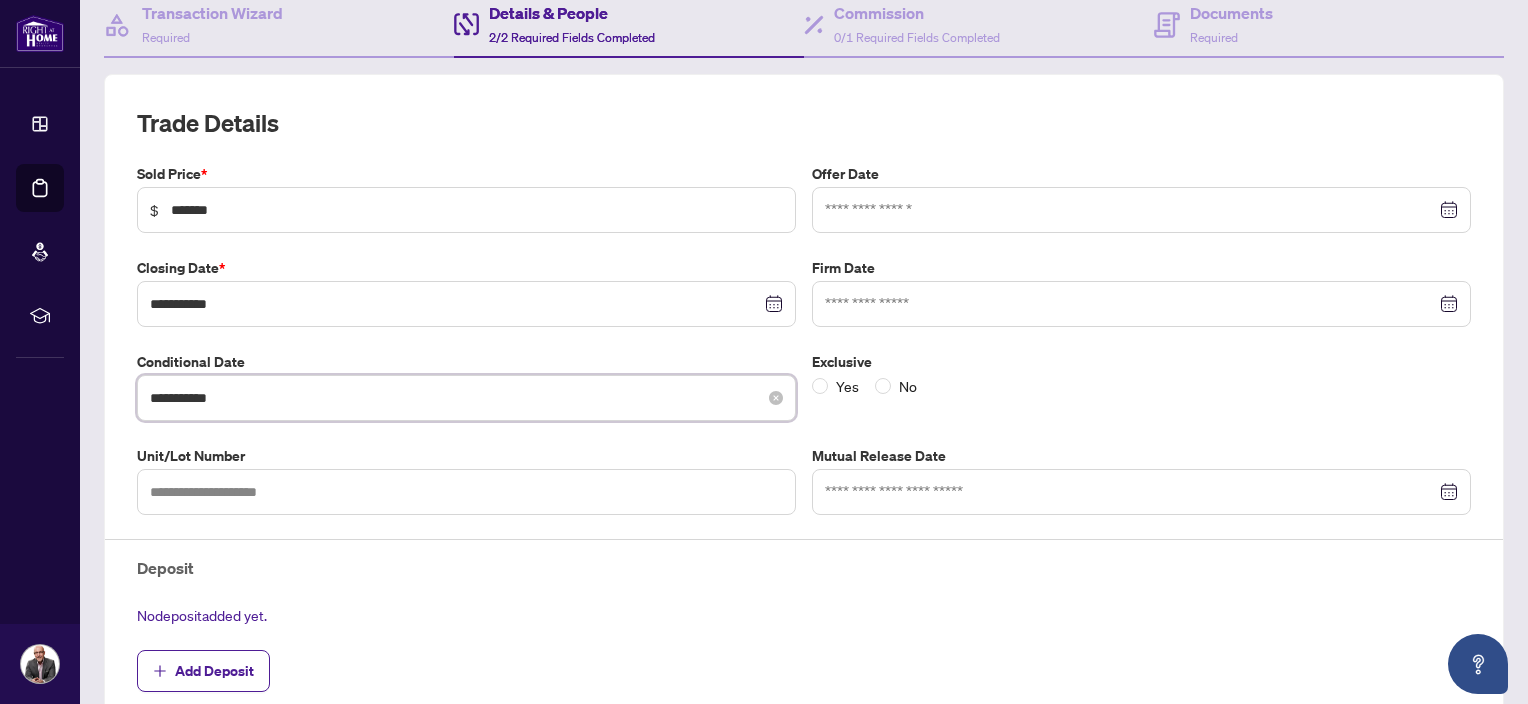 click on "**********" at bounding box center [455, 398] 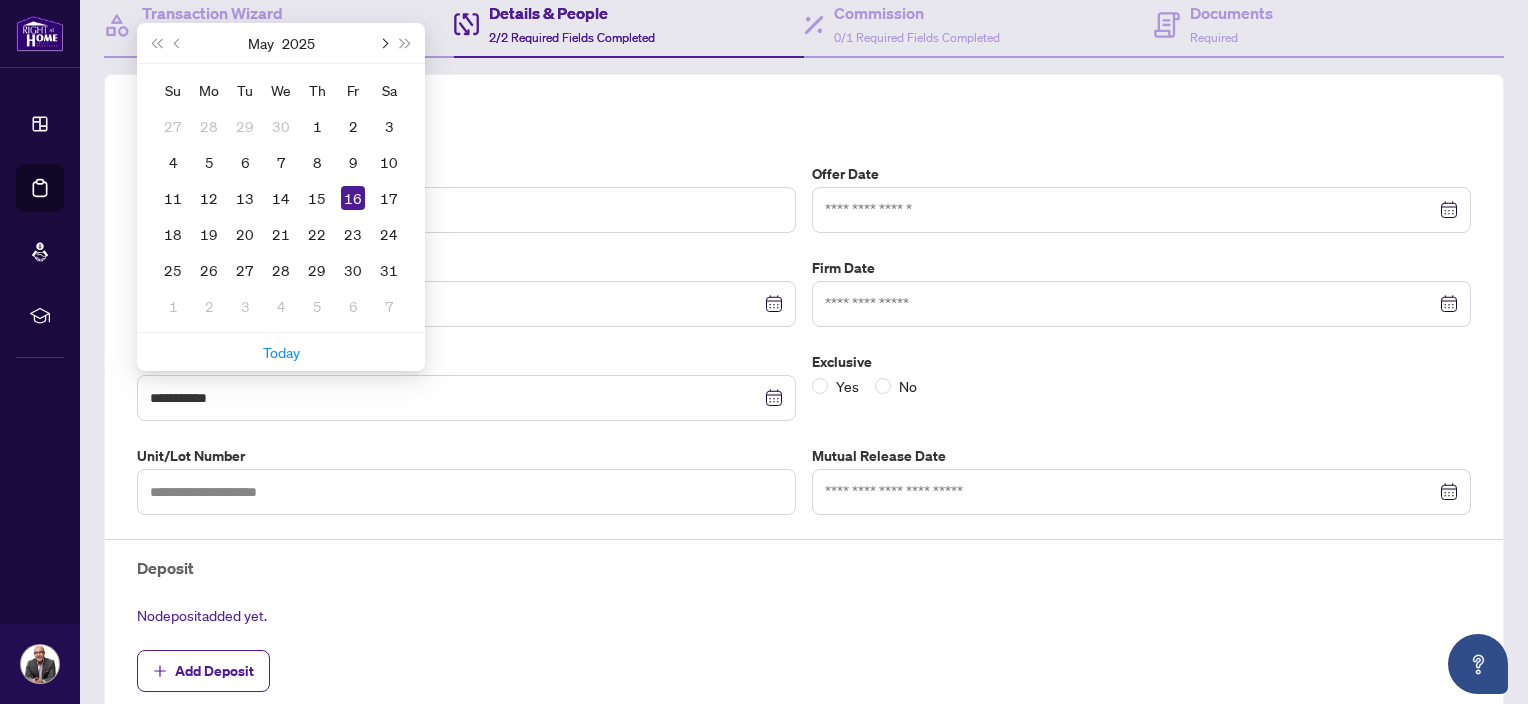 click at bounding box center [383, 43] 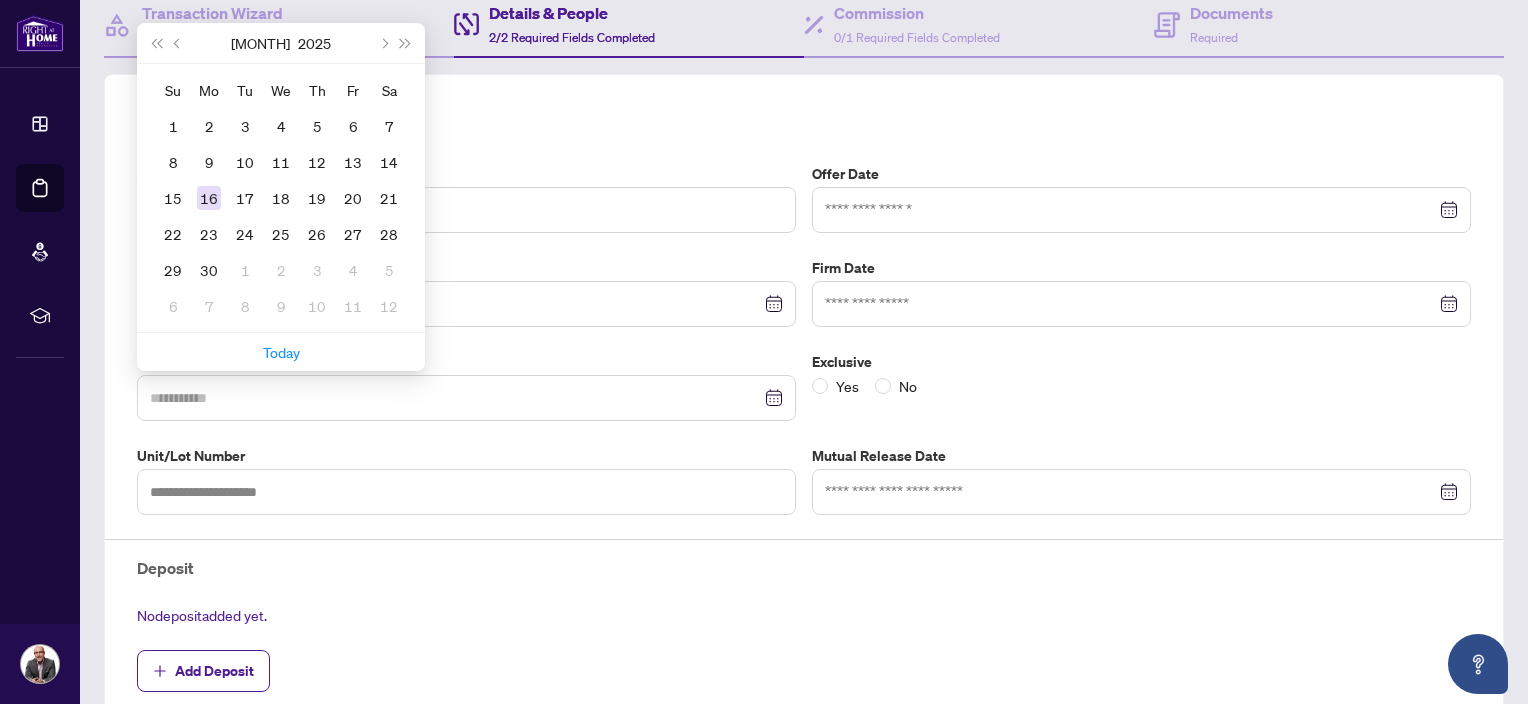 type on "**********" 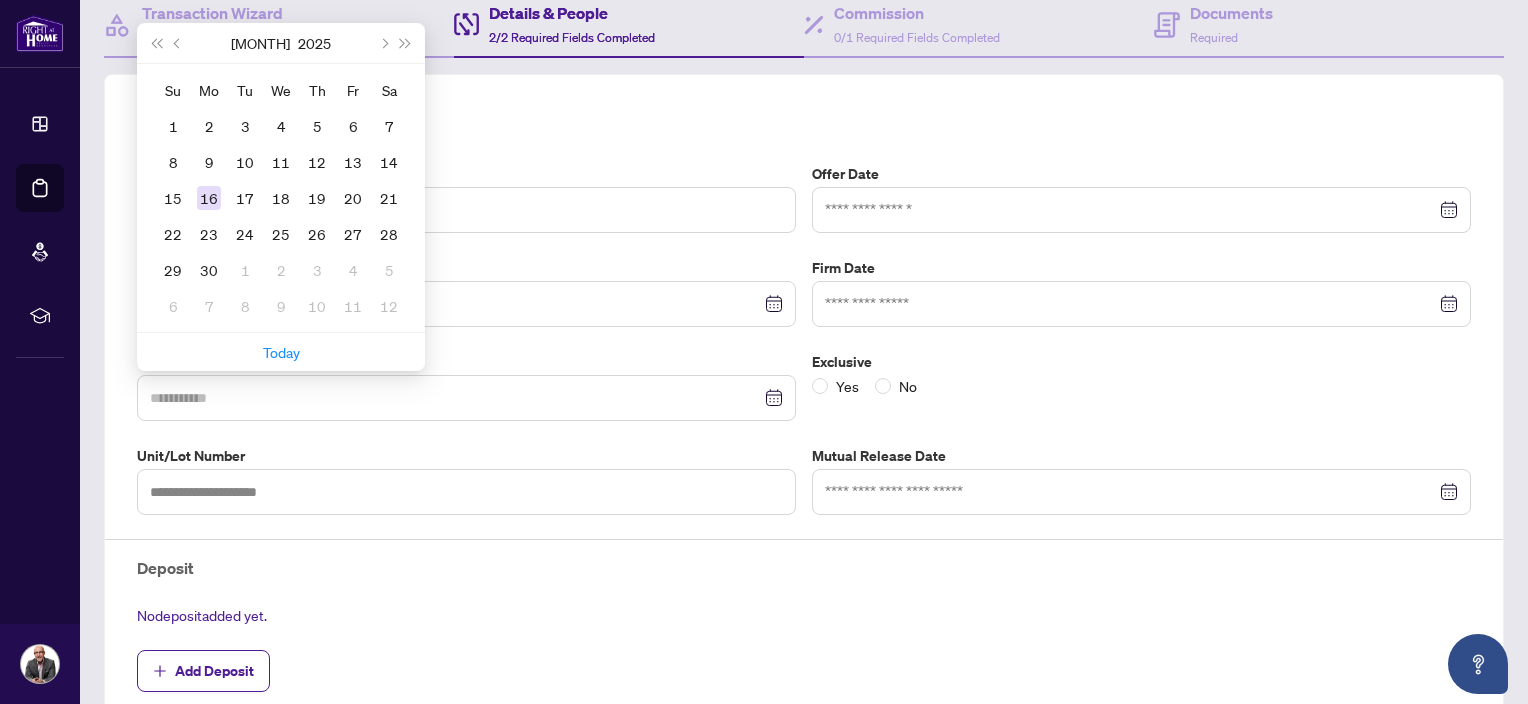click on "16" at bounding box center (209, 198) 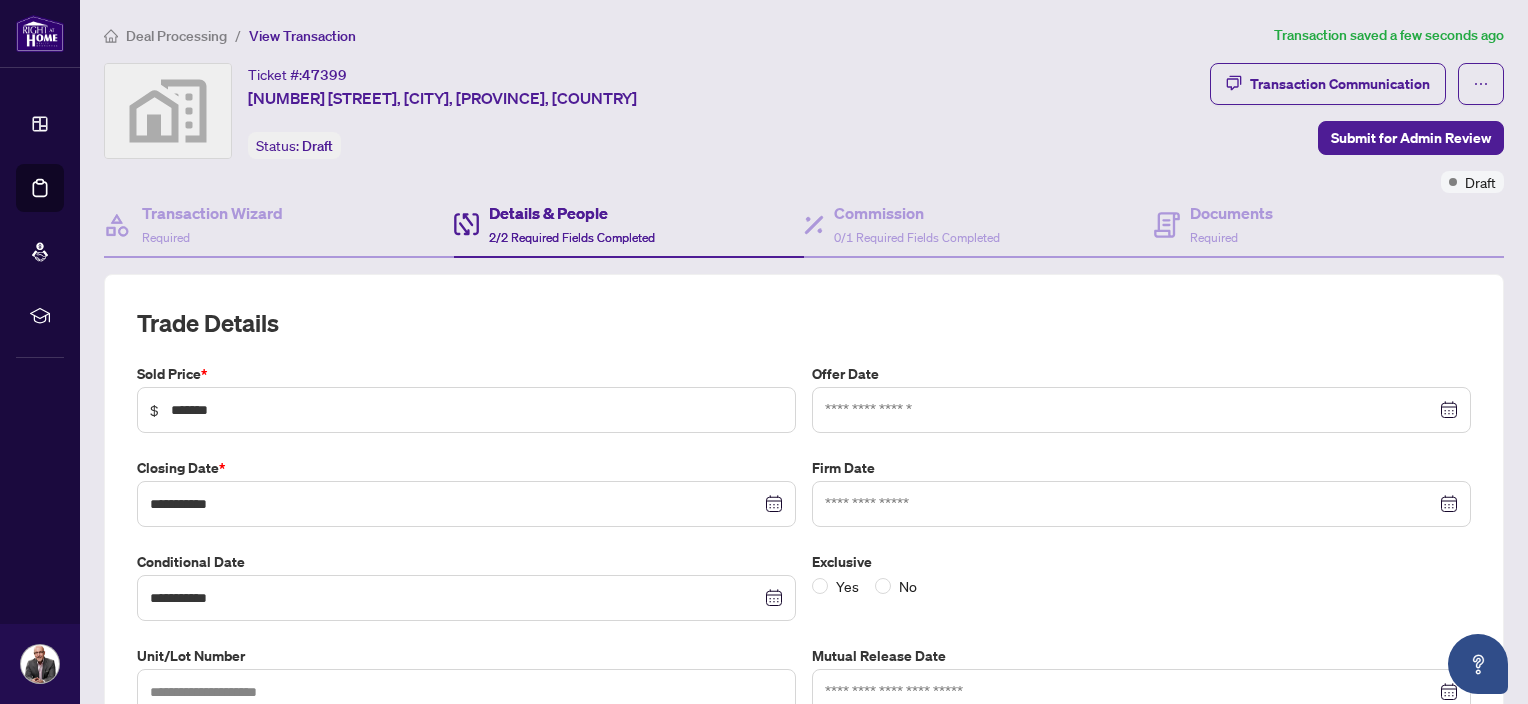 scroll, scrollTop: 200, scrollLeft: 0, axis: vertical 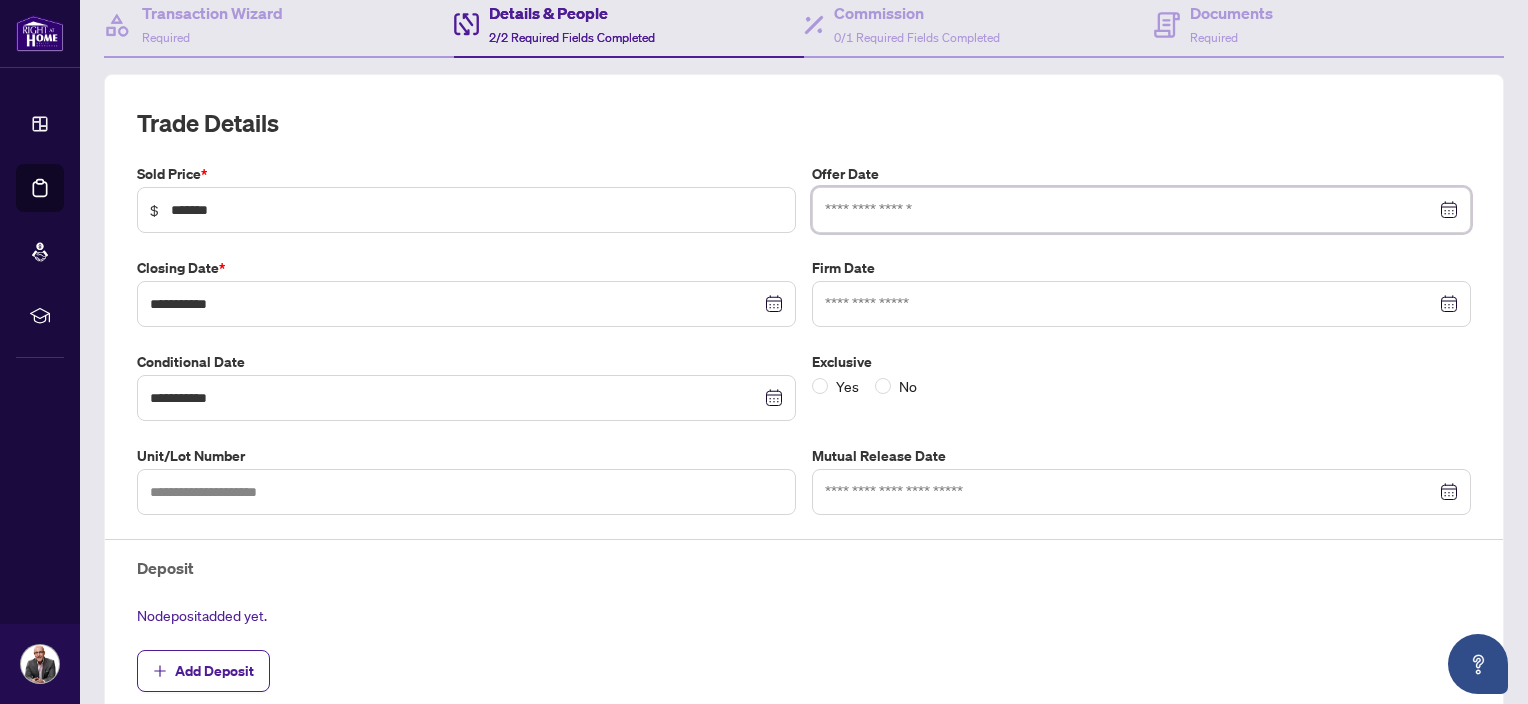 click at bounding box center (1130, 210) 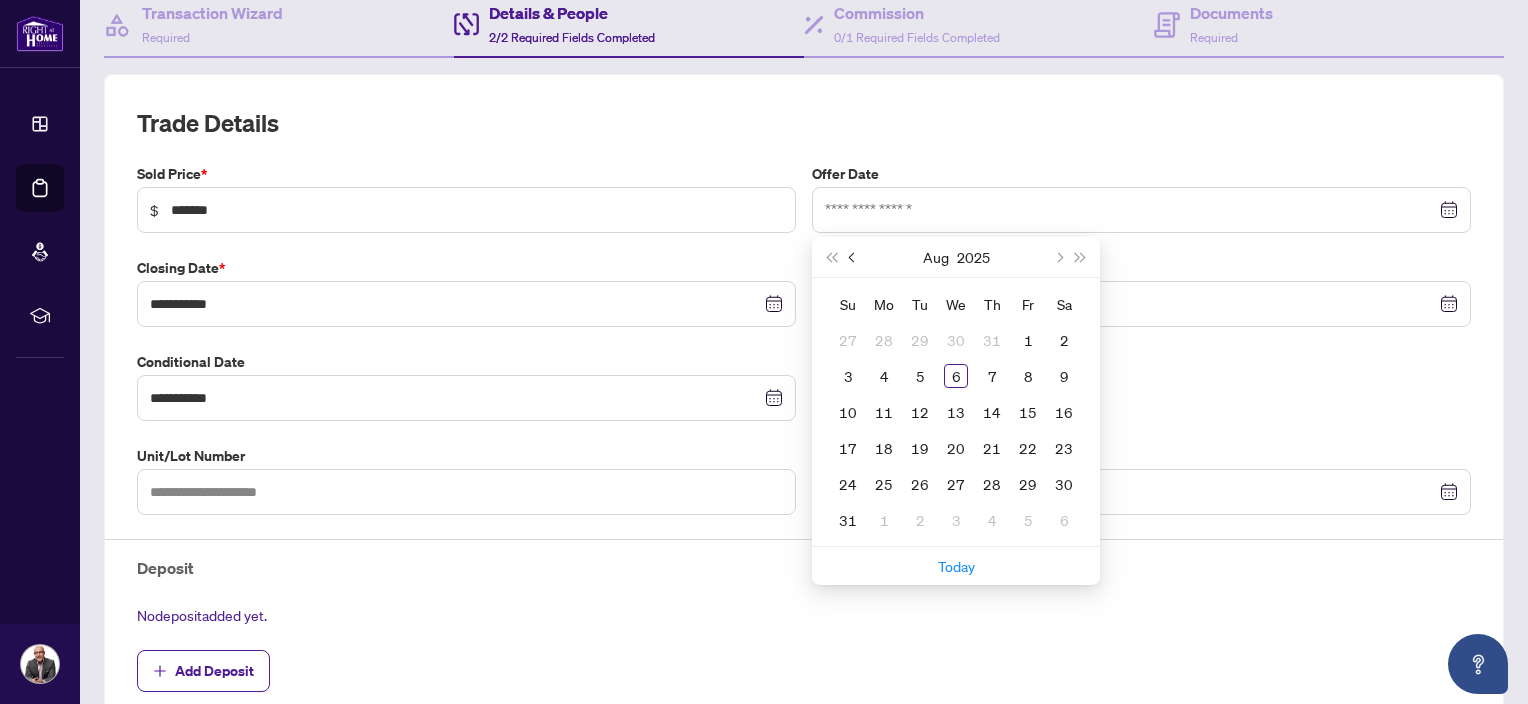 click at bounding box center (854, 257) 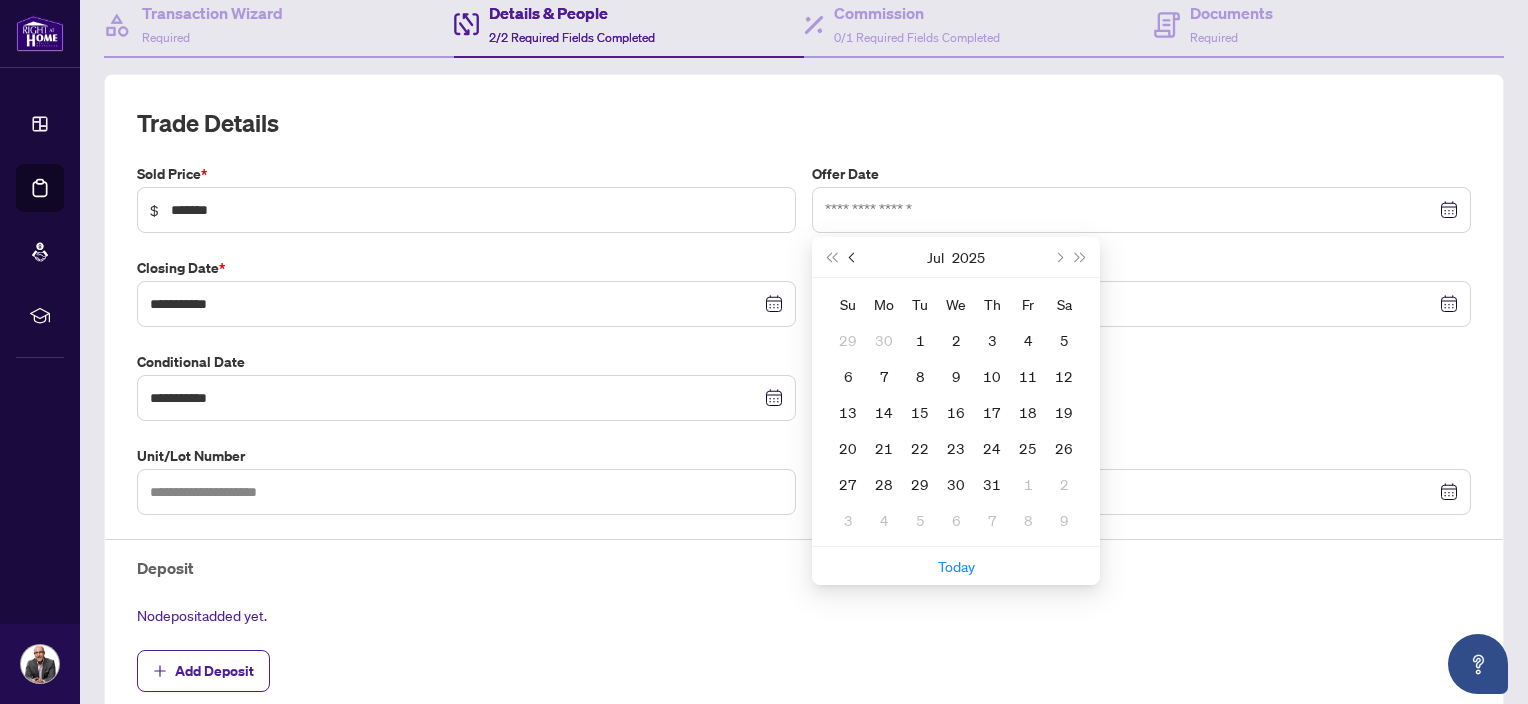 click at bounding box center [854, 257] 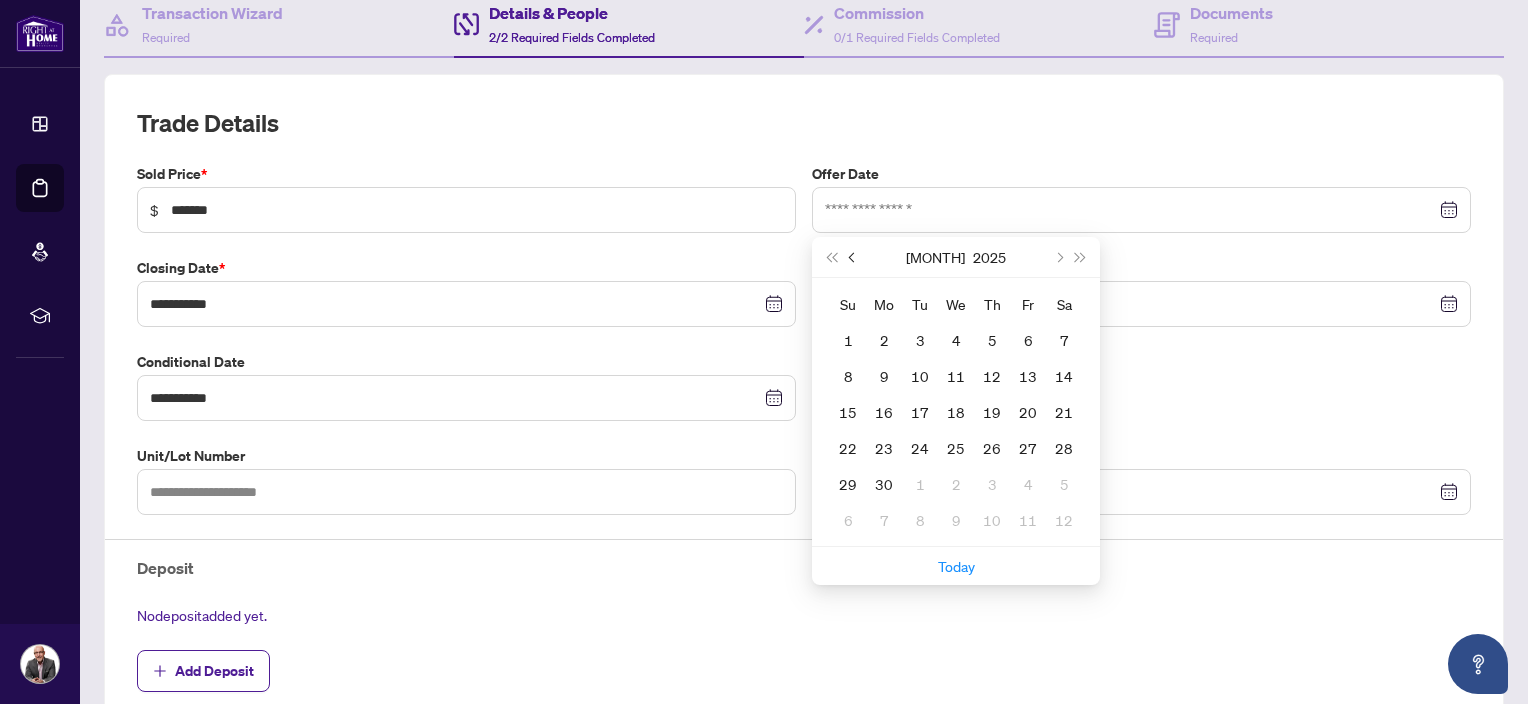 click at bounding box center [854, 257] 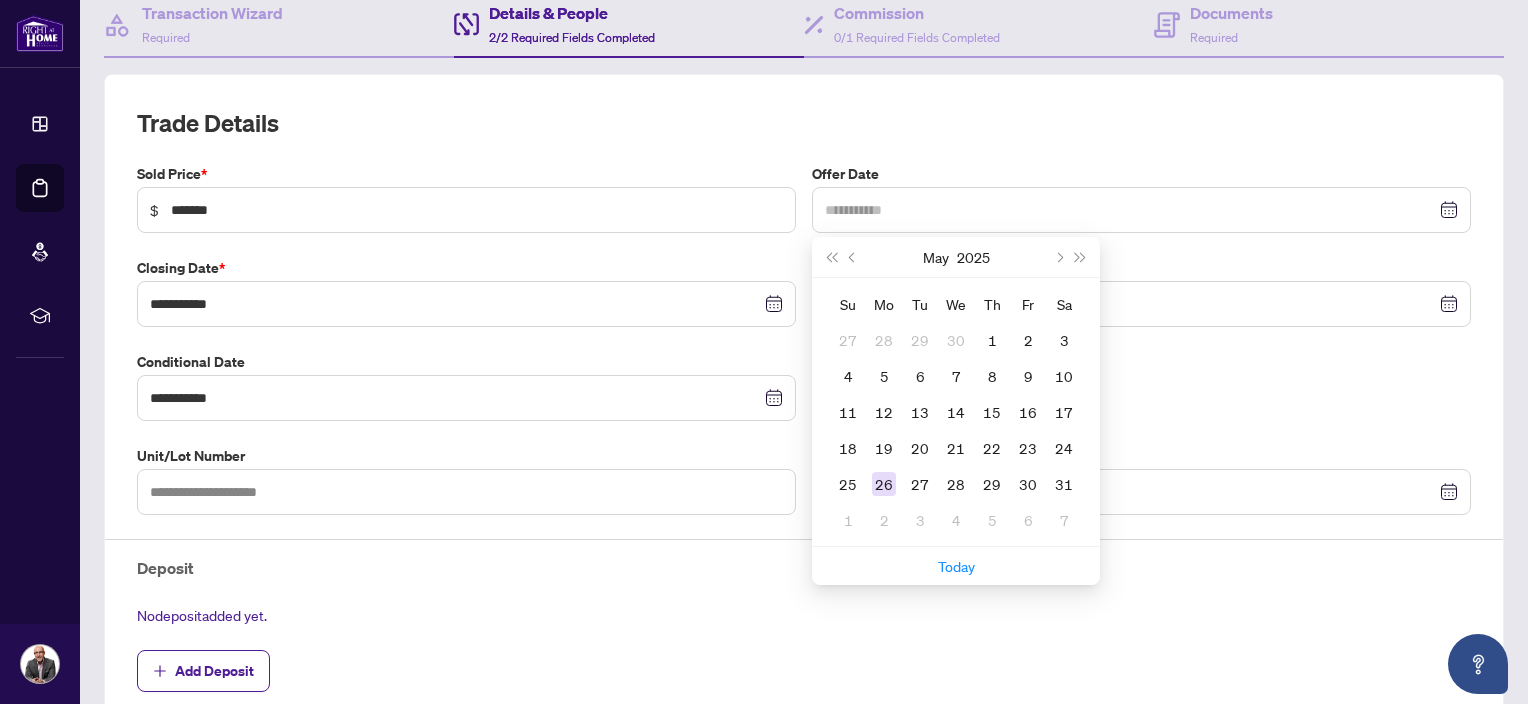 type on "**********" 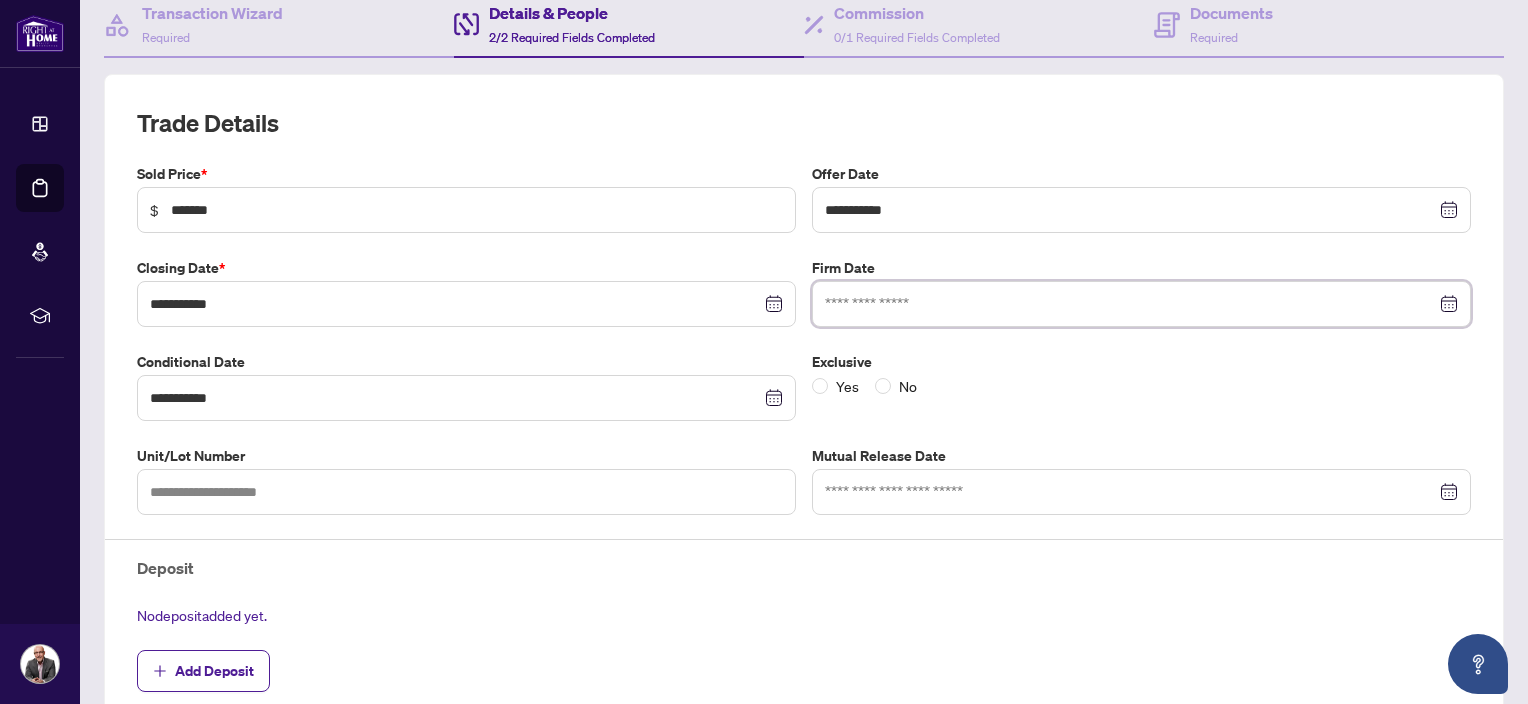 click at bounding box center [1130, 304] 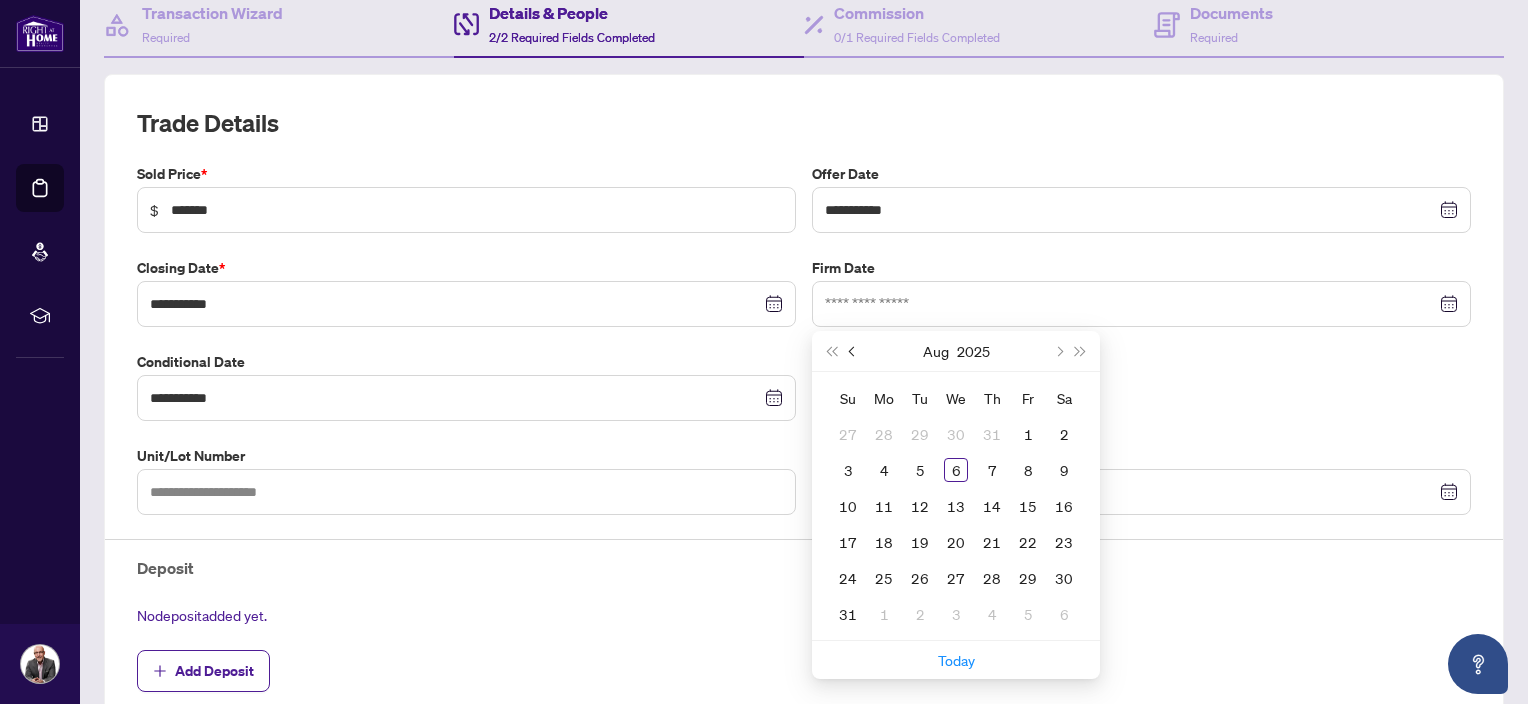 click at bounding box center [854, 351] 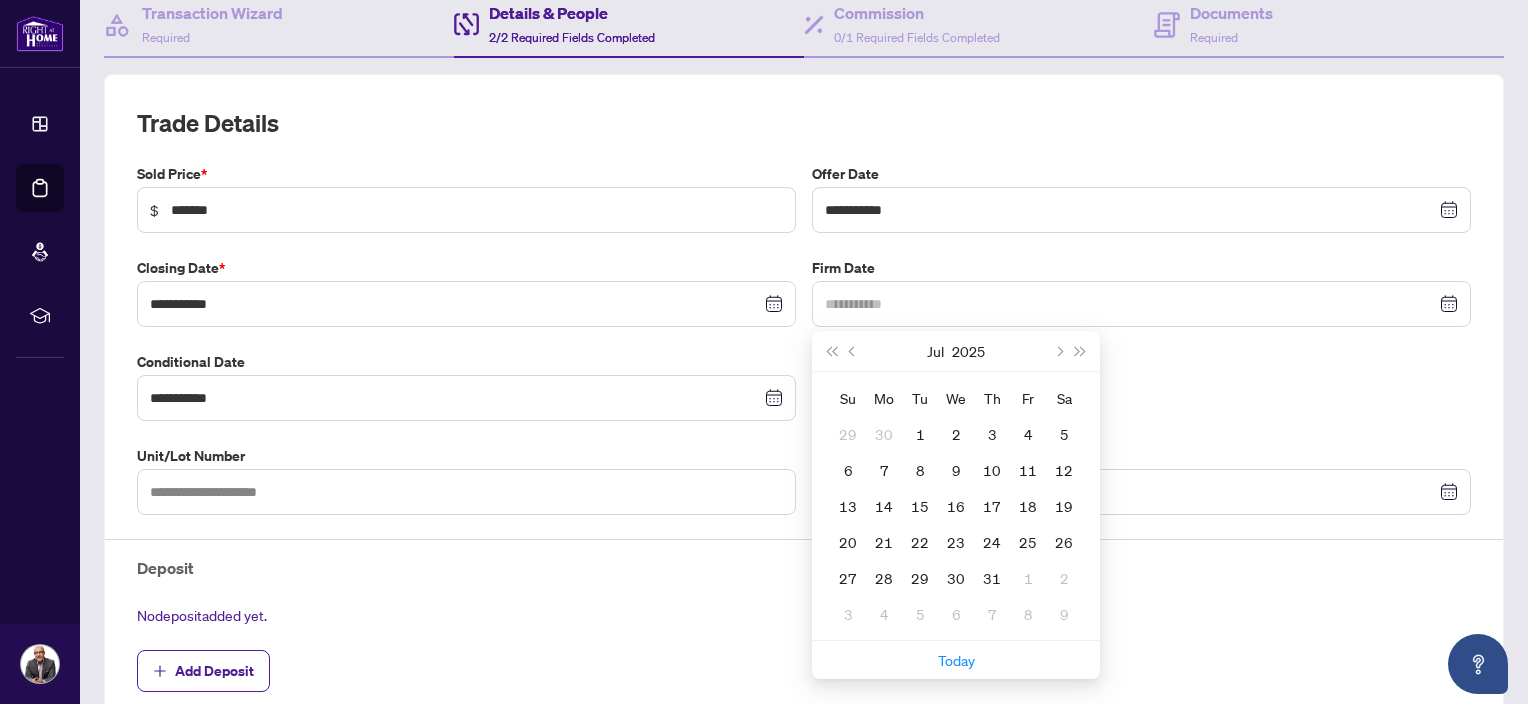 type on "**********" 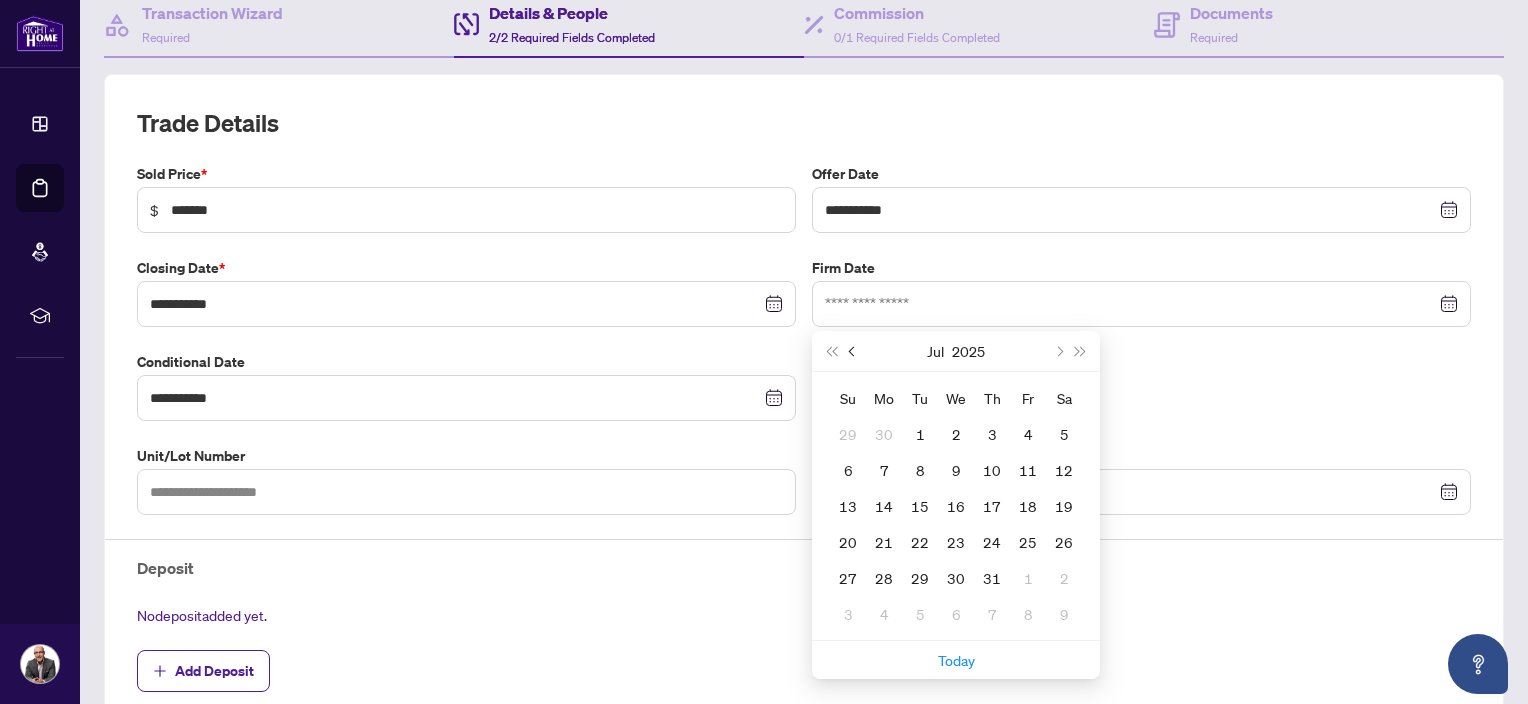 click at bounding box center (854, 351) 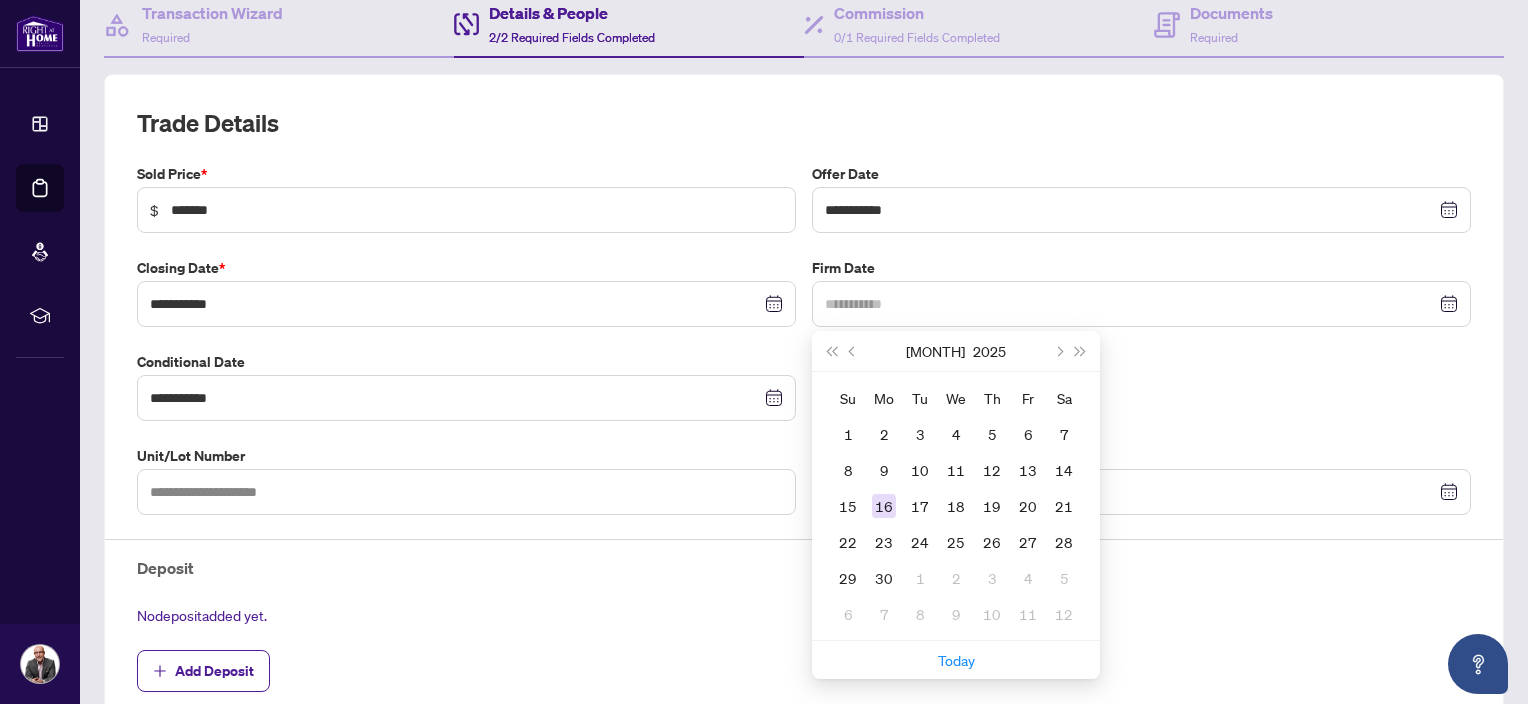 type on "**********" 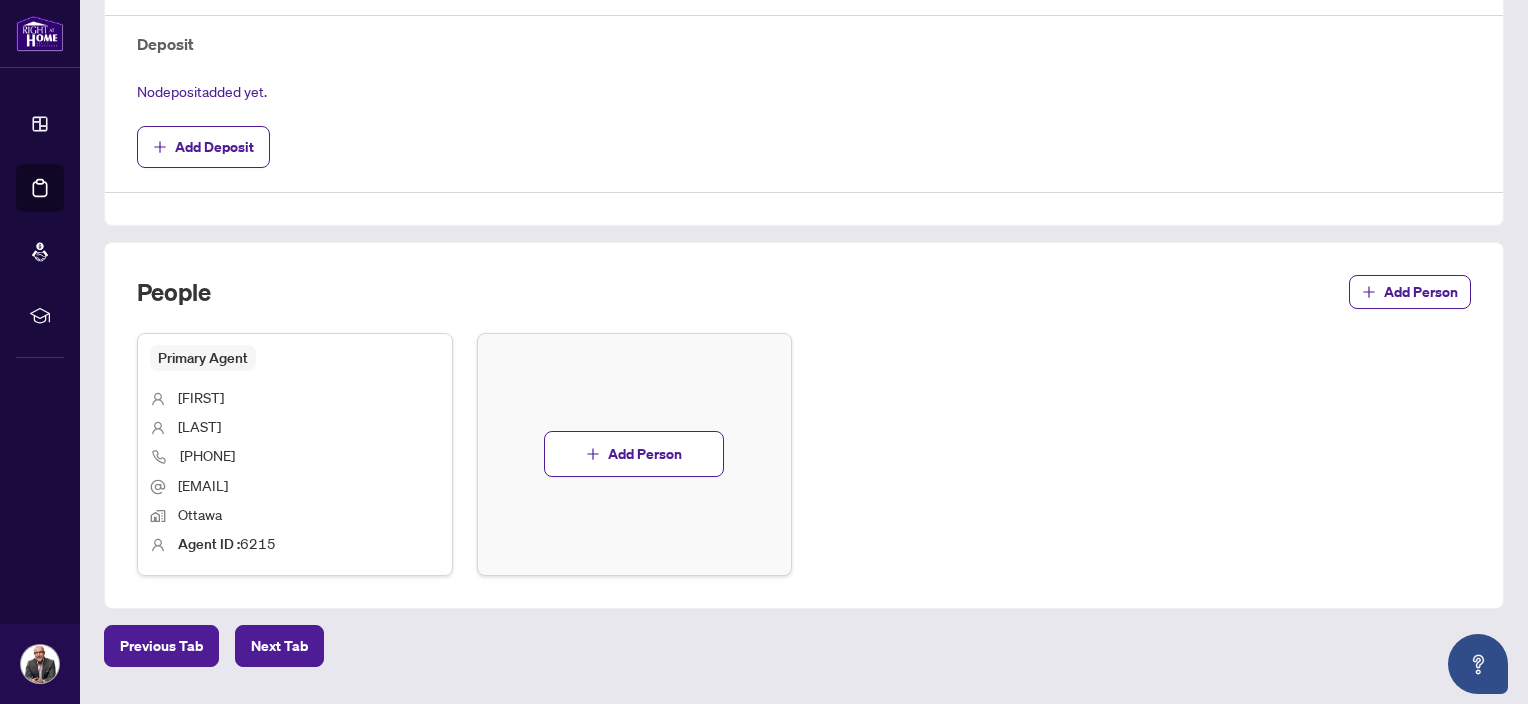 scroll, scrollTop: 773, scrollLeft: 0, axis: vertical 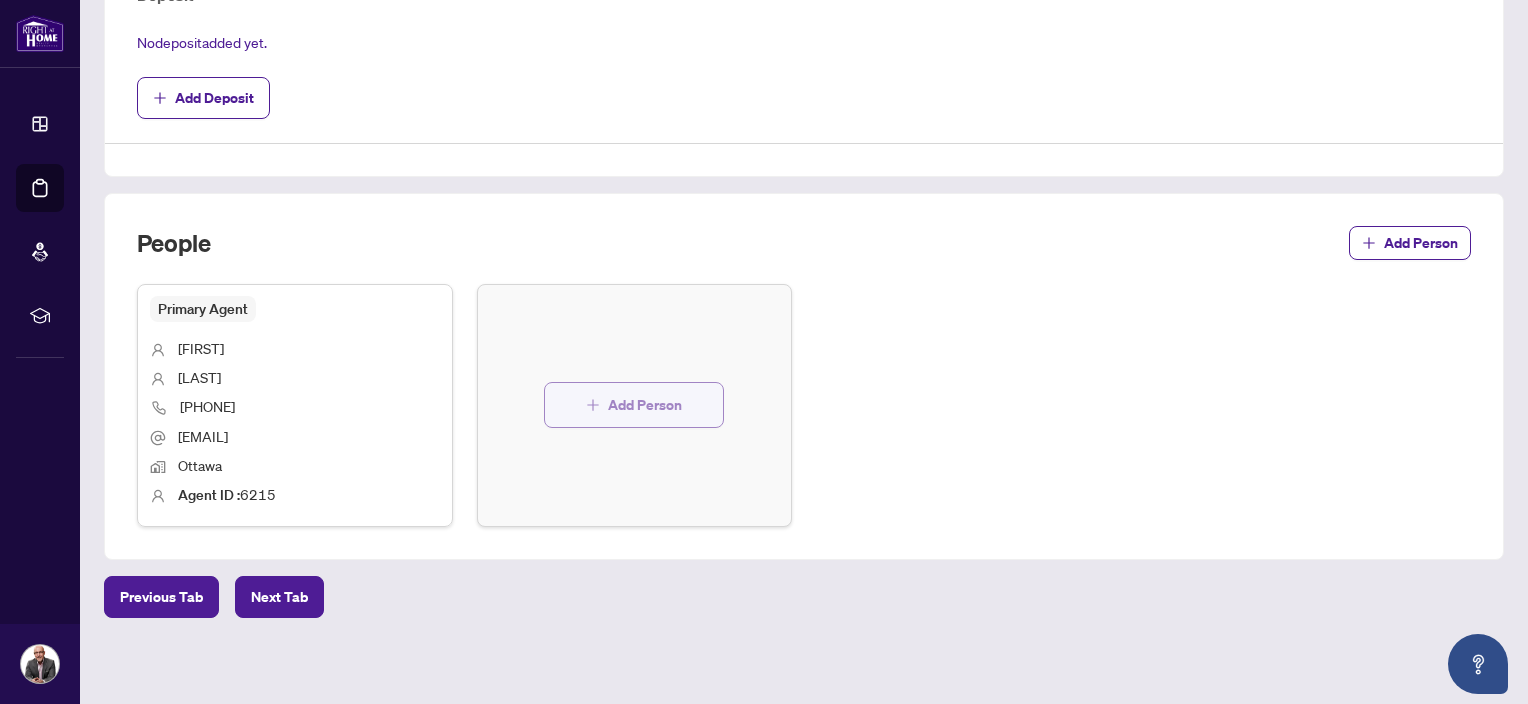 click on "Add Person" at bounding box center (645, 405) 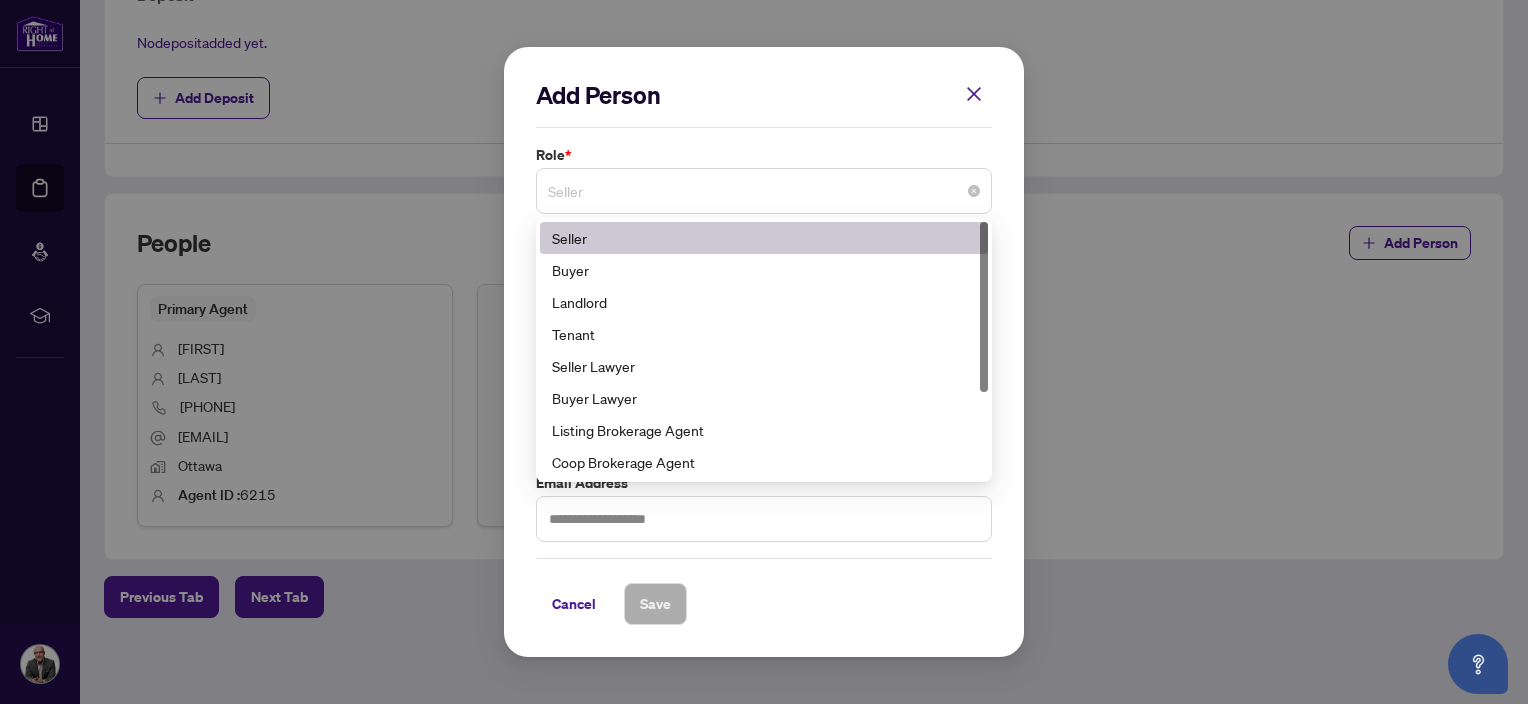 click on "Seller" at bounding box center (764, 191) 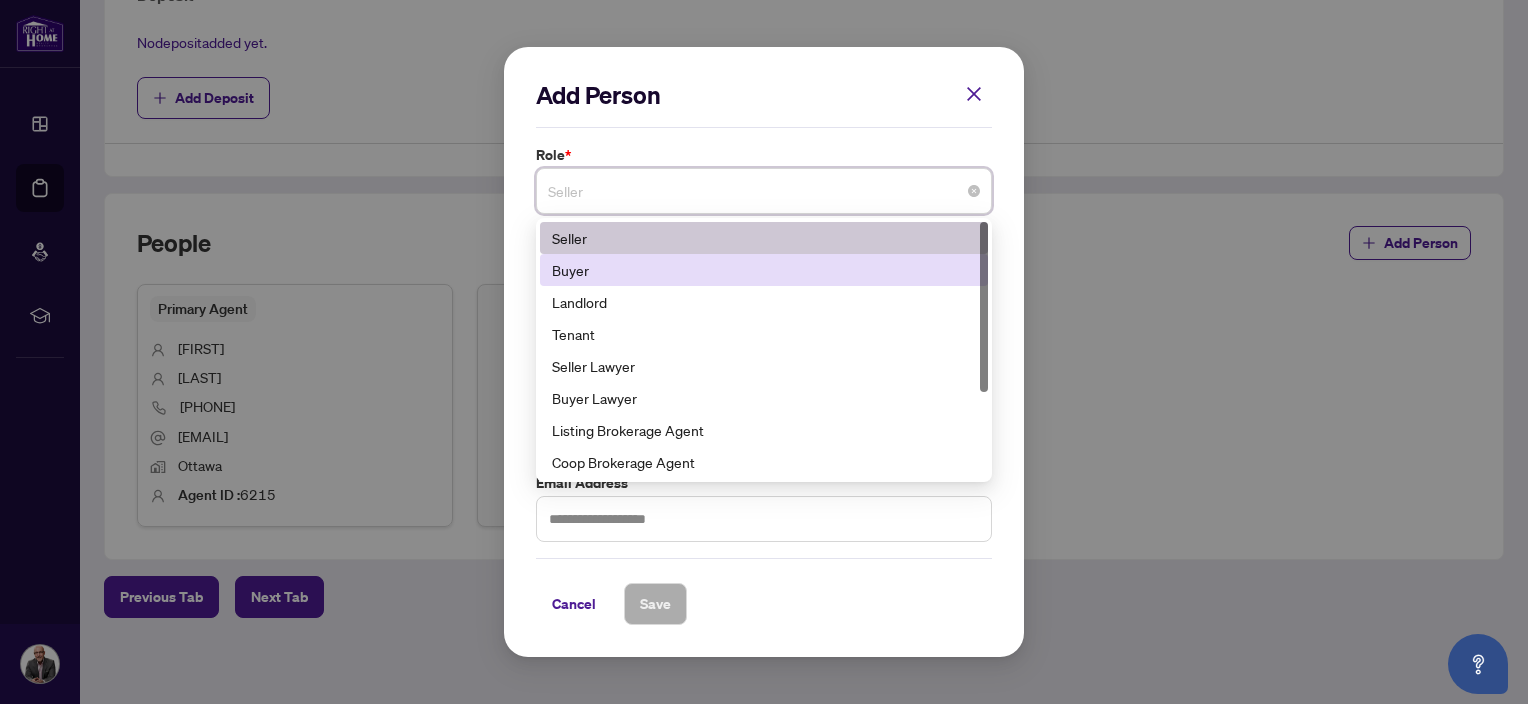 click on "Buyer" at bounding box center (764, 270) 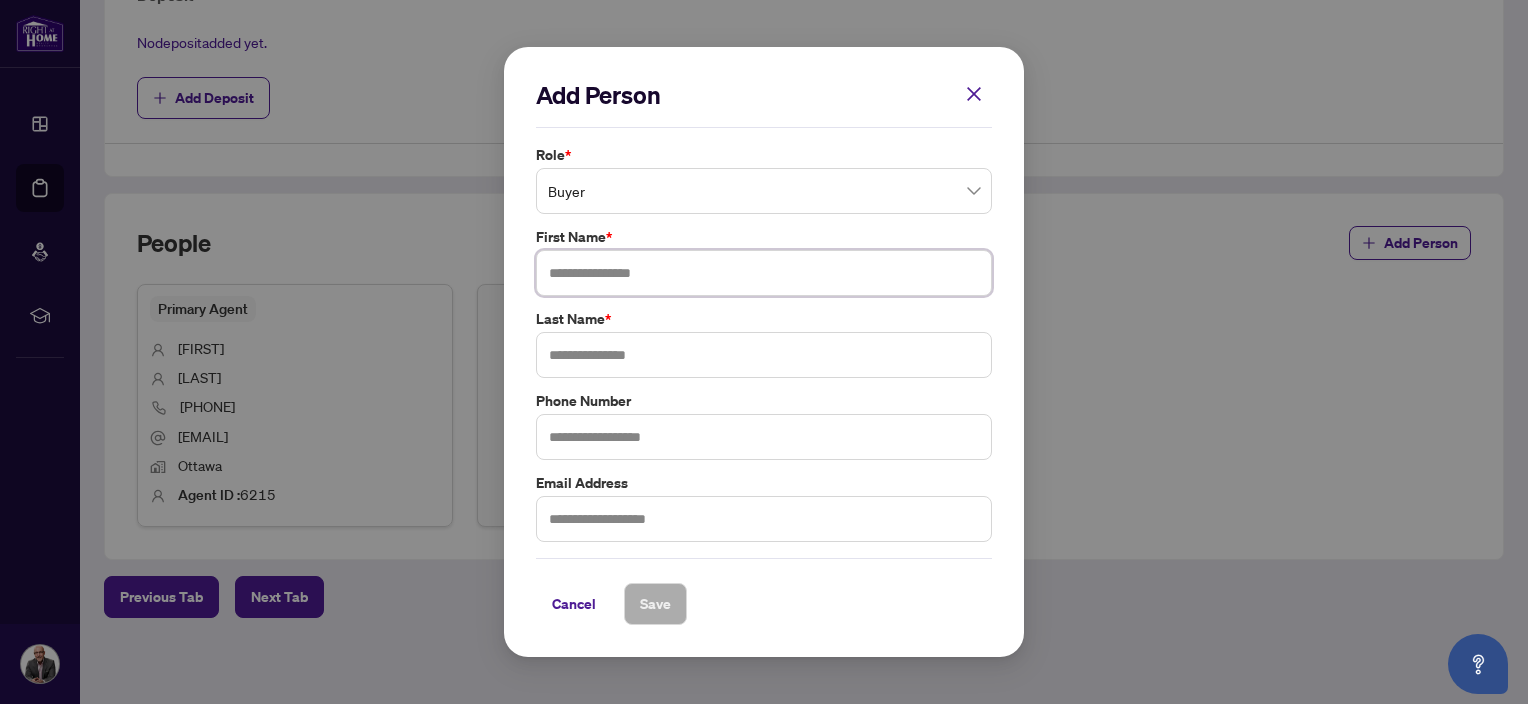 click at bounding box center [764, 273] 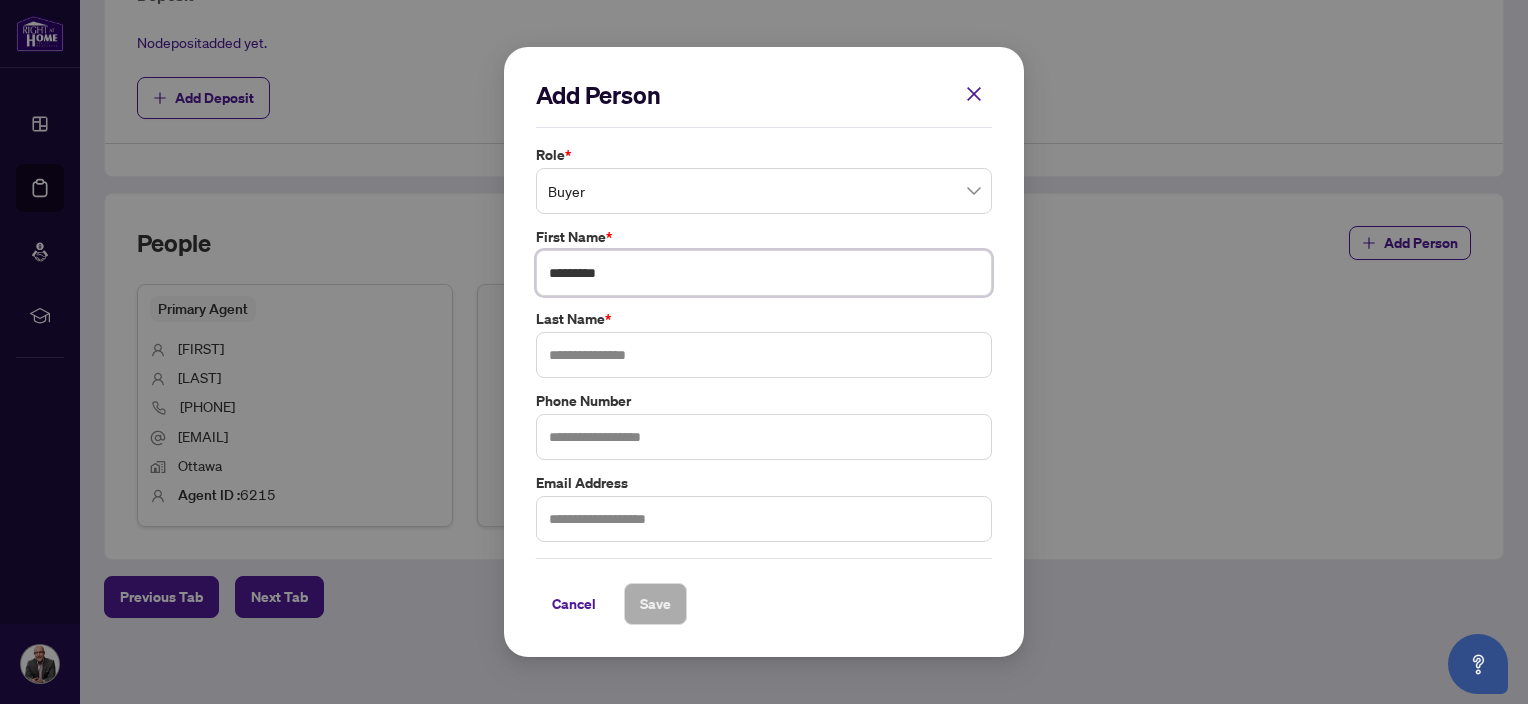 type on "*********" 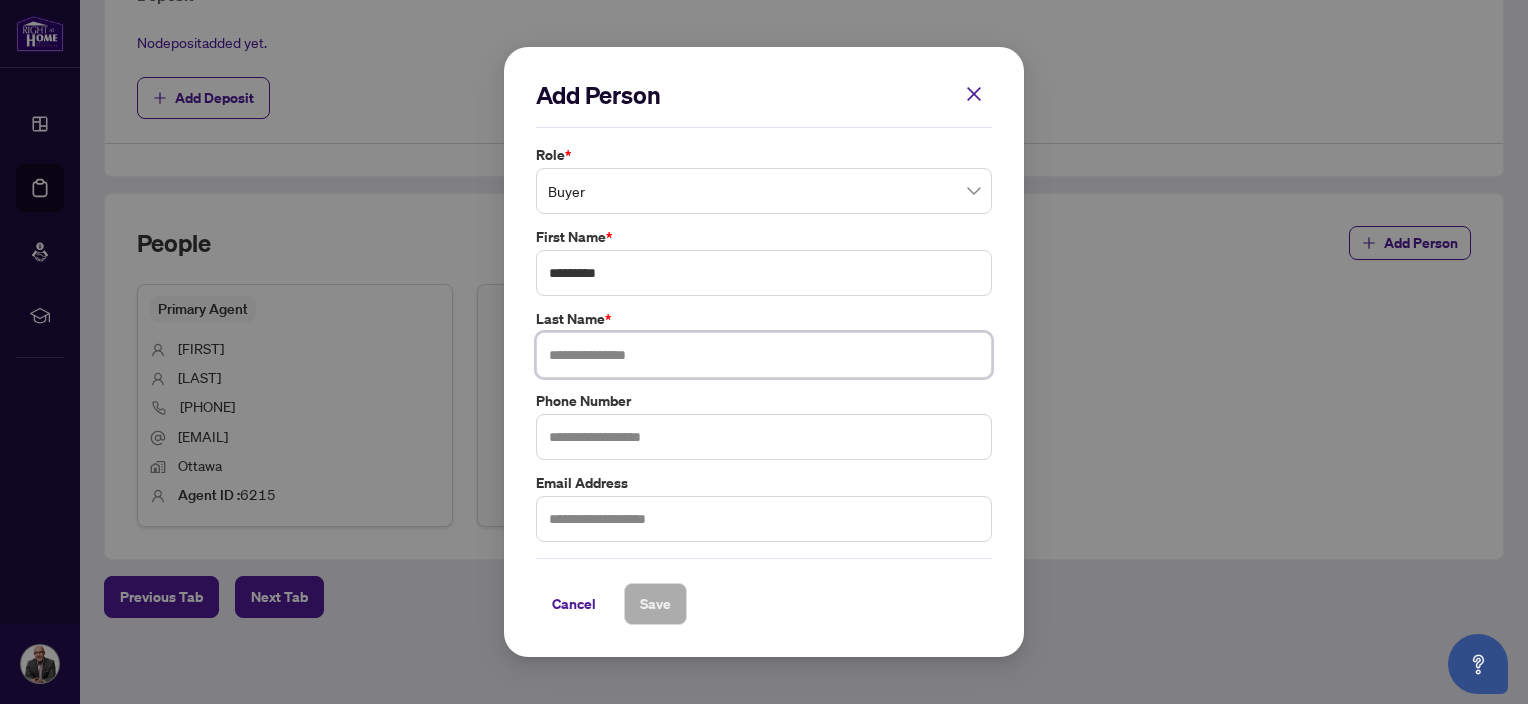 click at bounding box center (764, 355) 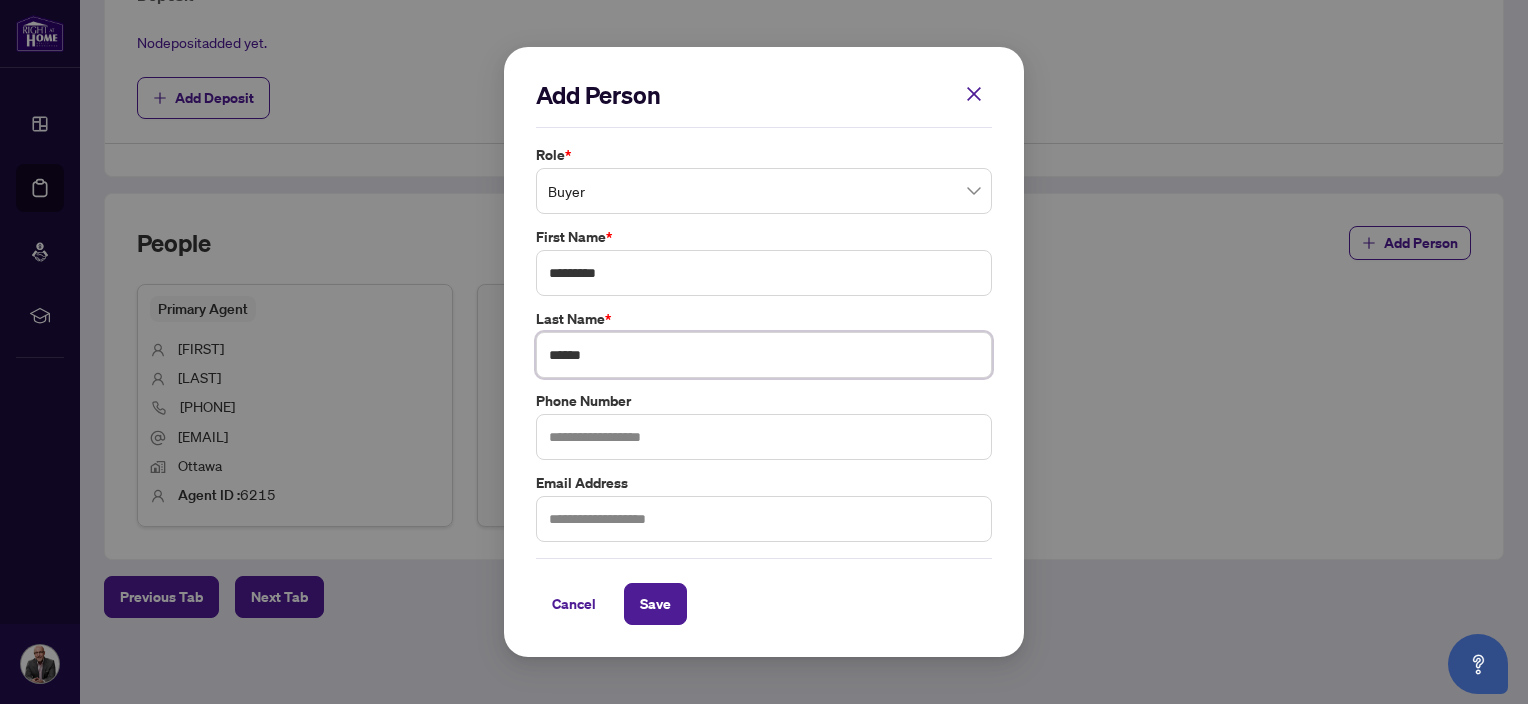 type on "******" 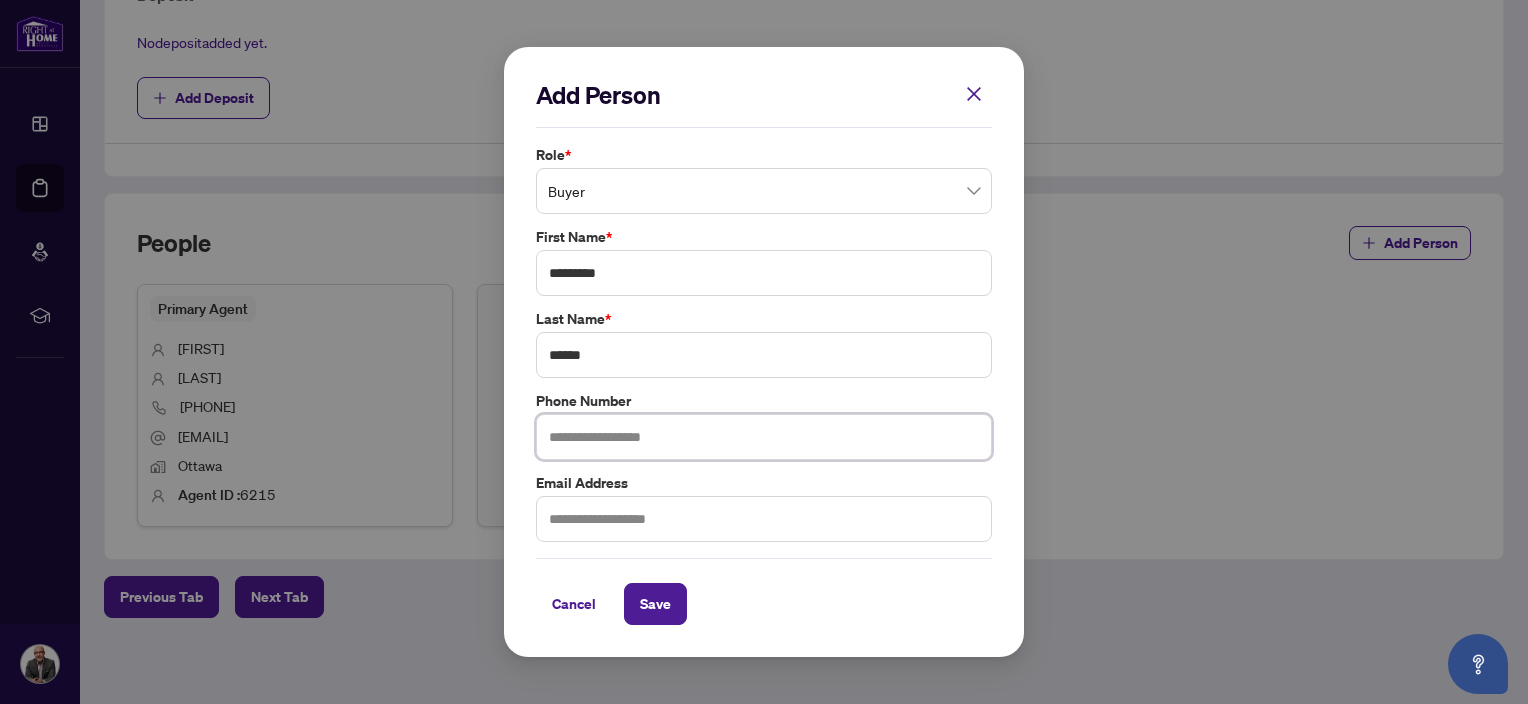 click at bounding box center [764, 437] 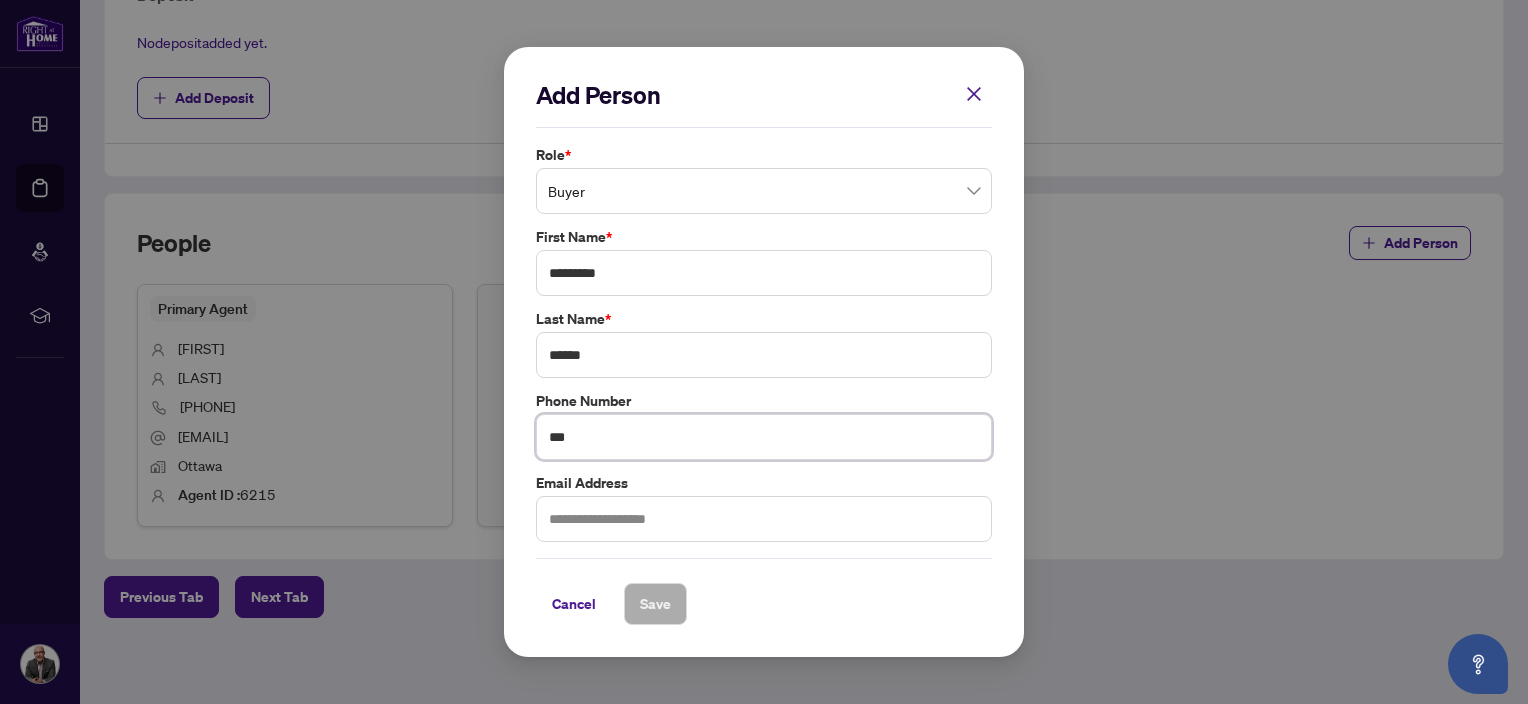 type on "**********" 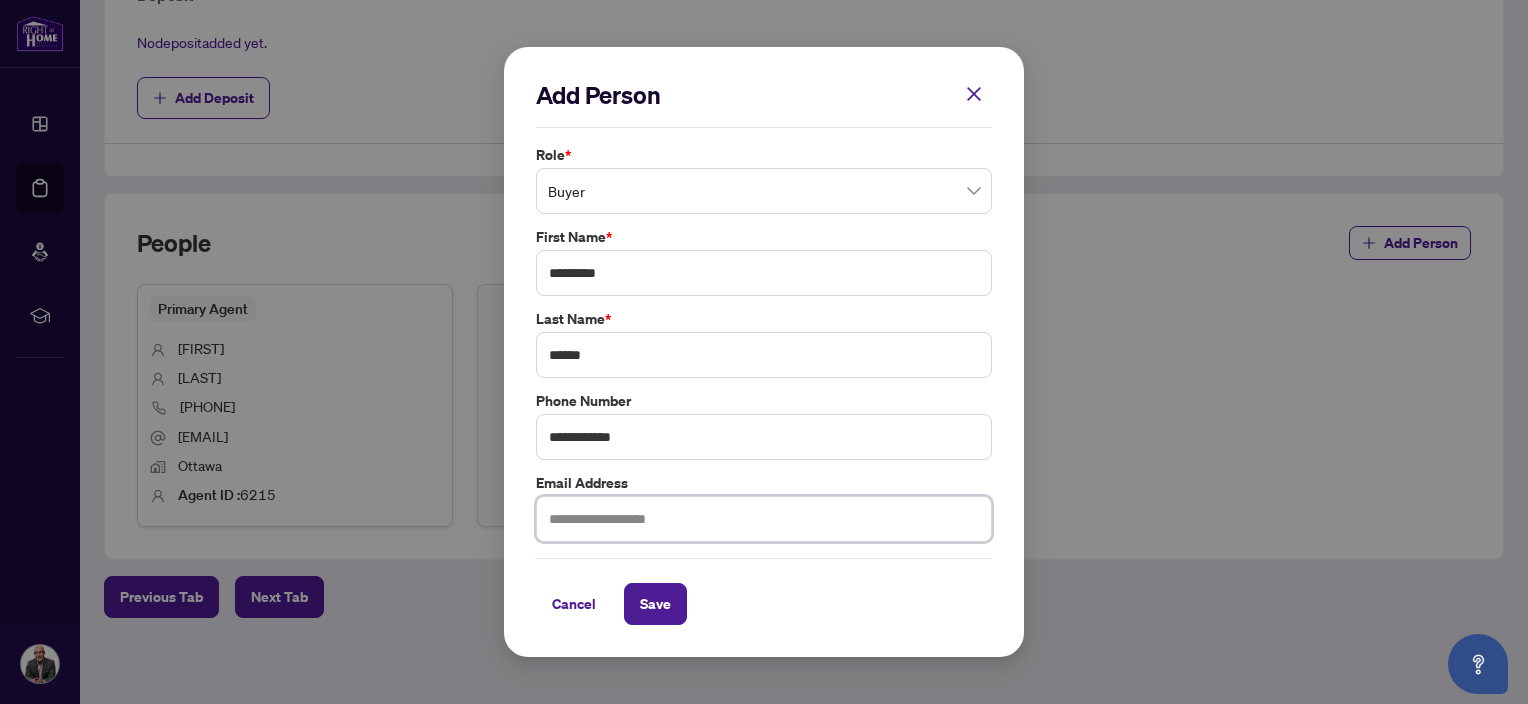 click at bounding box center [764, 519] 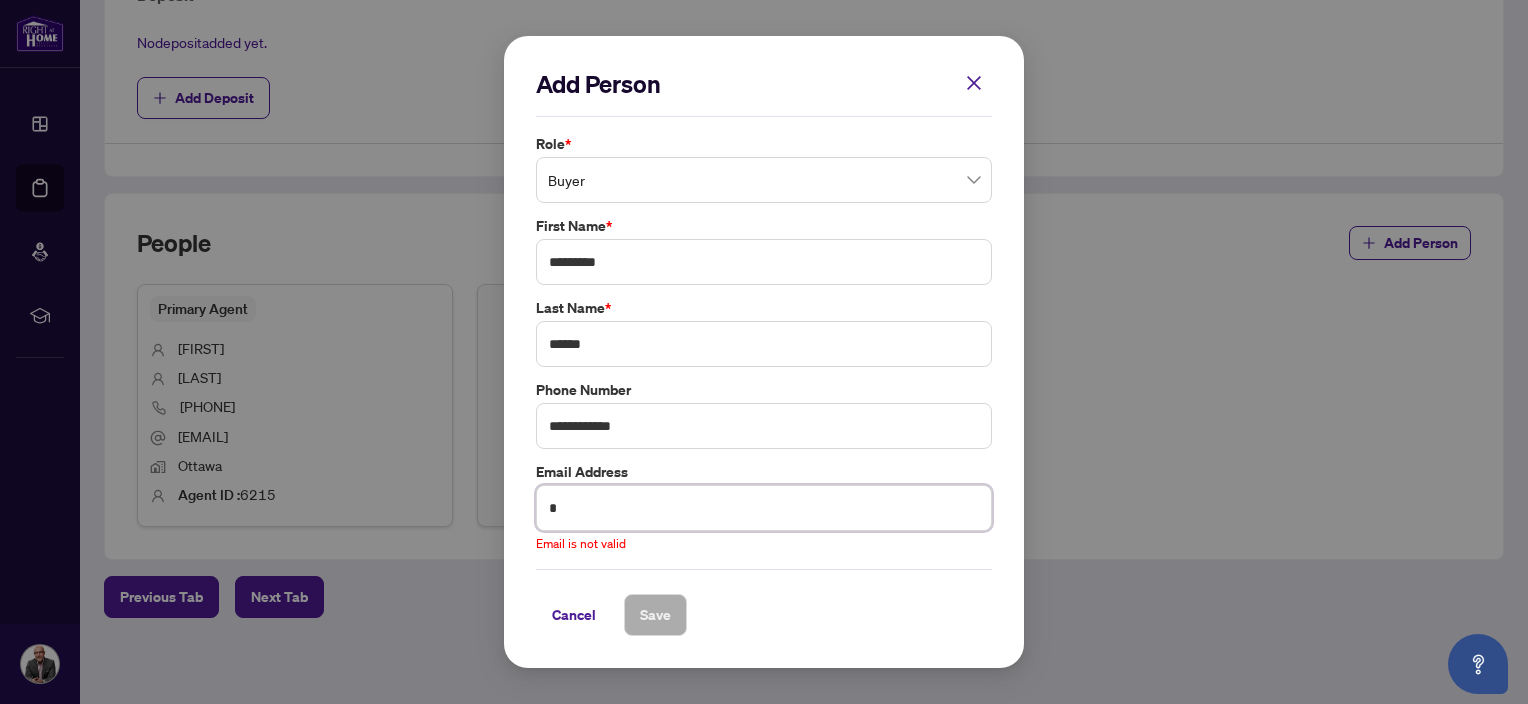 drag, startPoint x: 567, startPoint y: 507, endPoint x: 540, endPoint y: 504, distance: 27.166155 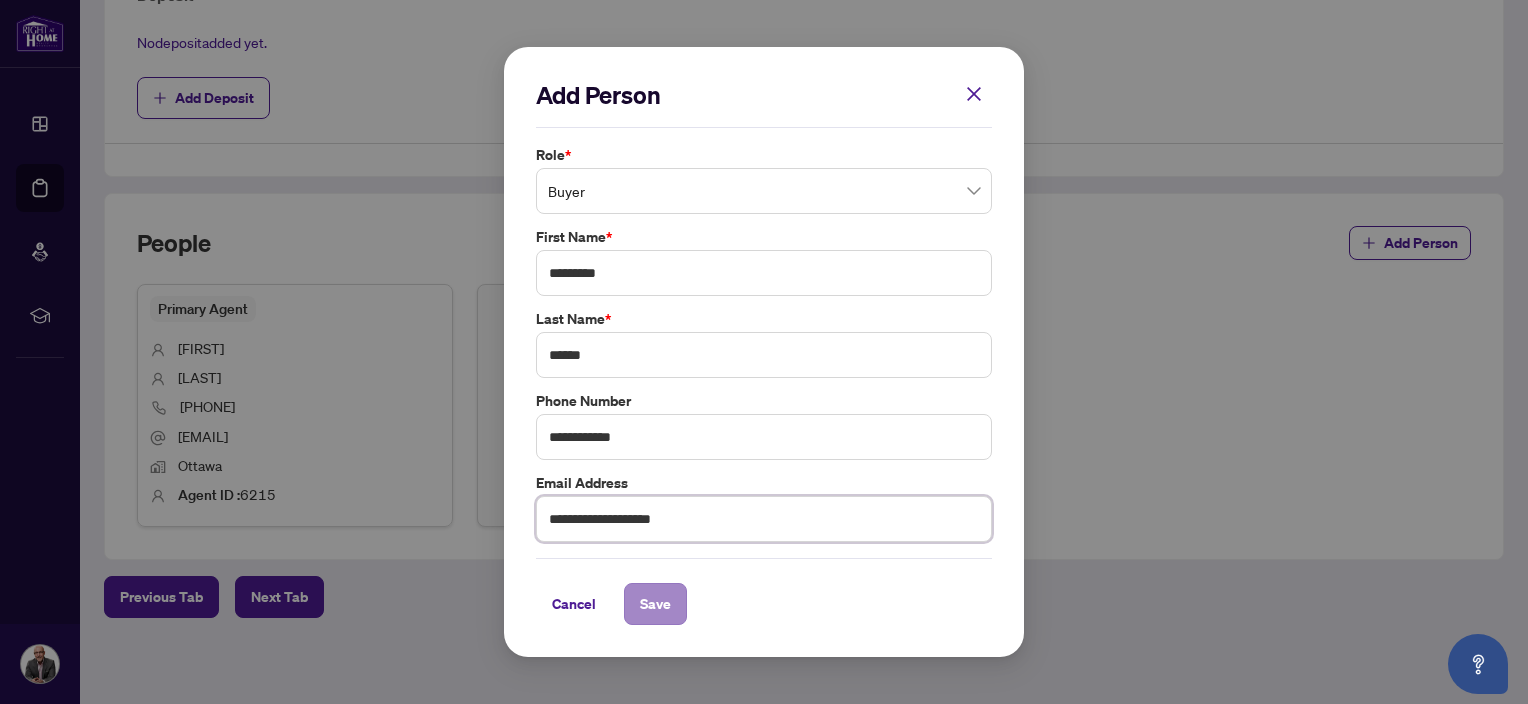 type on "**********" 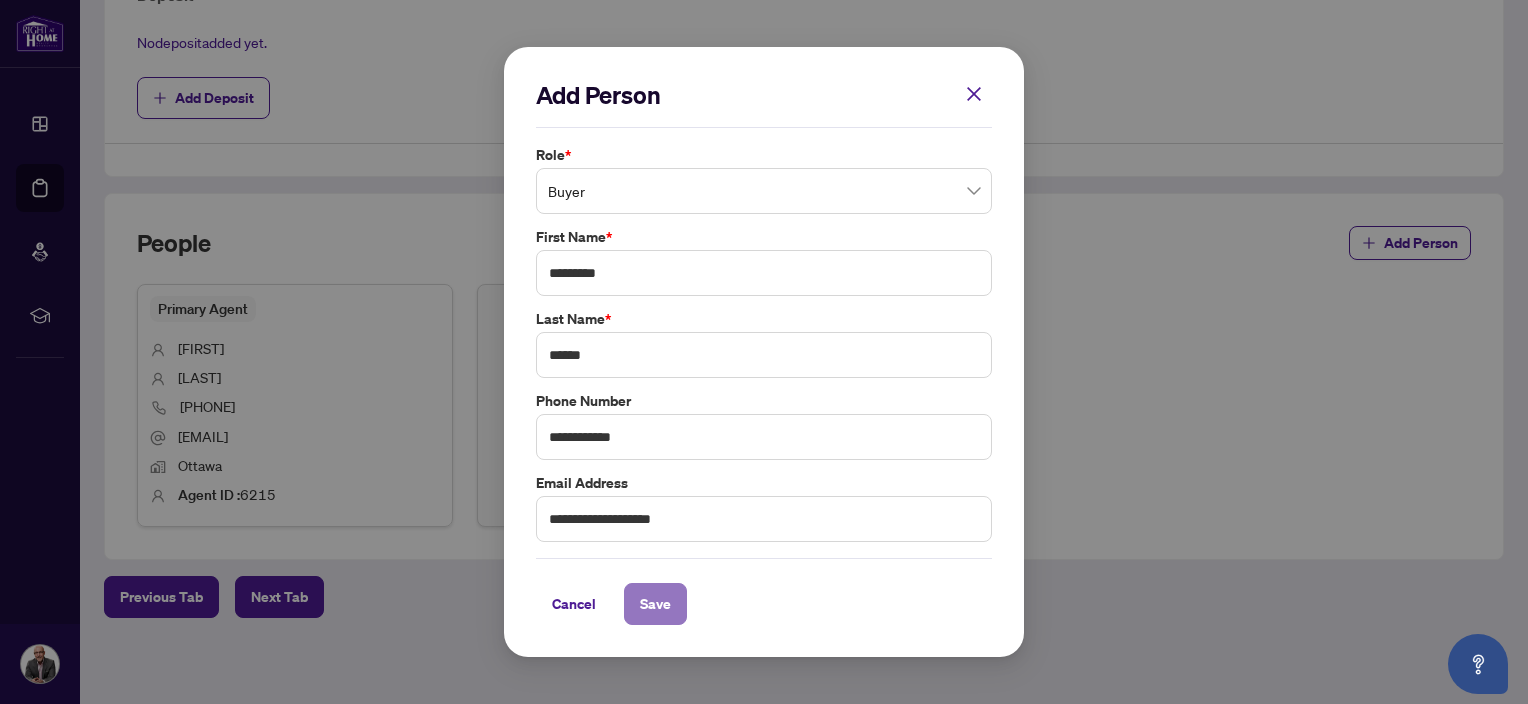 click on "Save" at bounding box center [655, 604] 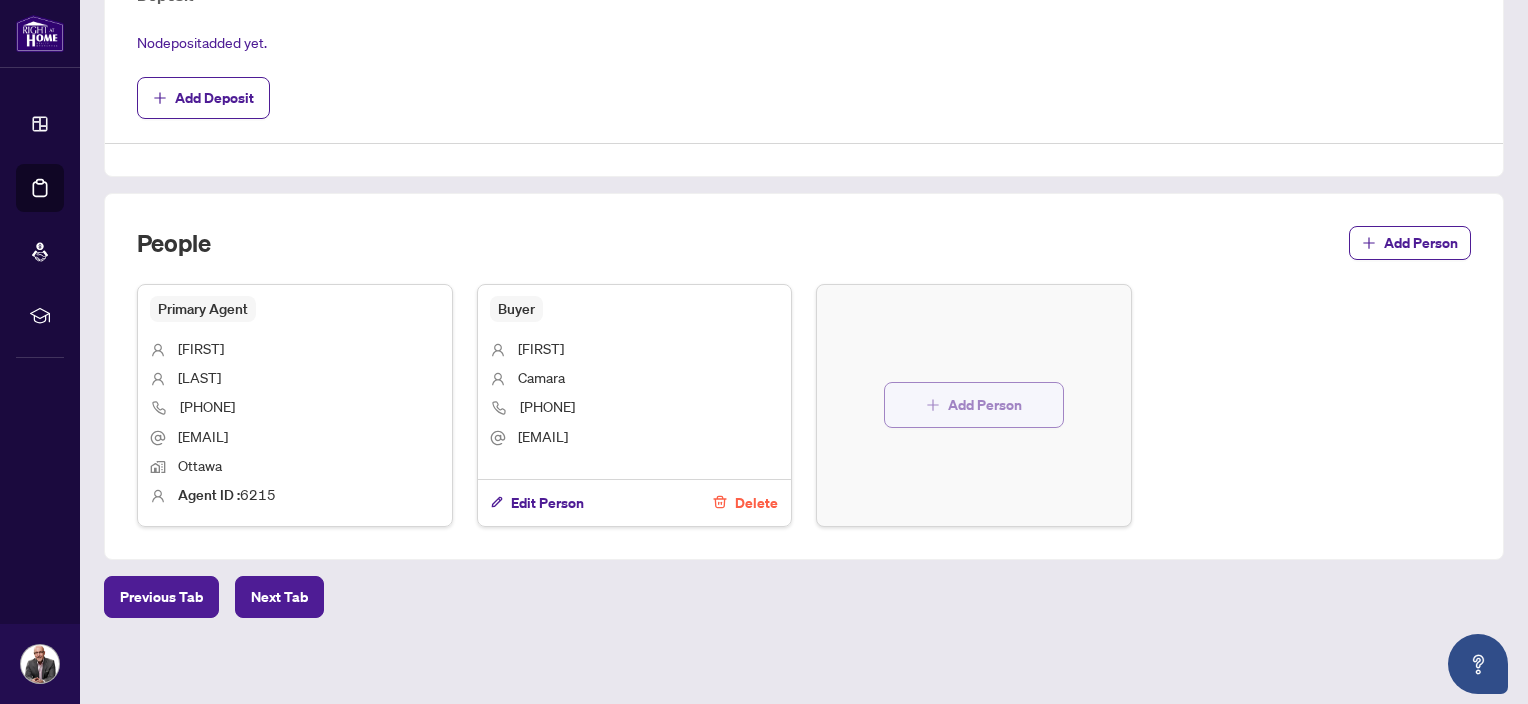 click on "Add Person" at bounding box center [985, 405] 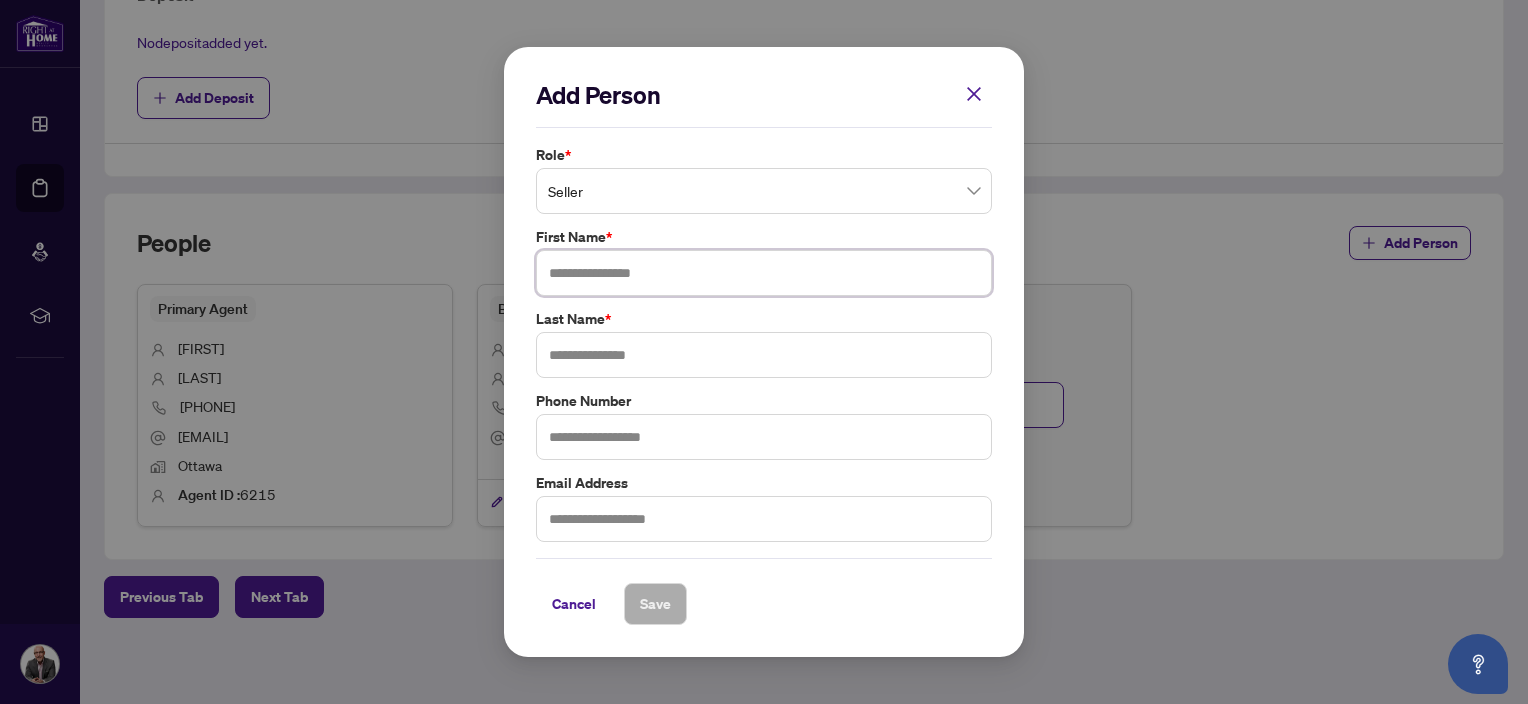 click at bounding box center [764, 273] 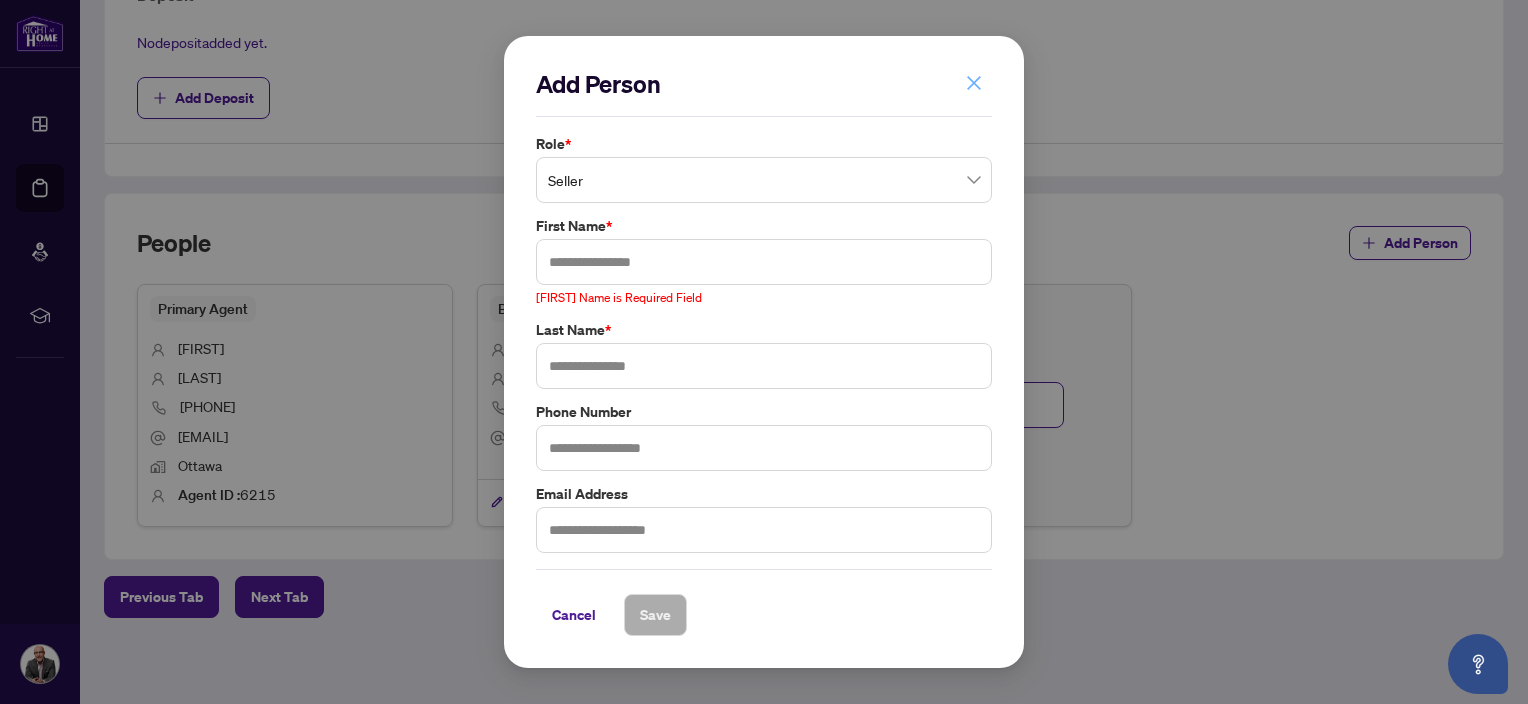 click 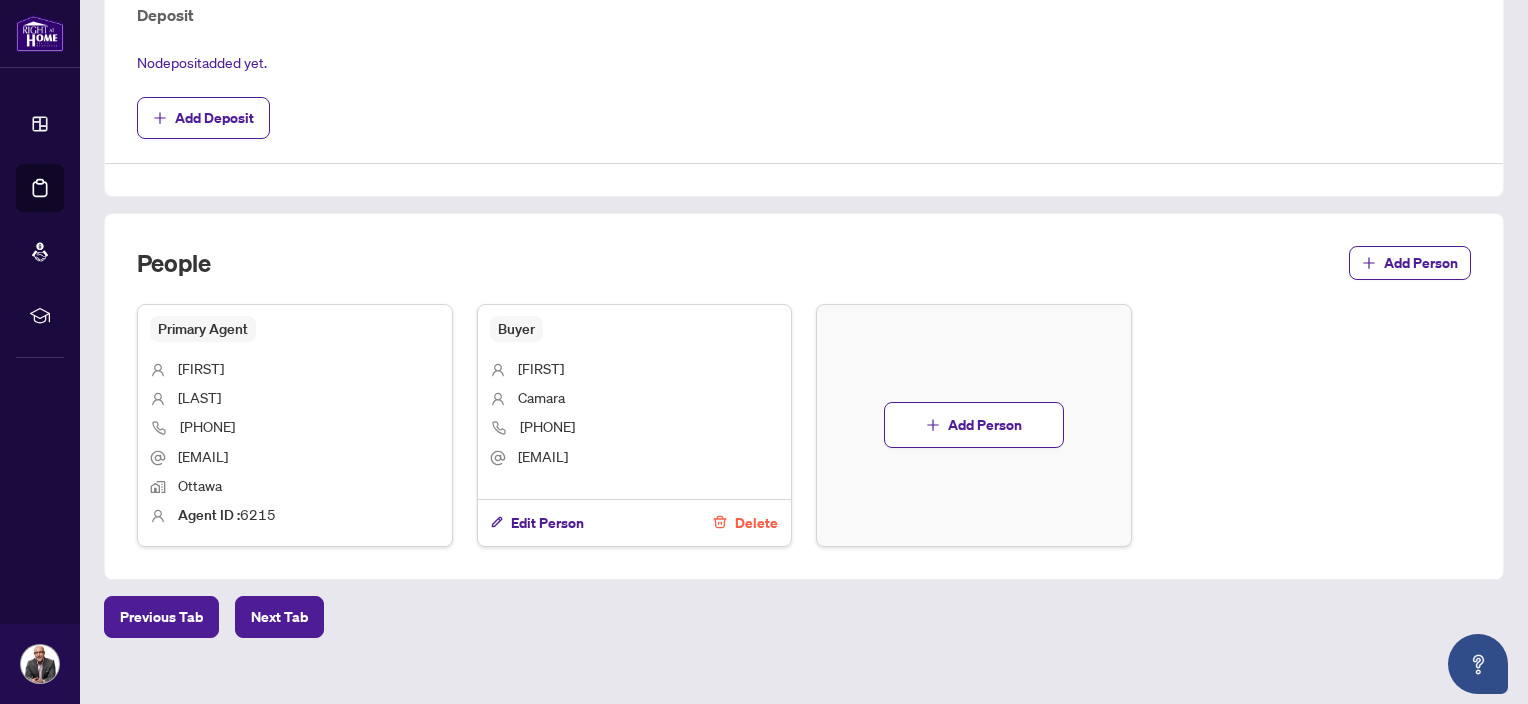 scroll, scrollTop: 773, scrollLeft: 0, axis: vertical 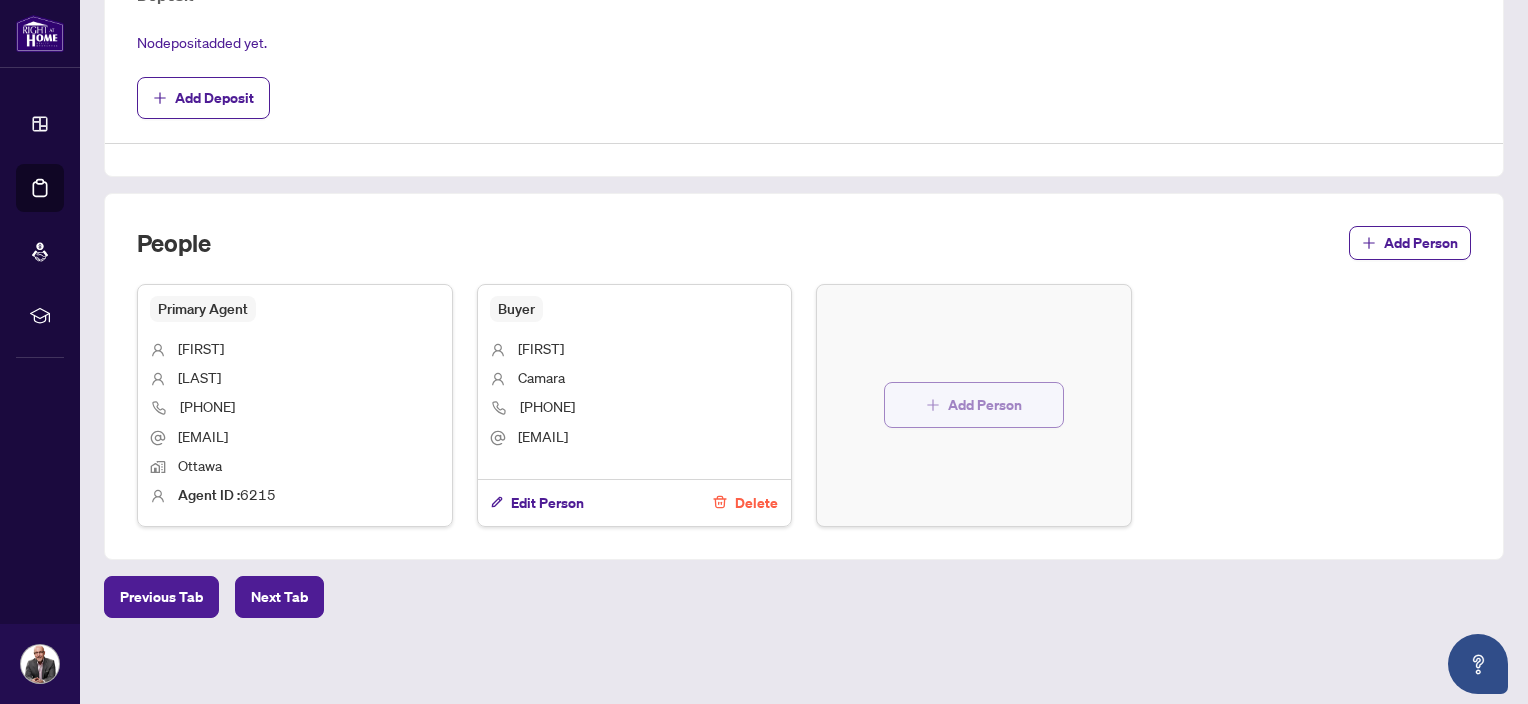 click on "Add Person" at bounding box center [985, 405] 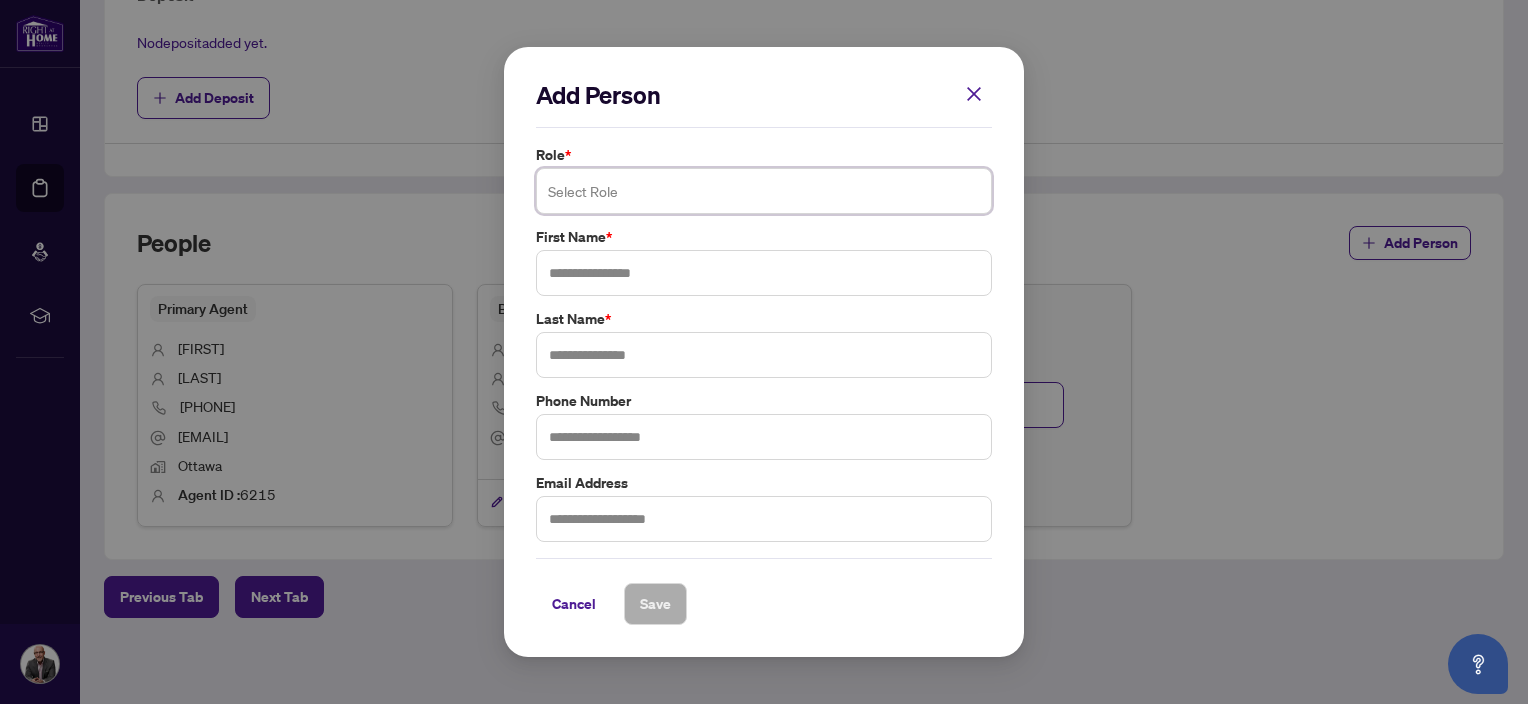 click at bounding box center [764, 191] 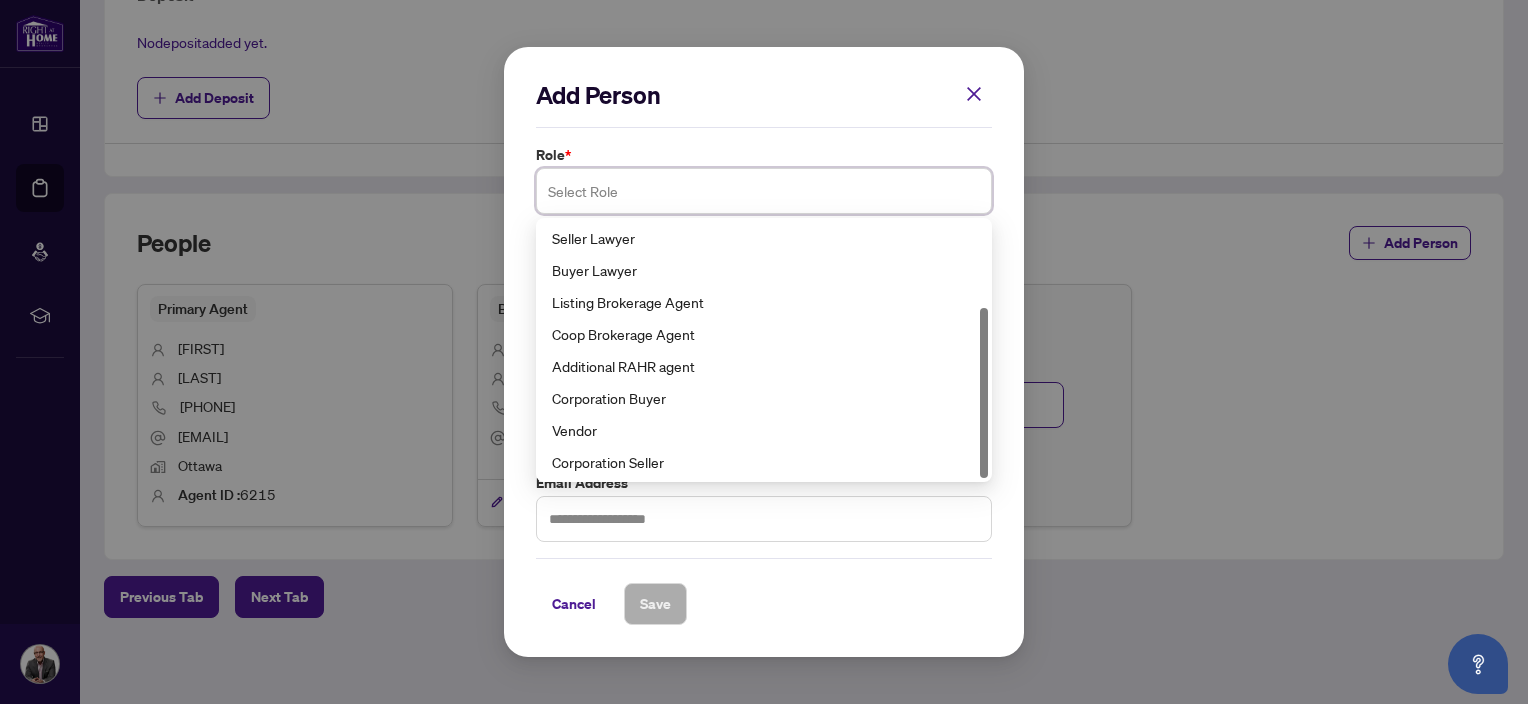 scroll, scrollTop: 0, scrollLeft: 0, axis: both 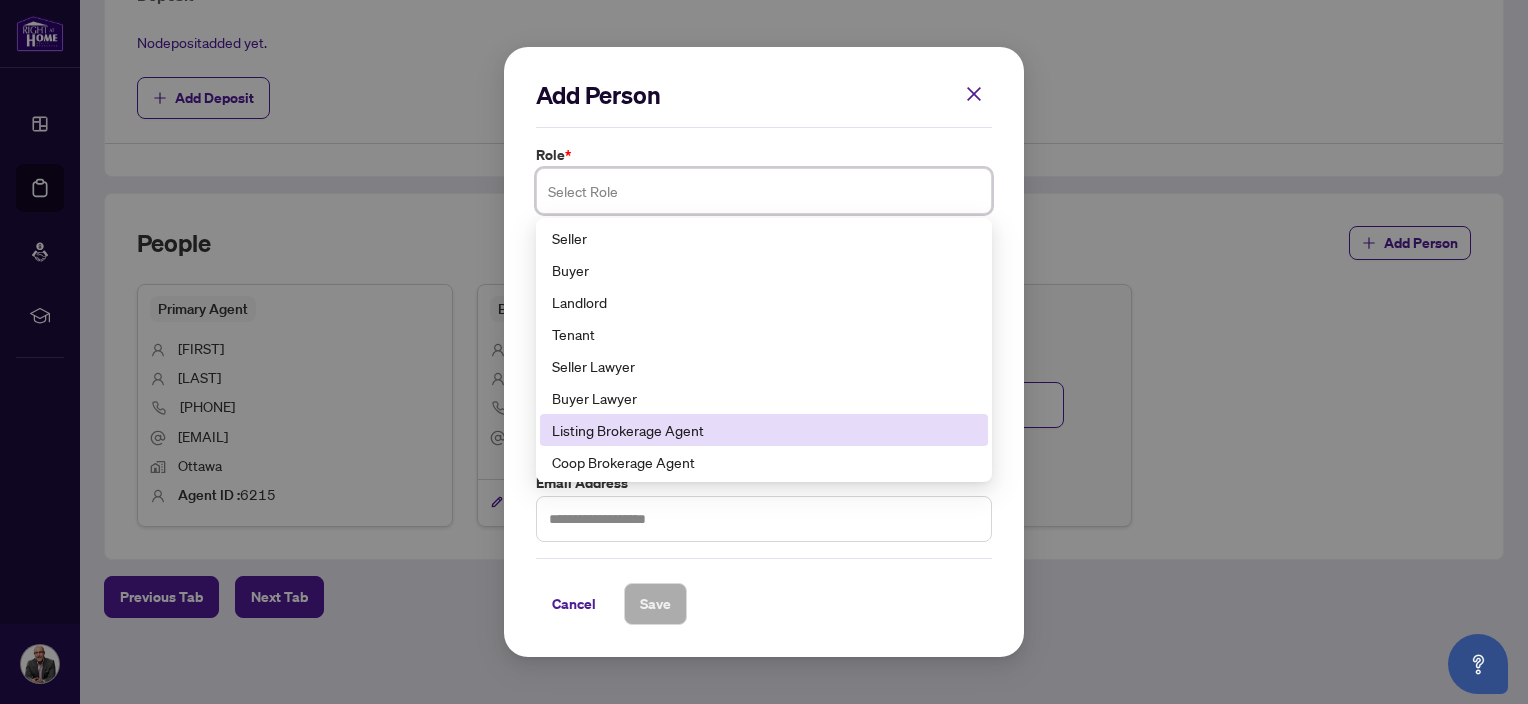 click on "Listing Brokerage Agent" at bounding box center [764, 430] 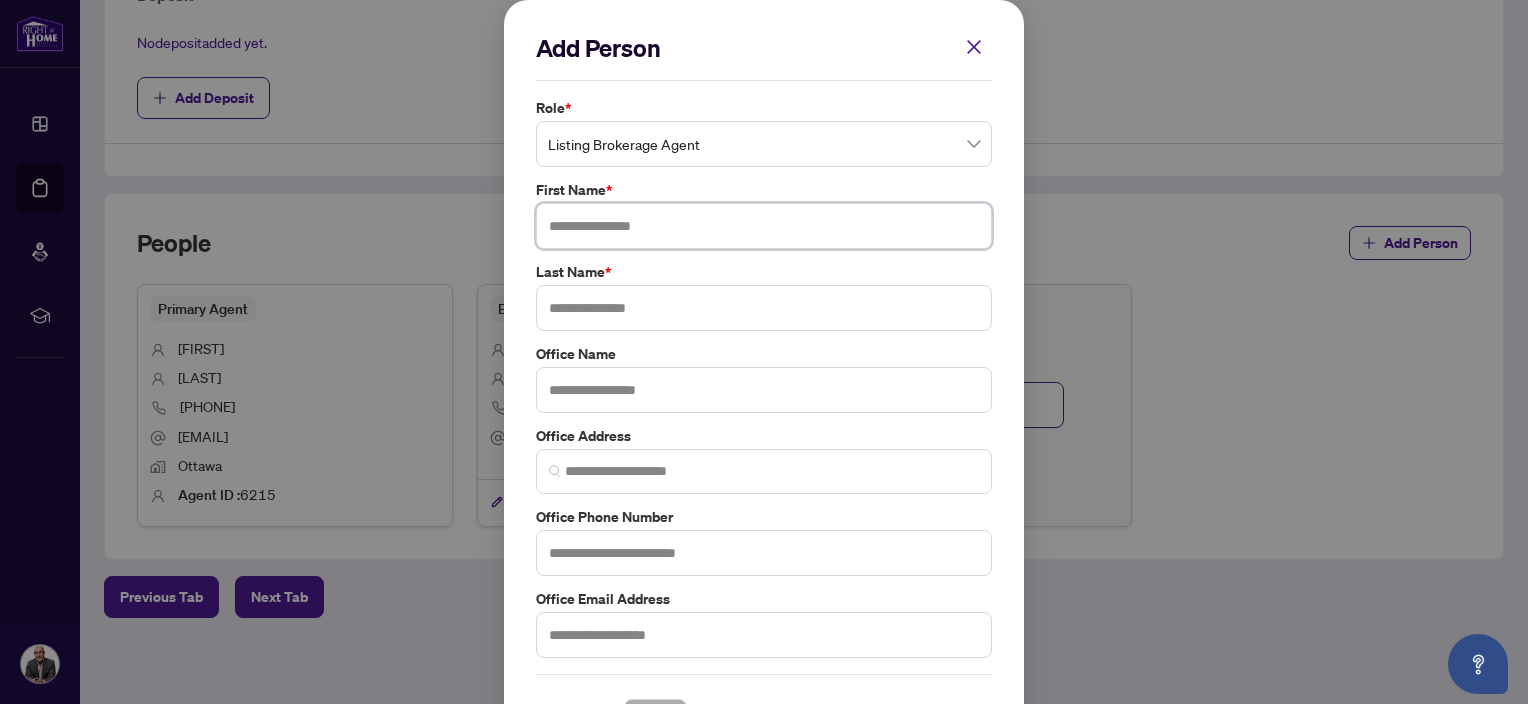 click at bounding box center (764, 226) 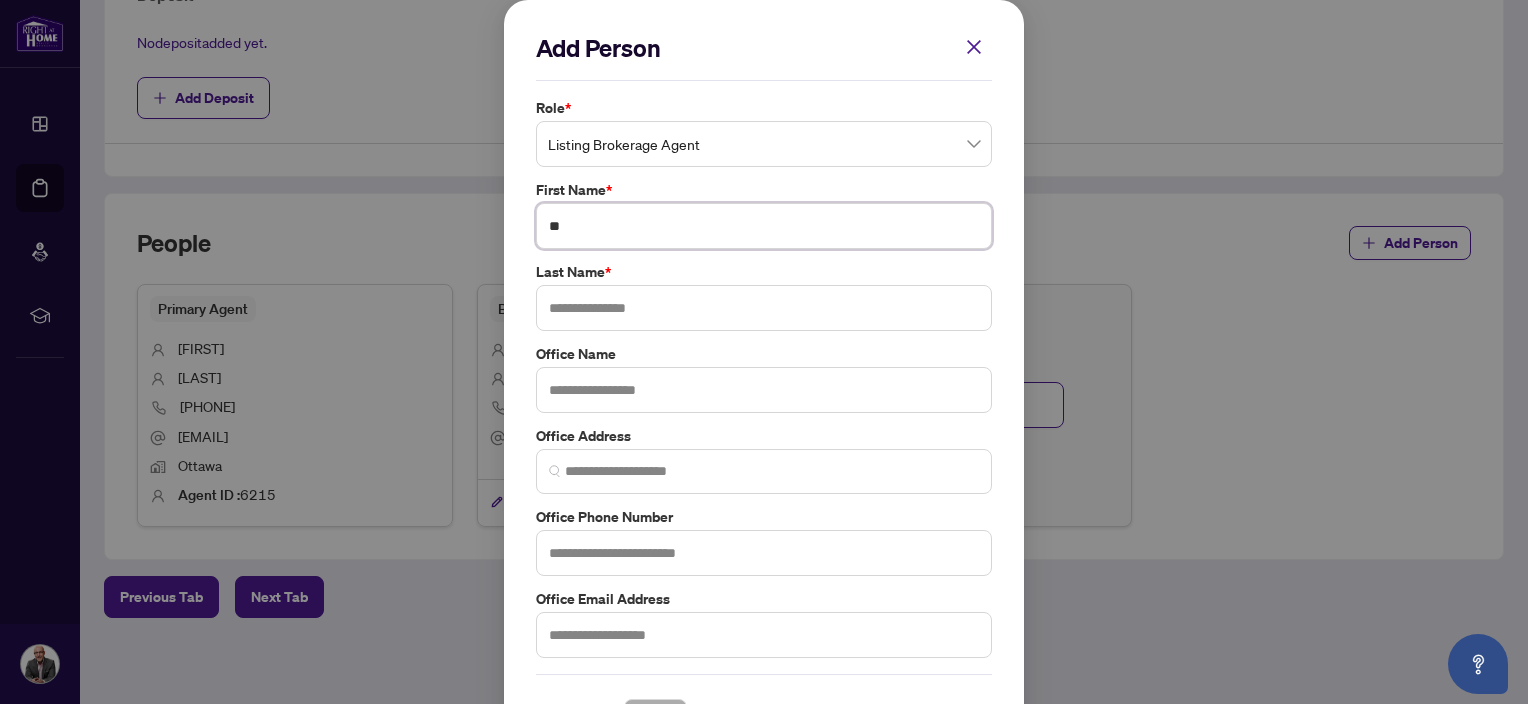 type on "*" 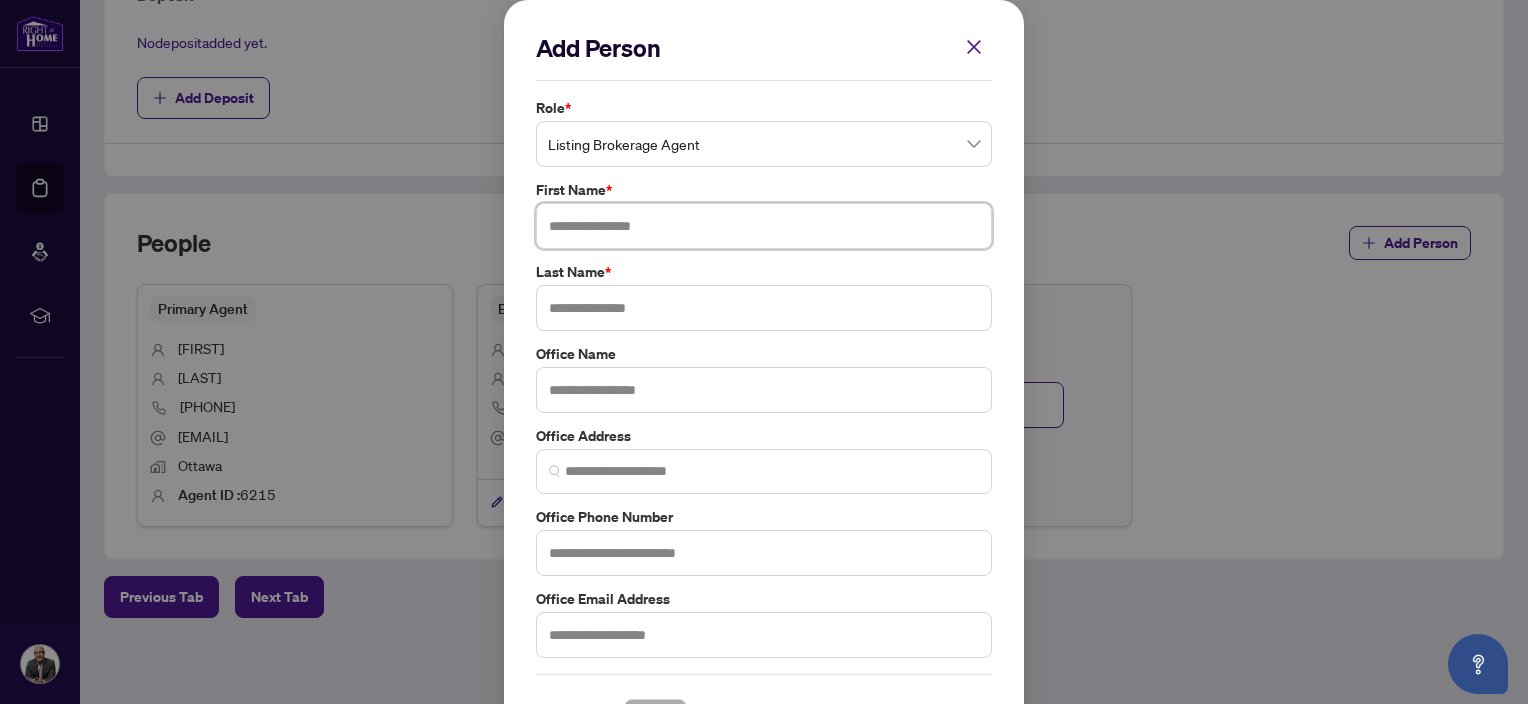 type on "*" 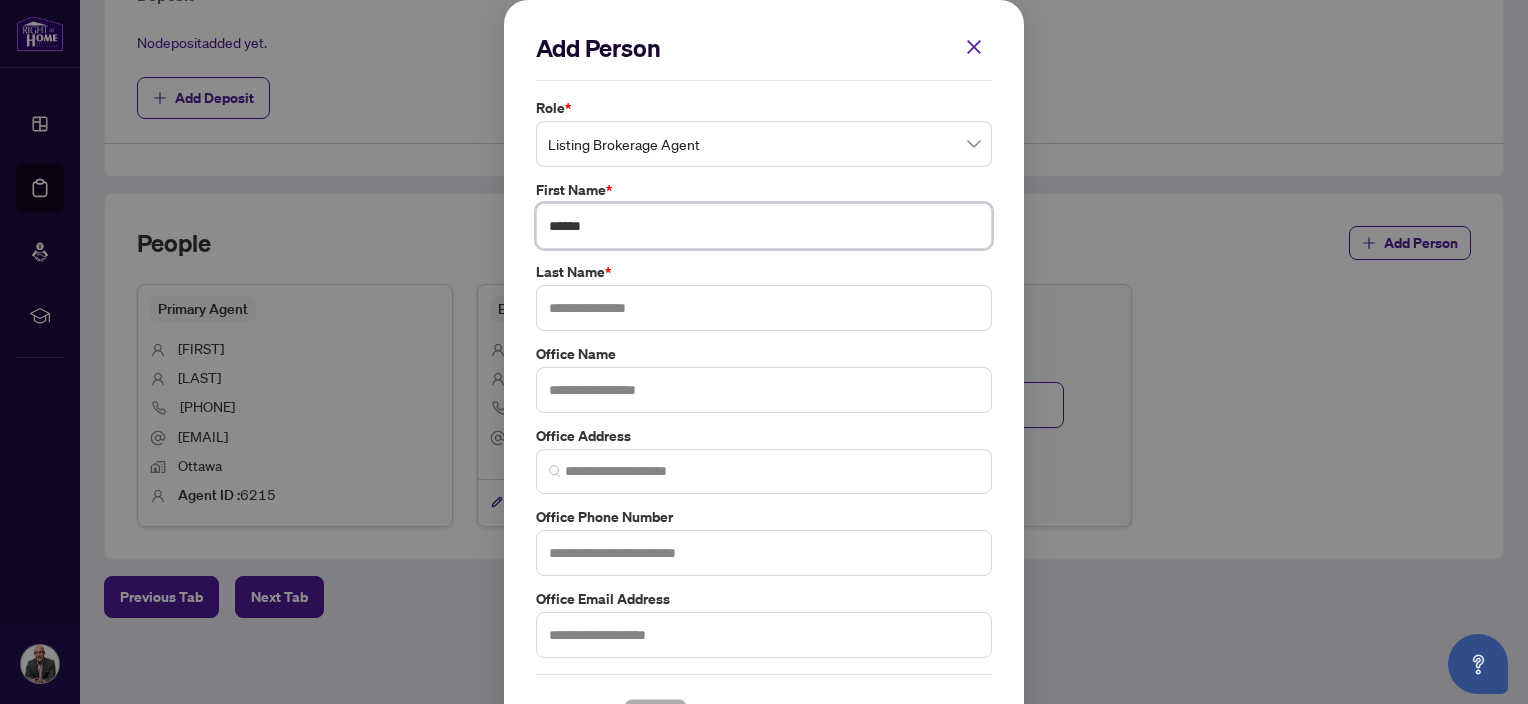 type on "*****" 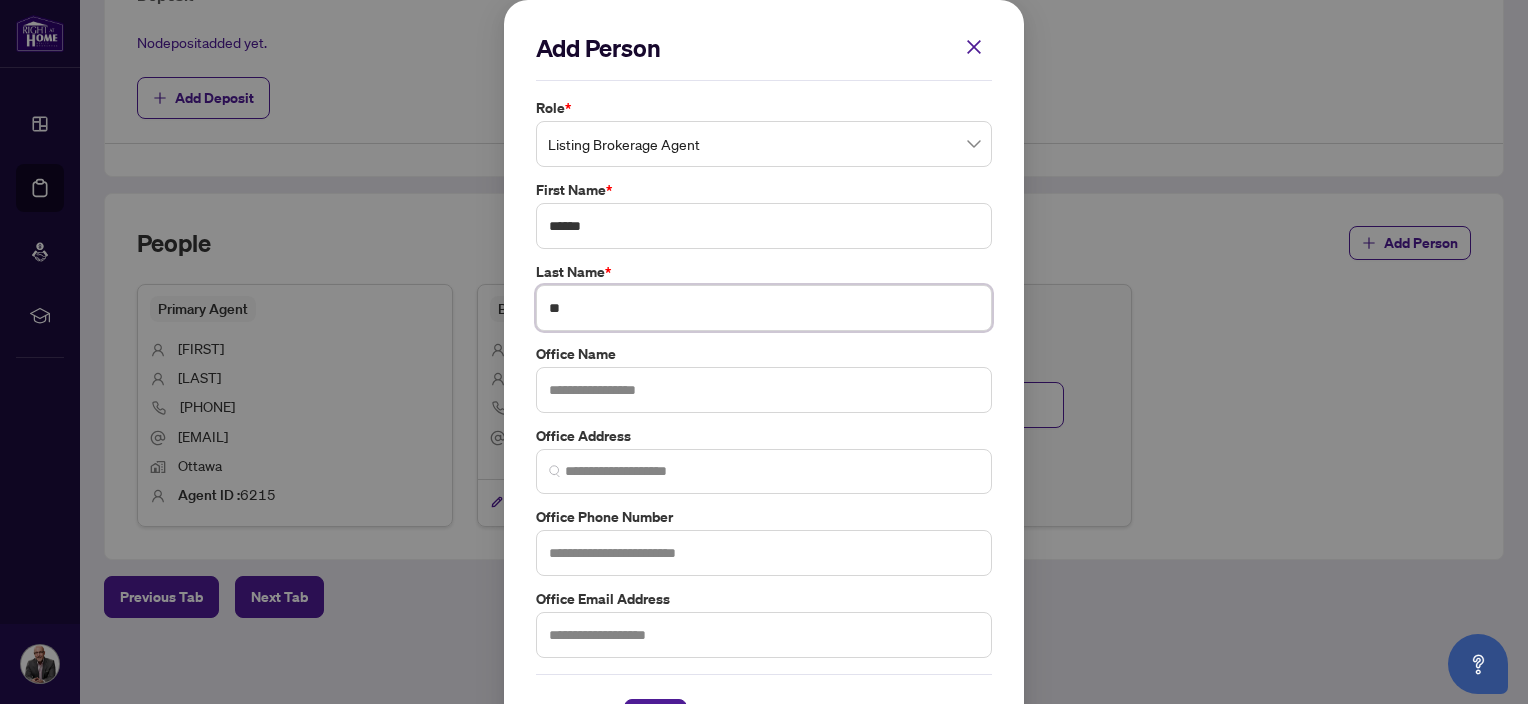 type on "*" 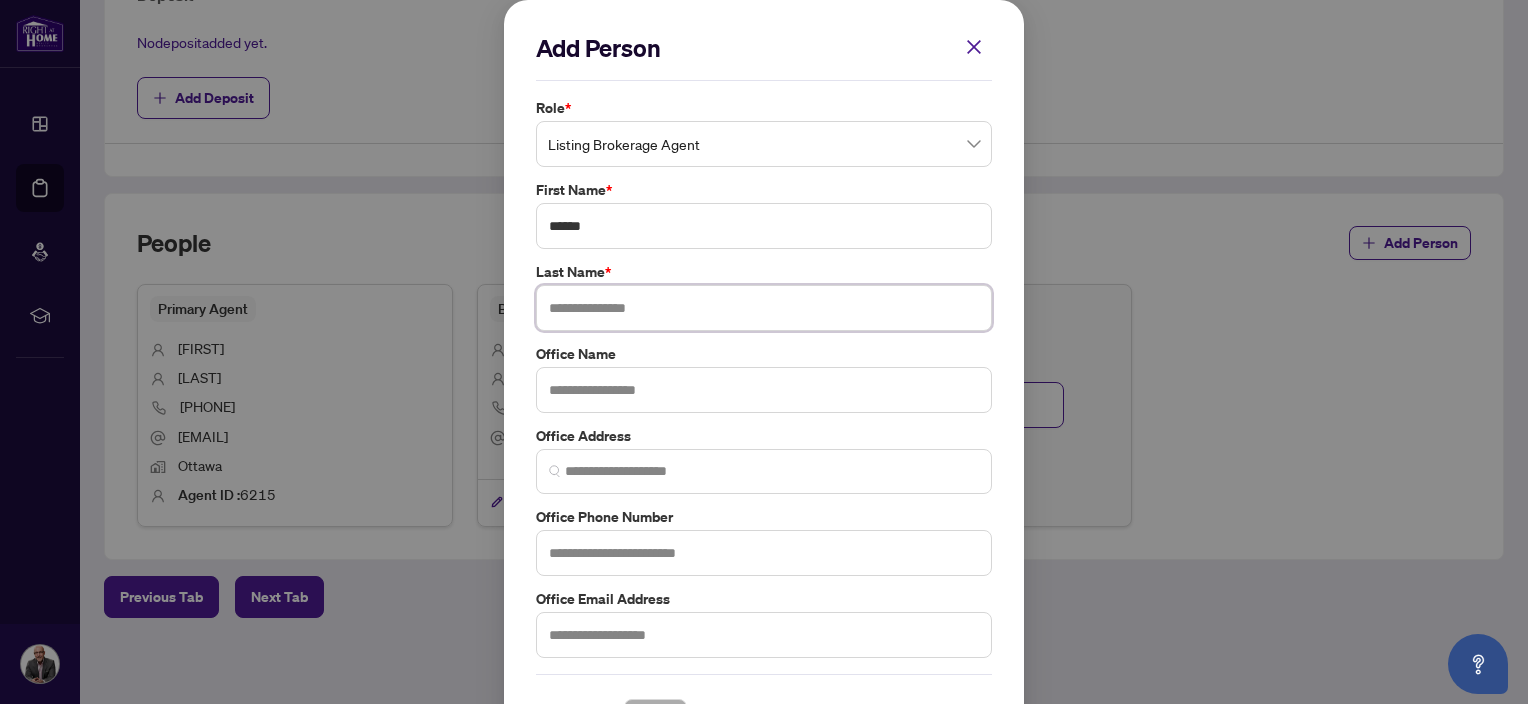 type on "*" 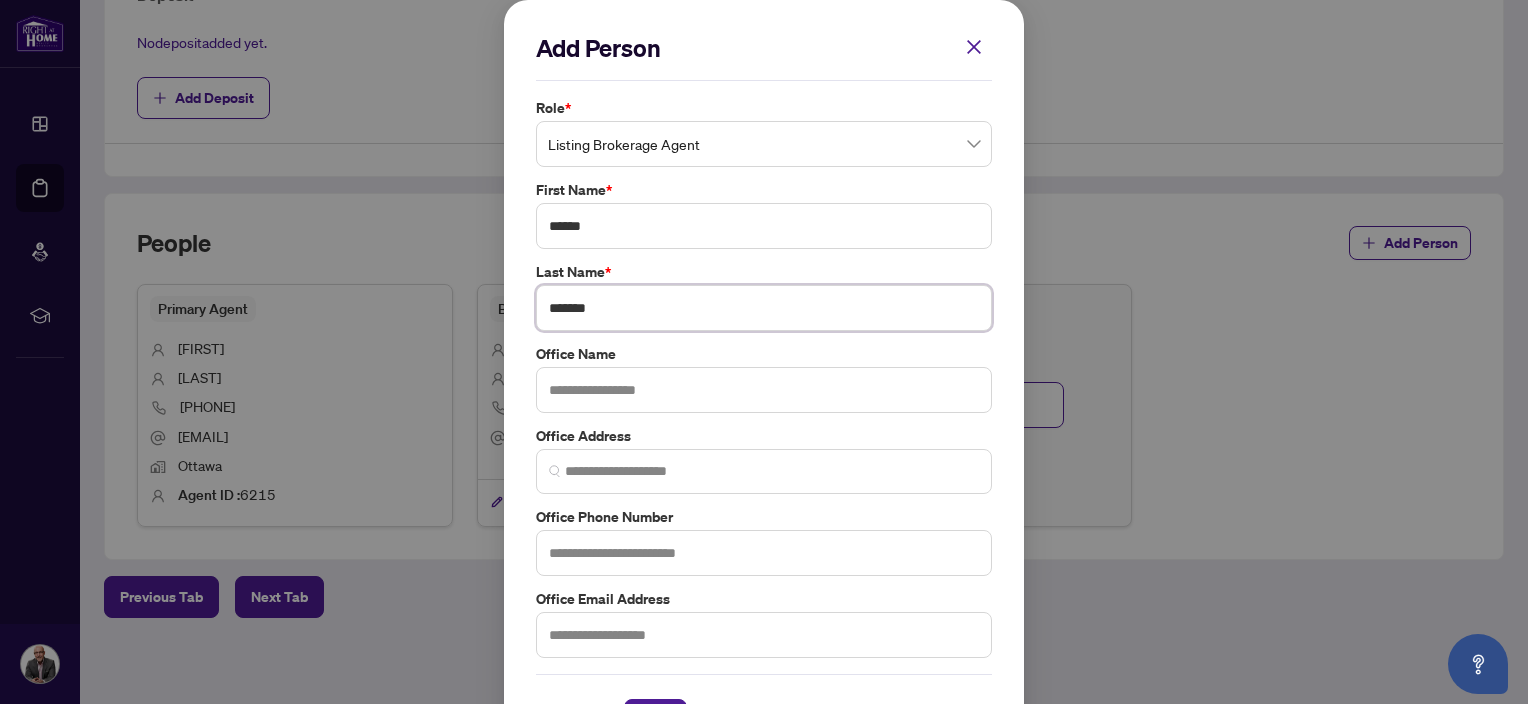 type on "*******" 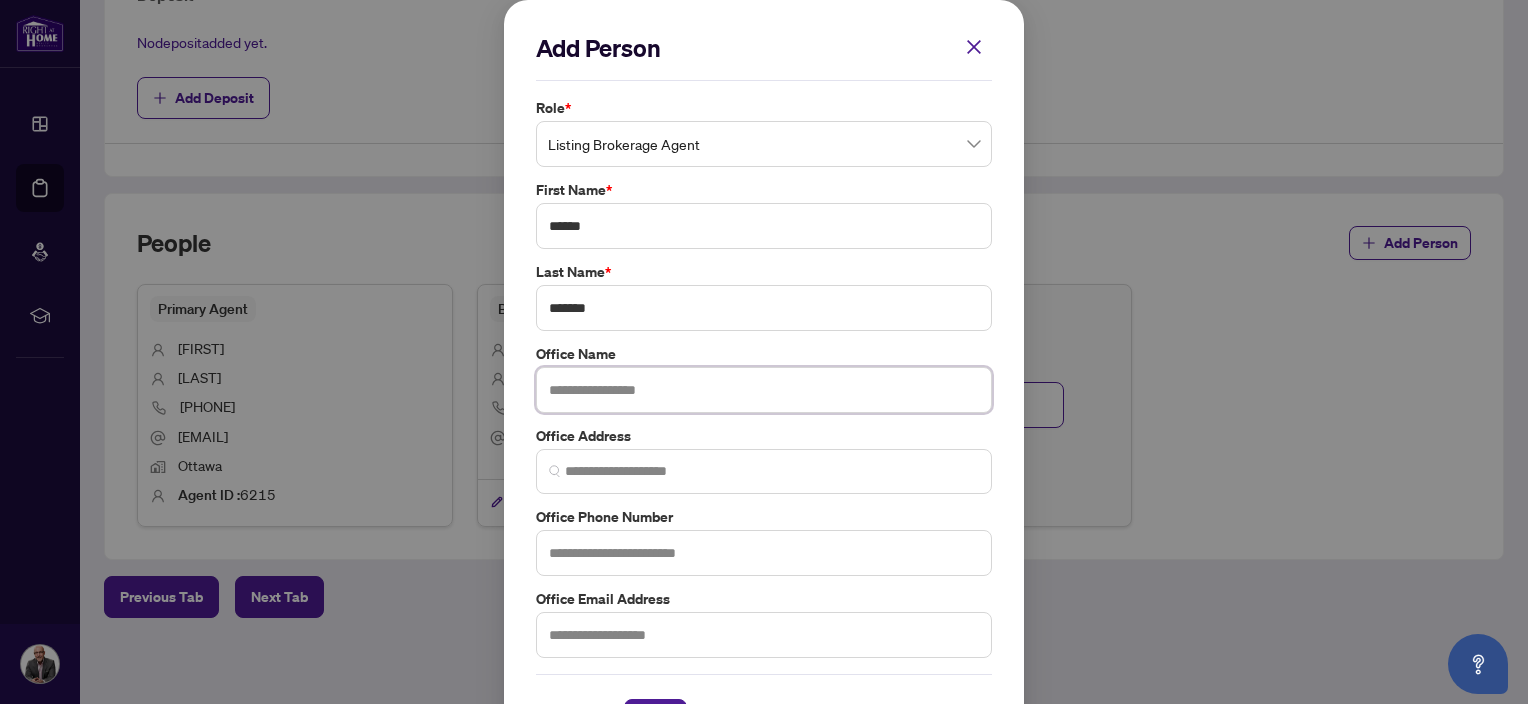 type on "*" 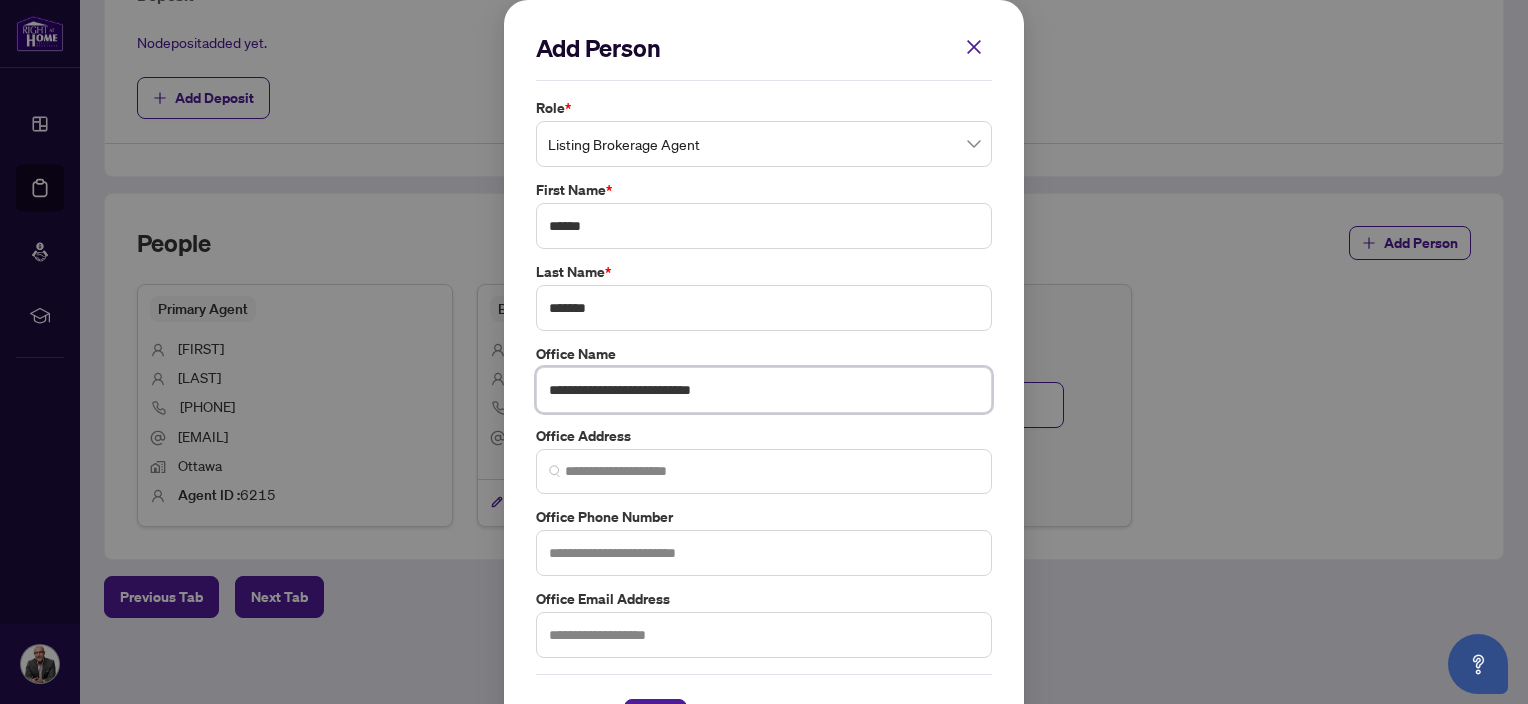 type on "**********" 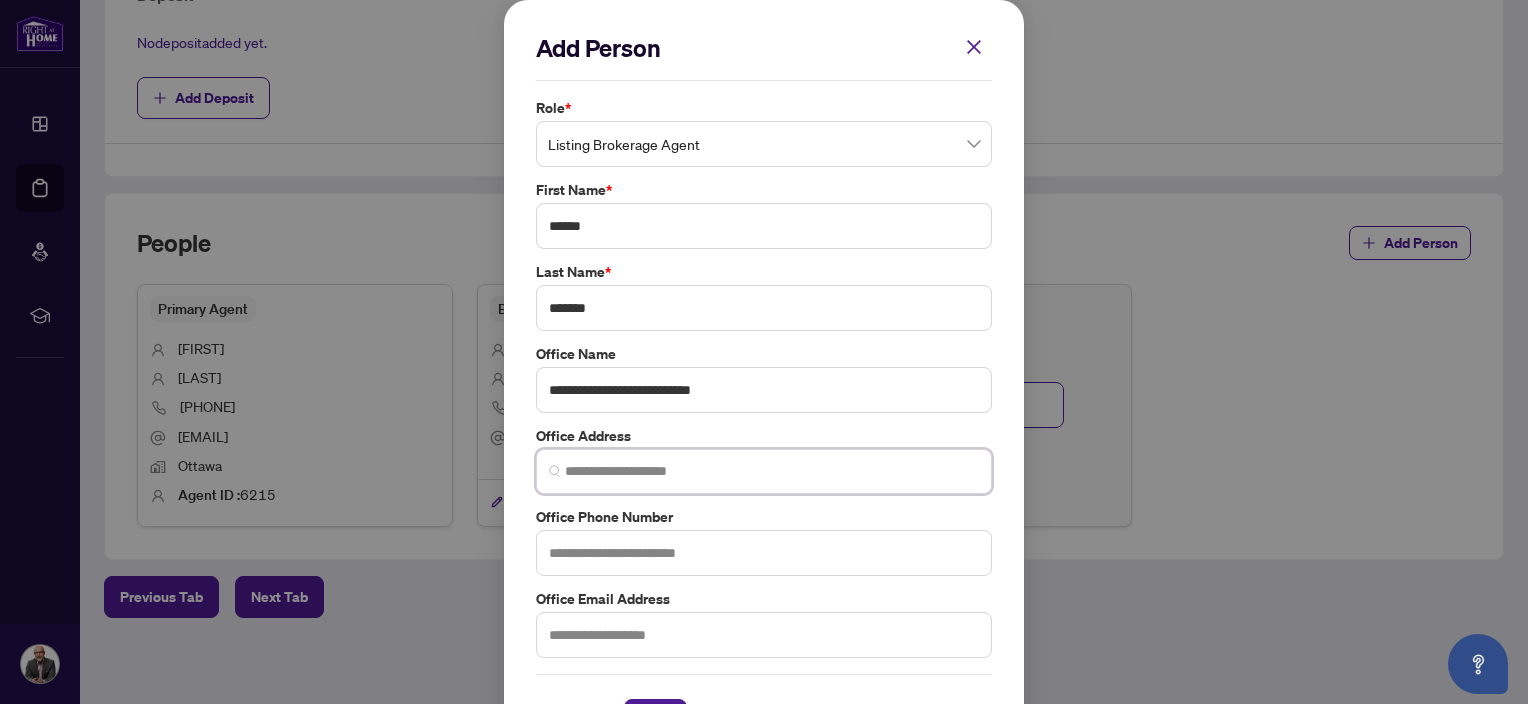 click at bounding box center [772, 471] 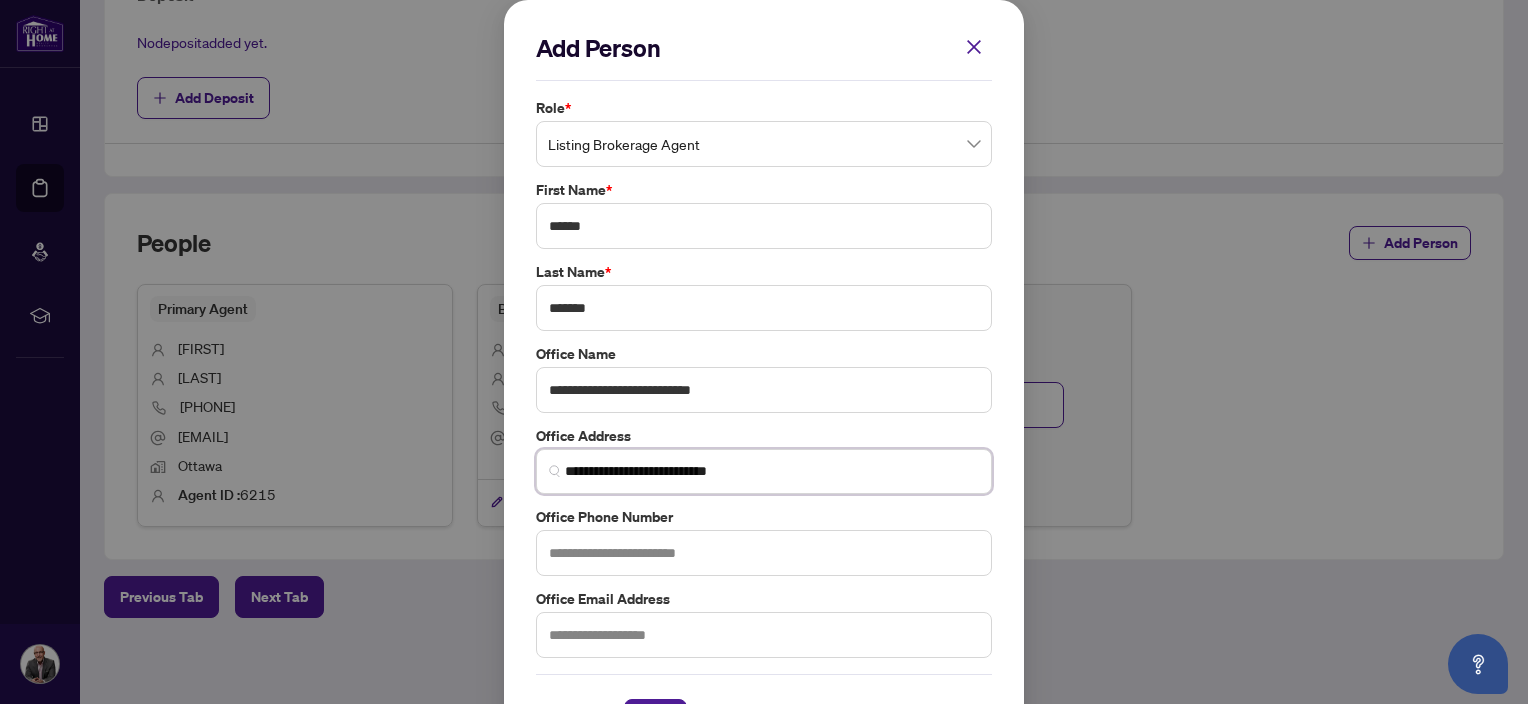 click on "**********" at bounding box center (772, 471) 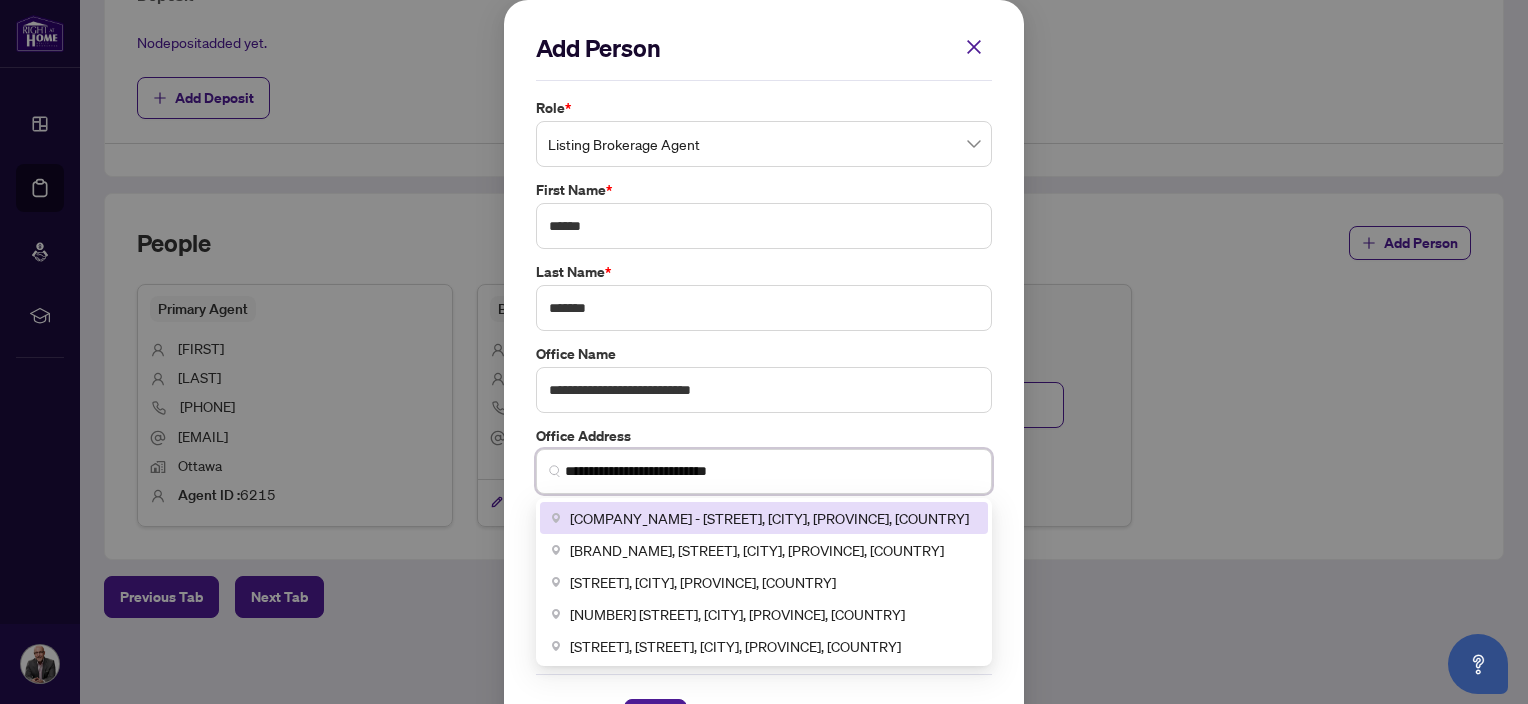 click on "**********" at bounding box center (772, 471) 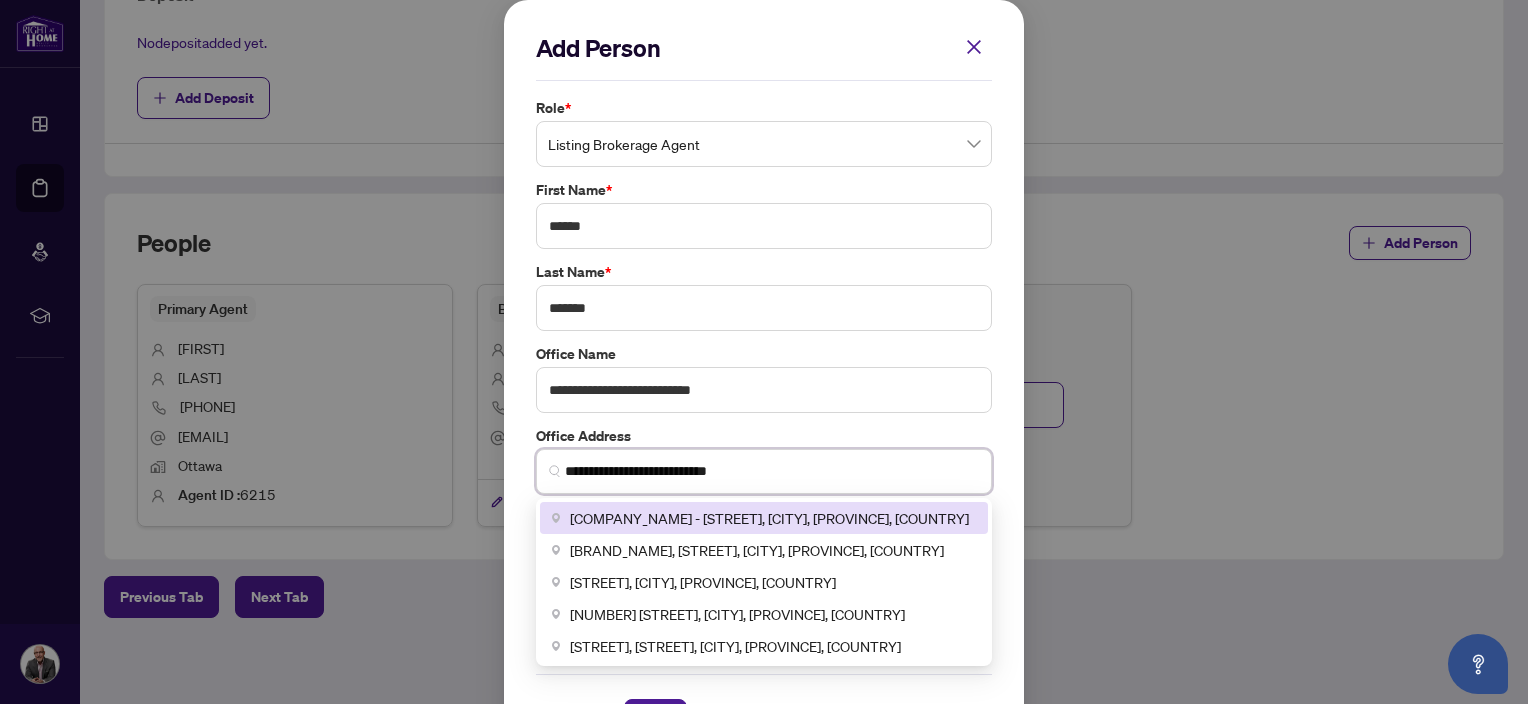 click on "**********" at bounding box center (772, 471) 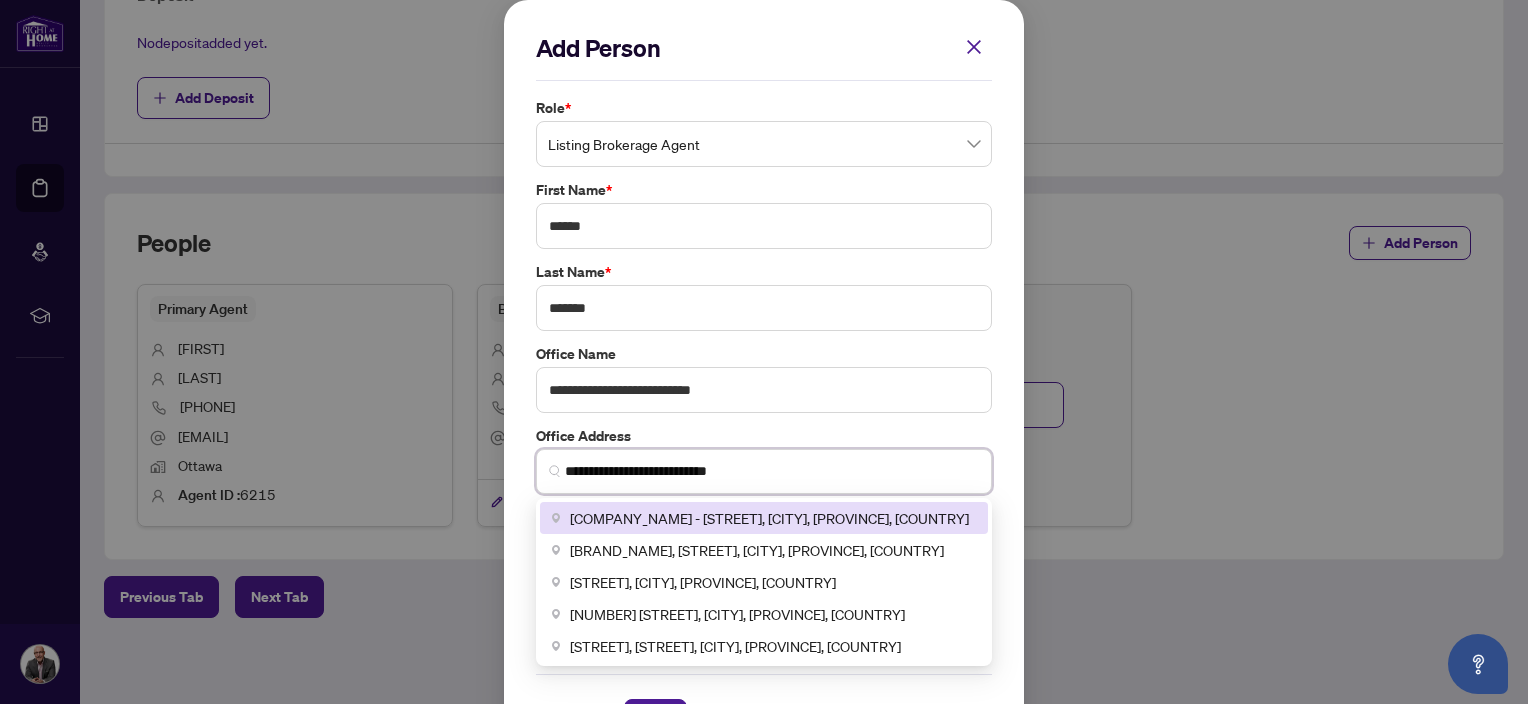 paste 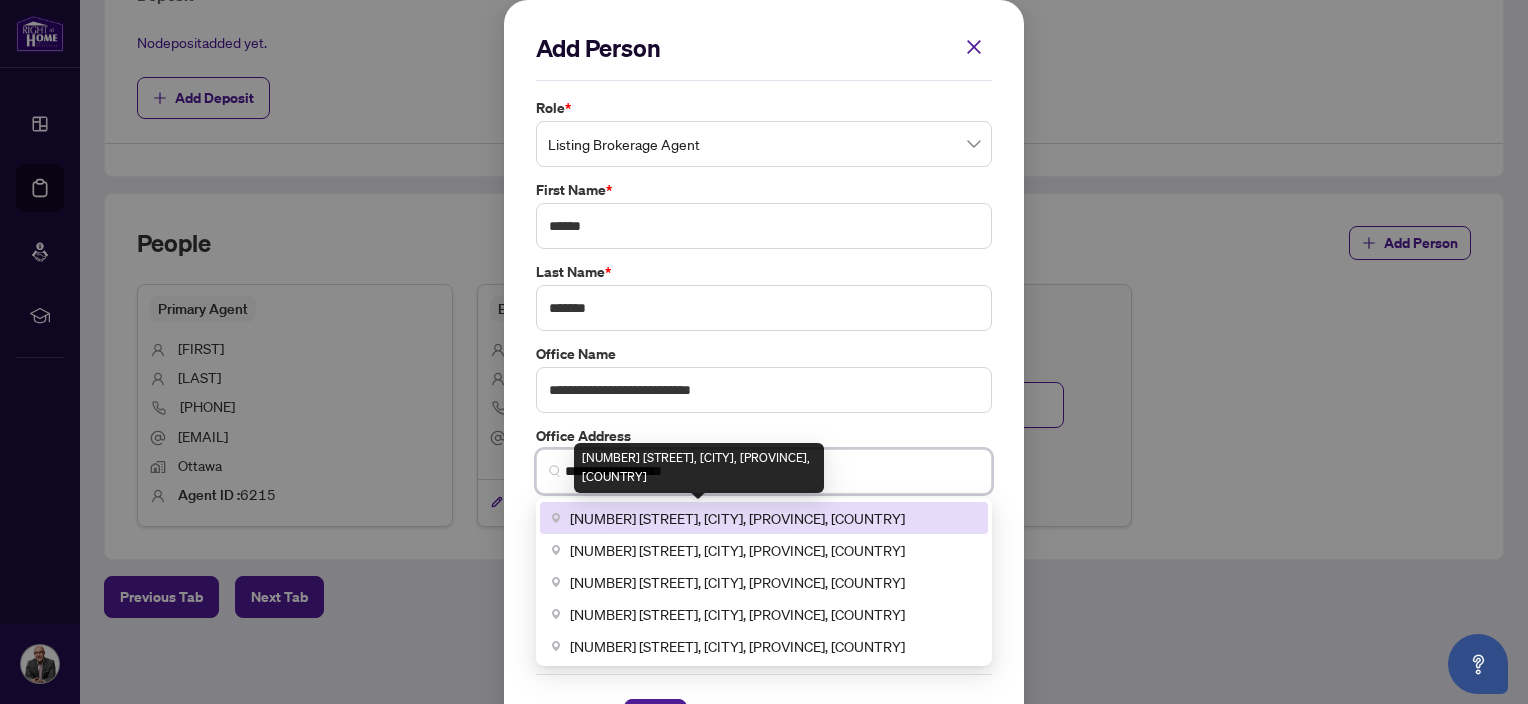 click on "[NUMBER] [STREET], [CITY], [PROVINCE], [COUNTRY]" at bounding box center [737, 518] 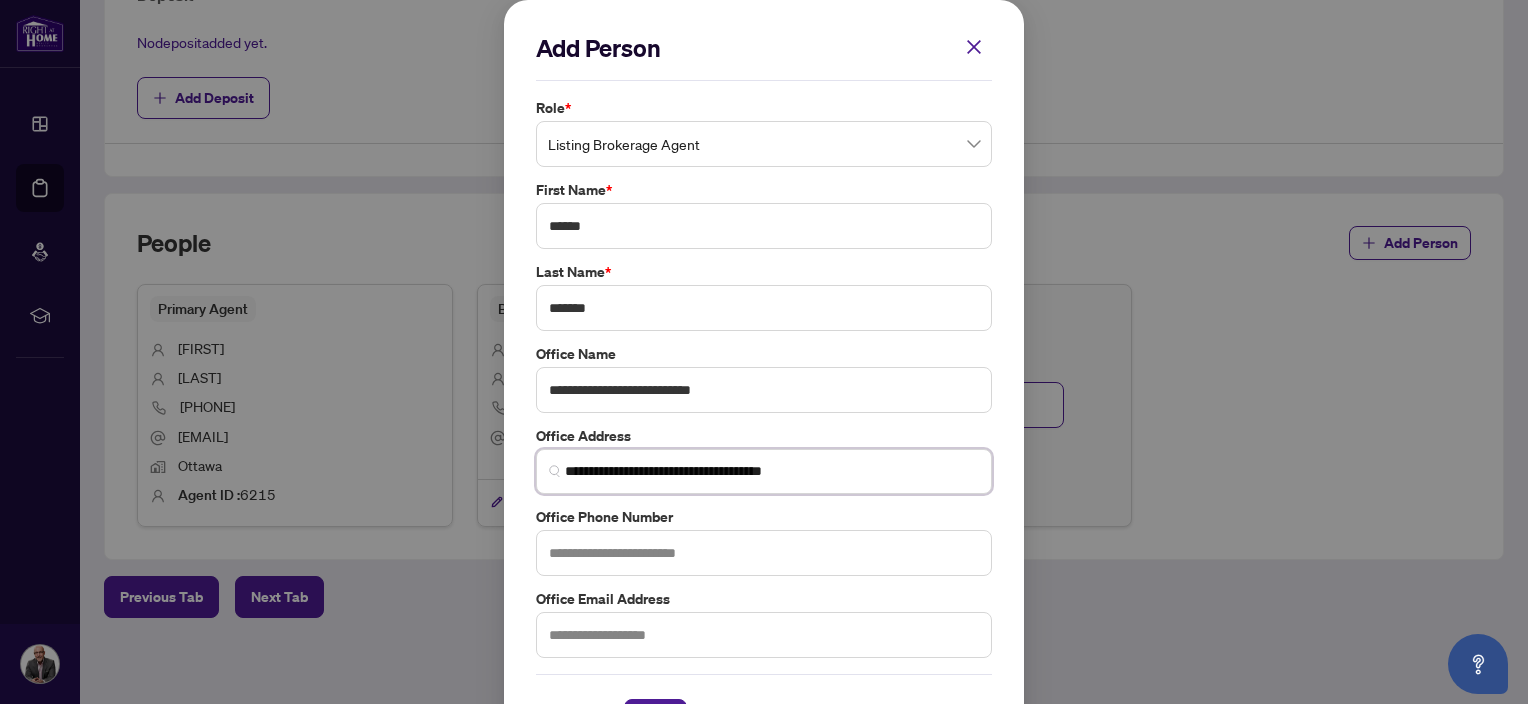 type on "**********" 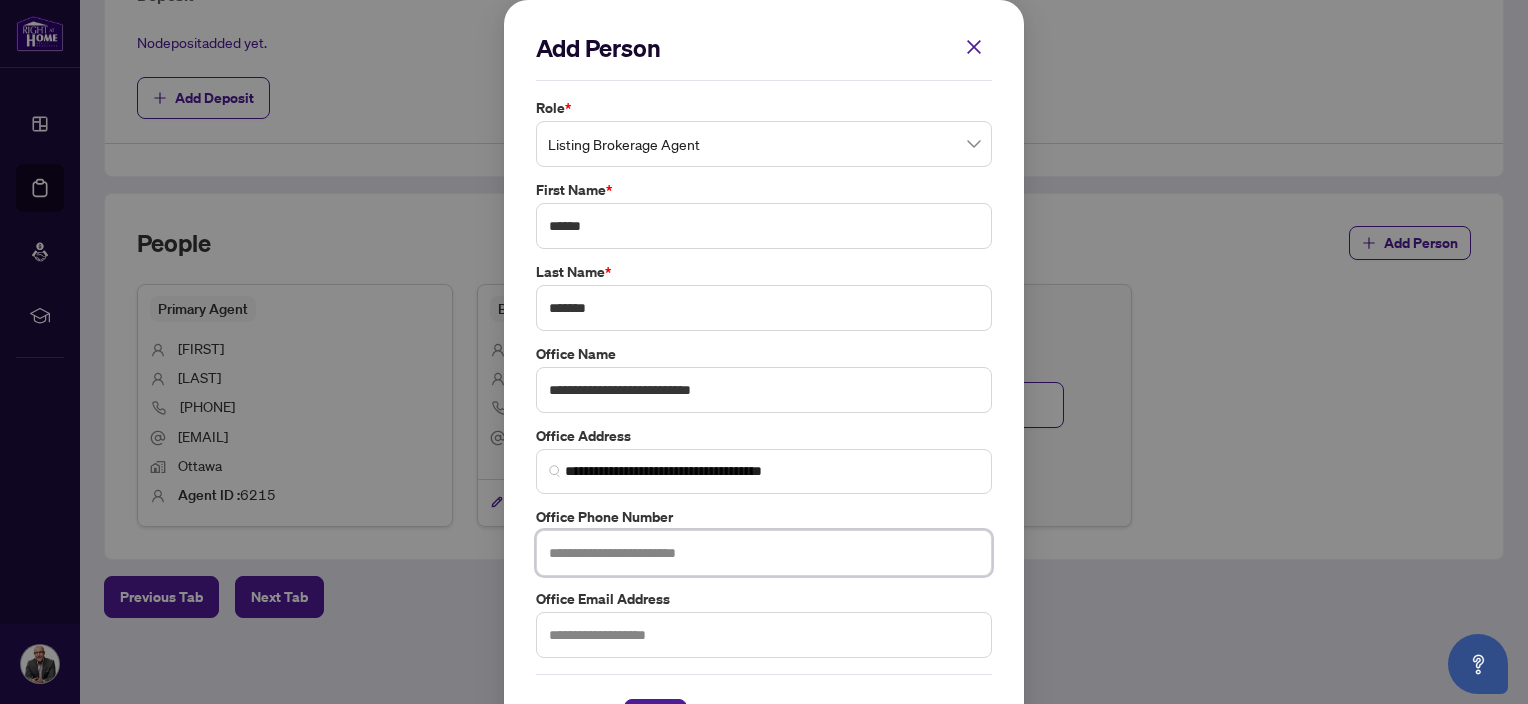click at bounding box center (764, 553) 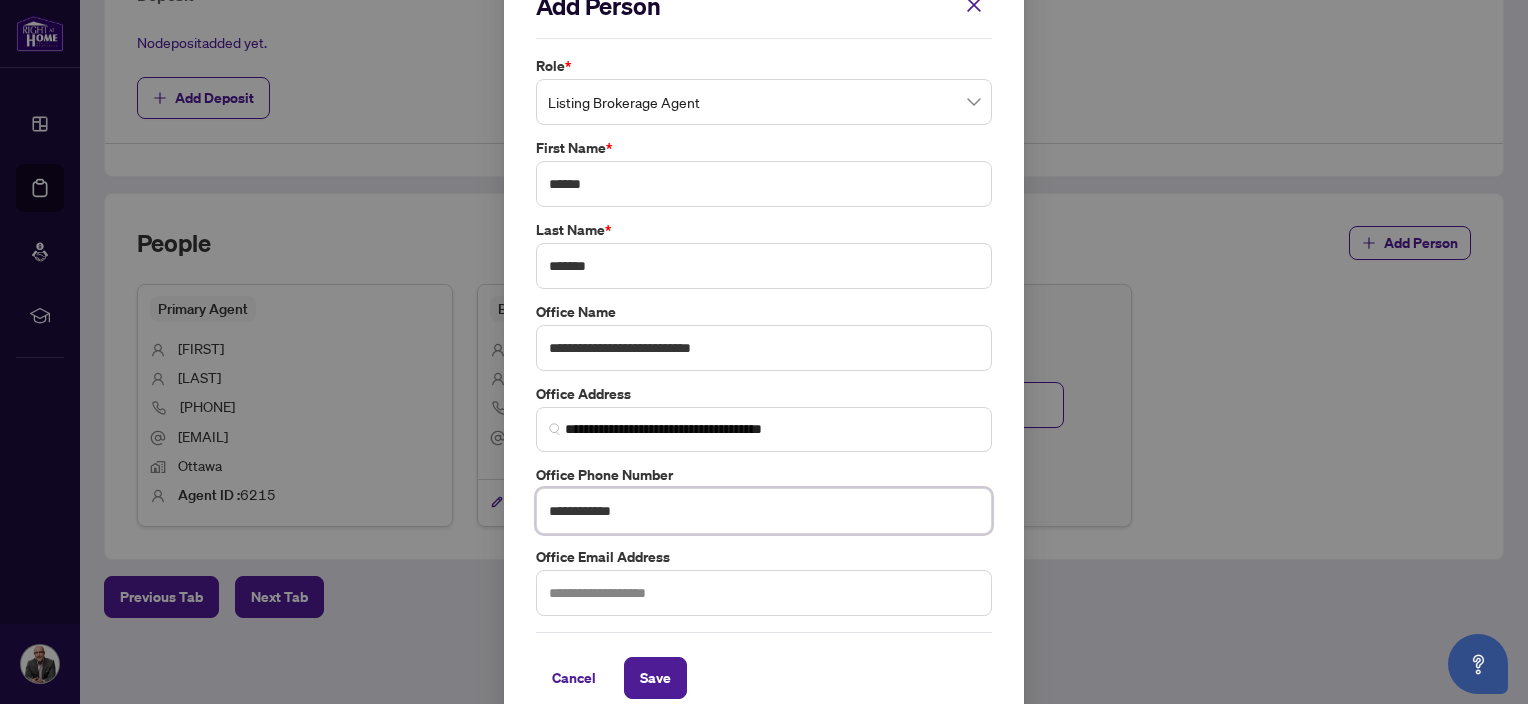 scroll, scrollTop: 65, scrollLeft: 0, axis: vertical 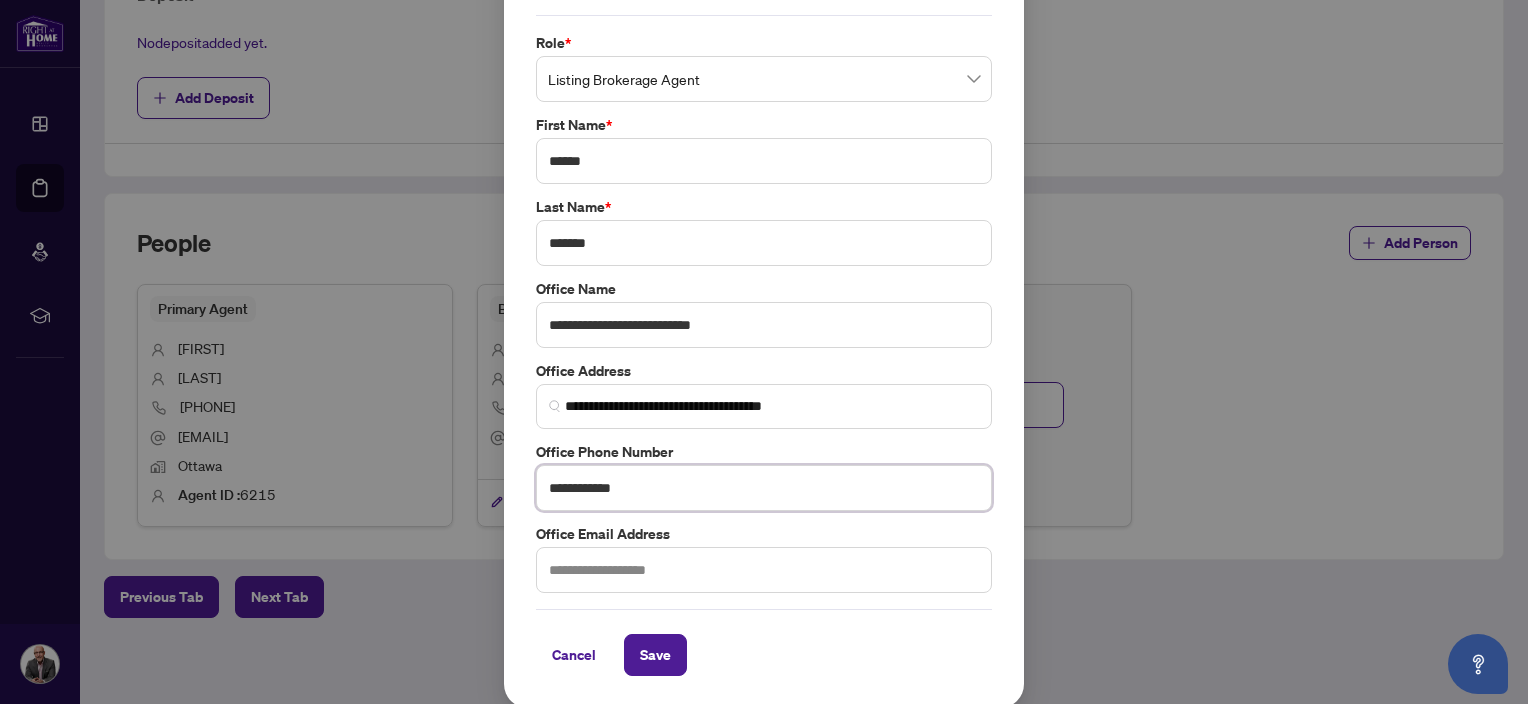 type on "**********" 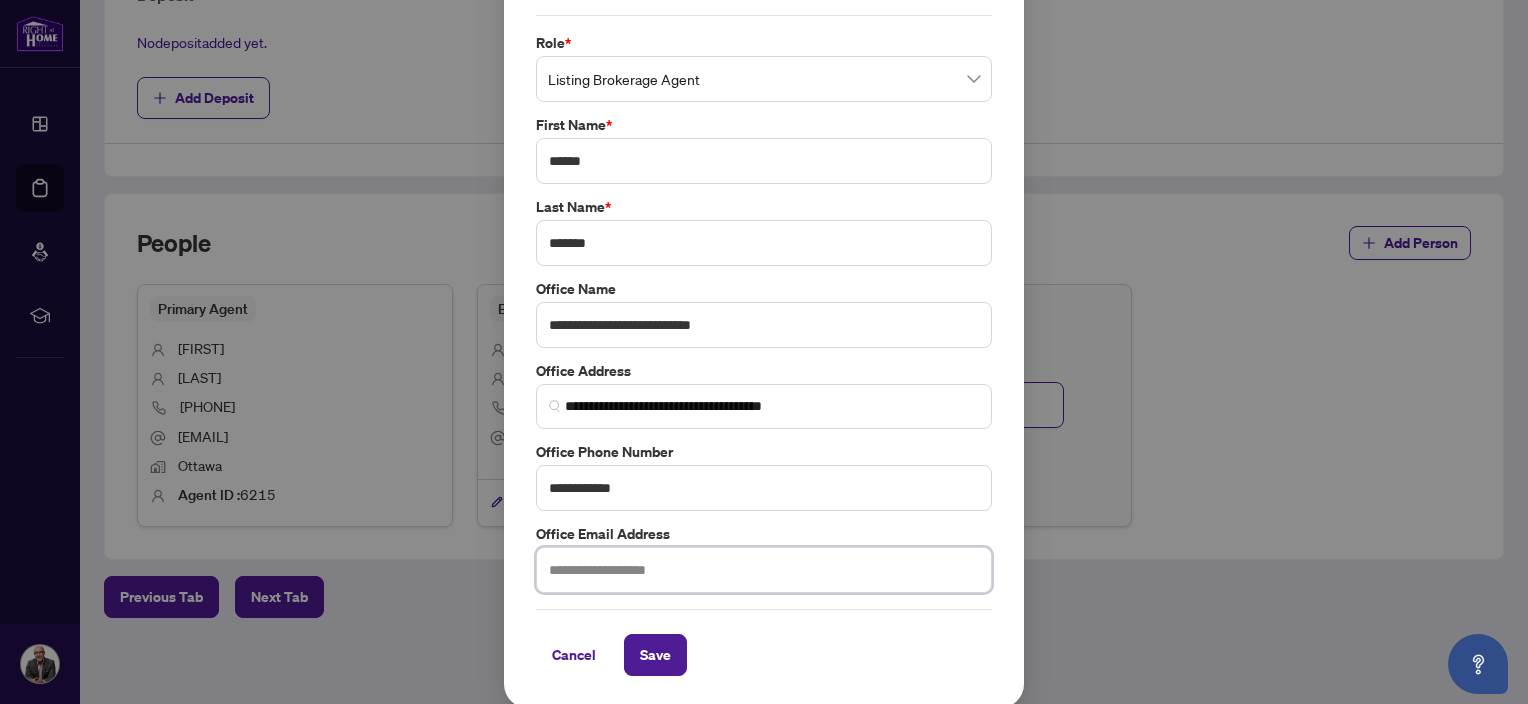 click at bounding box center [764, 570] 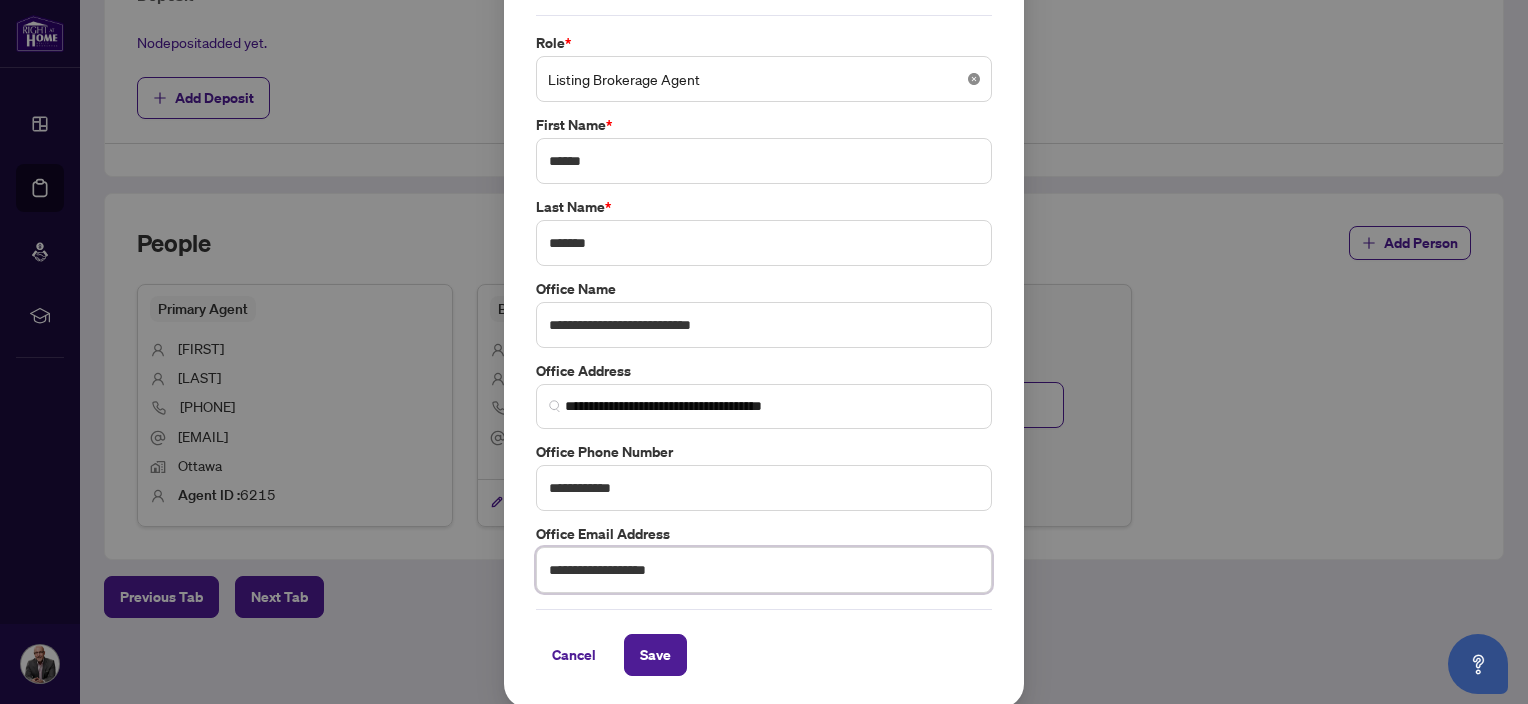 type on "**********" 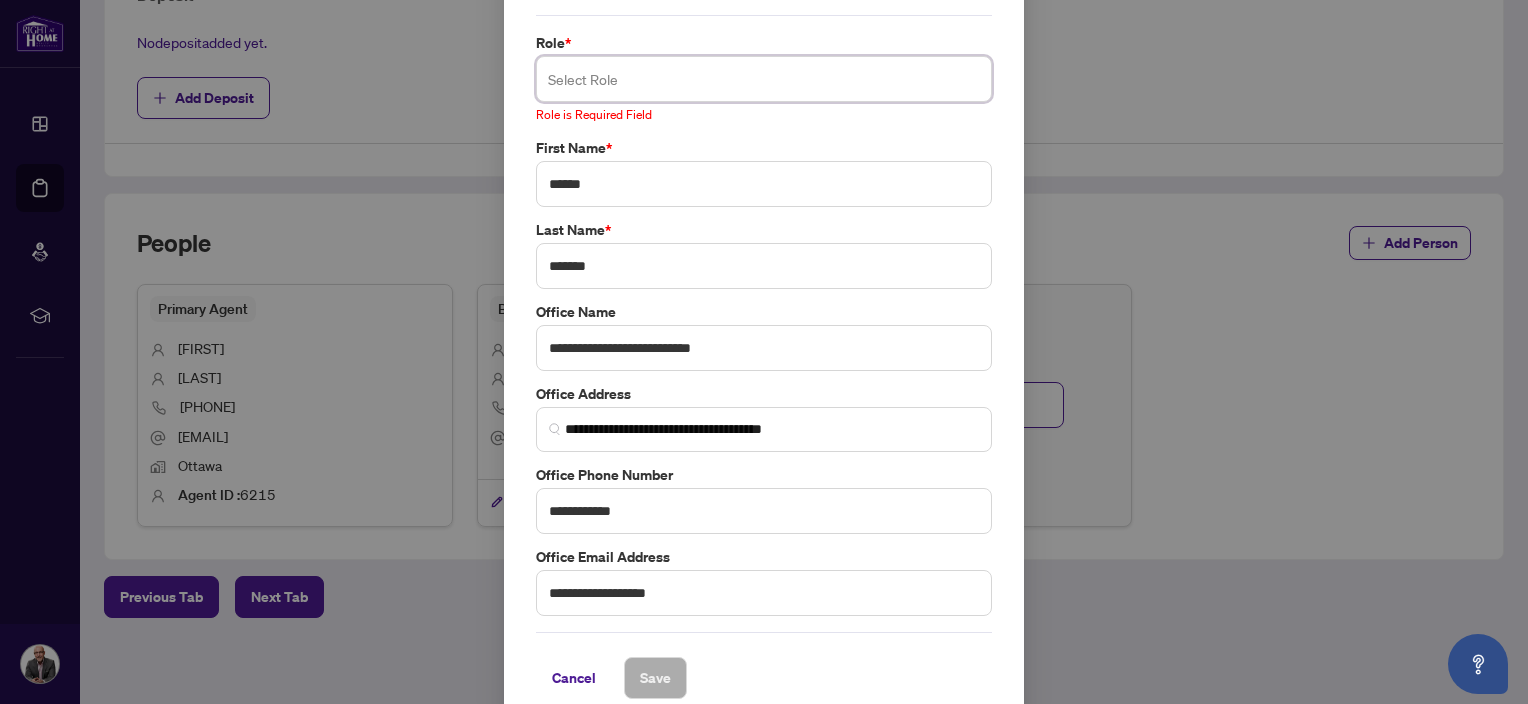 click at bounding box center (764, 79) 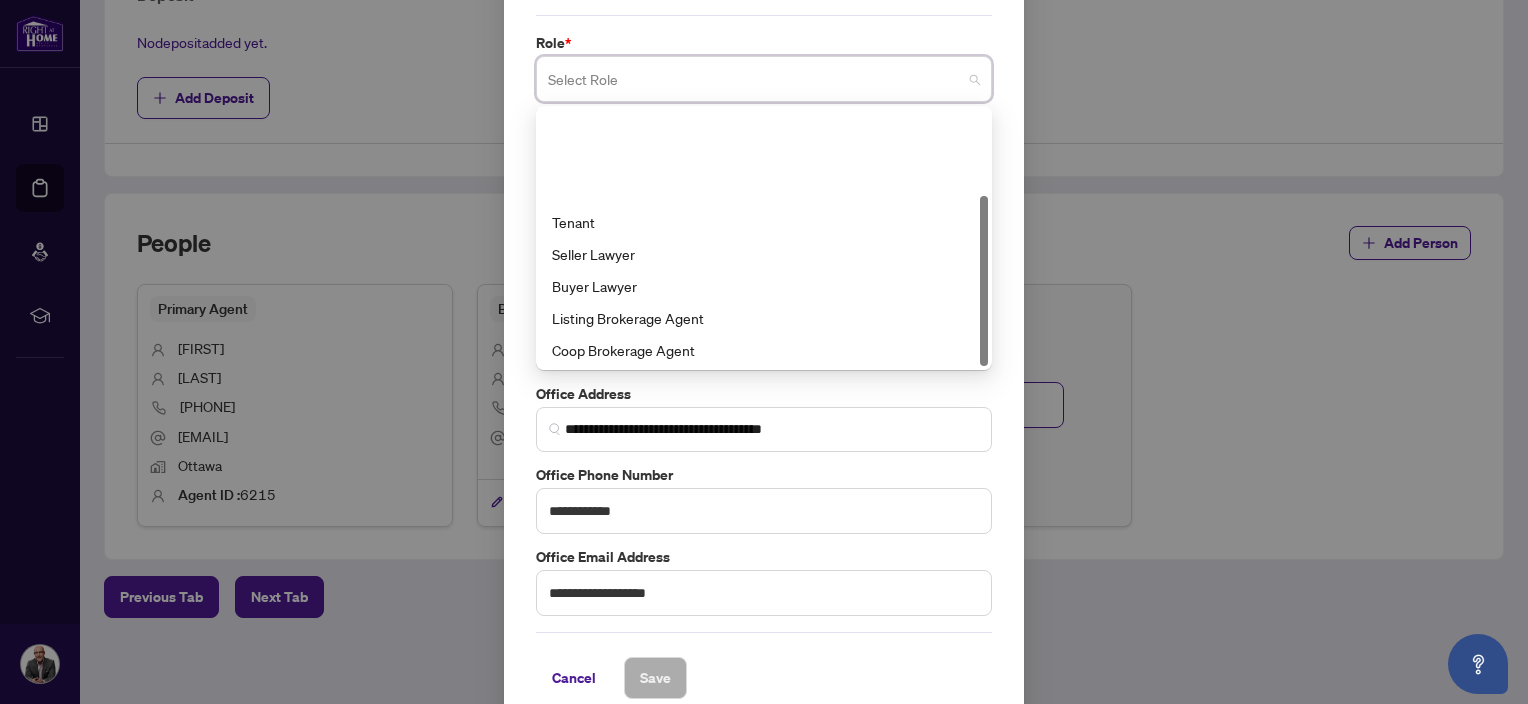 scroll, scrollTop: 128, scrollLeft: 0, axis: vertical 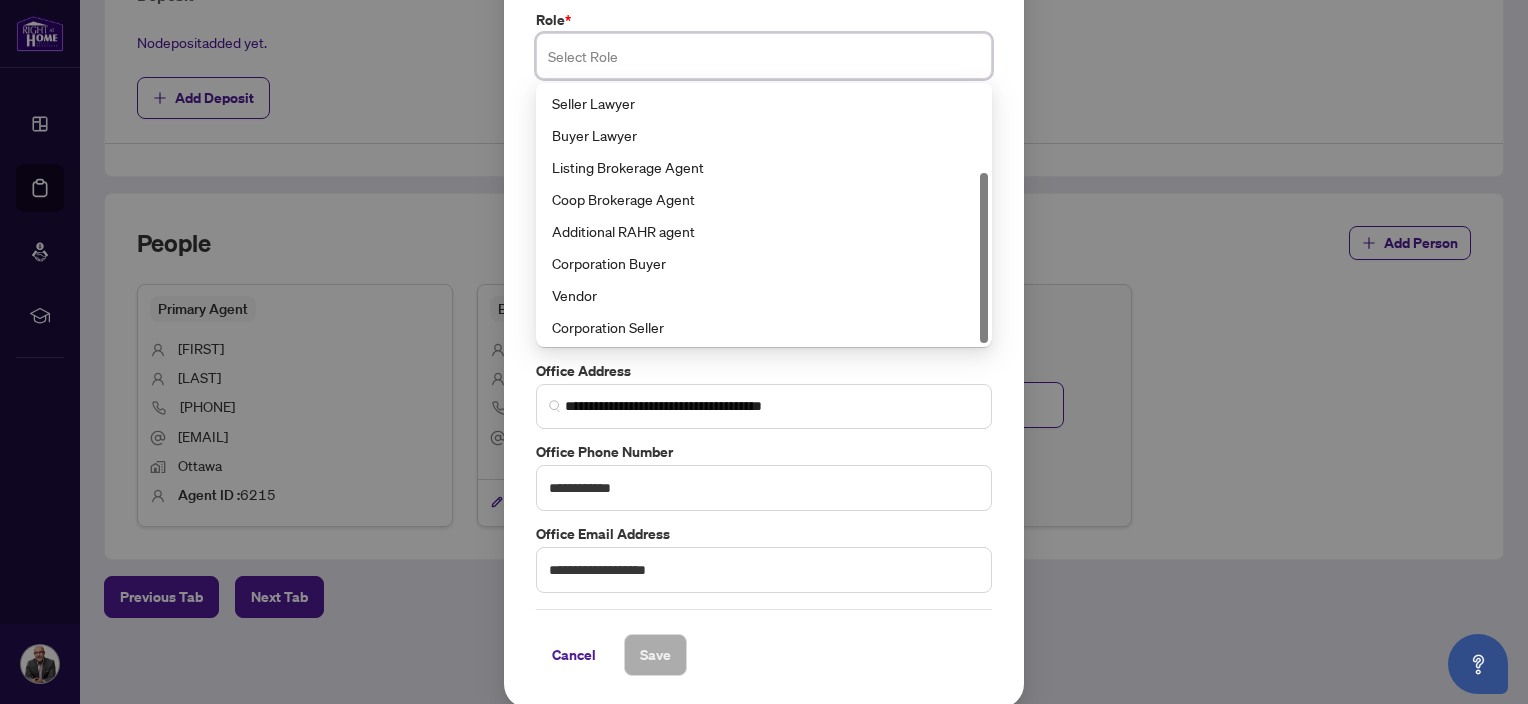 drag, startPoint x: 978, startPoint y: 139, endPoint x: 963, endPoint y: 244, distance: 106.06602 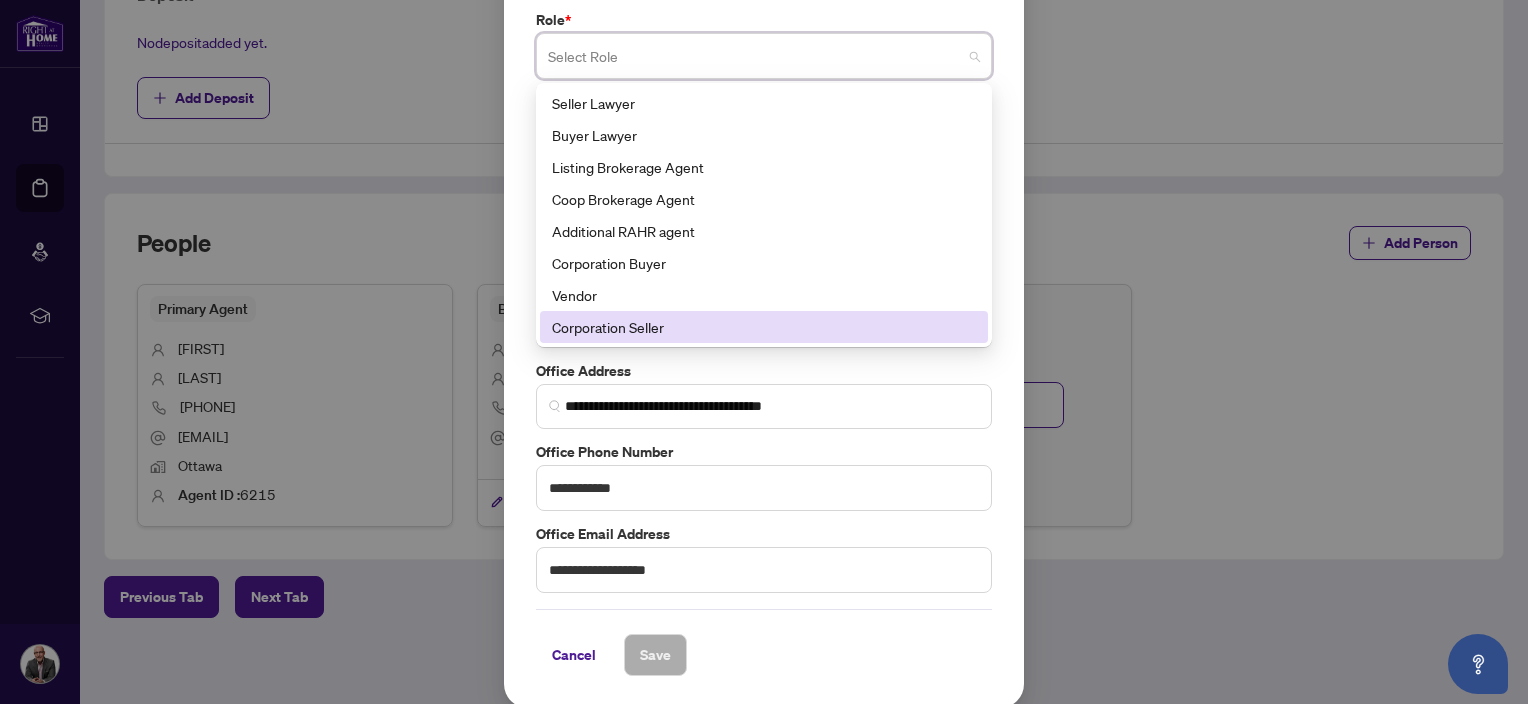 click on "Corporation Seller" at bounding box center [764, 327] 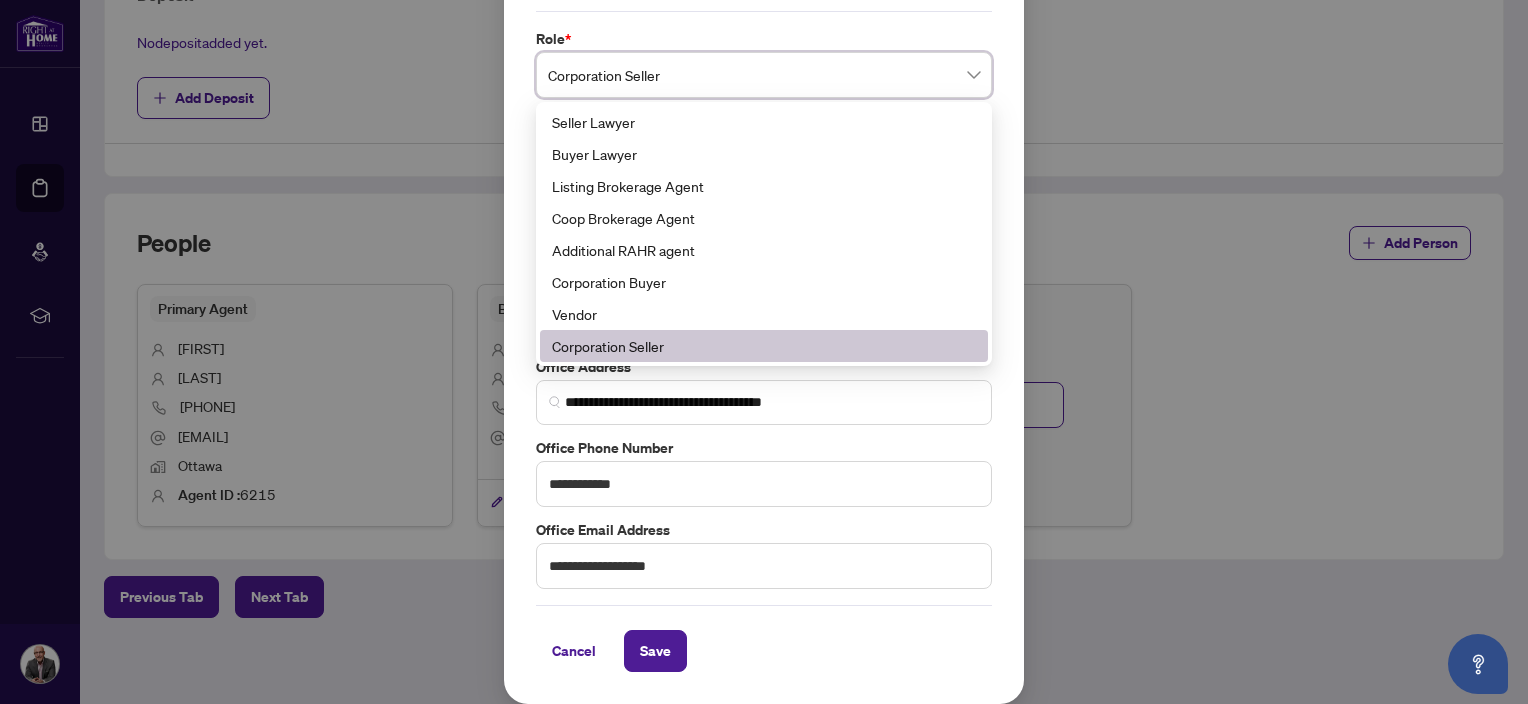 scroll, scrollTop: 0, scrollLeft: 0, axis: both 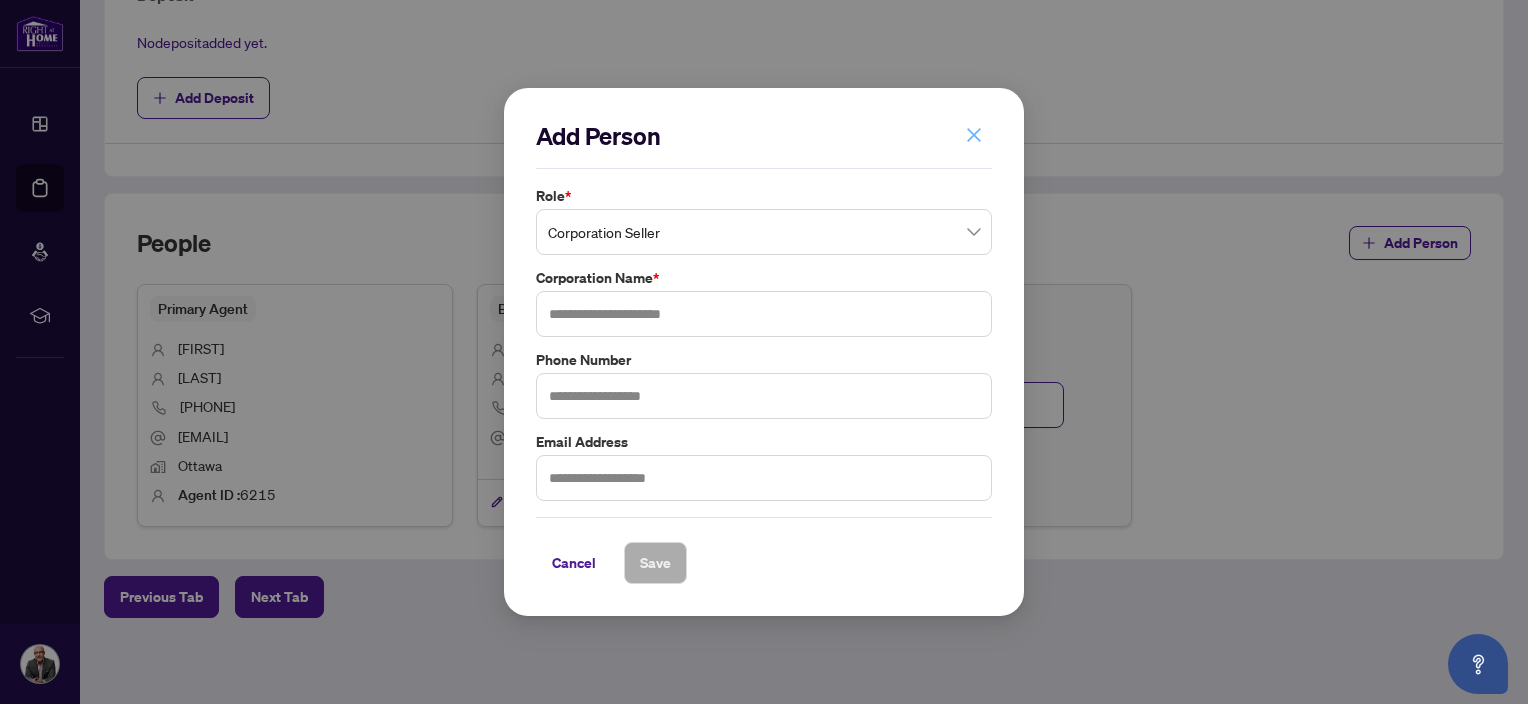 click 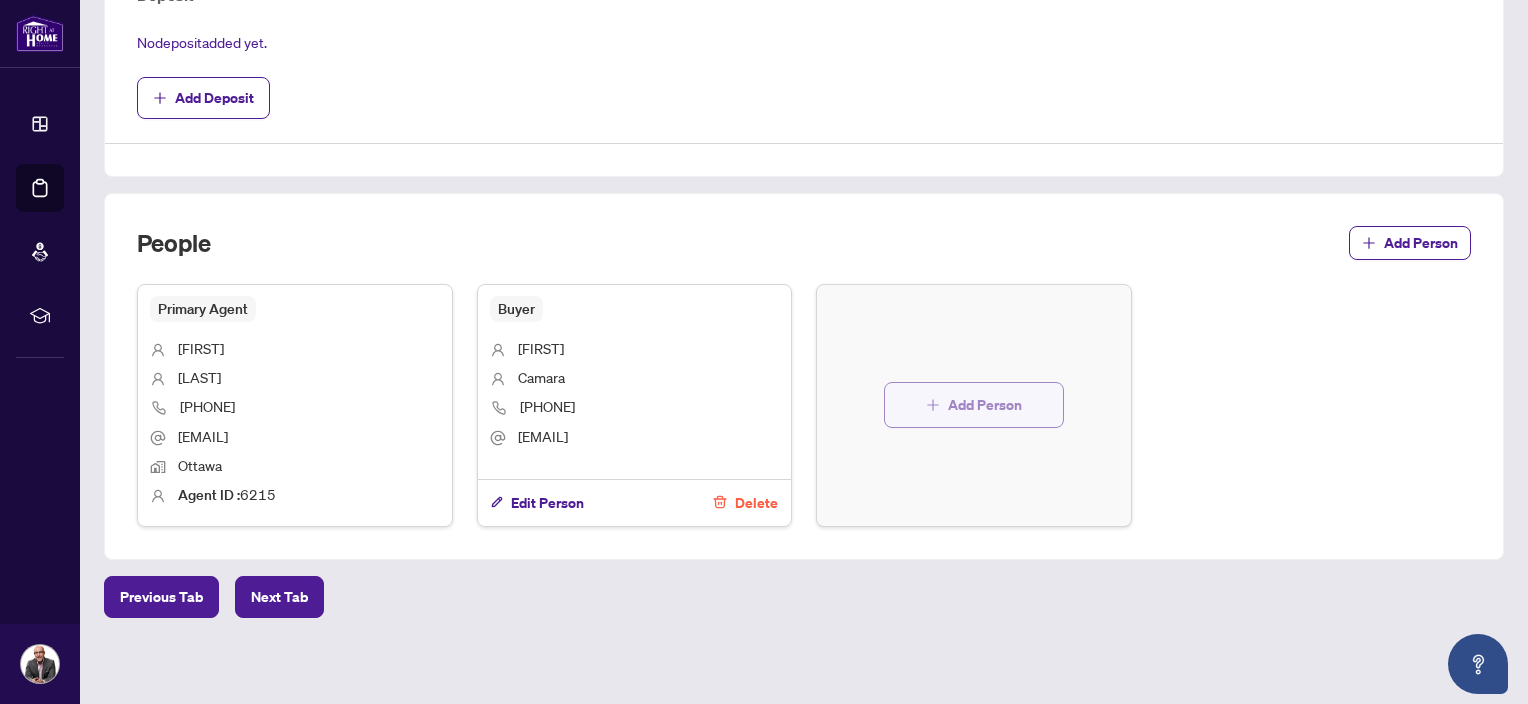 click on "Add Person" at bounding box center (985, 405) 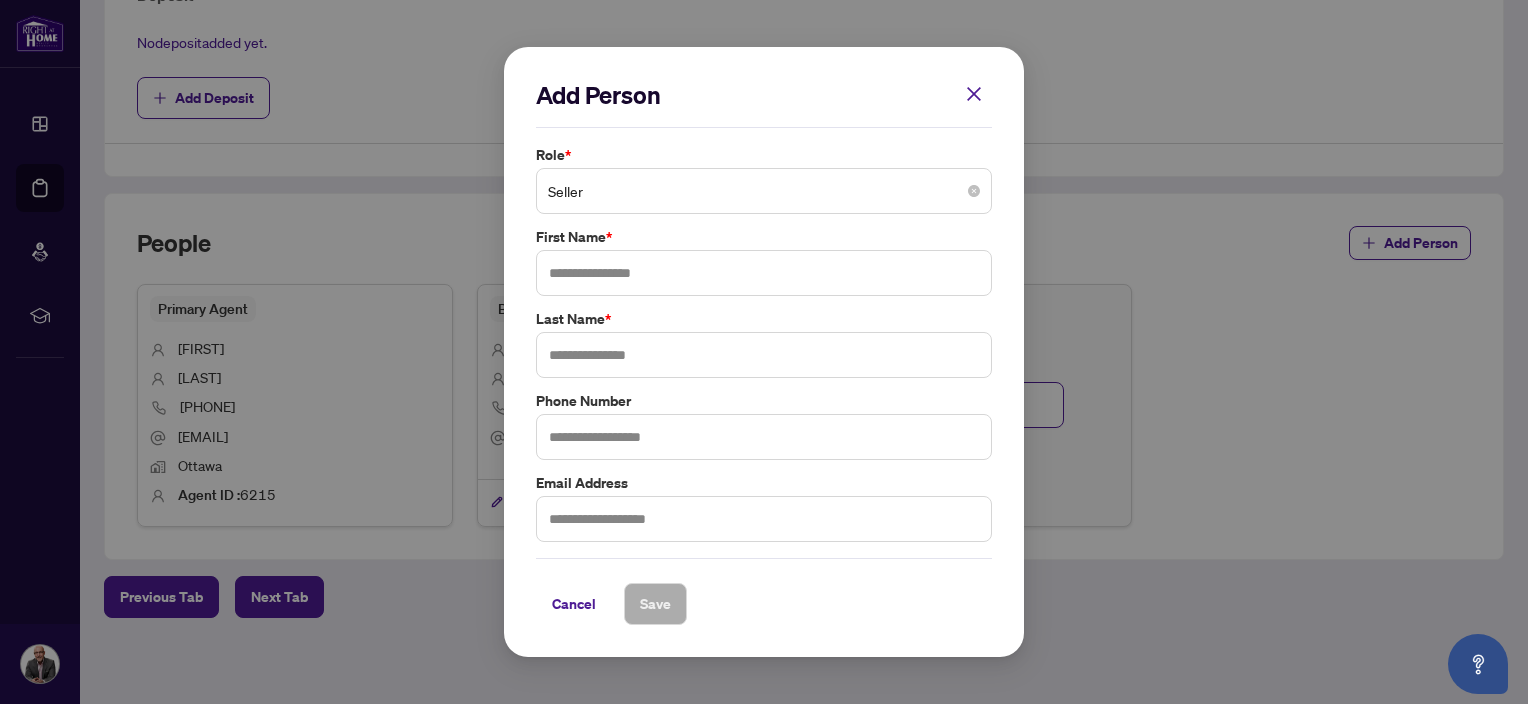 click on "Seller" at bounding box center (764, 191) 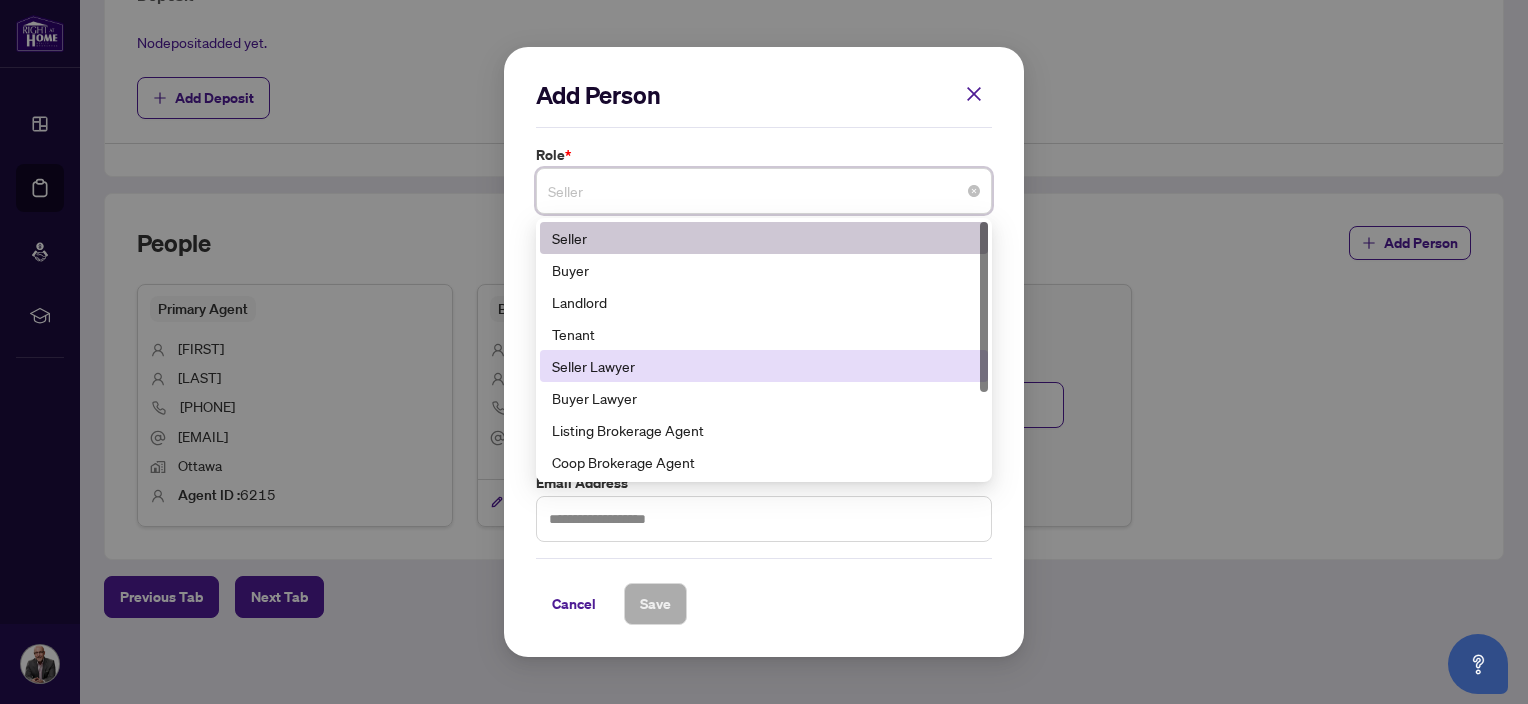 scroll, scrollTop: 128, scrollLeft: 0, axis: vertical 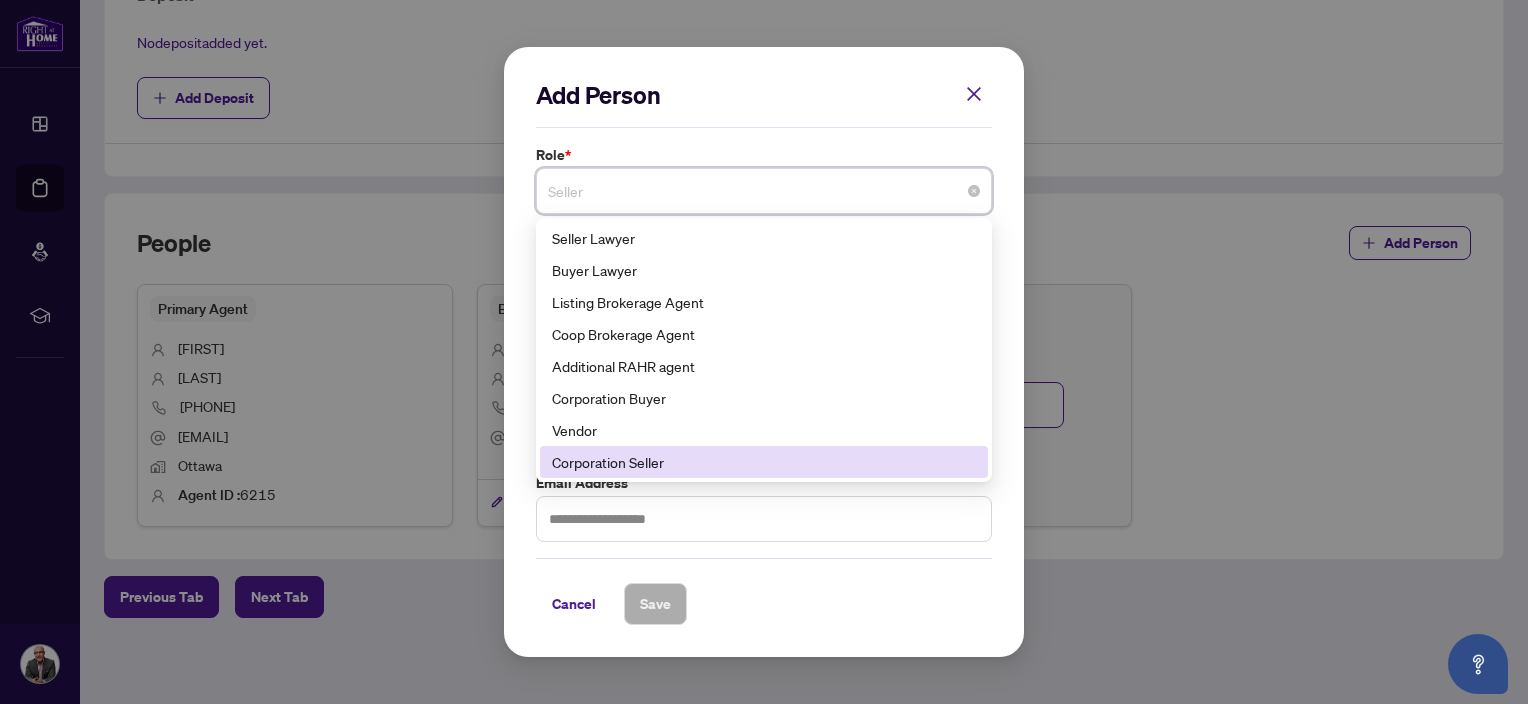 click on "Corporation Seller" at bounding box center [764, 462] 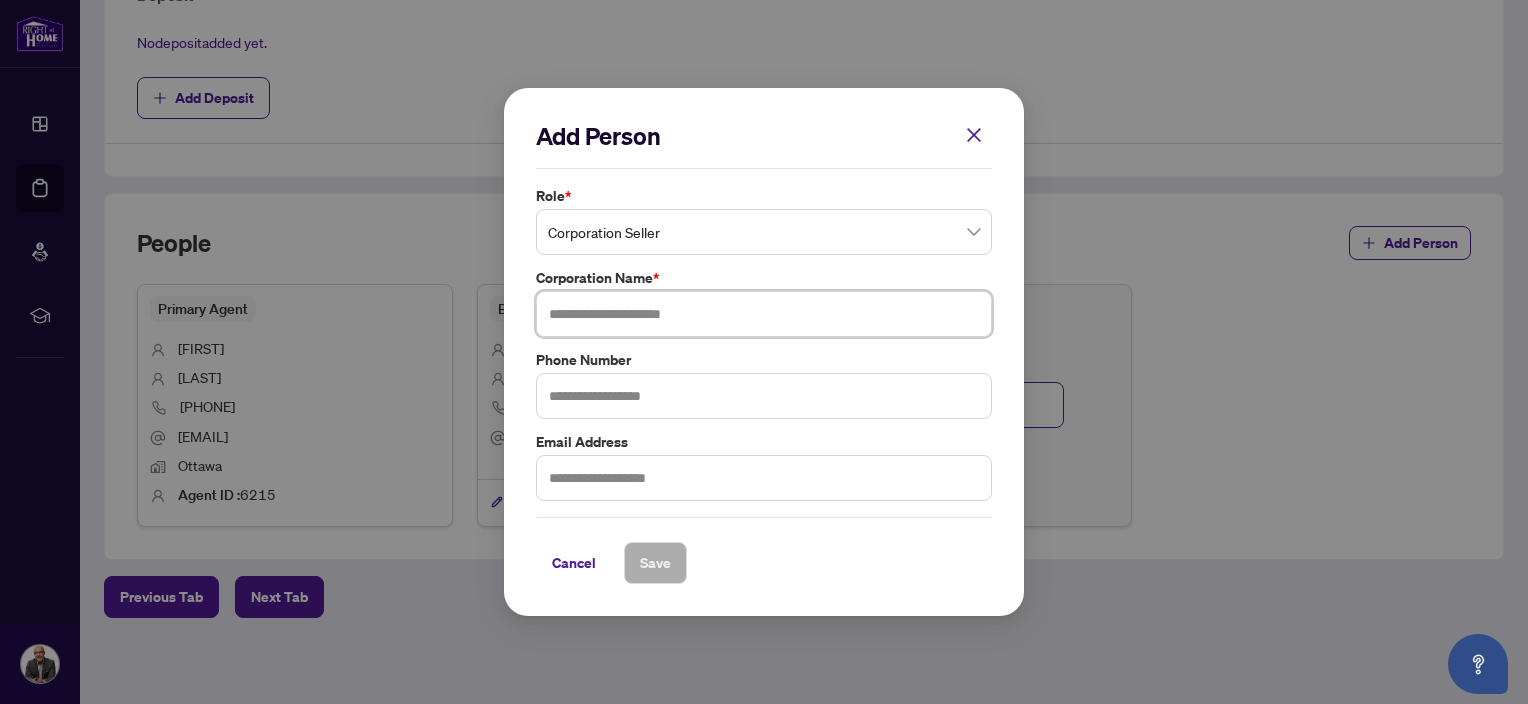 click at bounding box center [764, 314] 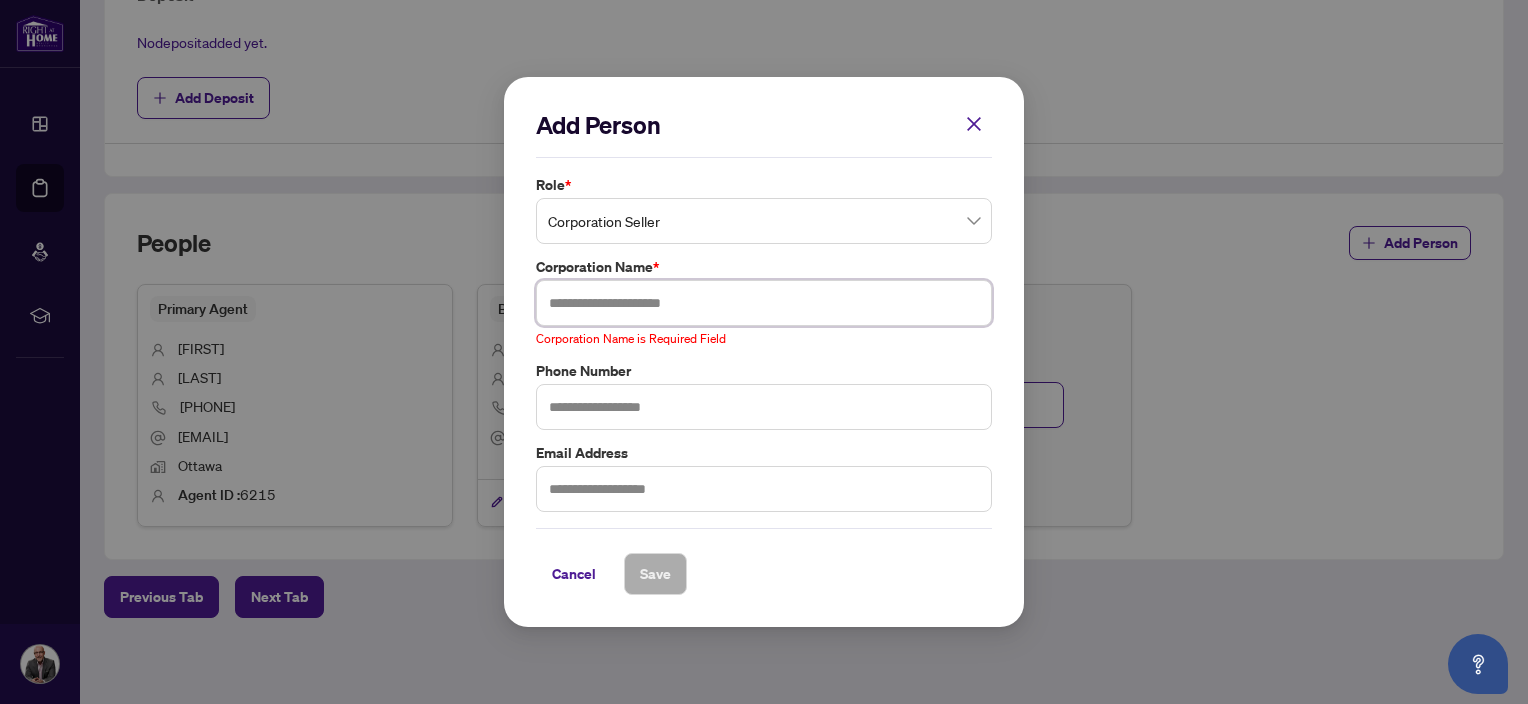 click at bounding box center [764, 303] 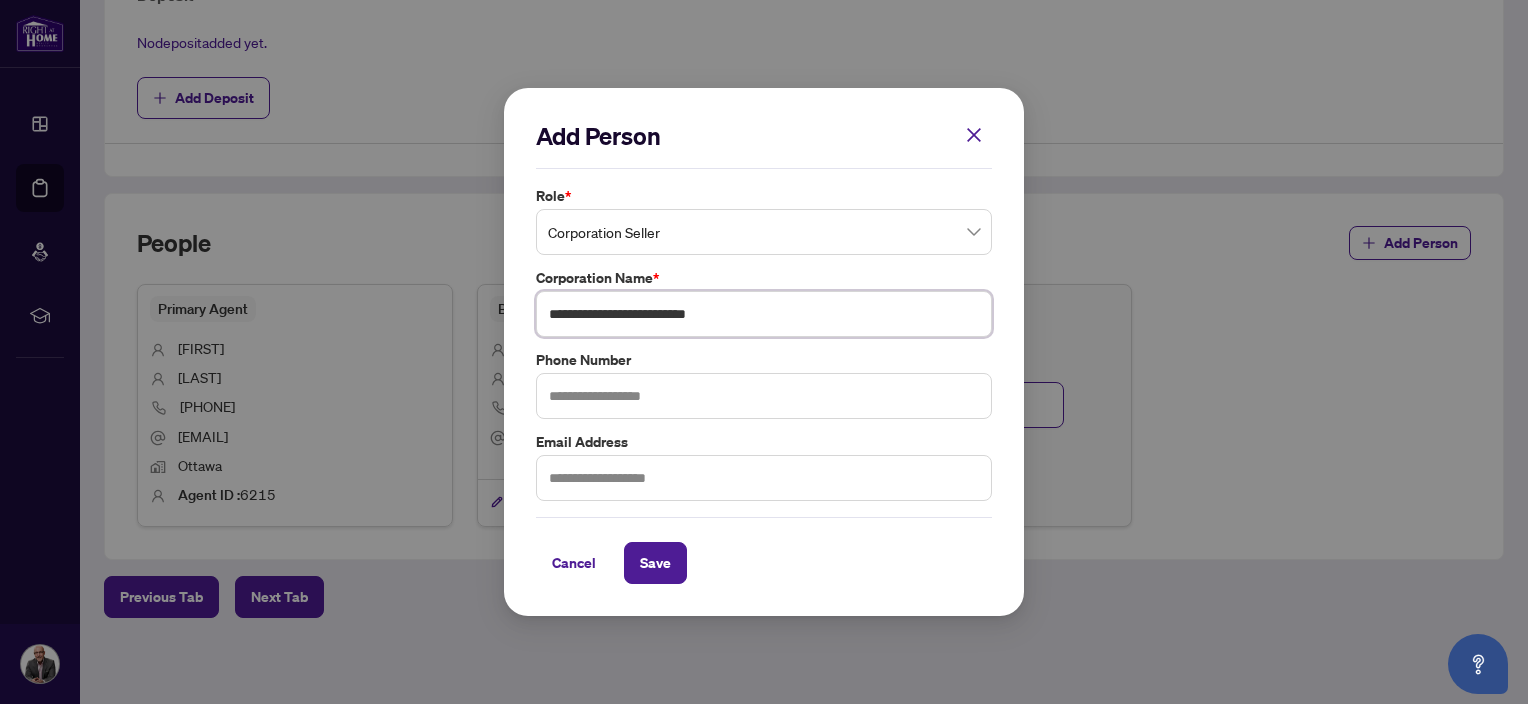 type on "**********" 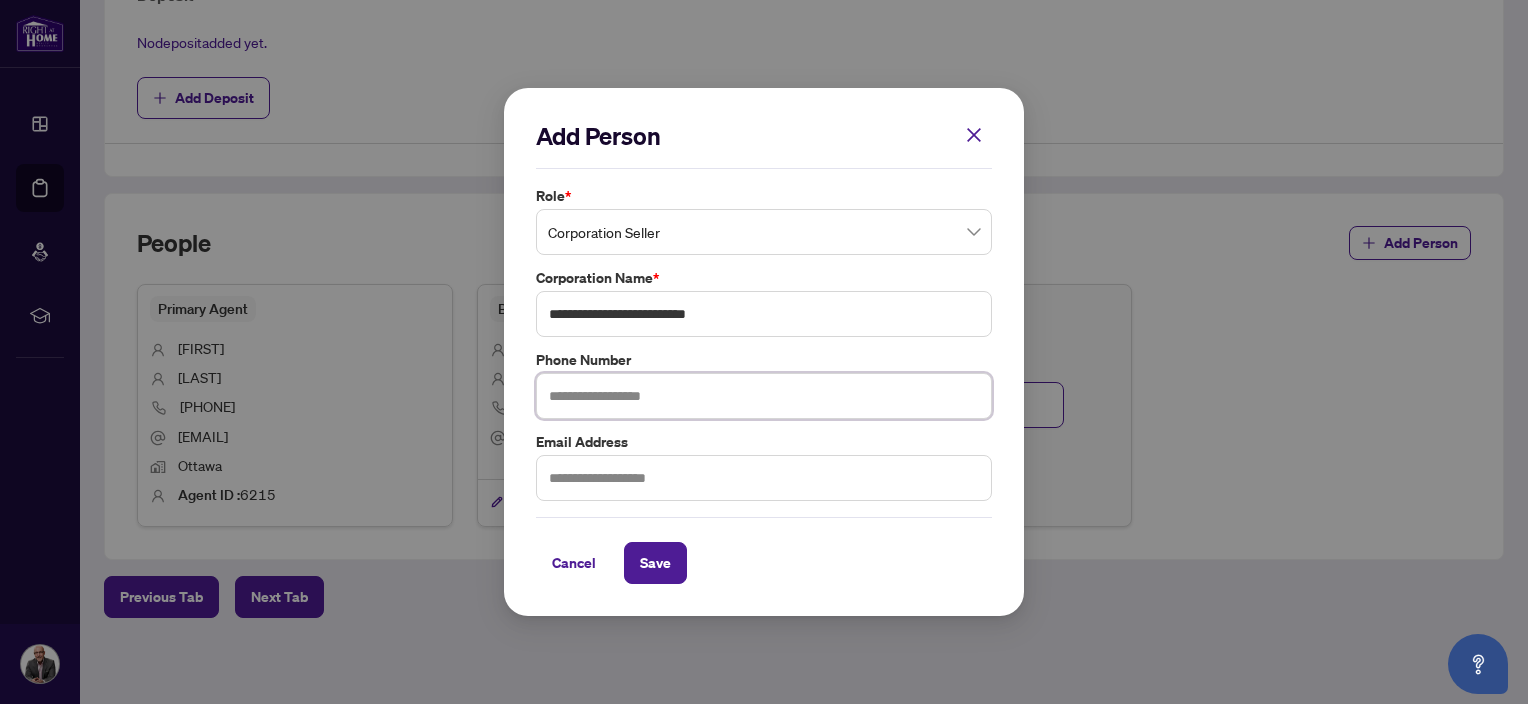 click at bounding box center (764, 396) 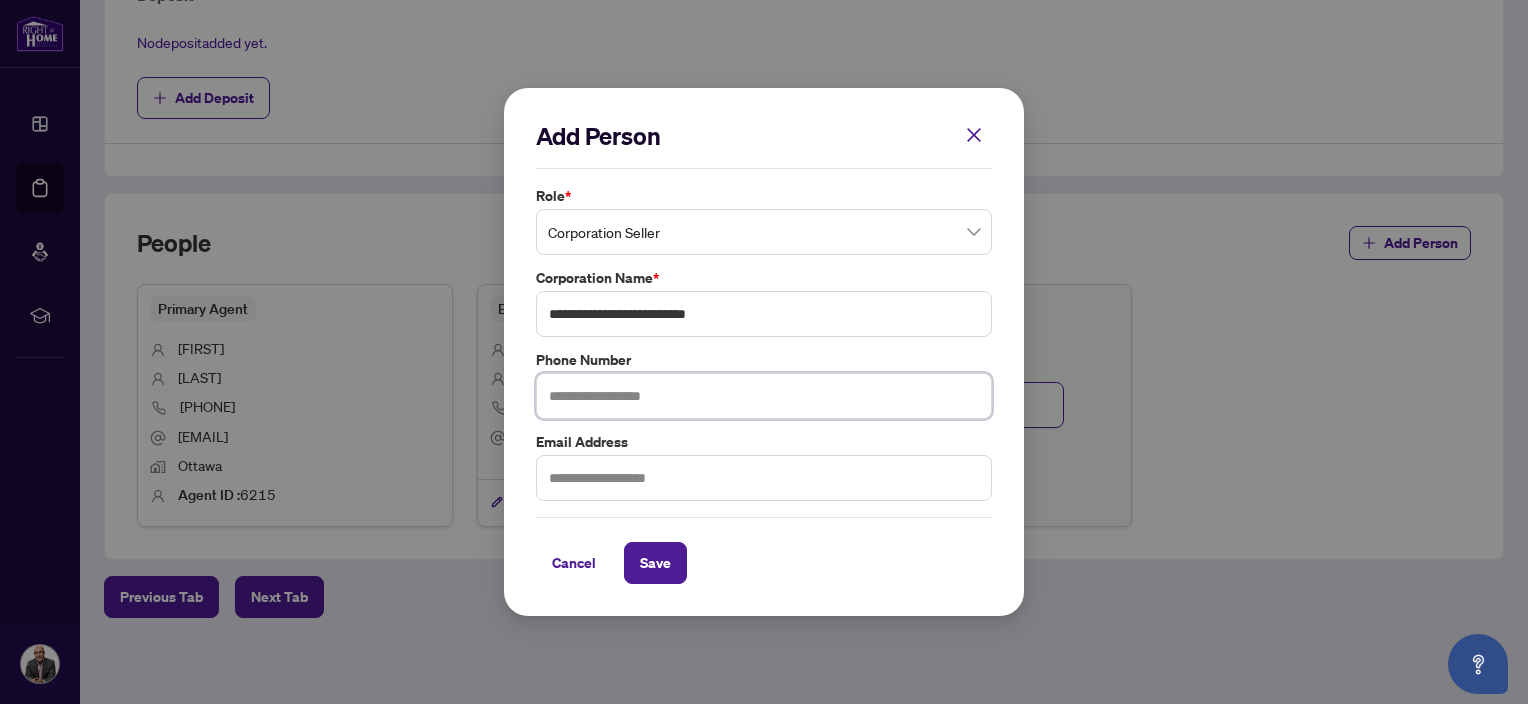 click at bounding box center [764, 396] 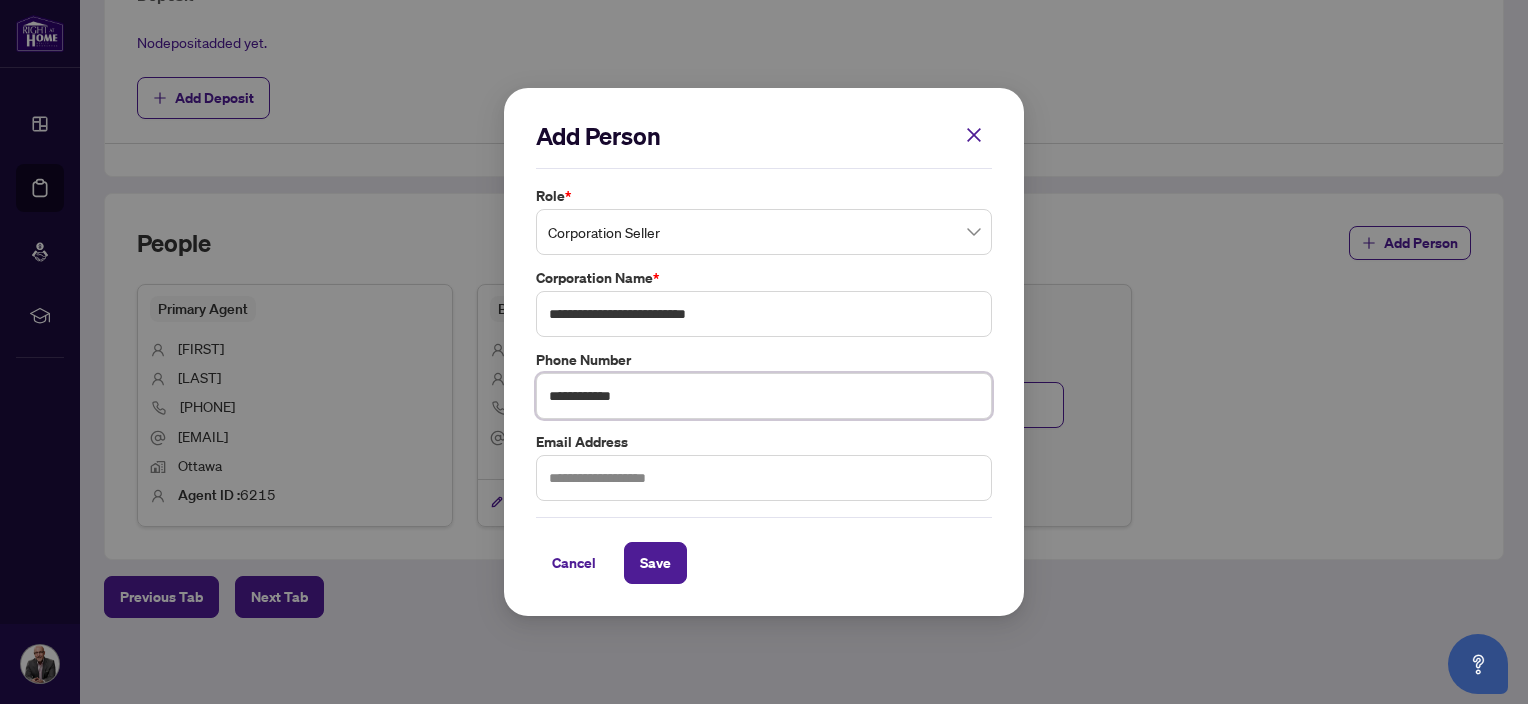 type on "**********" 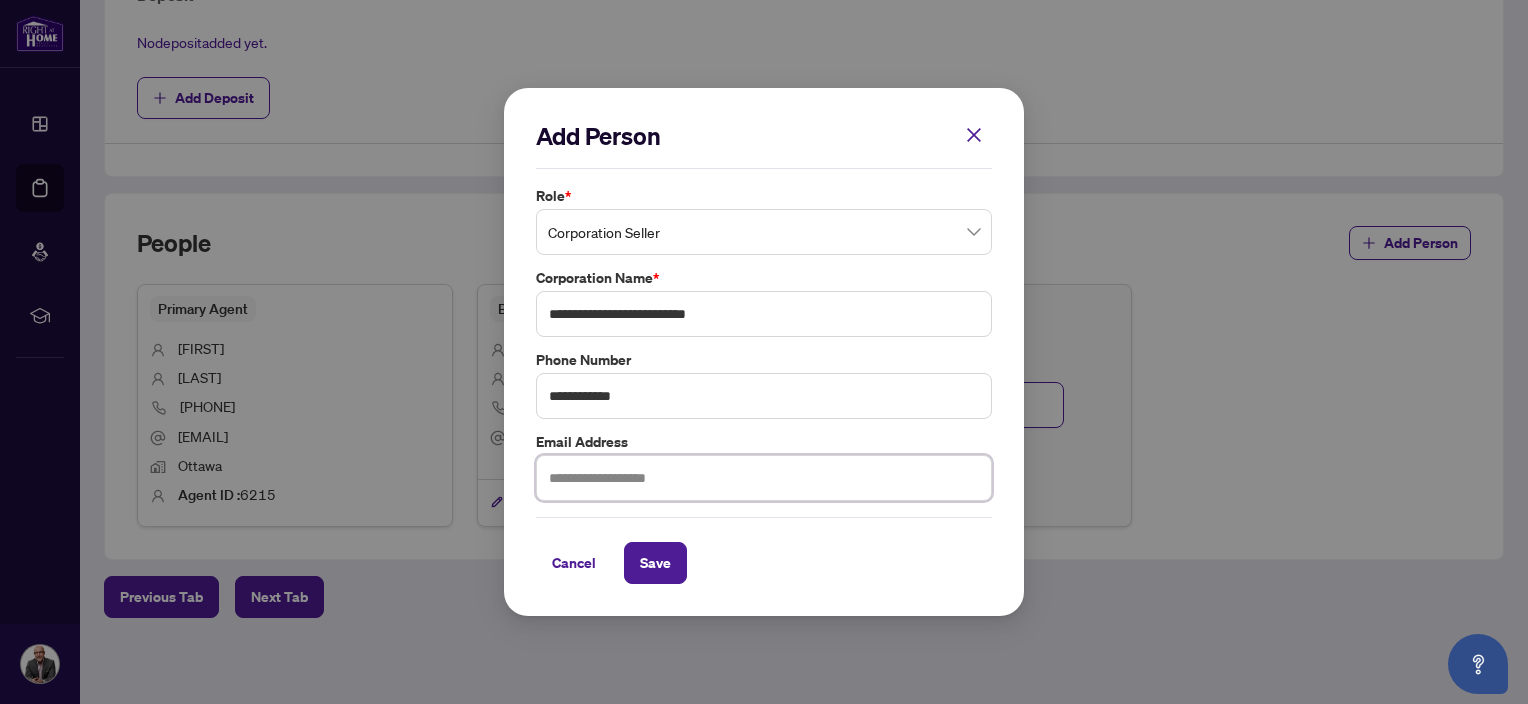 click at bounding box center [764, 478] 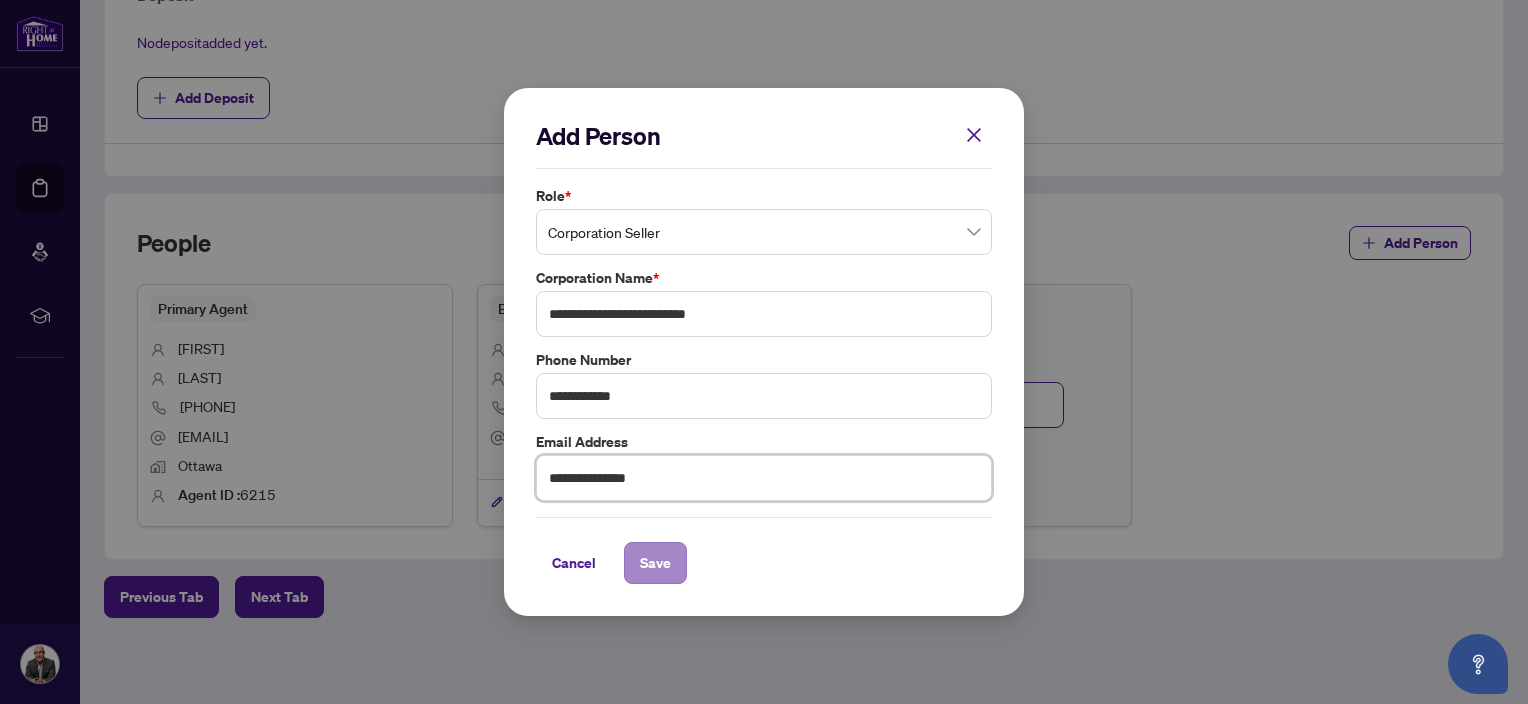 type on "**********" 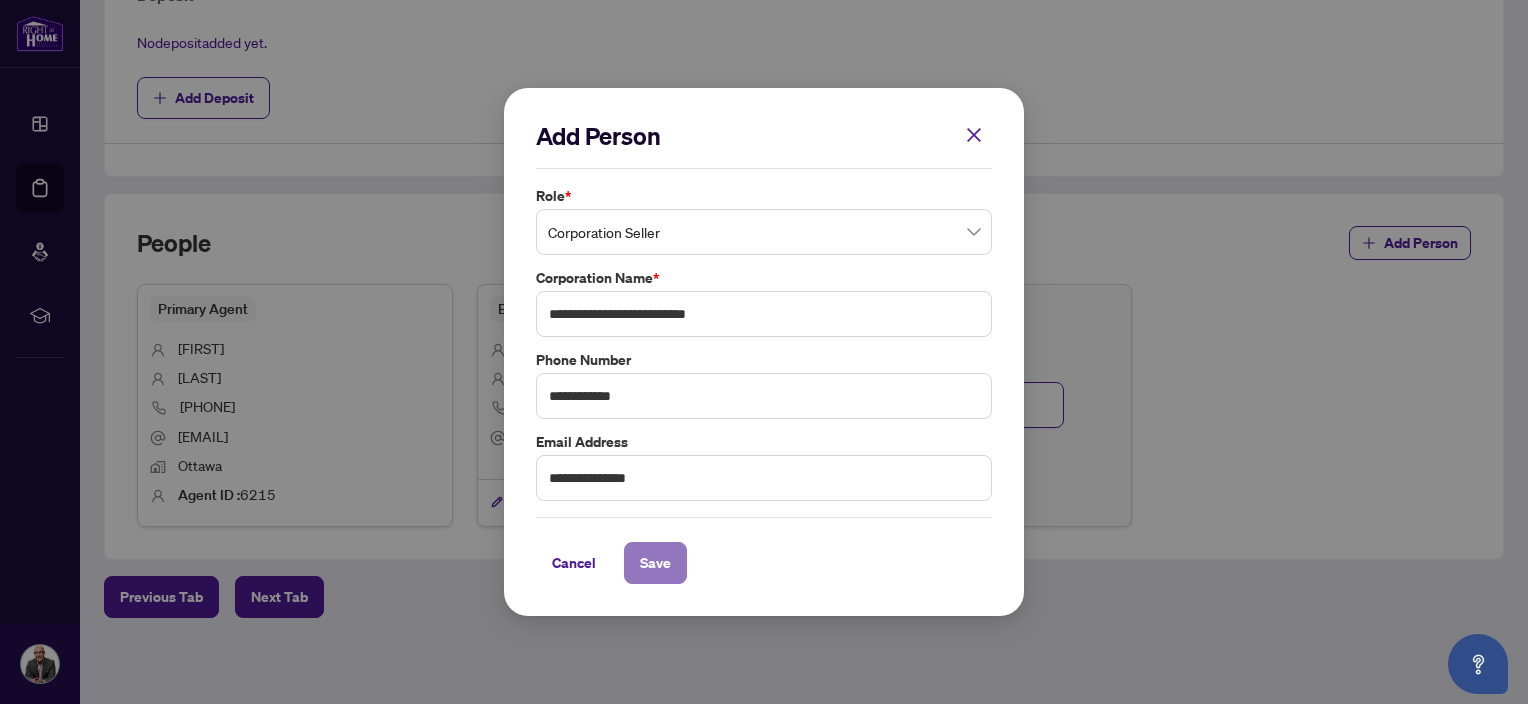 click on "Save" at bounding box center [655, 563] 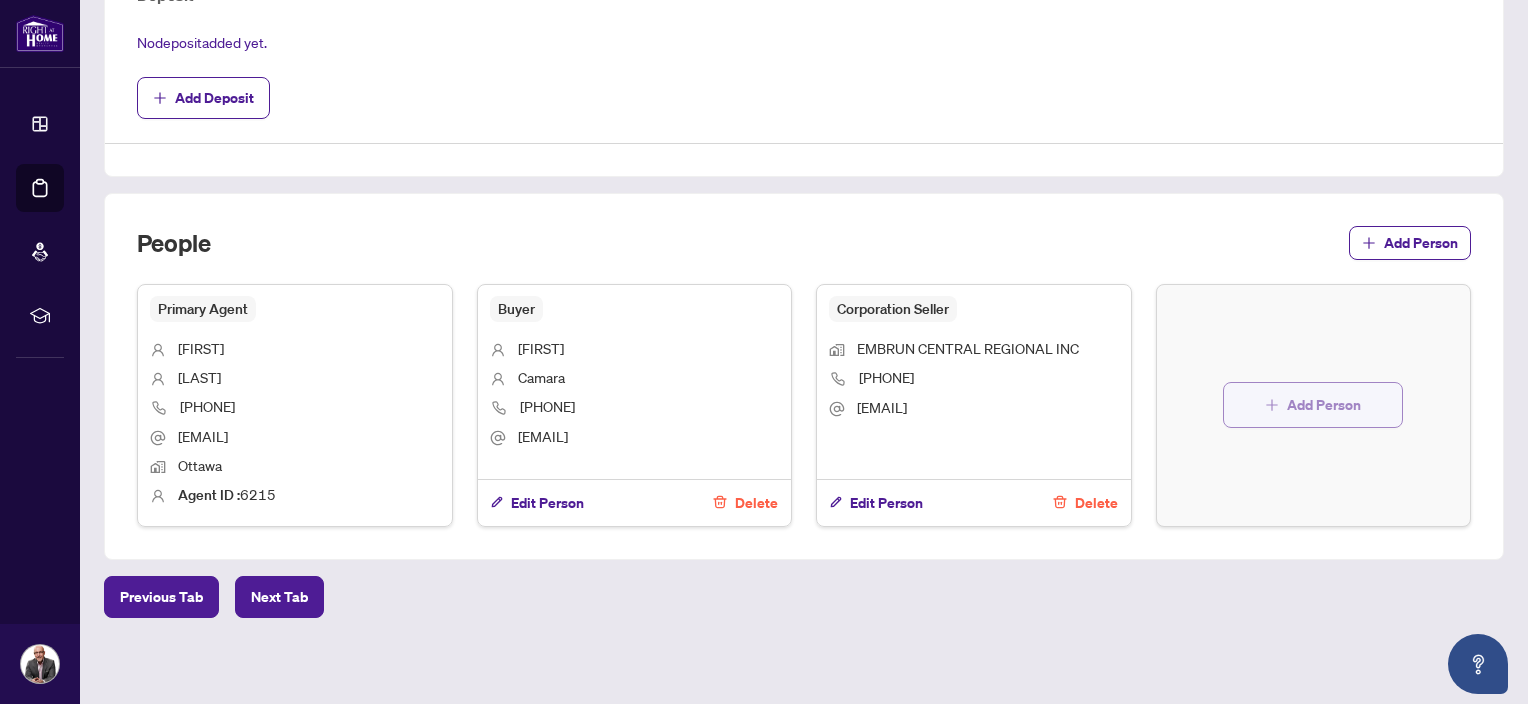 click on "Add Person" at bounding box center (1324, 405) 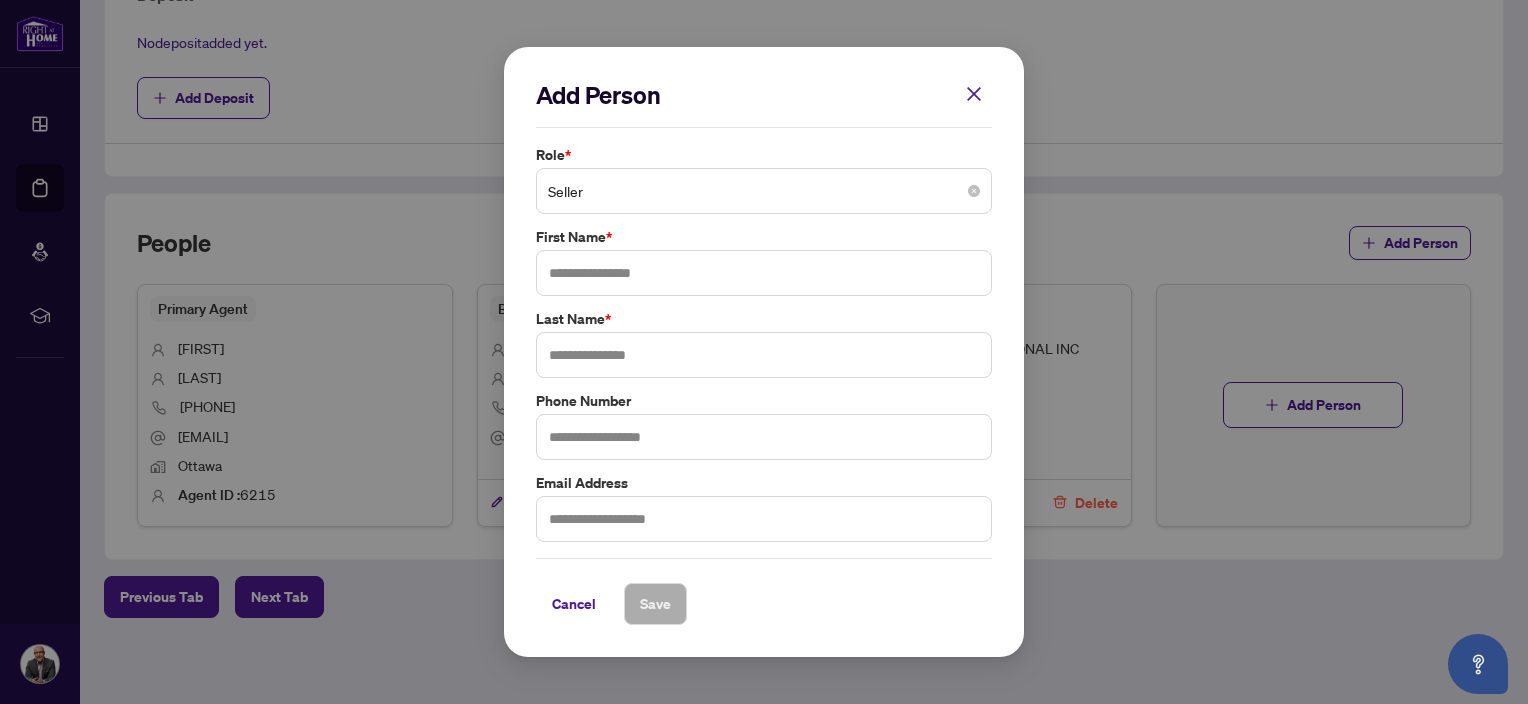 click on "Seller" at bounding box center (764, 191) 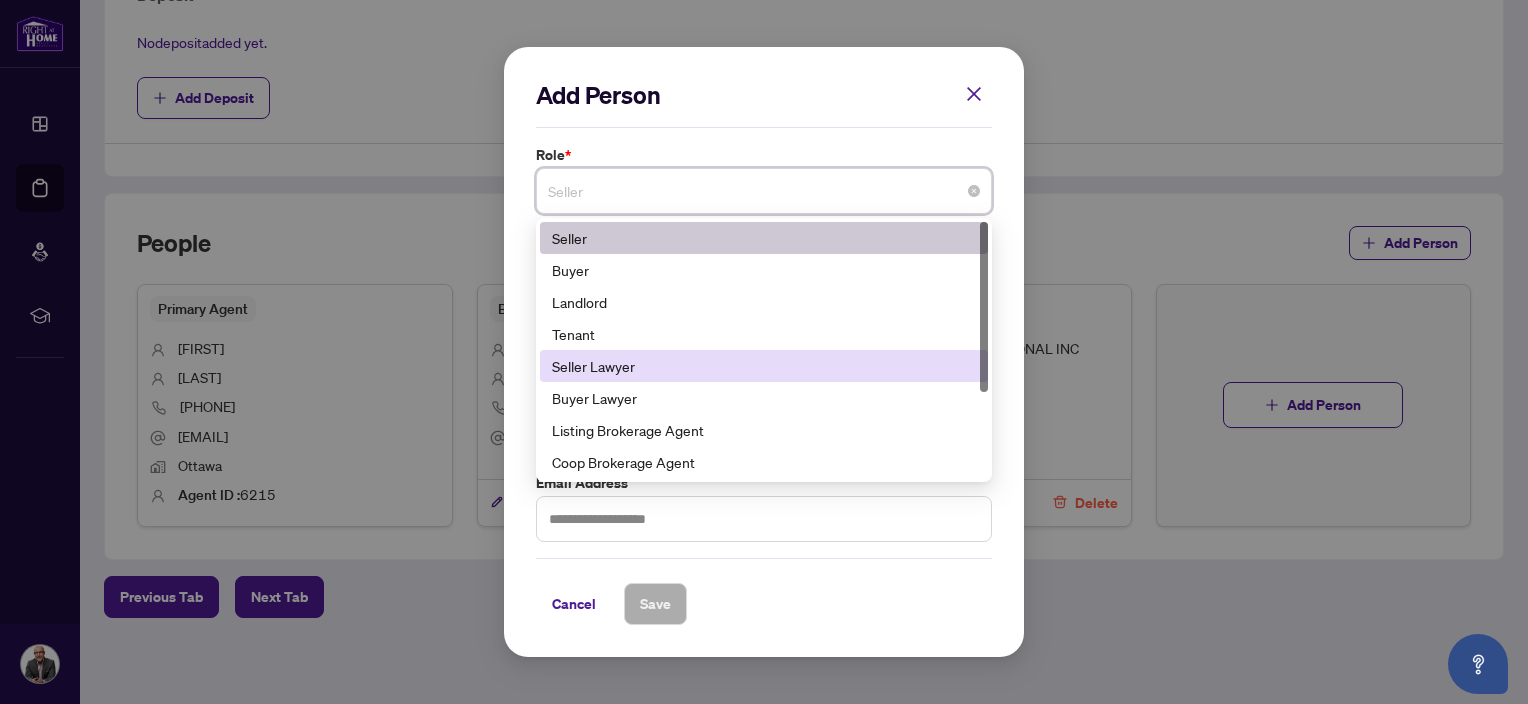 scroll, scrollTop: 128, scrollLeft: 0, axis: vertical 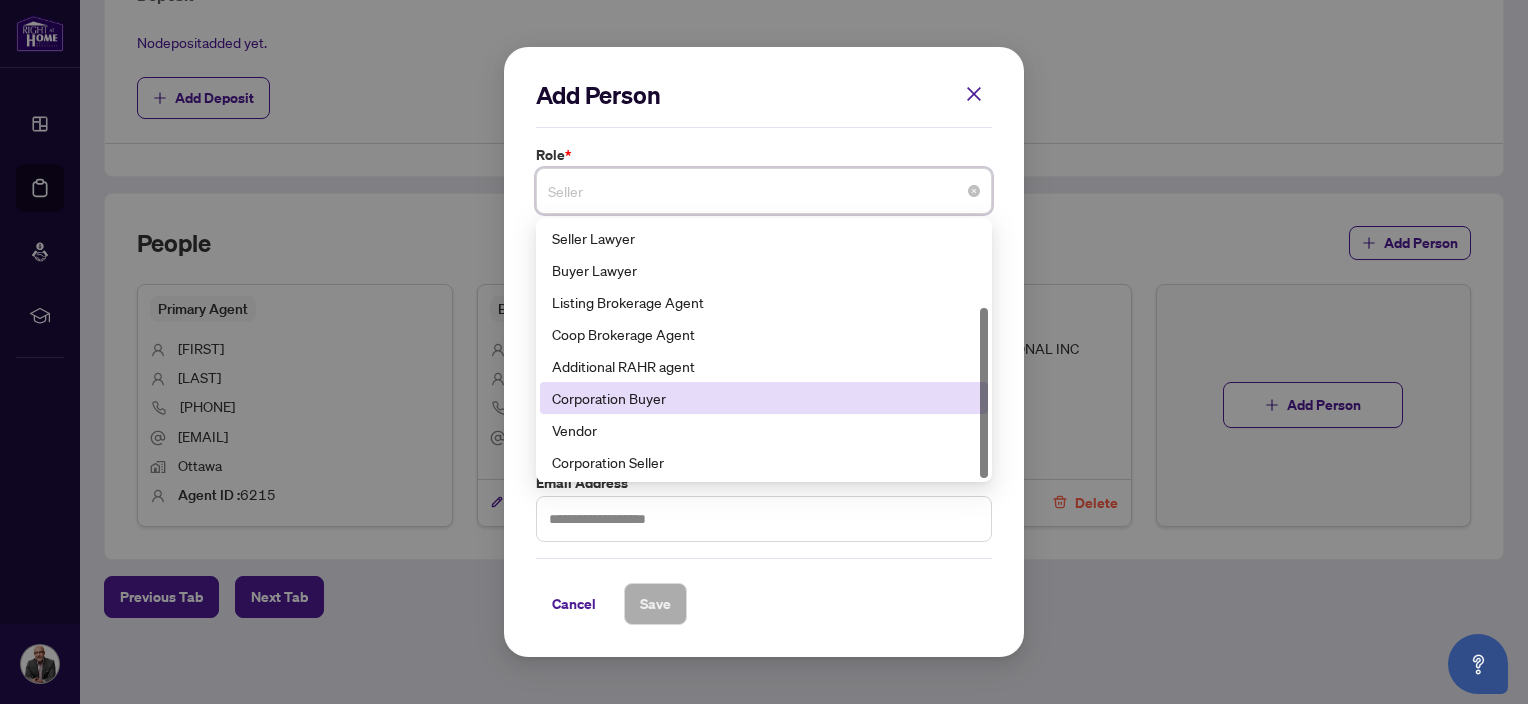 drag, startPoint x: 984, startPoint y: 393, endPoint x: 980, endPoint y: 407, distance: 14.56022 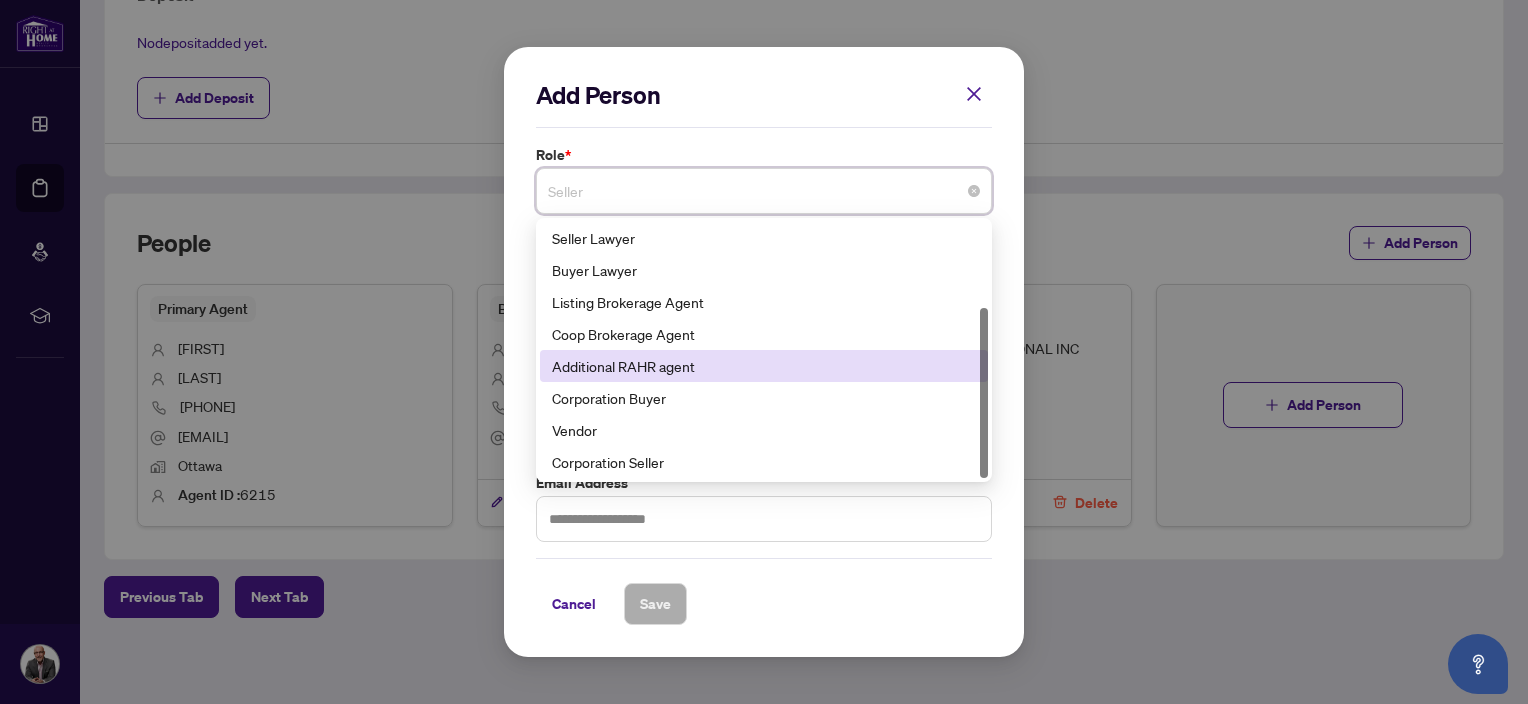 drag, startPoint x: 983, startPoint y: 382, endPoint x: 981, endPoint y: 407, distance: 25.079872 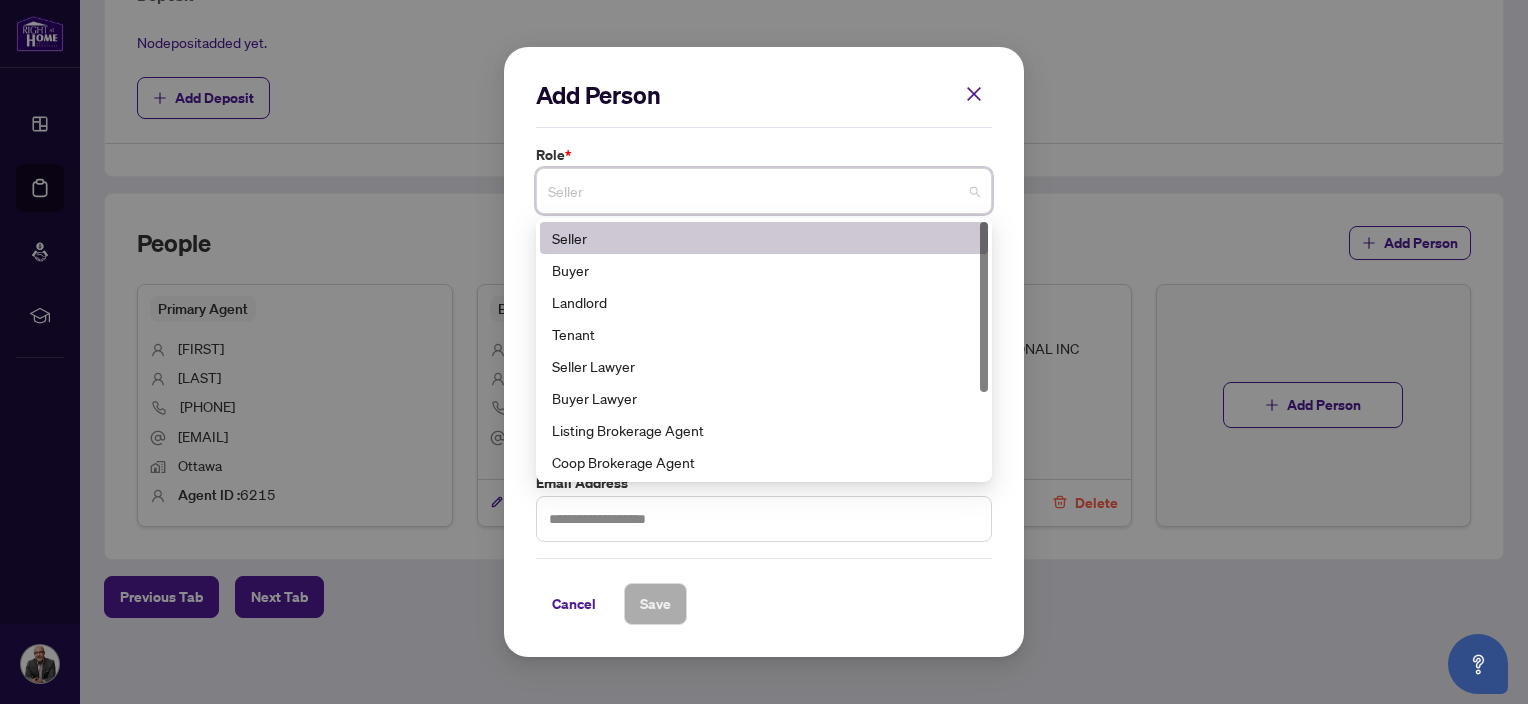 scroll, scrollTop: 128, scrollLeft: 0, axis: vertical 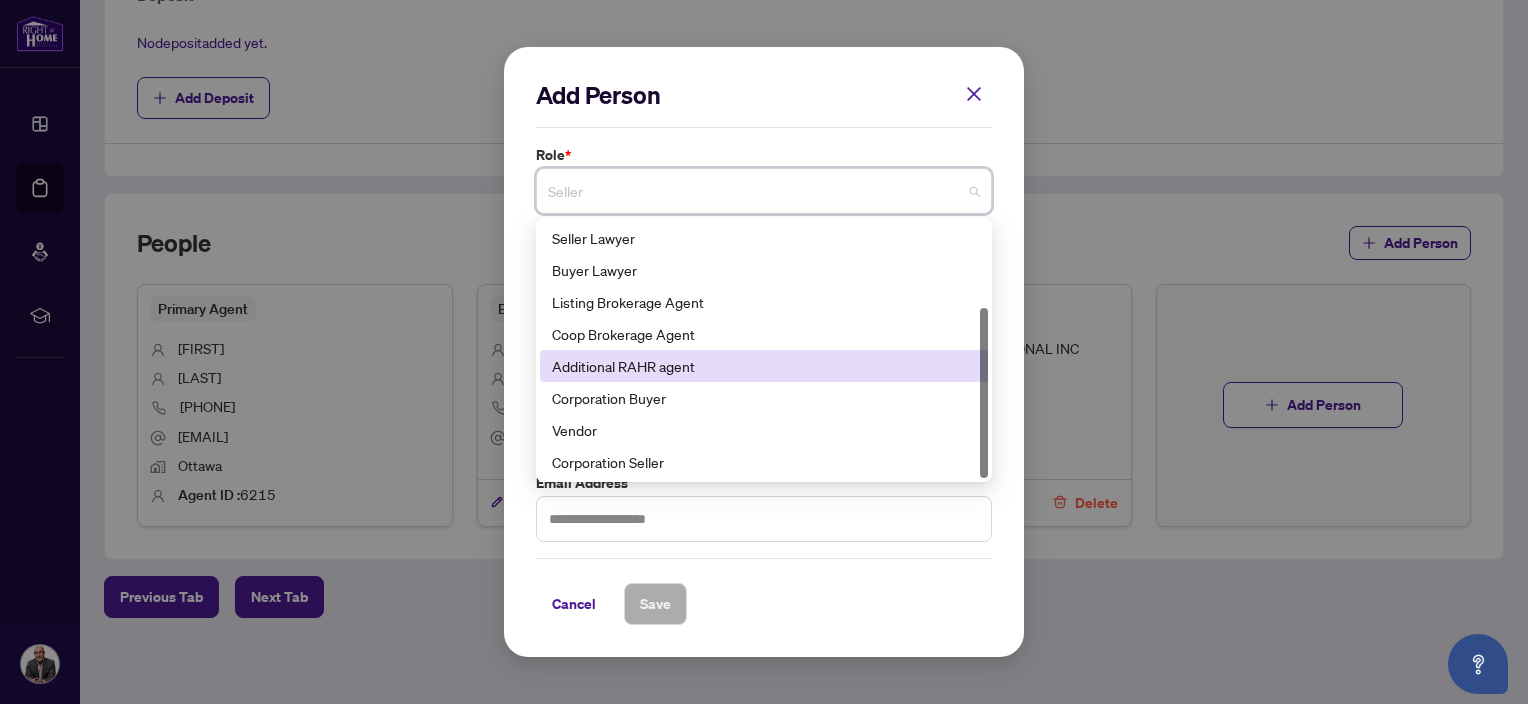 drag, startPoint x: 981, startPoint y: 407, endPoint x: 981, endPoint y: 487, distance: 80 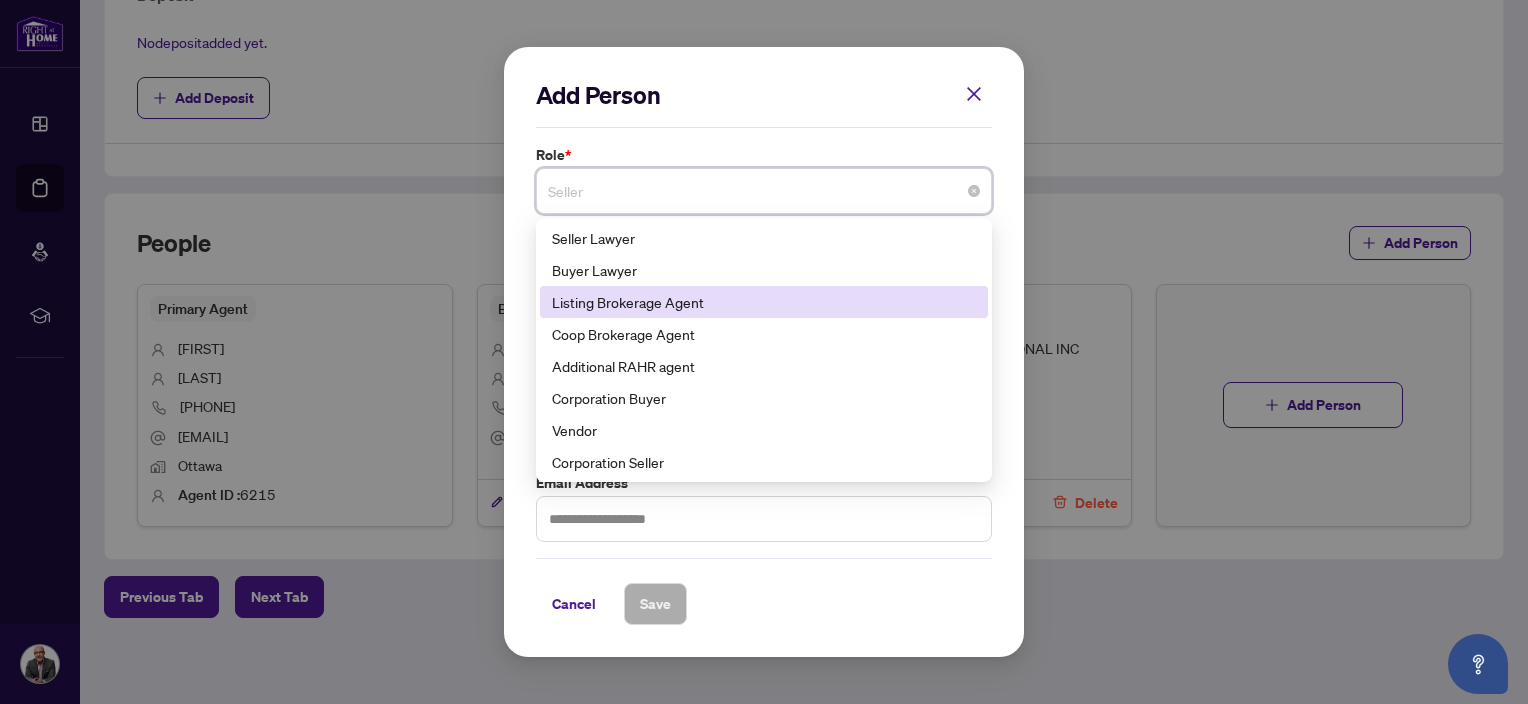 click on "Listing Brokerage Agent" at bounding box center [764, 302] 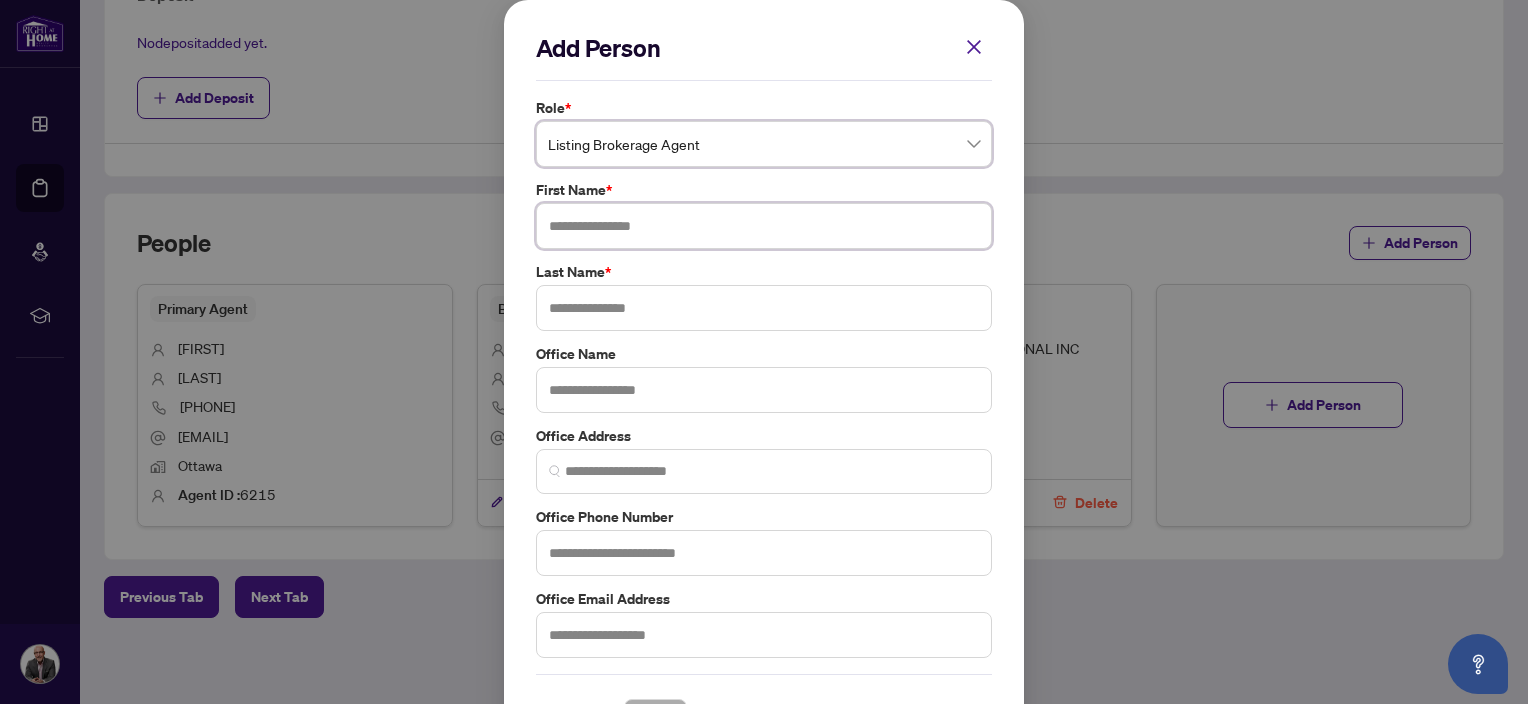 click at bounding box center [764, 226] 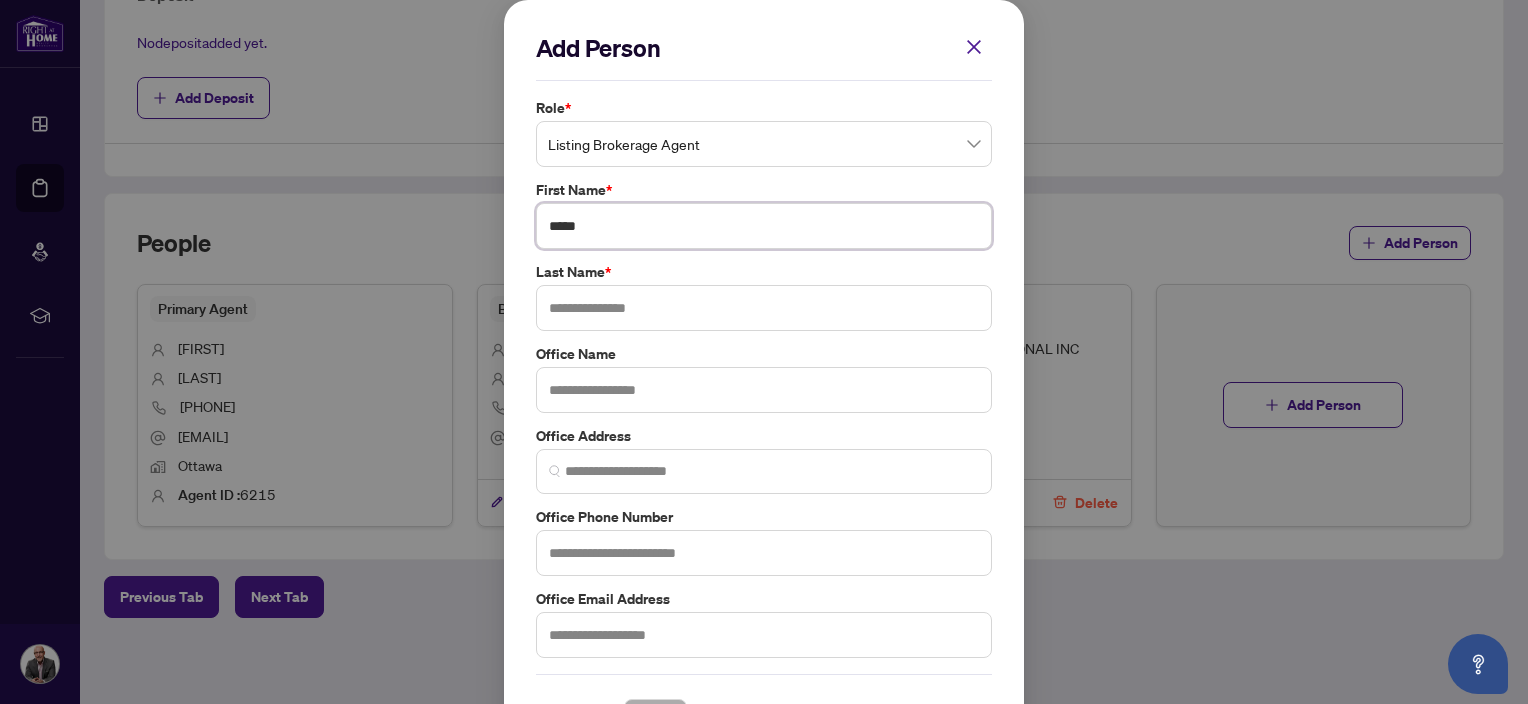 type on "*****" 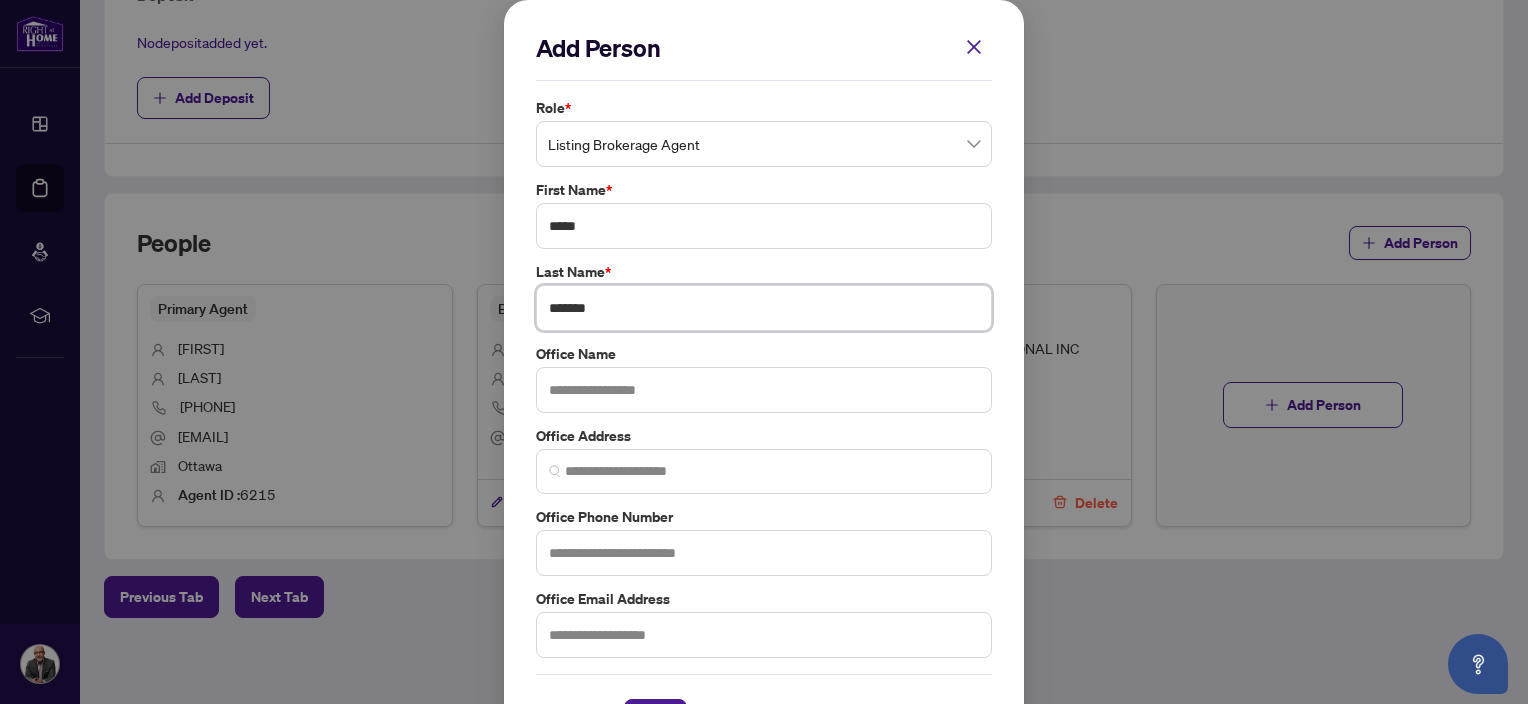 type on "*******" 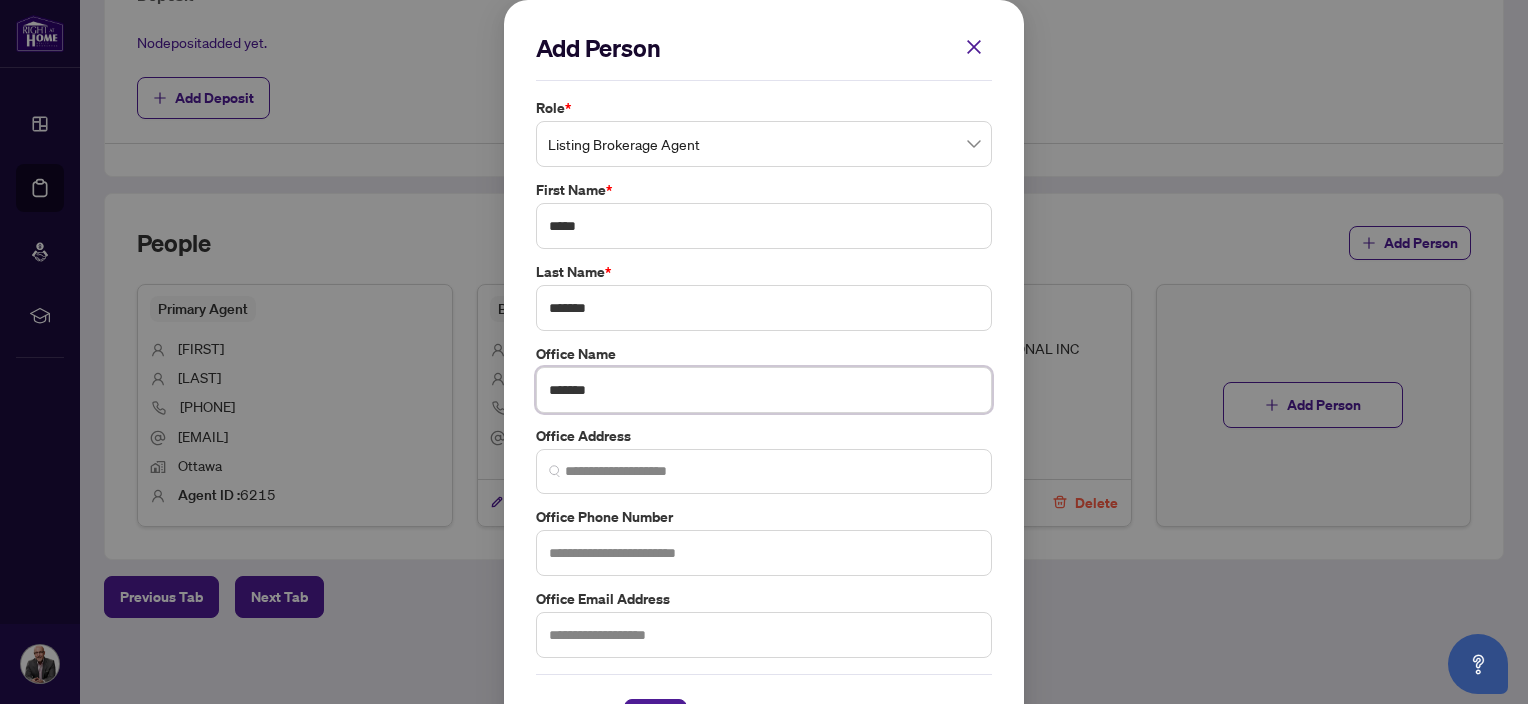 type on "*******" 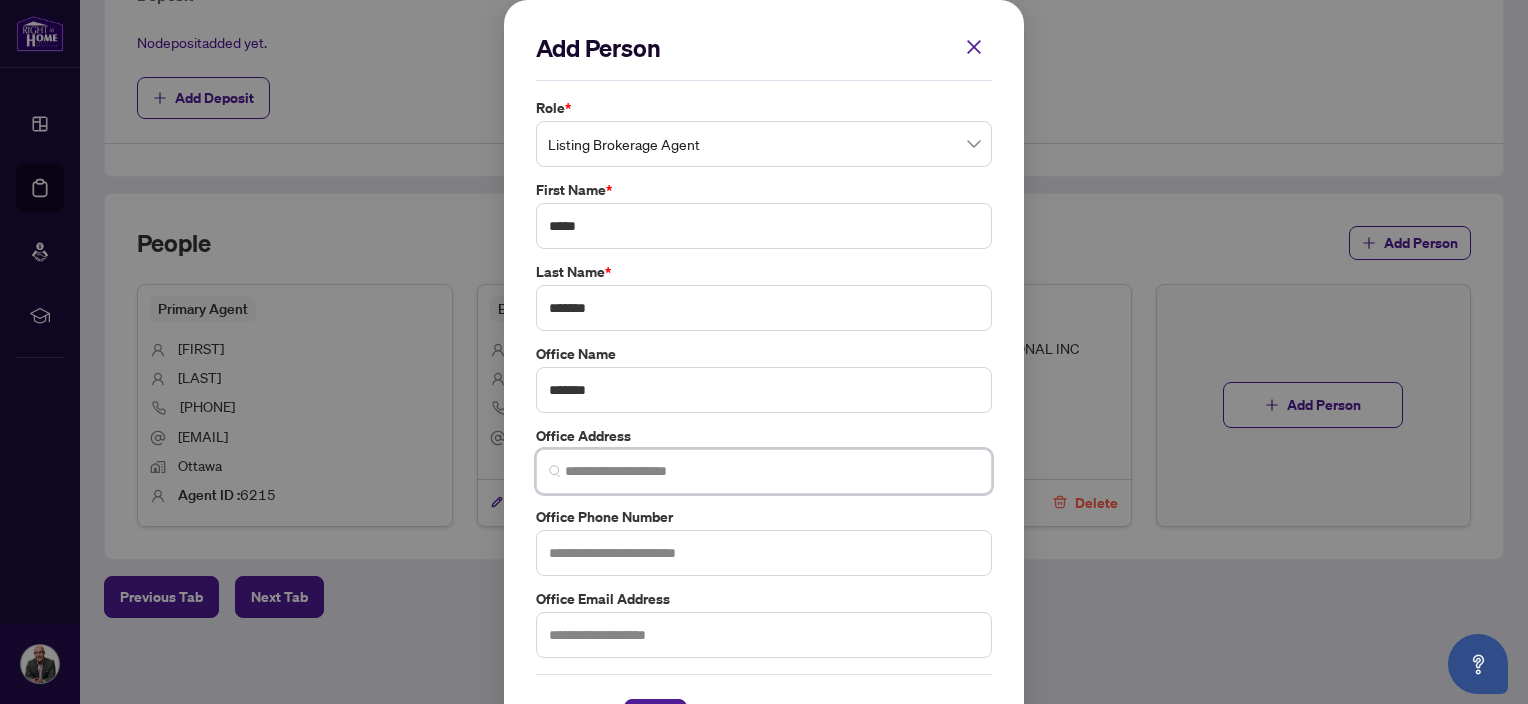 click at bounding box center (772, 471) 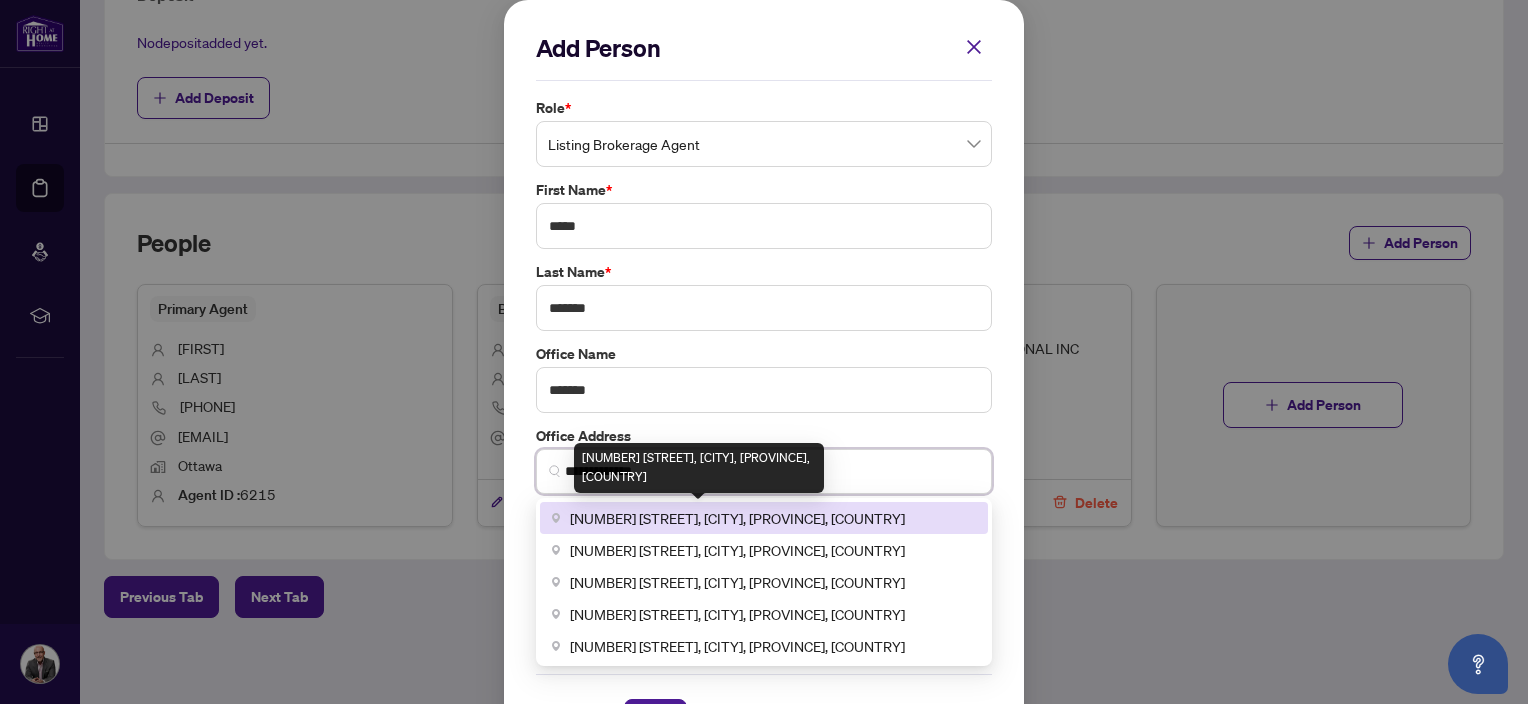 click on "[NUMBER] [STREET], [CITY], [PROVINCE], [COUNTRY]" at bounding box center [737, 518] 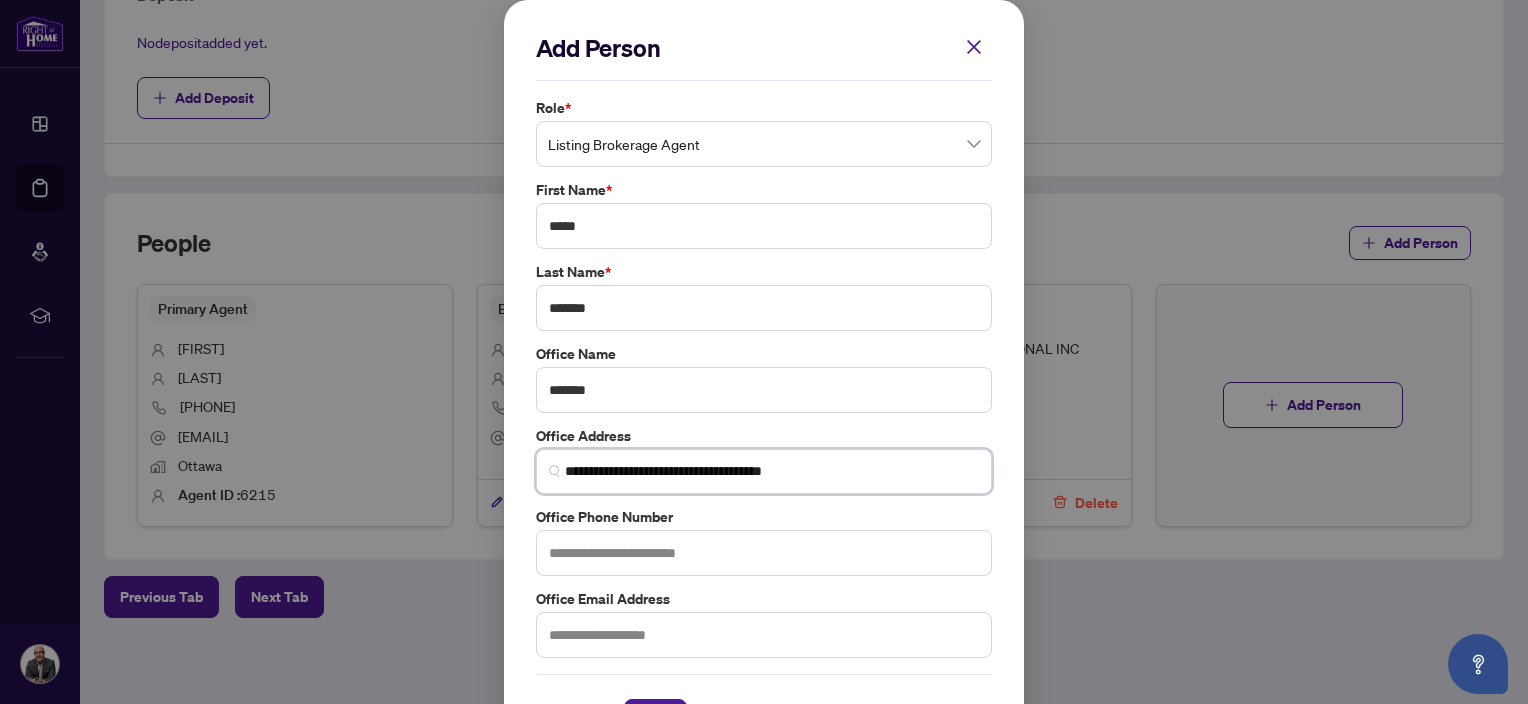 type on "**********" 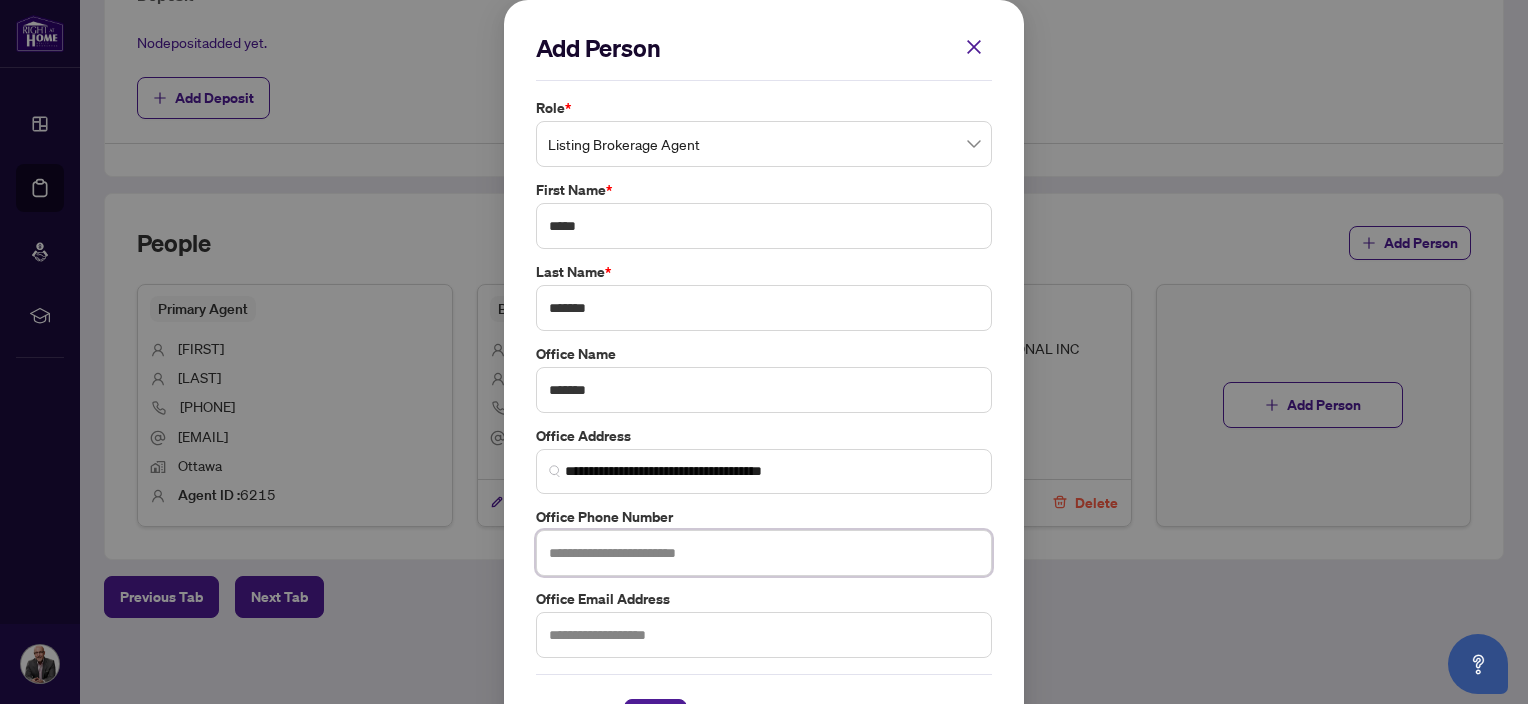 click at bounding box center (764, 553) 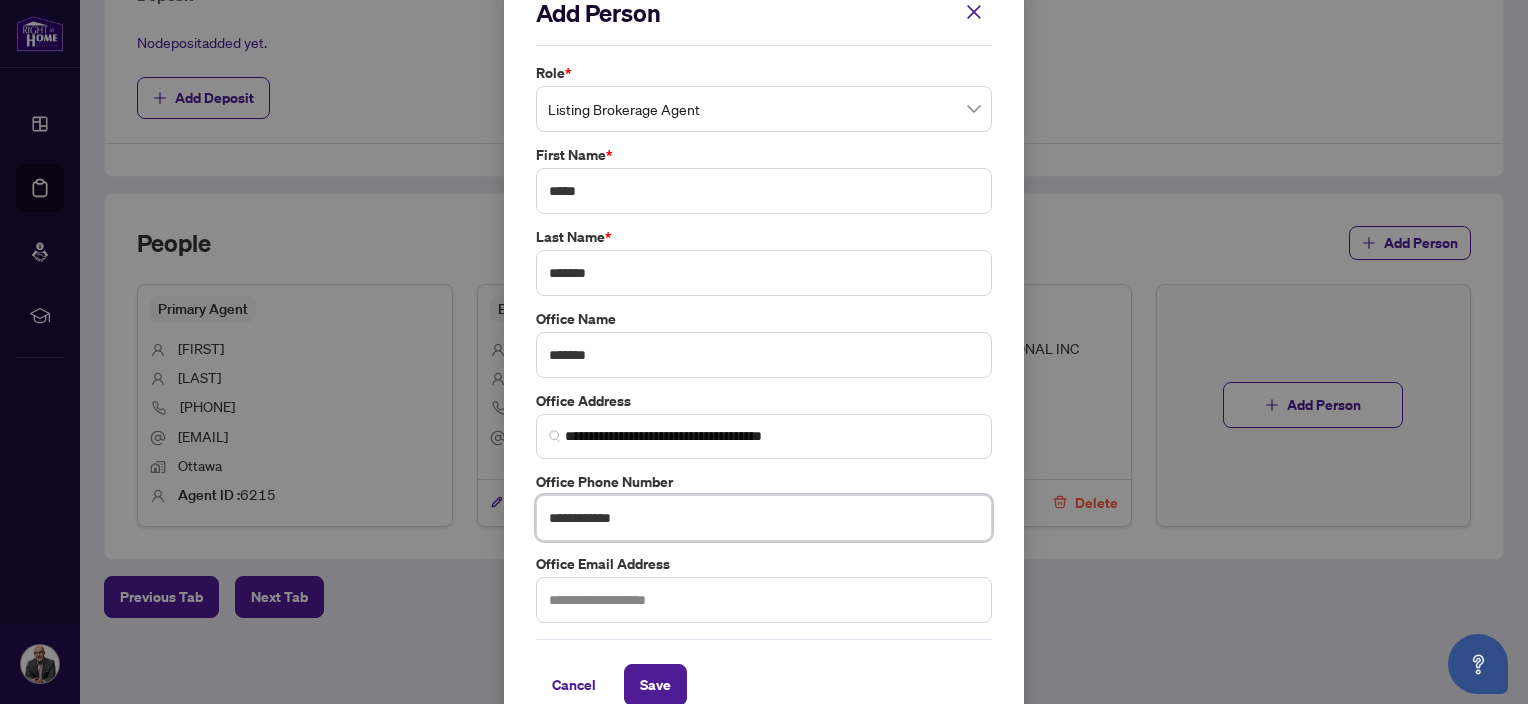 scroll, scrollTop: 65, scrollLeft: 0, axis: vertical 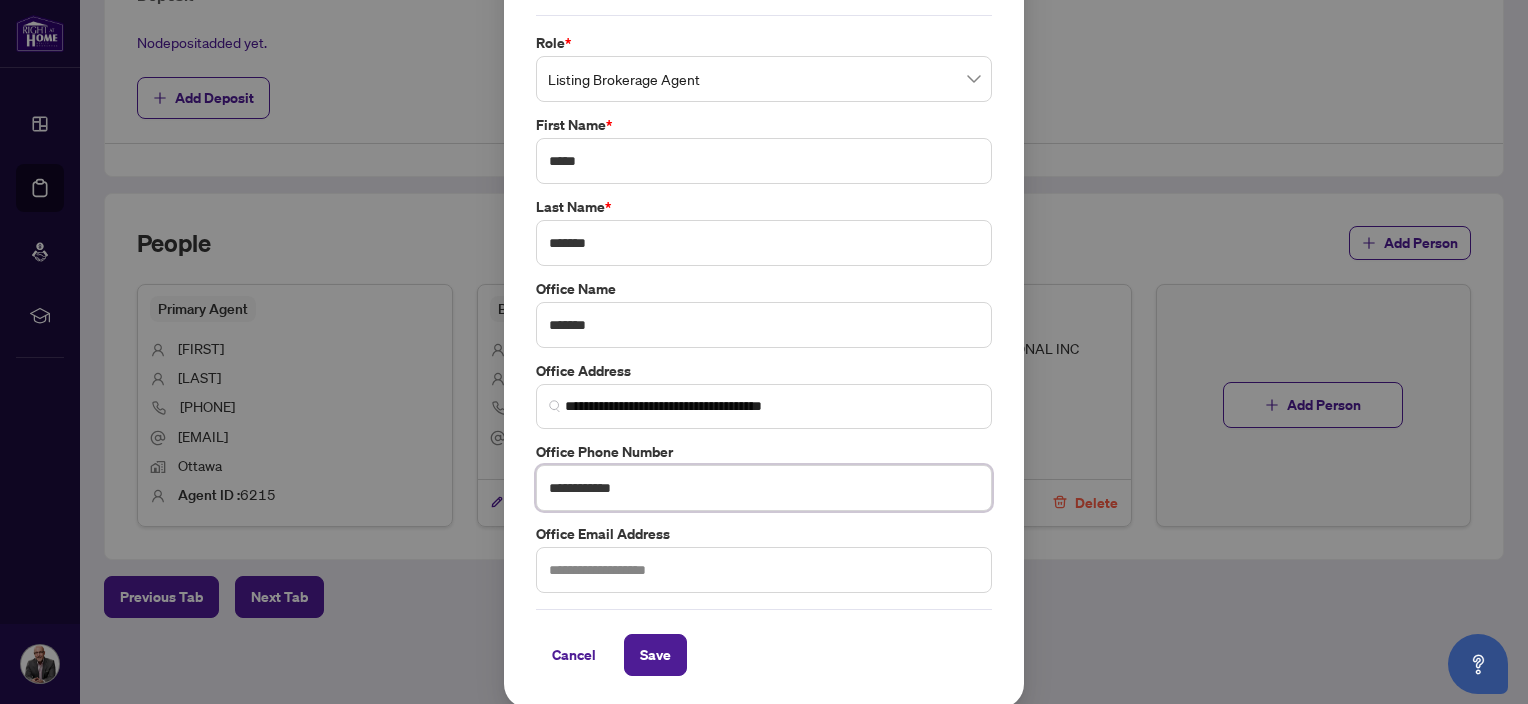 type on "**********" 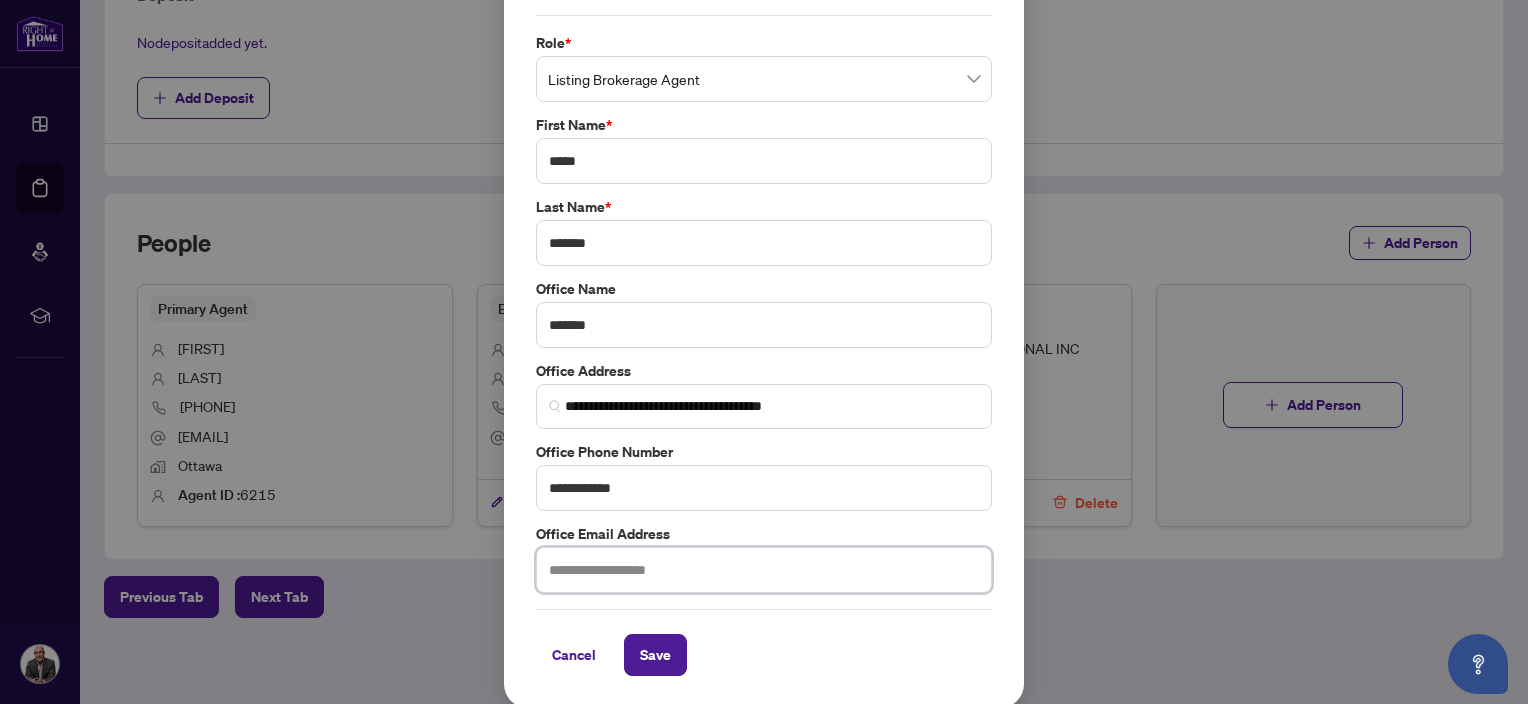 click at bounding box center [764, 570] 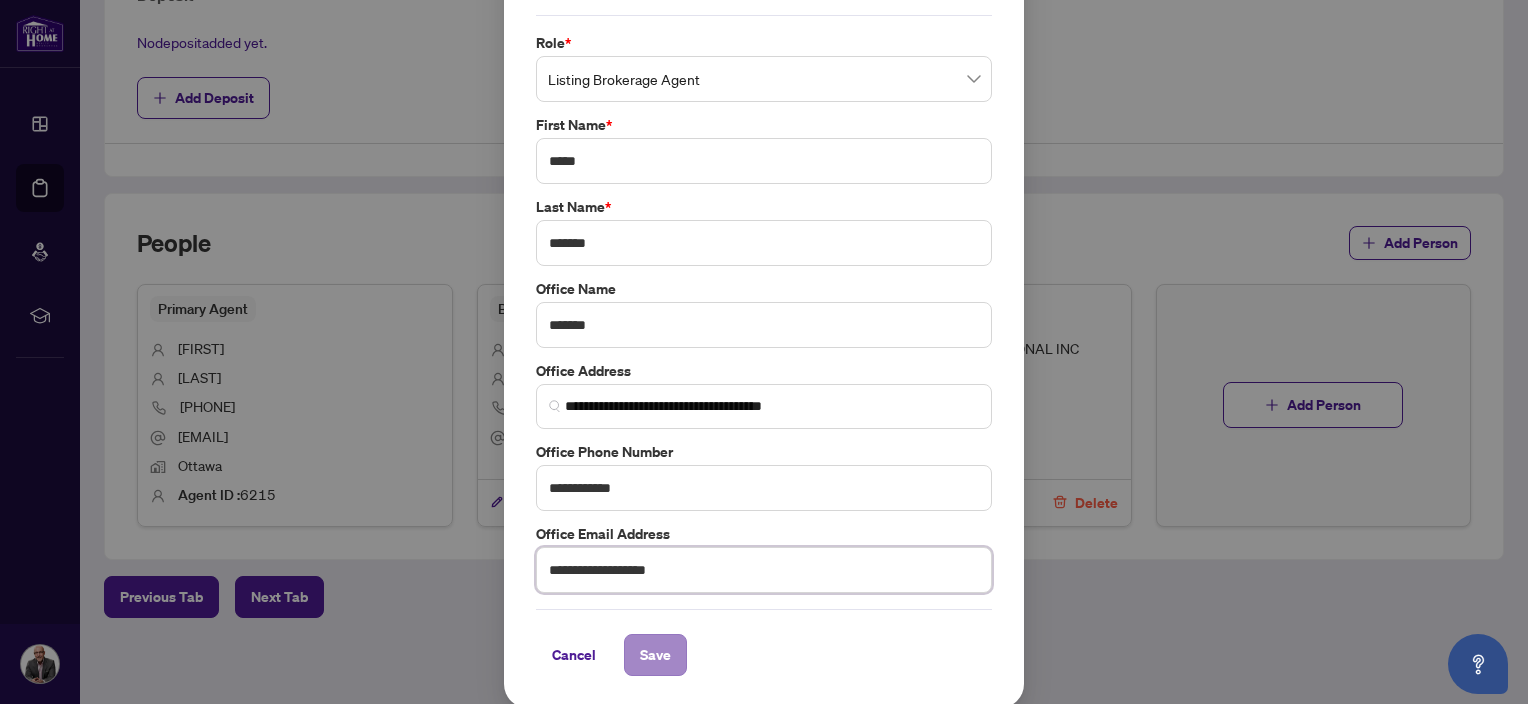 type on "**********" 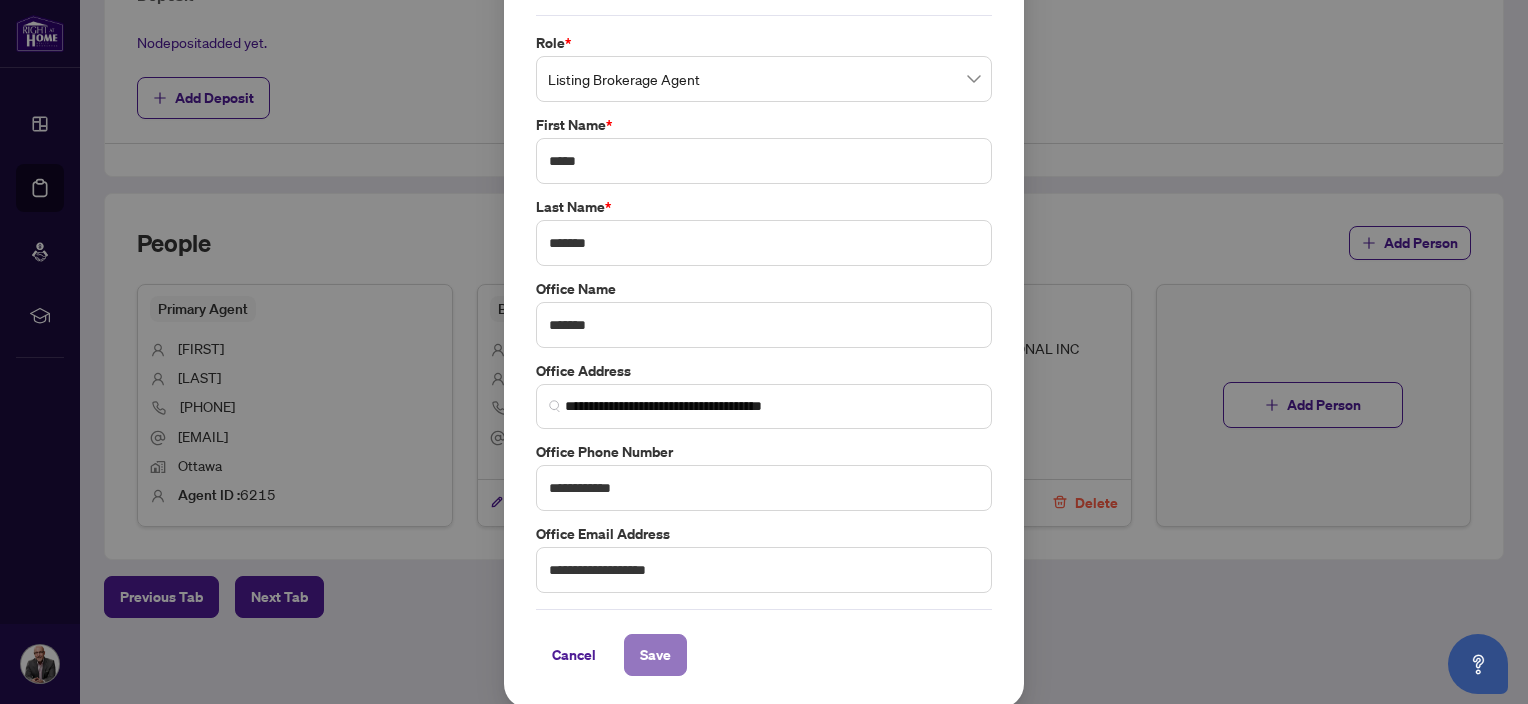 click on "Save" at bounding box center [655, 655] 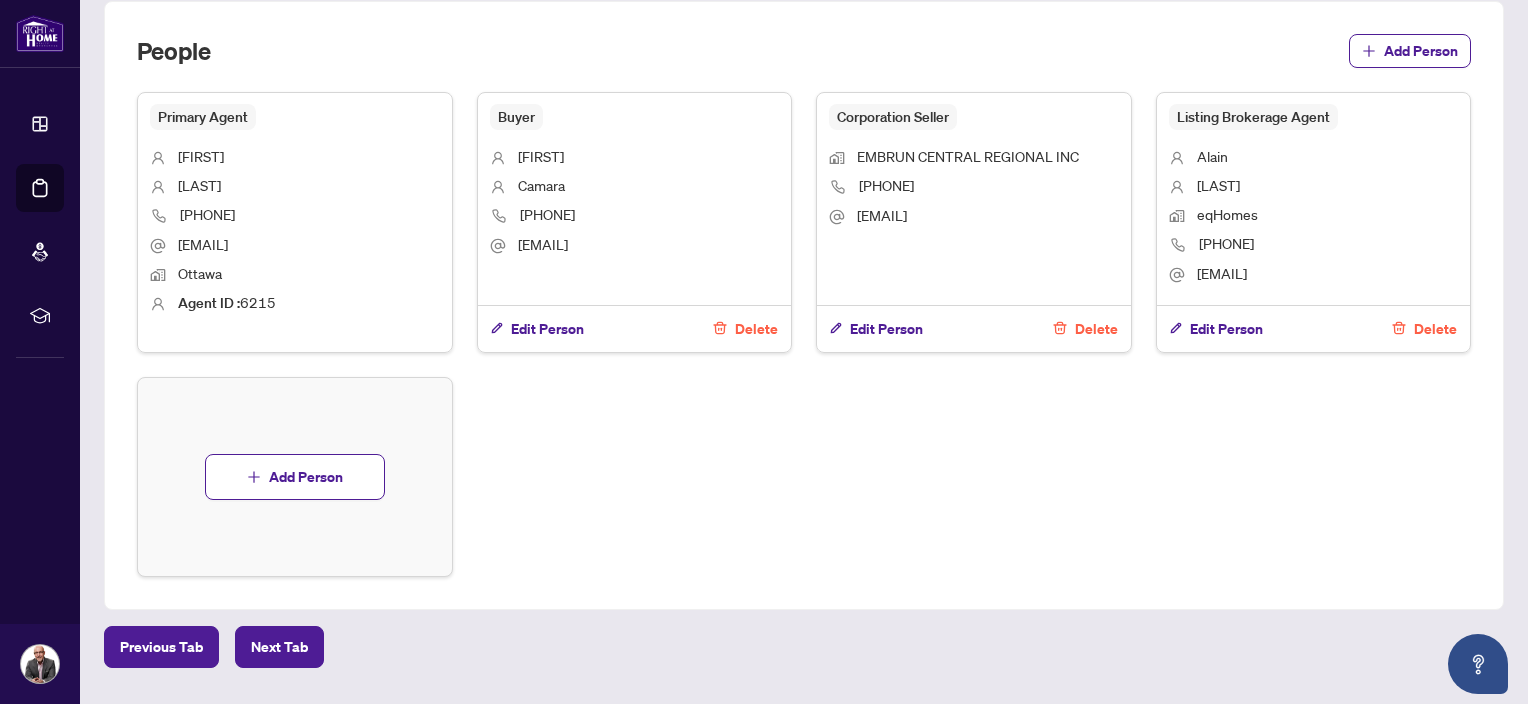 scroll, scrollTop: 1014, scrollLeft: 0, axis: vertical 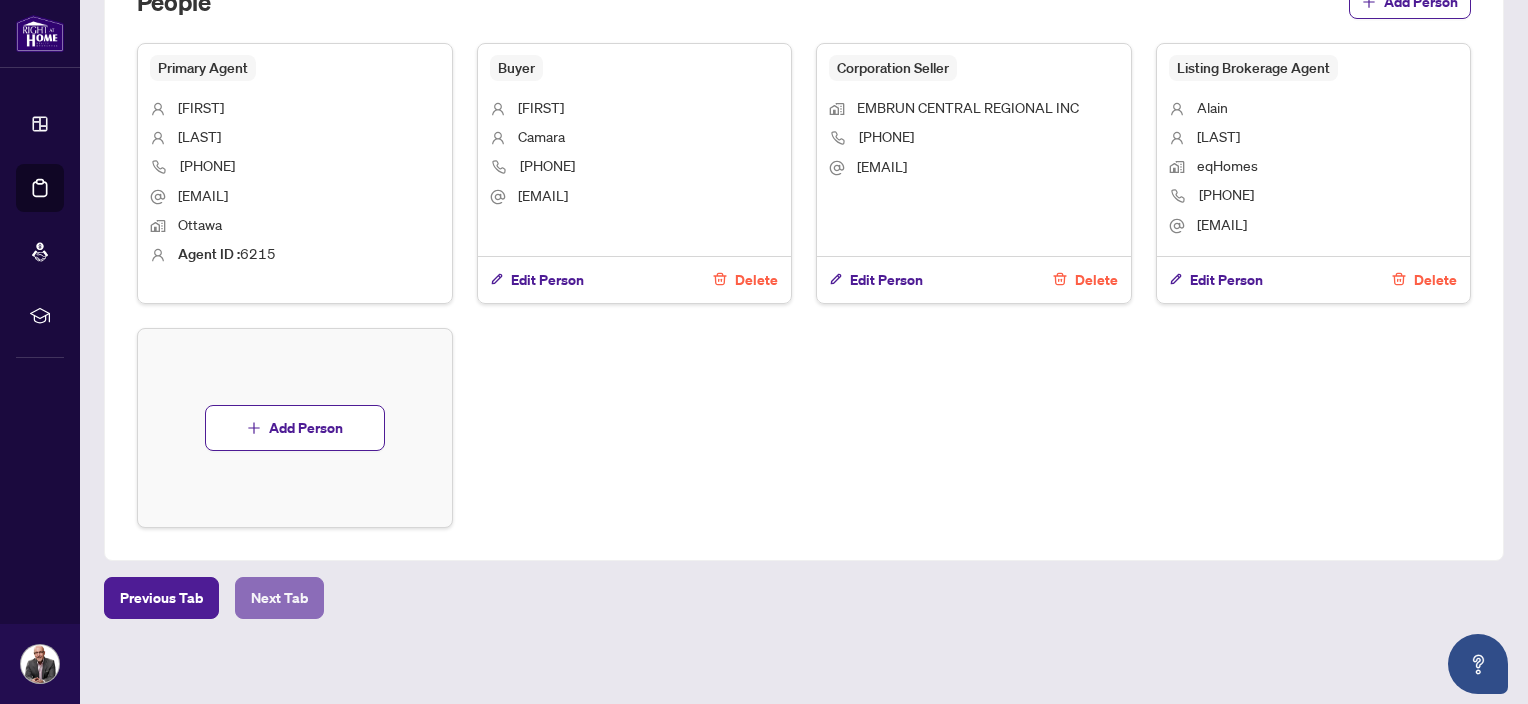 click on "Next Tab" at bounding box center [279, 598] 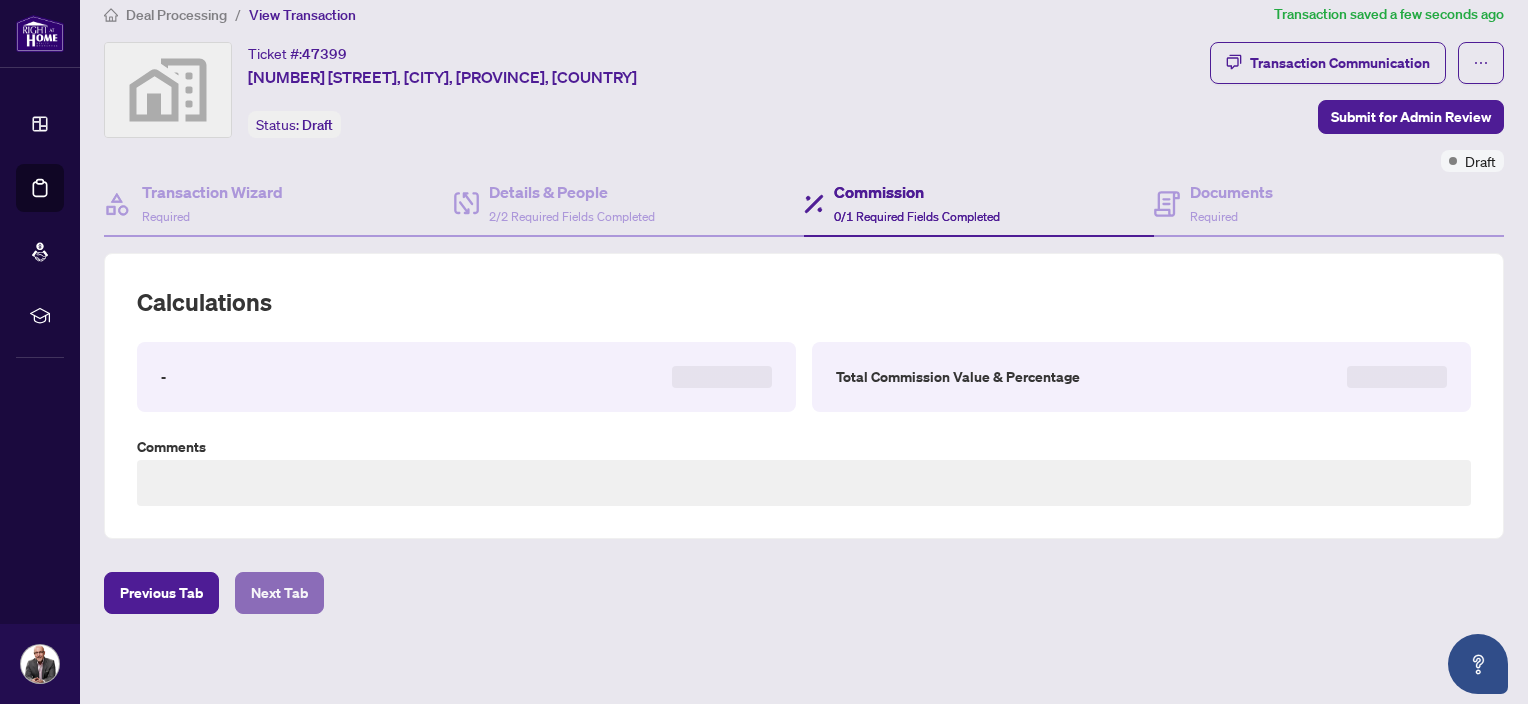 type on "**********" 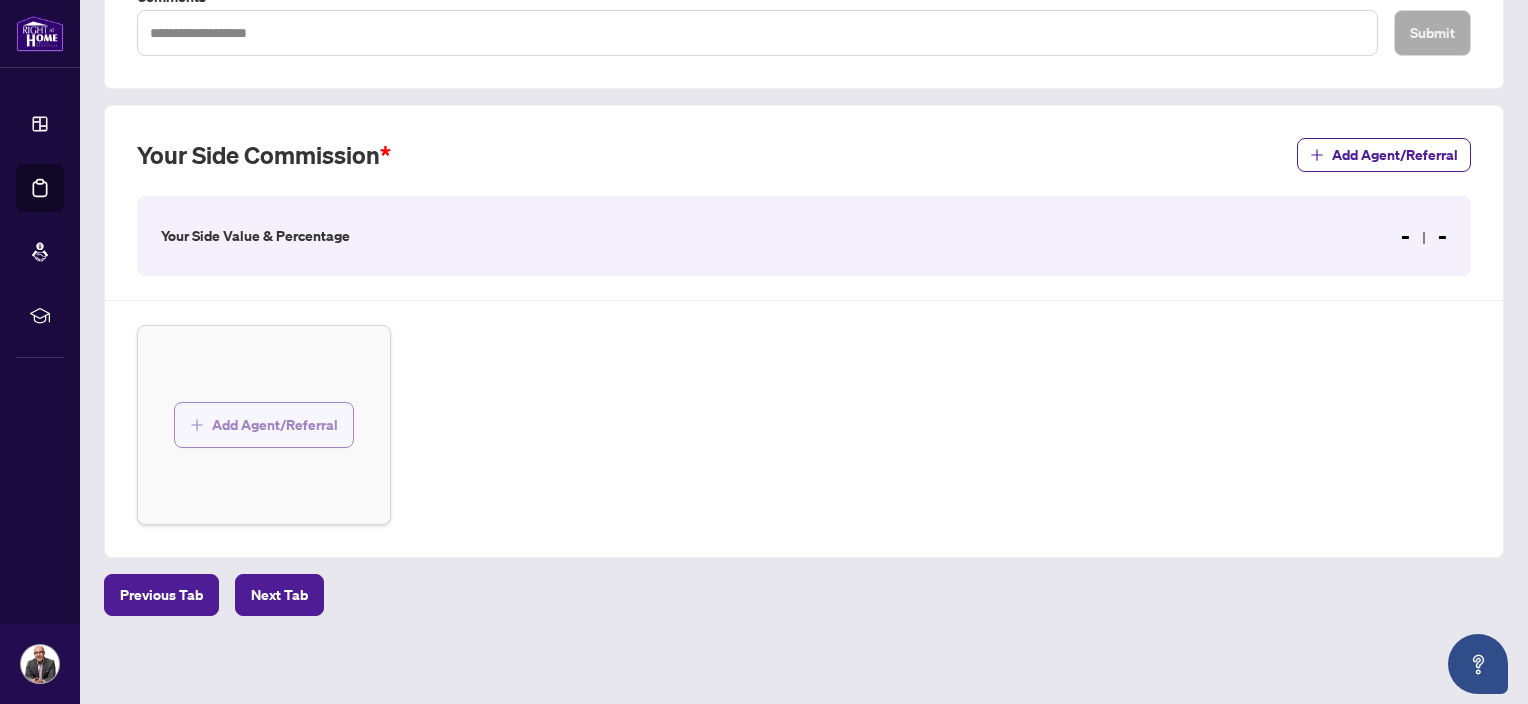 click on "Add Agent/Referral" at bounding box center [275, 425] 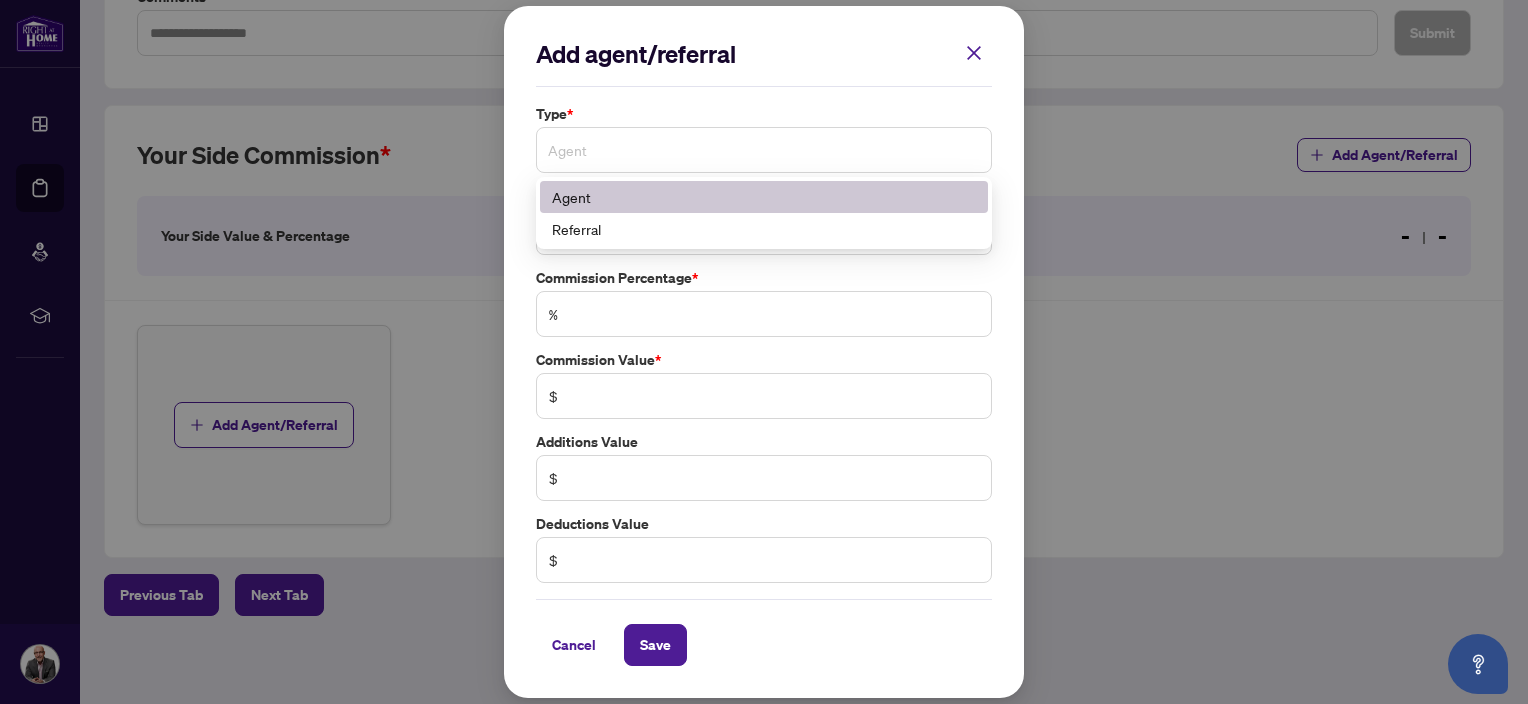 click on "Agent" at bounding box center (764, 150) 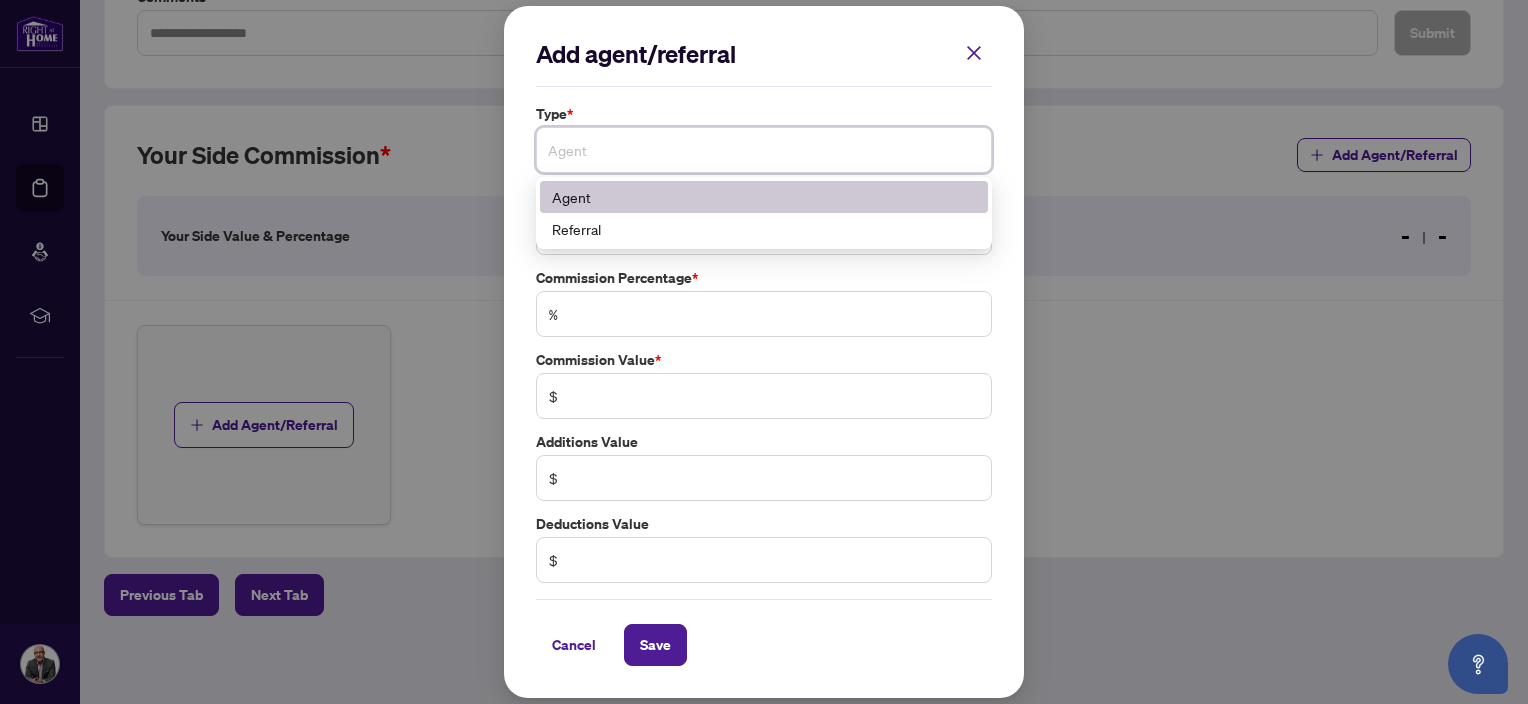 click on "Agent" at bounding box center (764, 197) 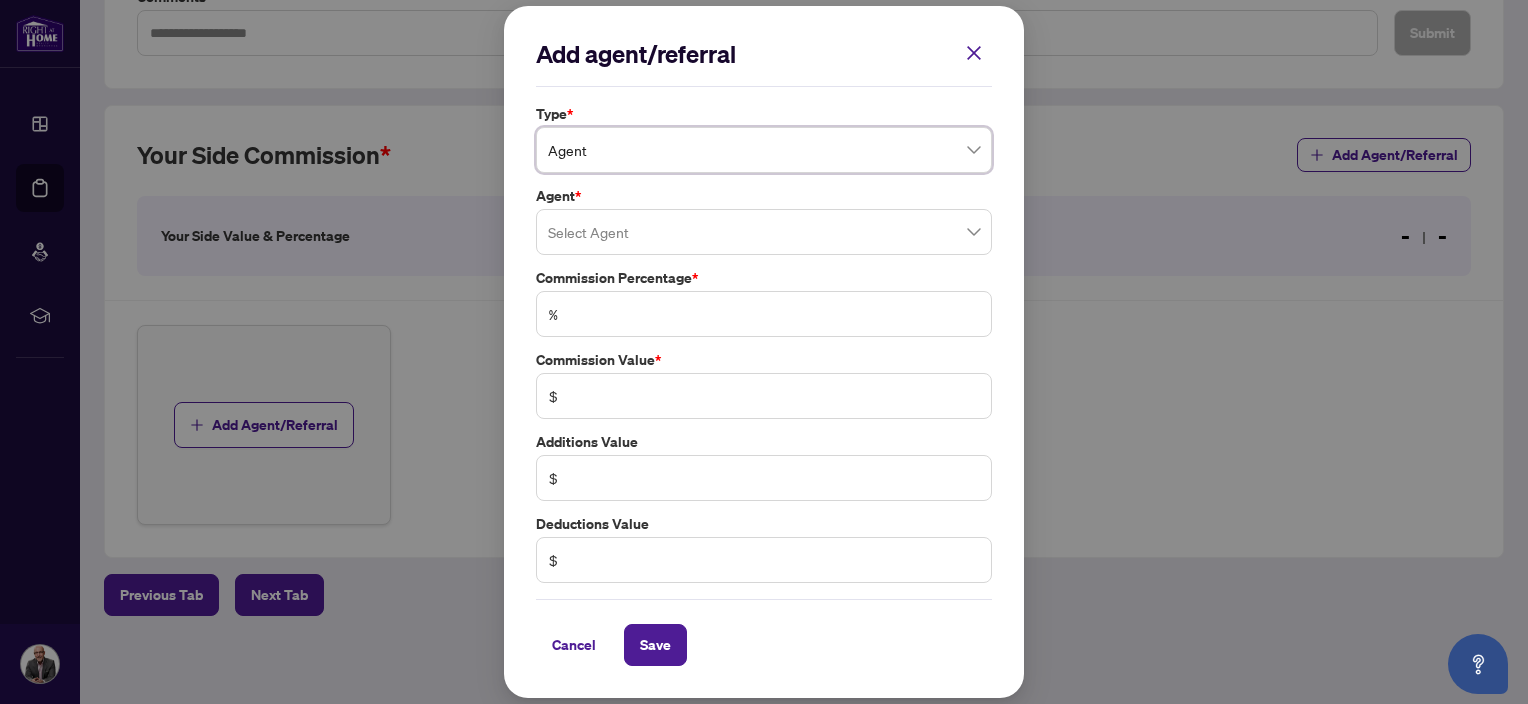 click at bounding box center (764, 232) 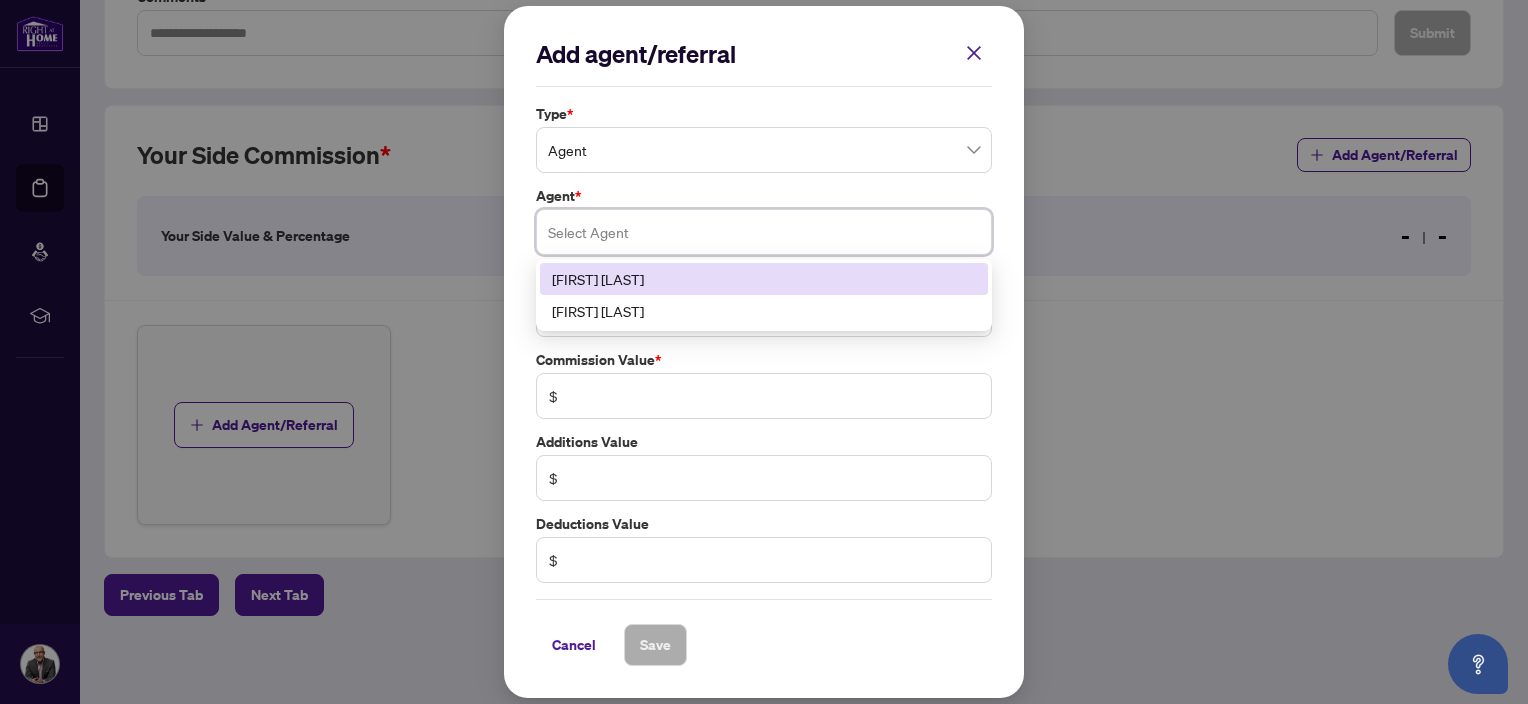 click on "[FIRST] [LAST]" at bounding box center (764, 279) 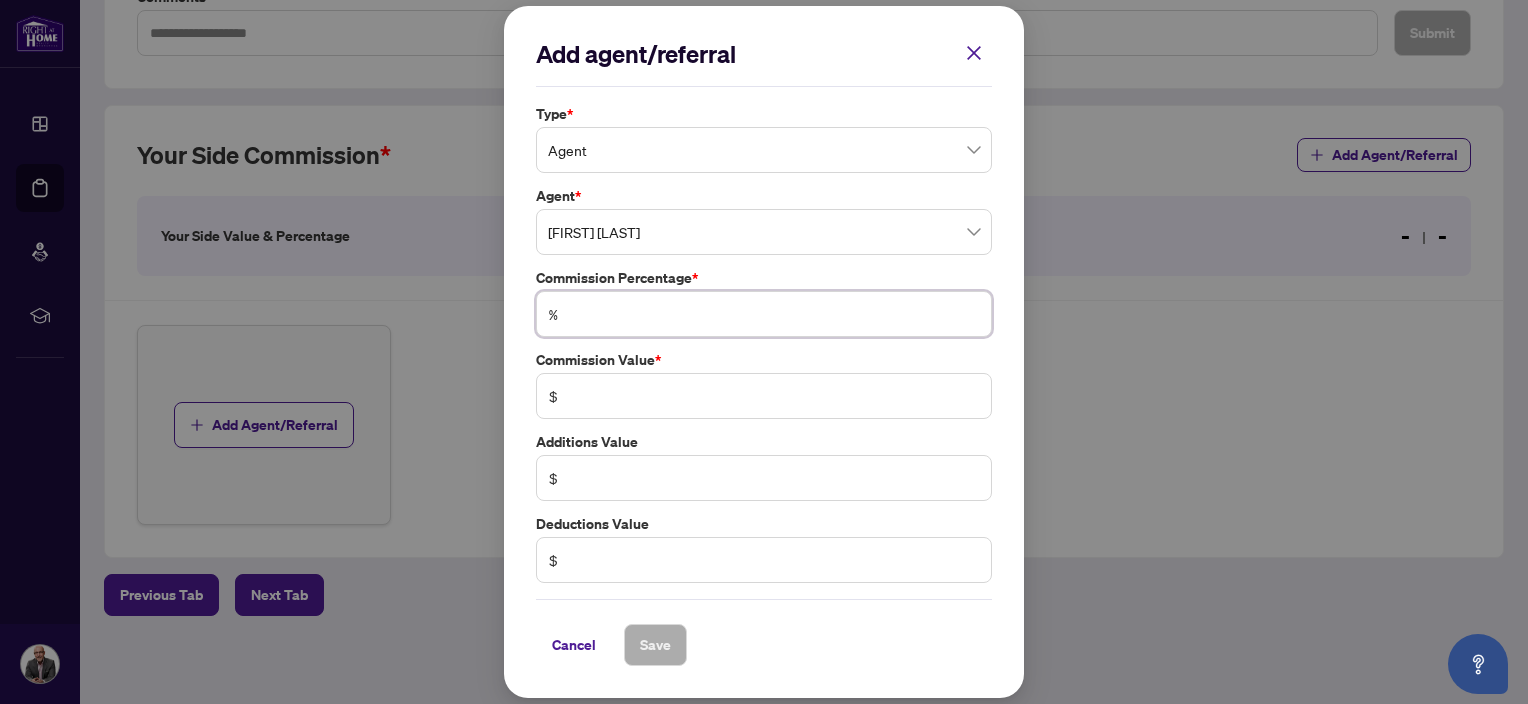 click at bounding box center (774, 314) 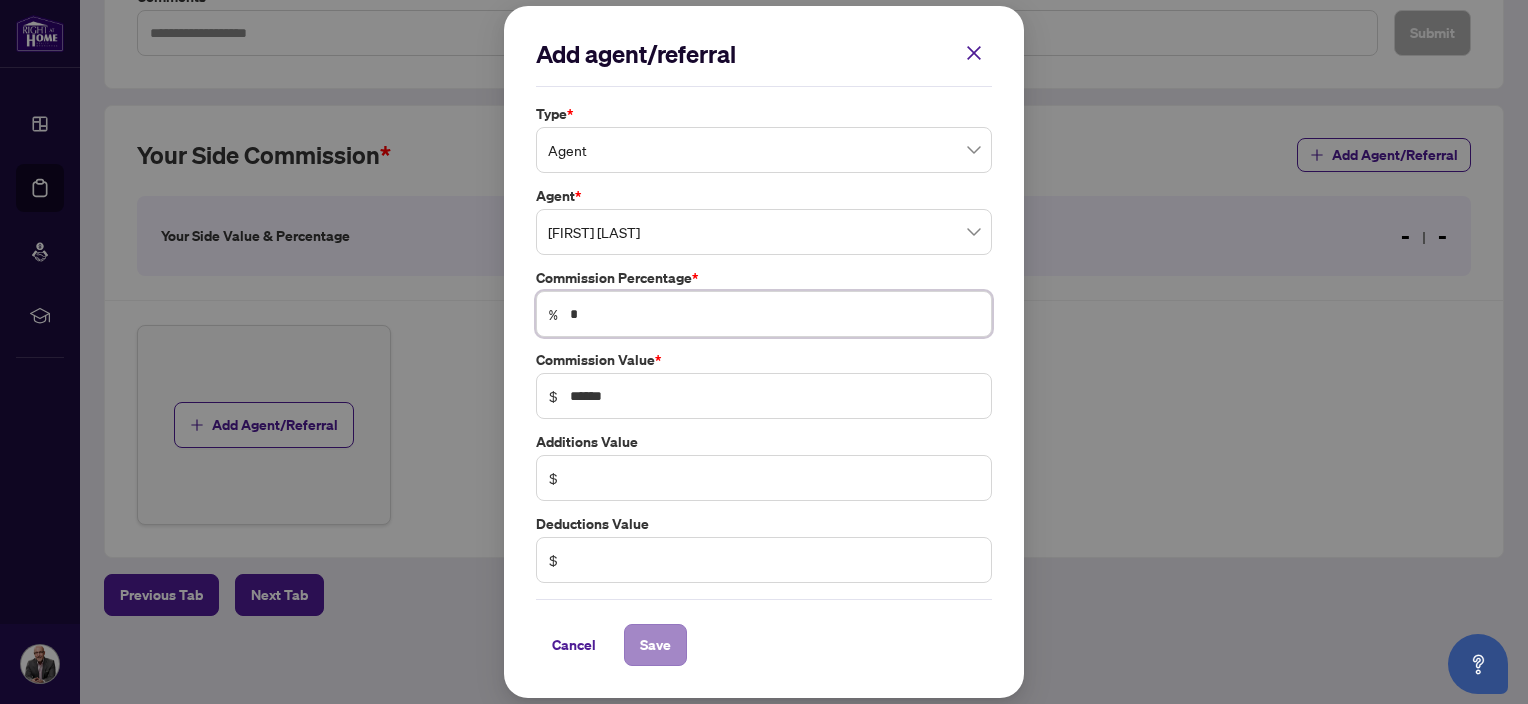 type on "*" 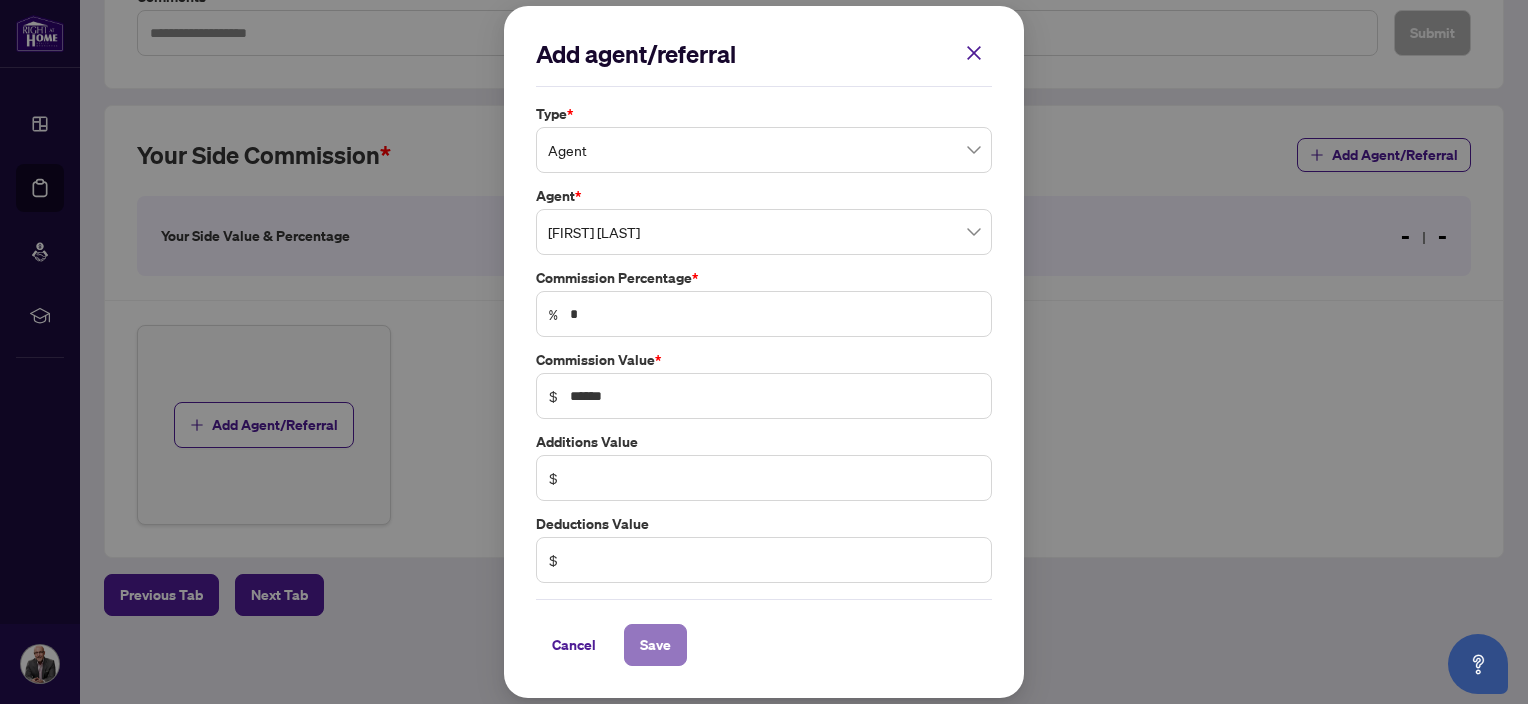 click on "Save" at bounding box center [655, 645] 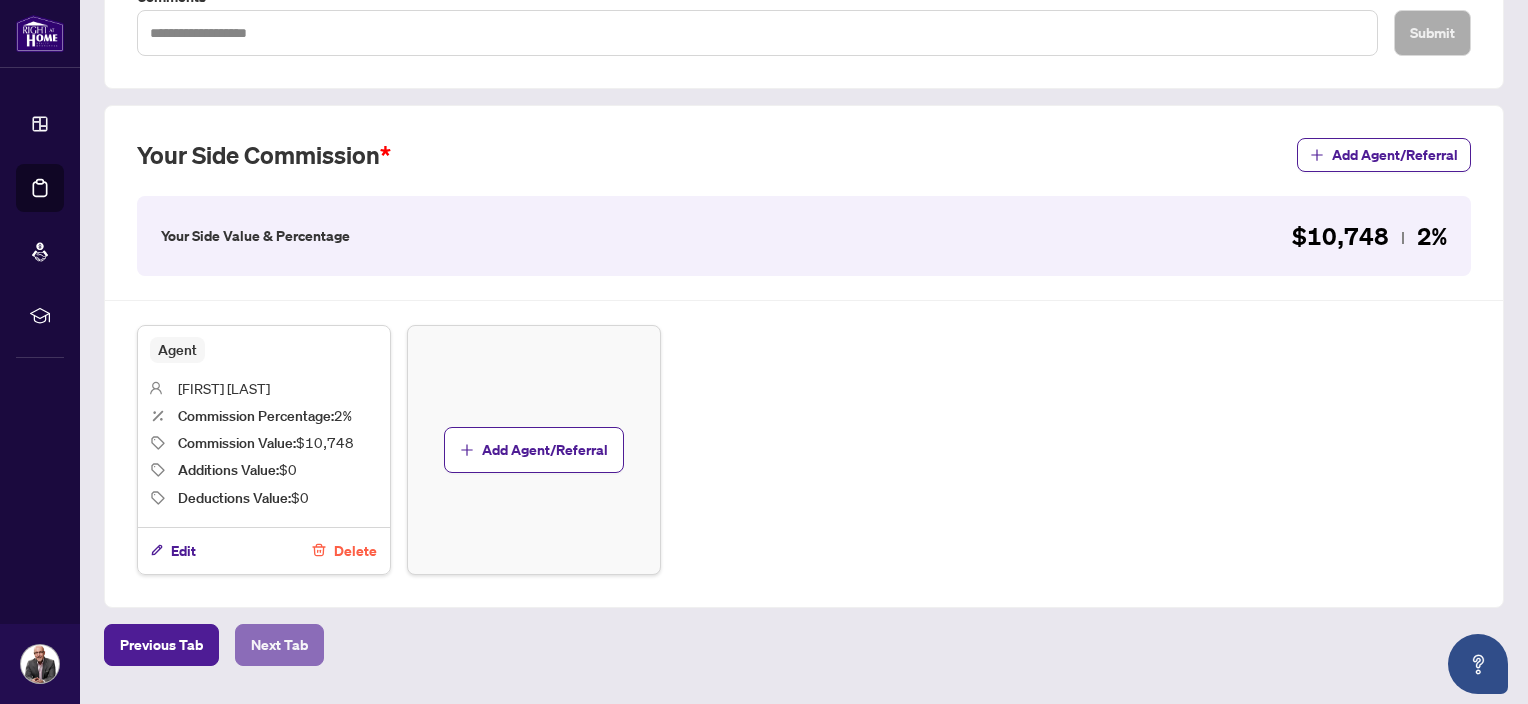 click on "Next Tab" at bounding box center (279, 645) 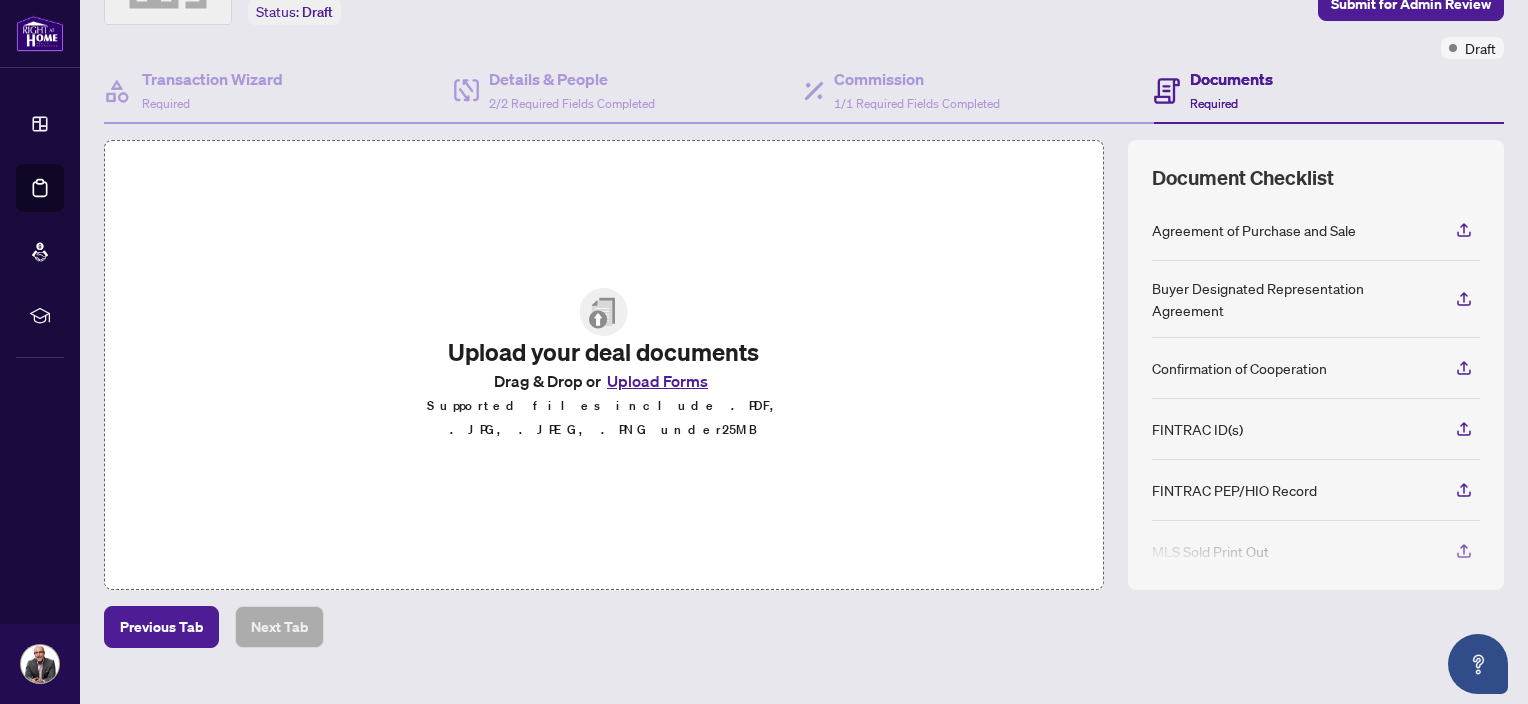 scroll, scrollTop: 168, scrollLeft: 0, axis: vertical 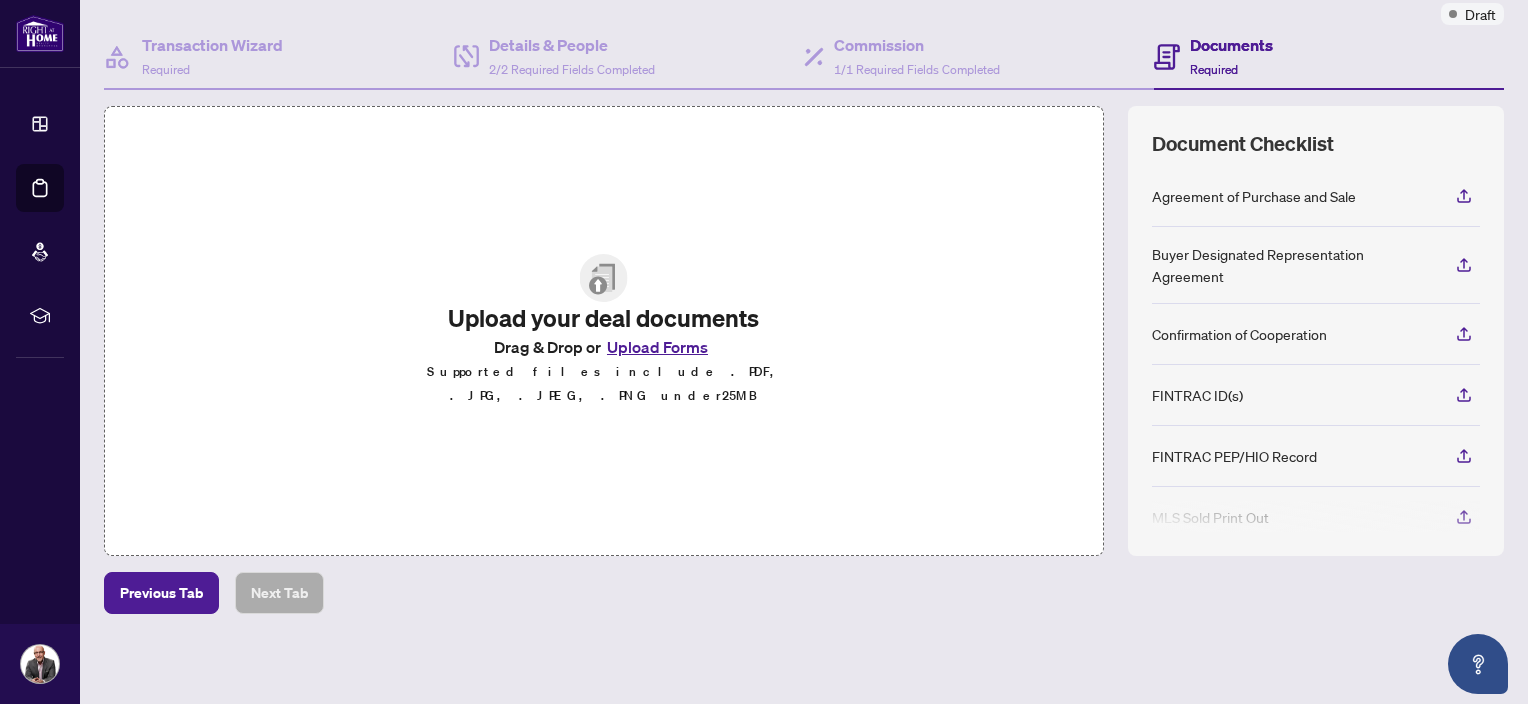 click on "Upload Forms" at bounding box center [657, 347] 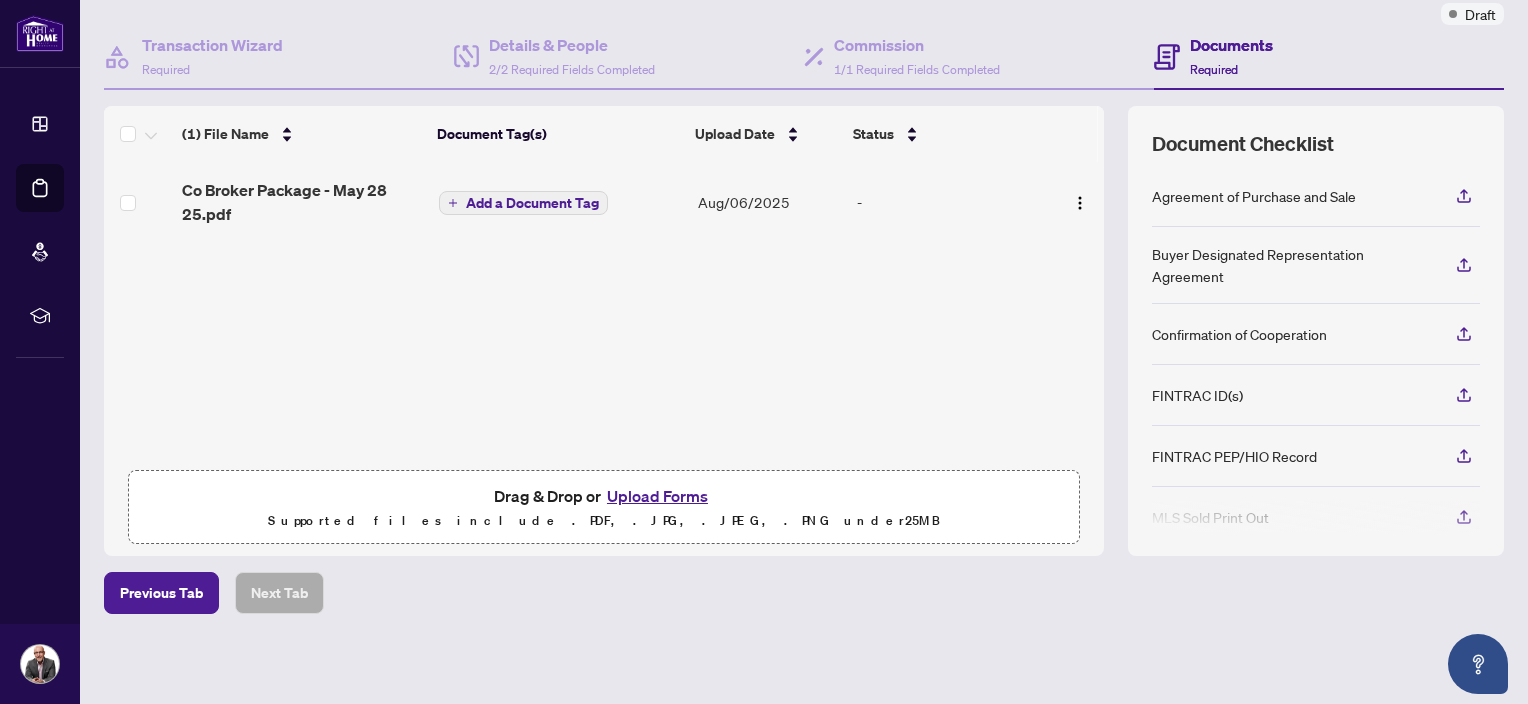 click on "Add a Document Tag" at bounding box center [532, 203] 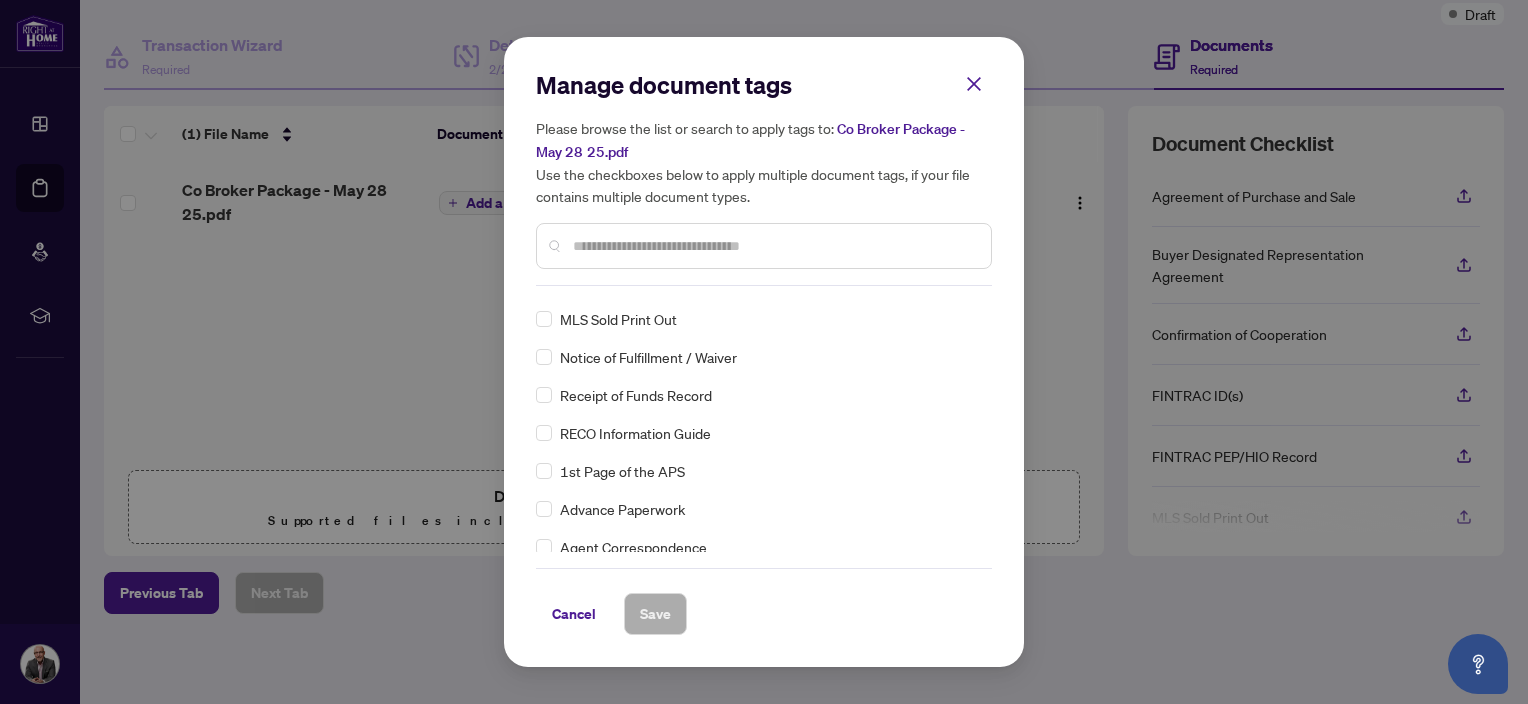 scroll, scrollTop: 0, scrollLeft: 0, axis: both 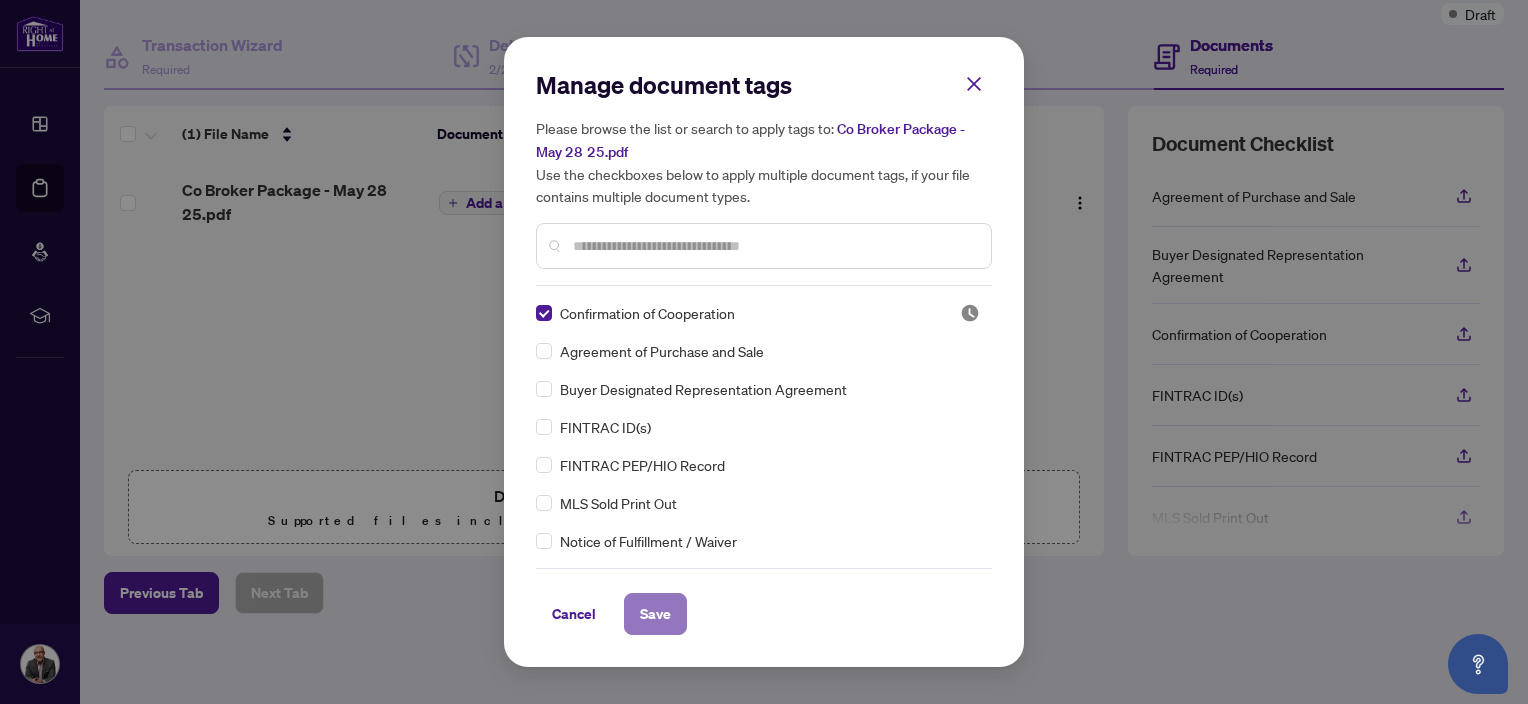 click on "Save" at bounding box center [655, 614] 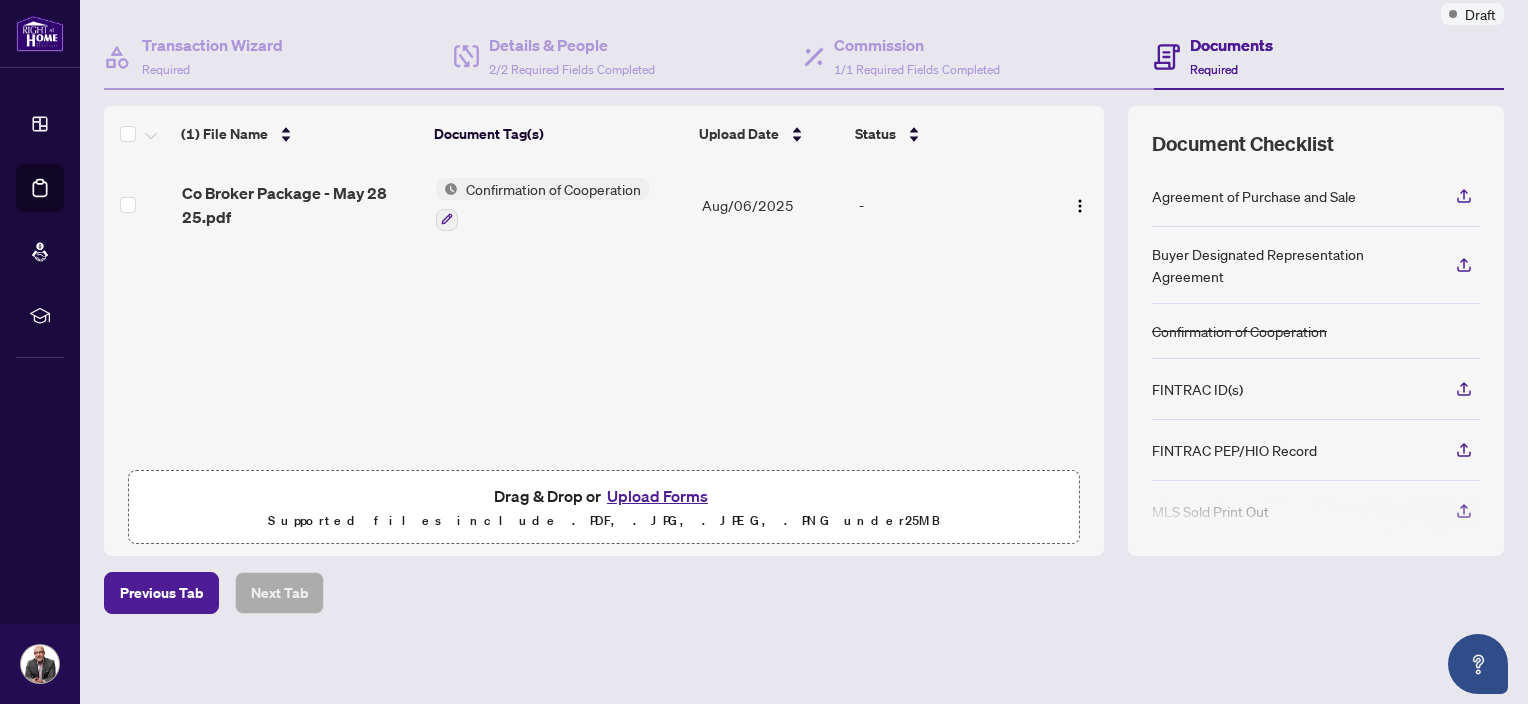 click on "Upload Forms" at bounding box center [657, 496] 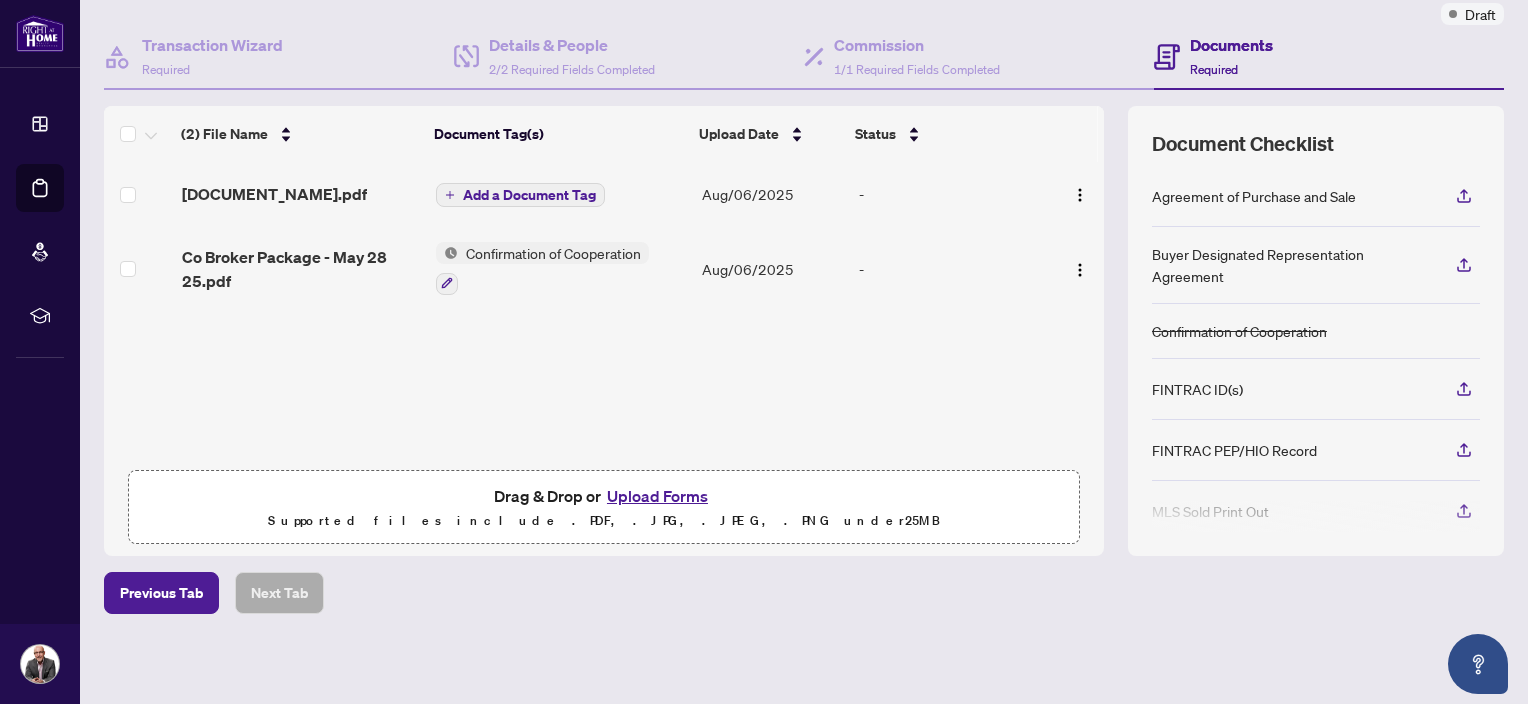 click on "Add a Document Tag" at bounding box center (529, 195) 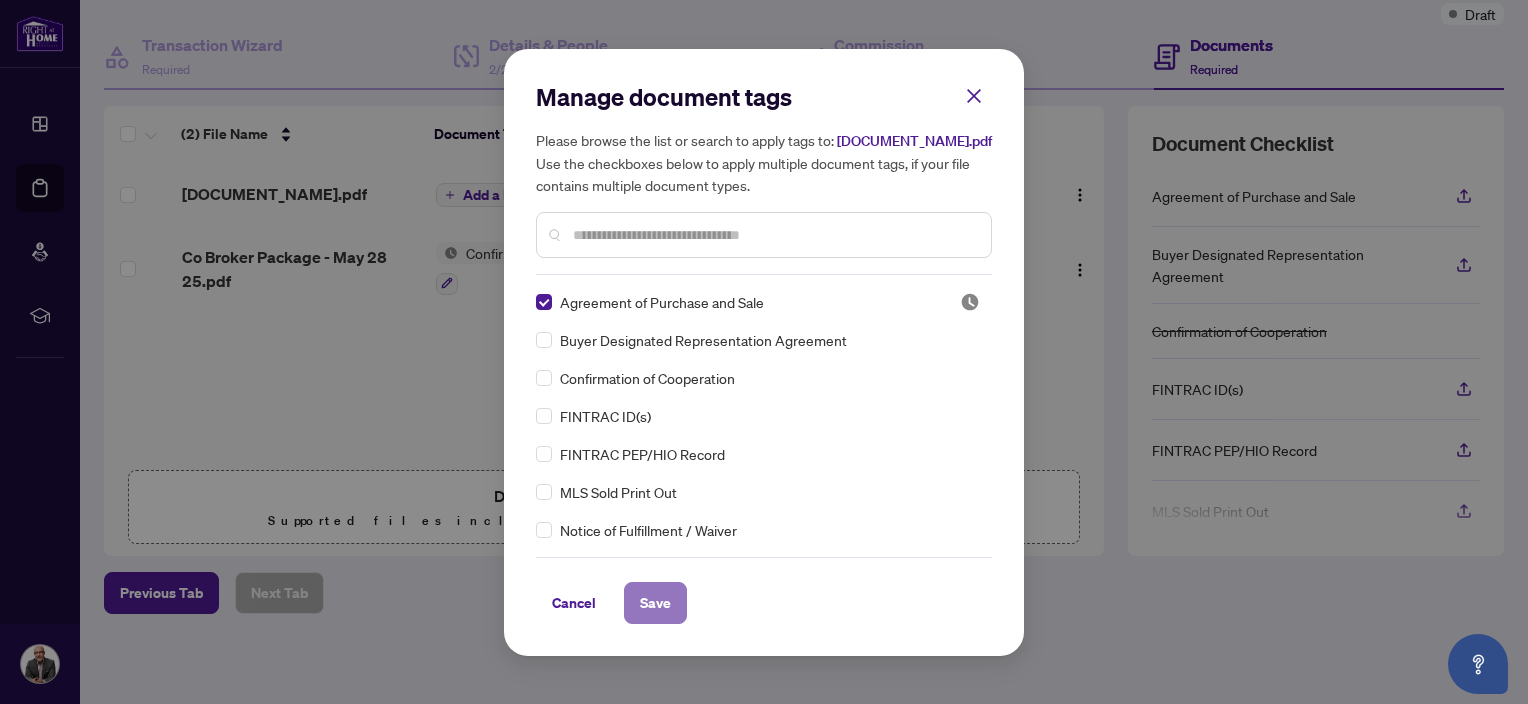click on "Save" at bounding box center (655, 603) 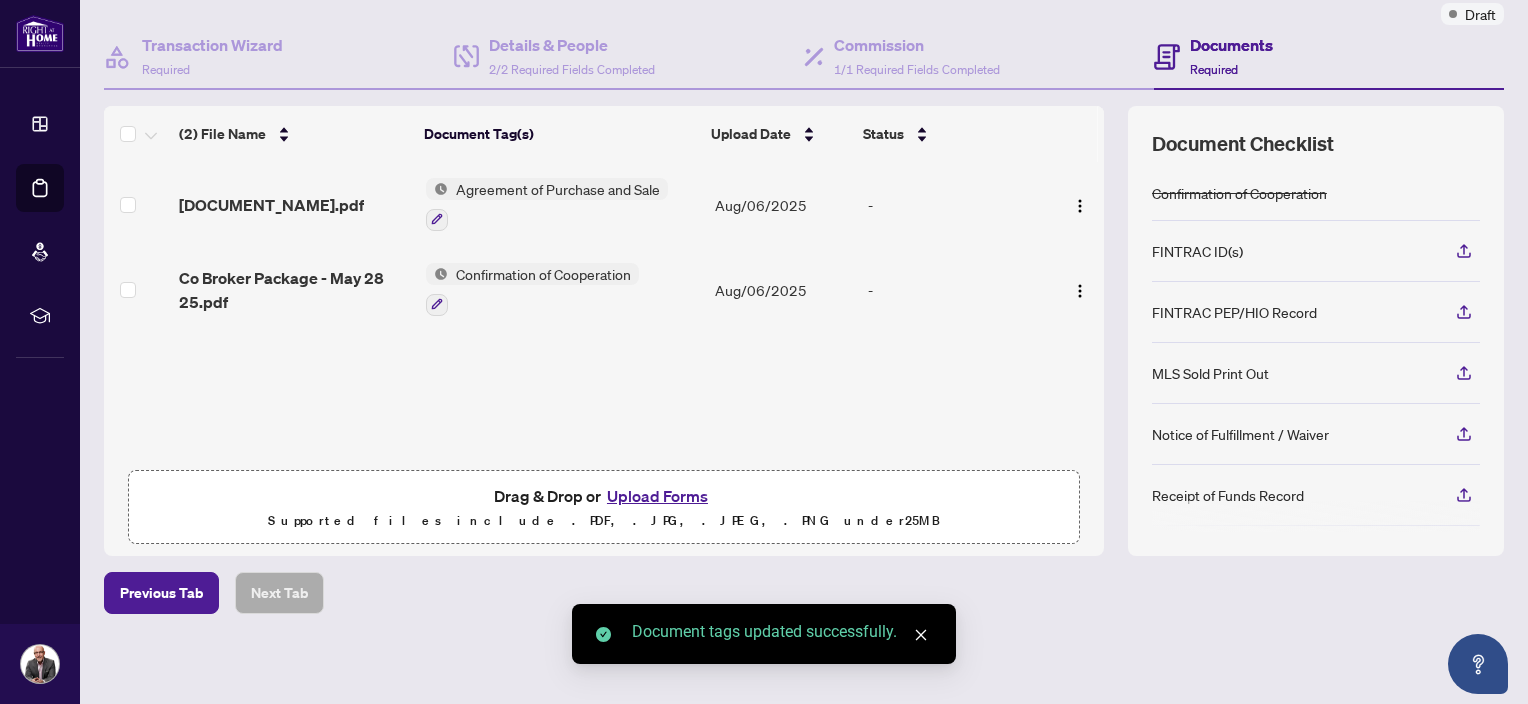 scroll, scrollTop: 189, scrollLeft: 0, axis: vertical 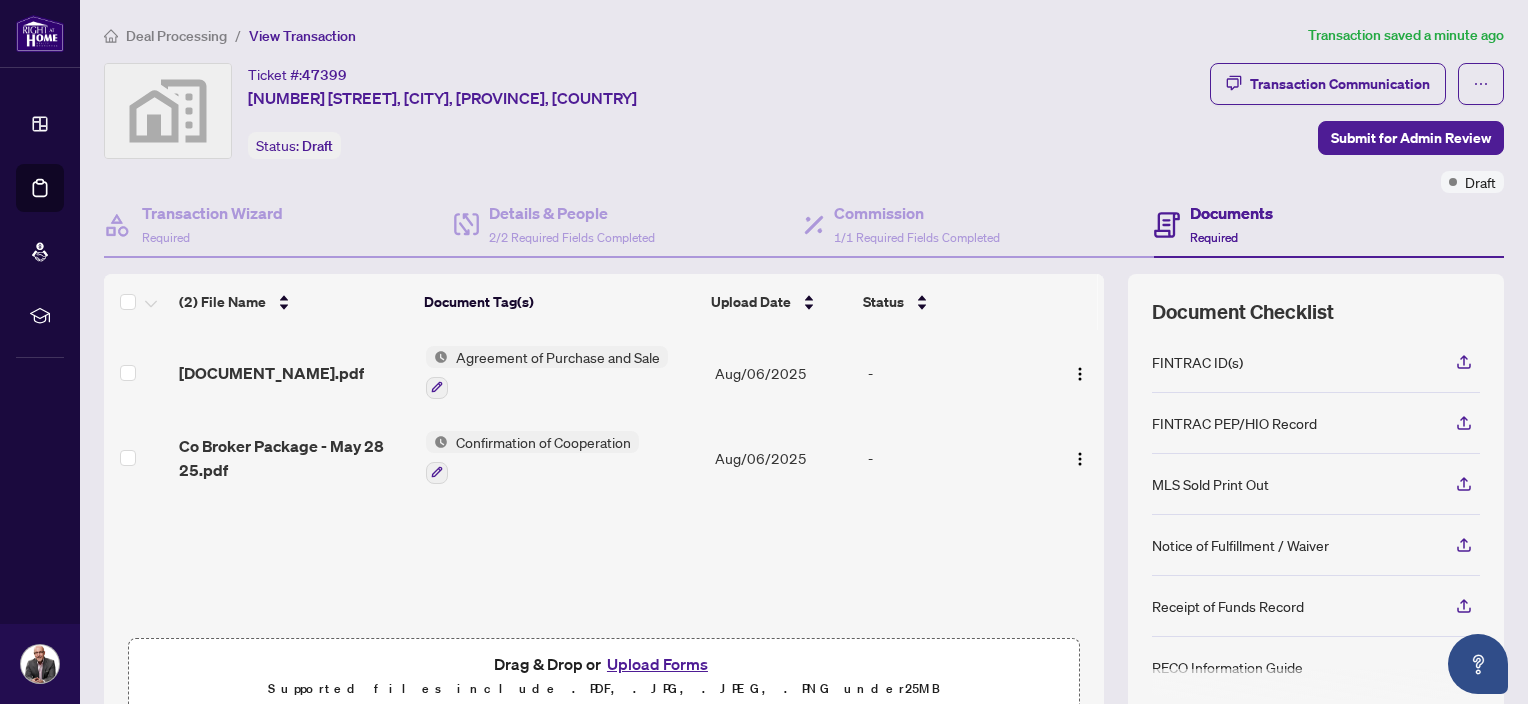 click on "Upload Forms" at bounding box center (657, 664) 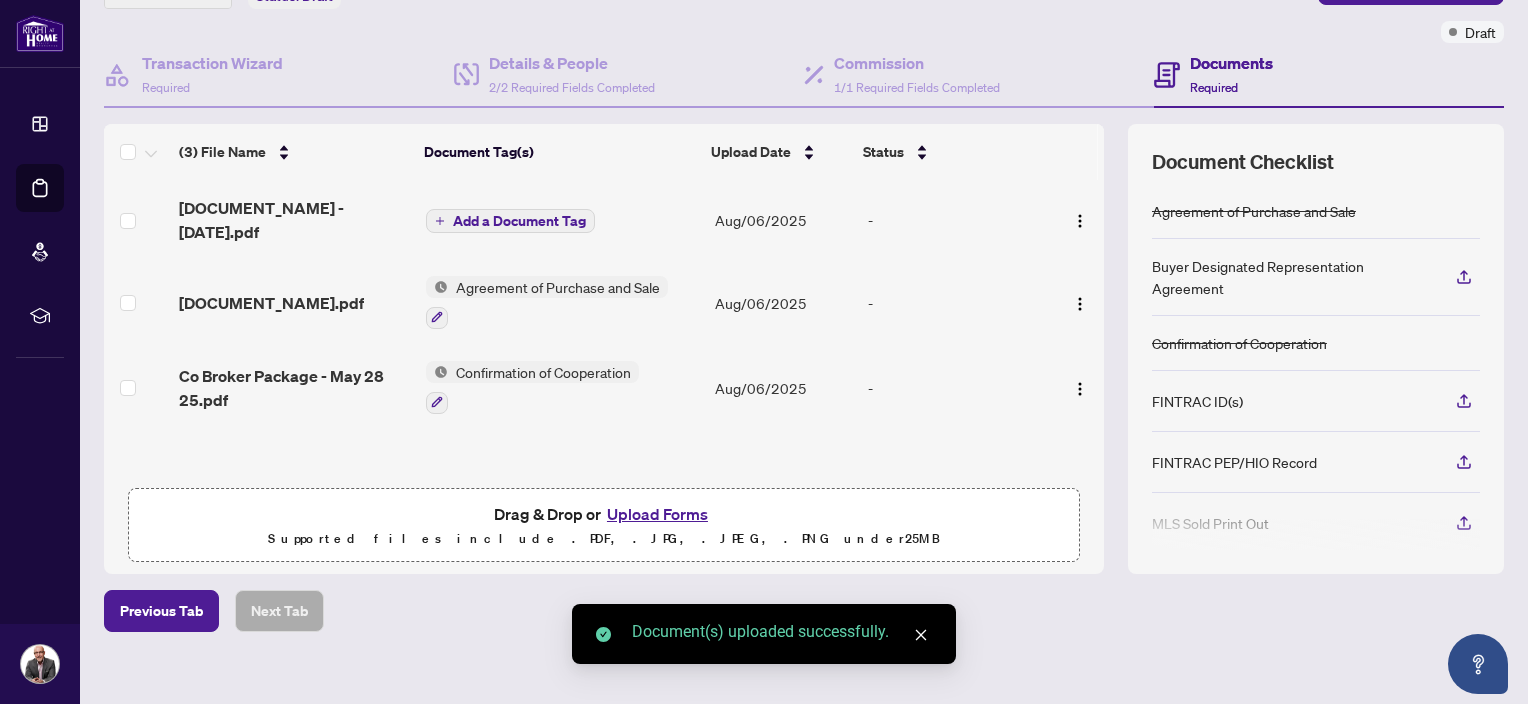 scroll, scrollTop: 168, scrollLeft: 0, axis: vertical 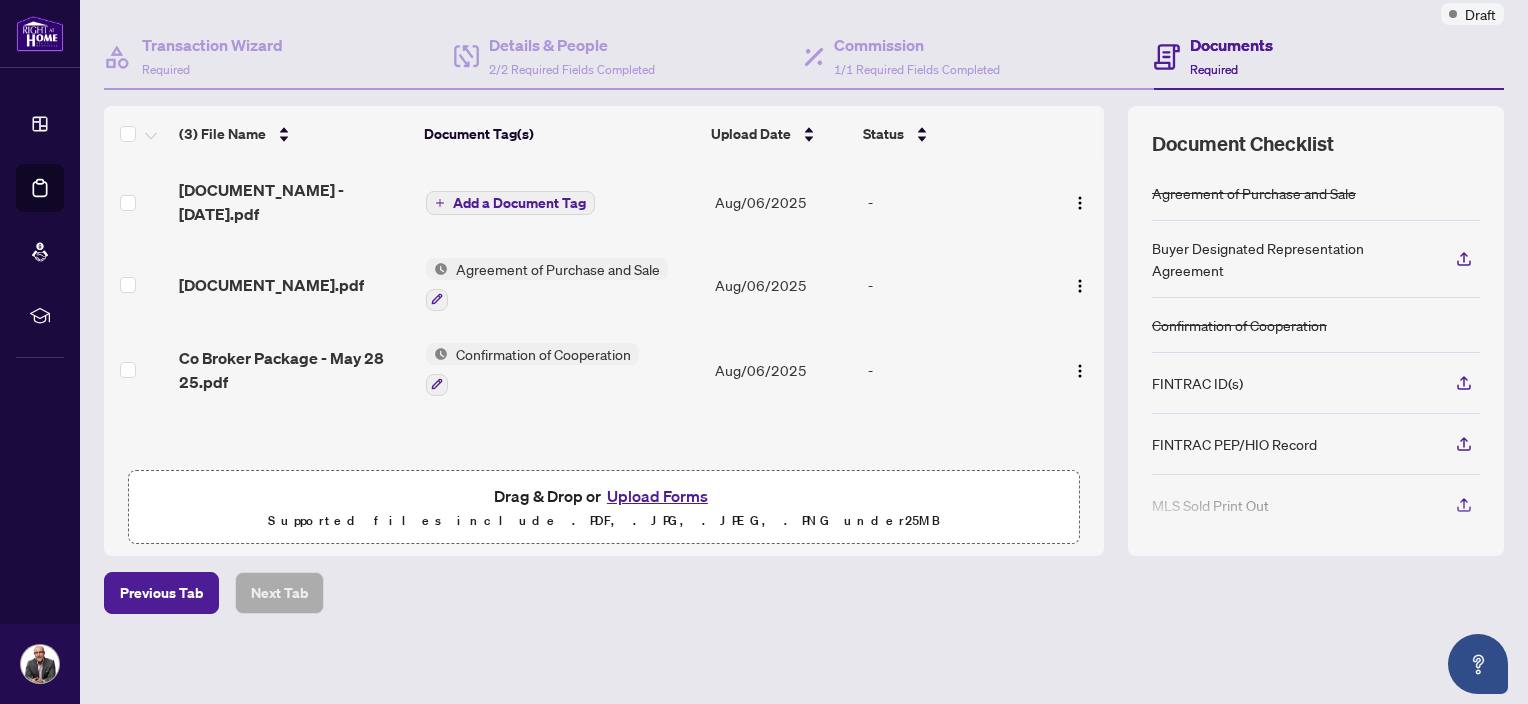 click on "Add a Document Tag" at bounding box center (519, 203) 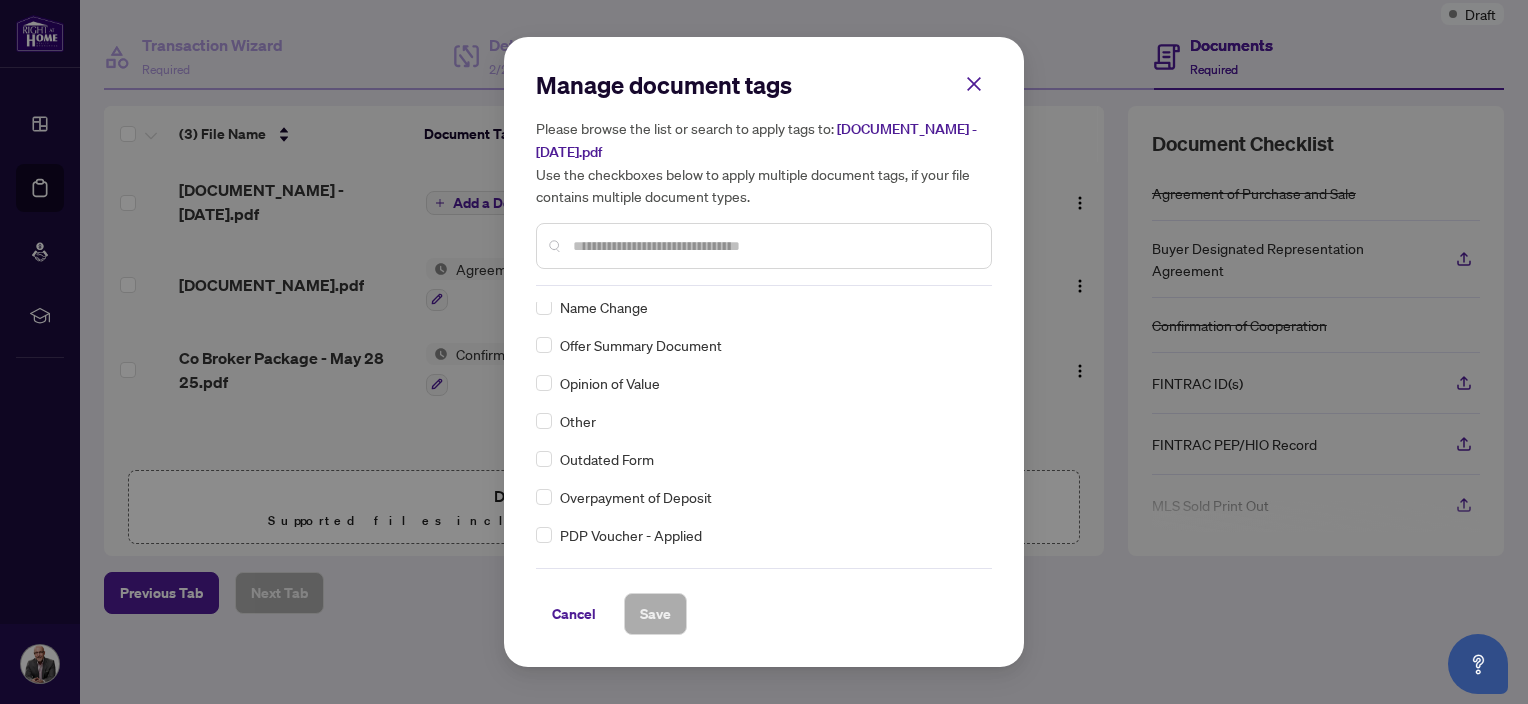 scroll, scrollTop: 3600, scrollLeft: 0, axis: vertical 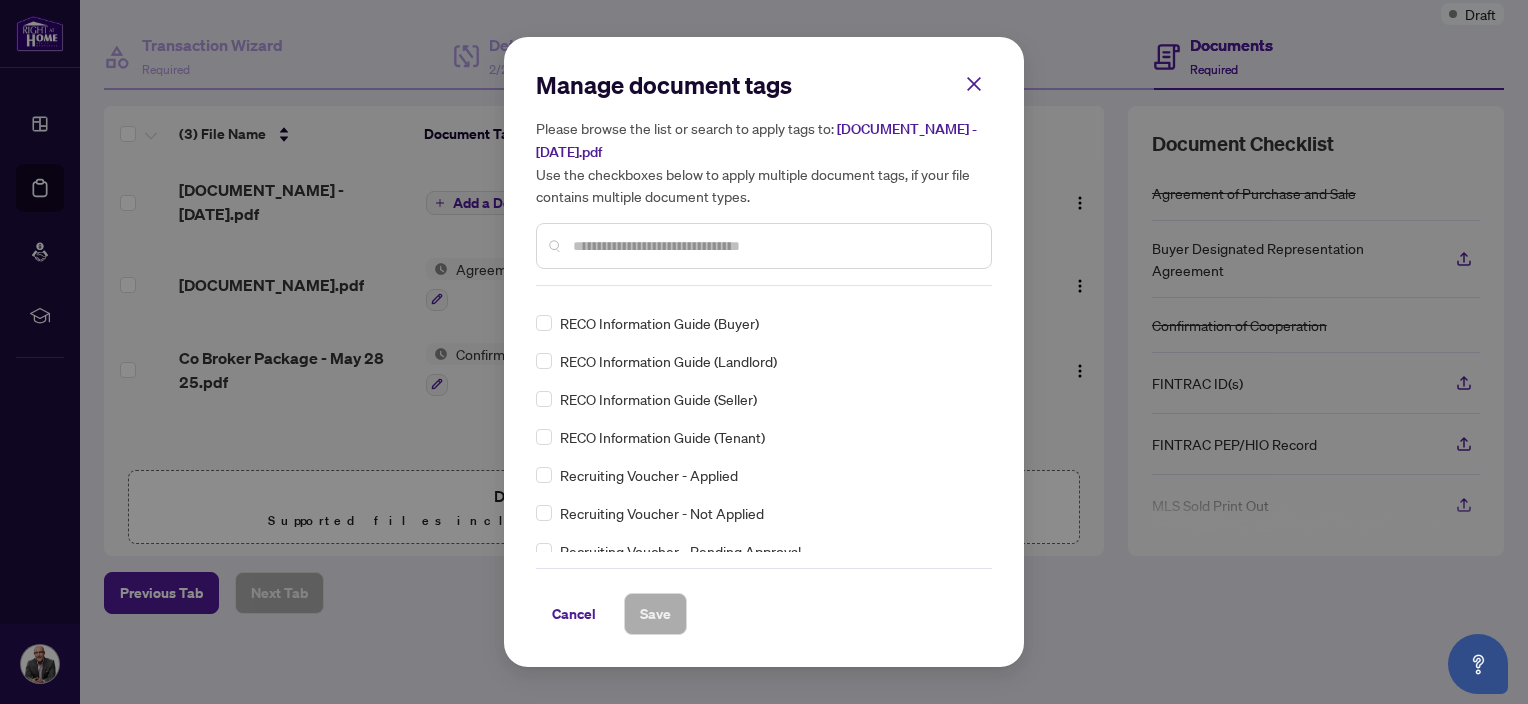 click at bounding box center [774, 246] 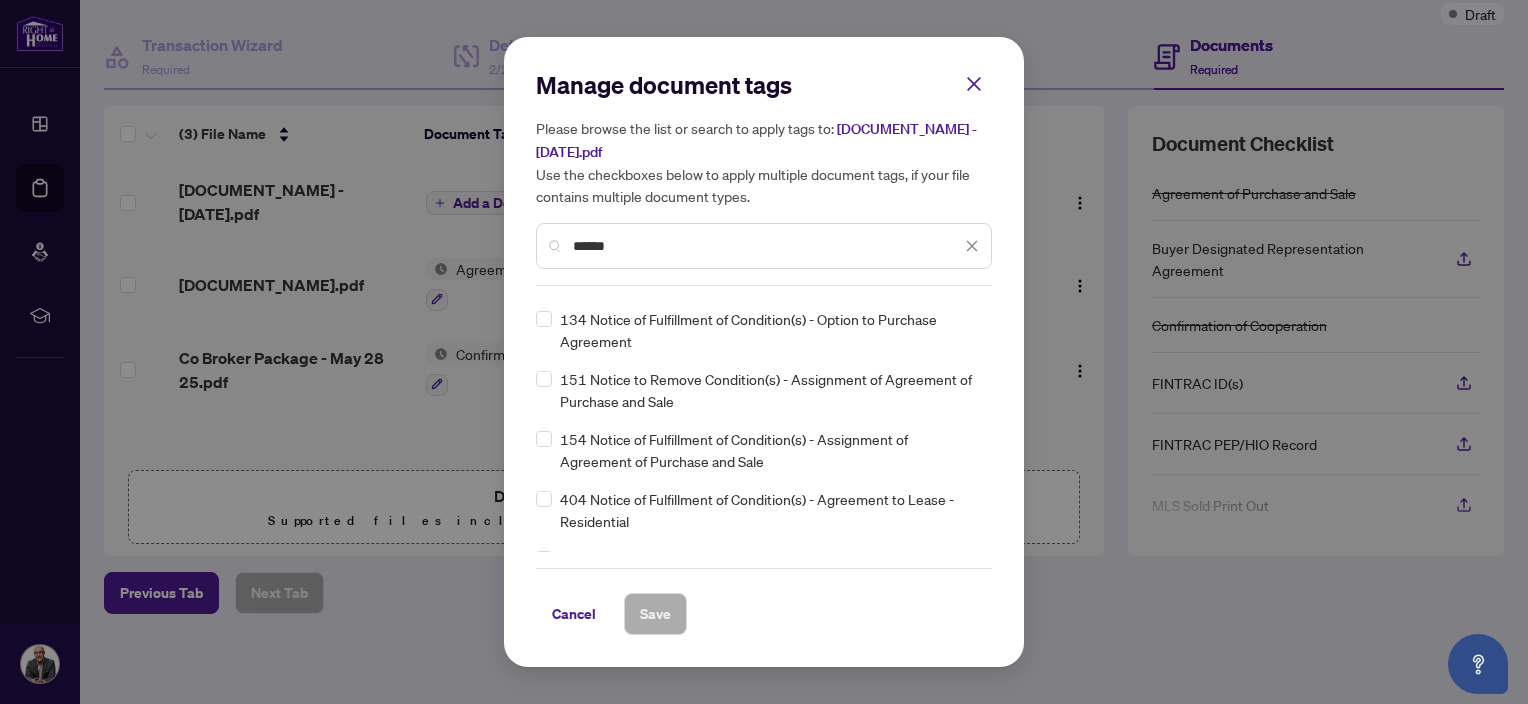 scroll, scrollTop: 0, scrollLeft: 0, axis: both 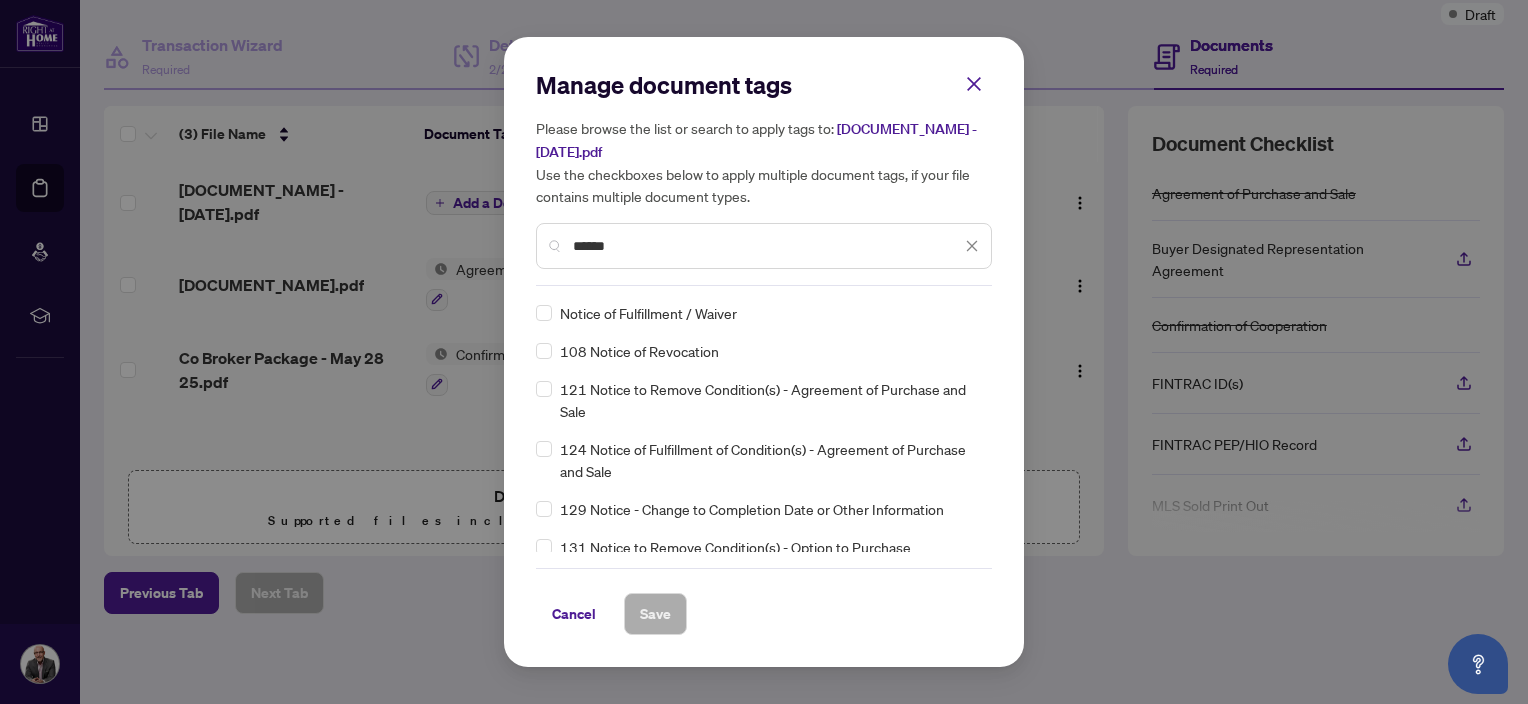 drag, startPoint x: 626, startPoint y: 232, endPoint x: 540, endPoint y: 237, distance: 86.145226 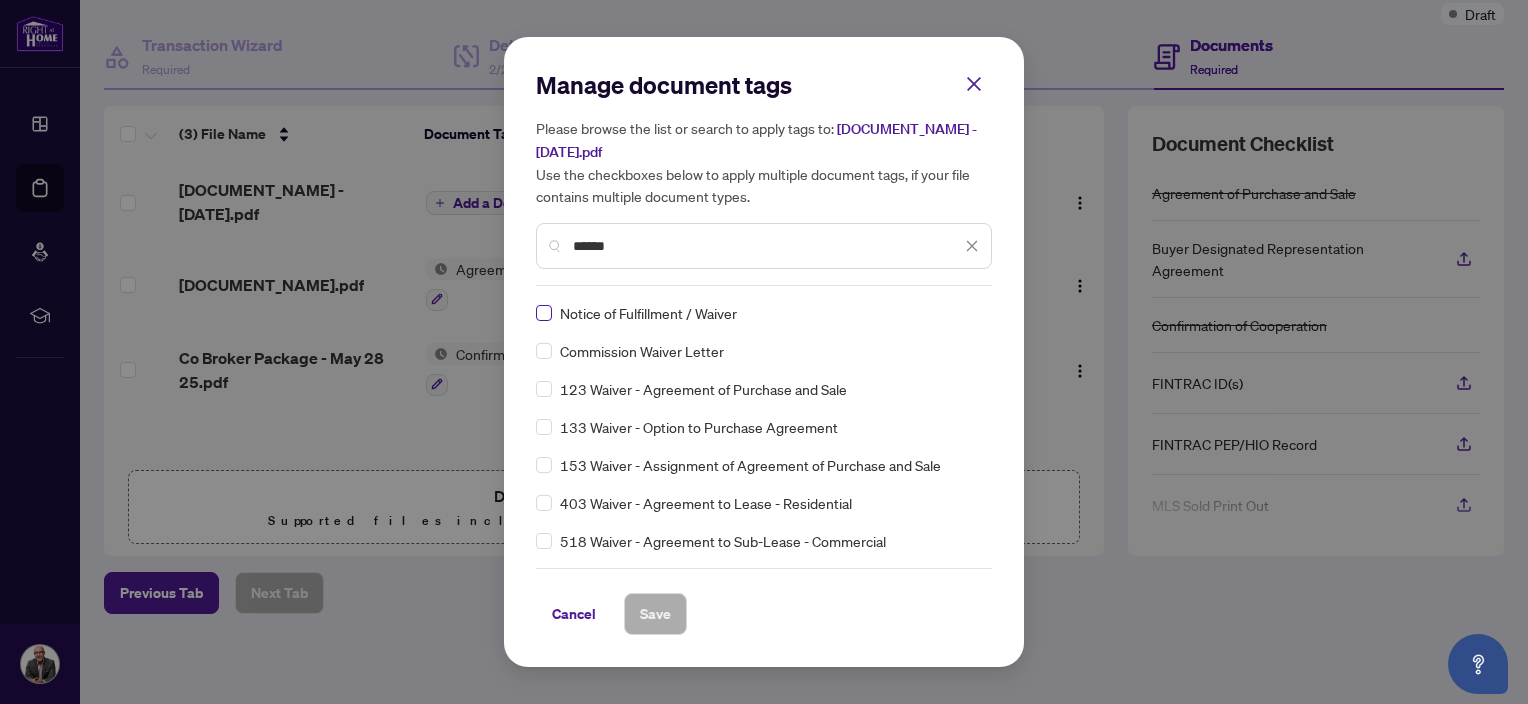 type on "******" 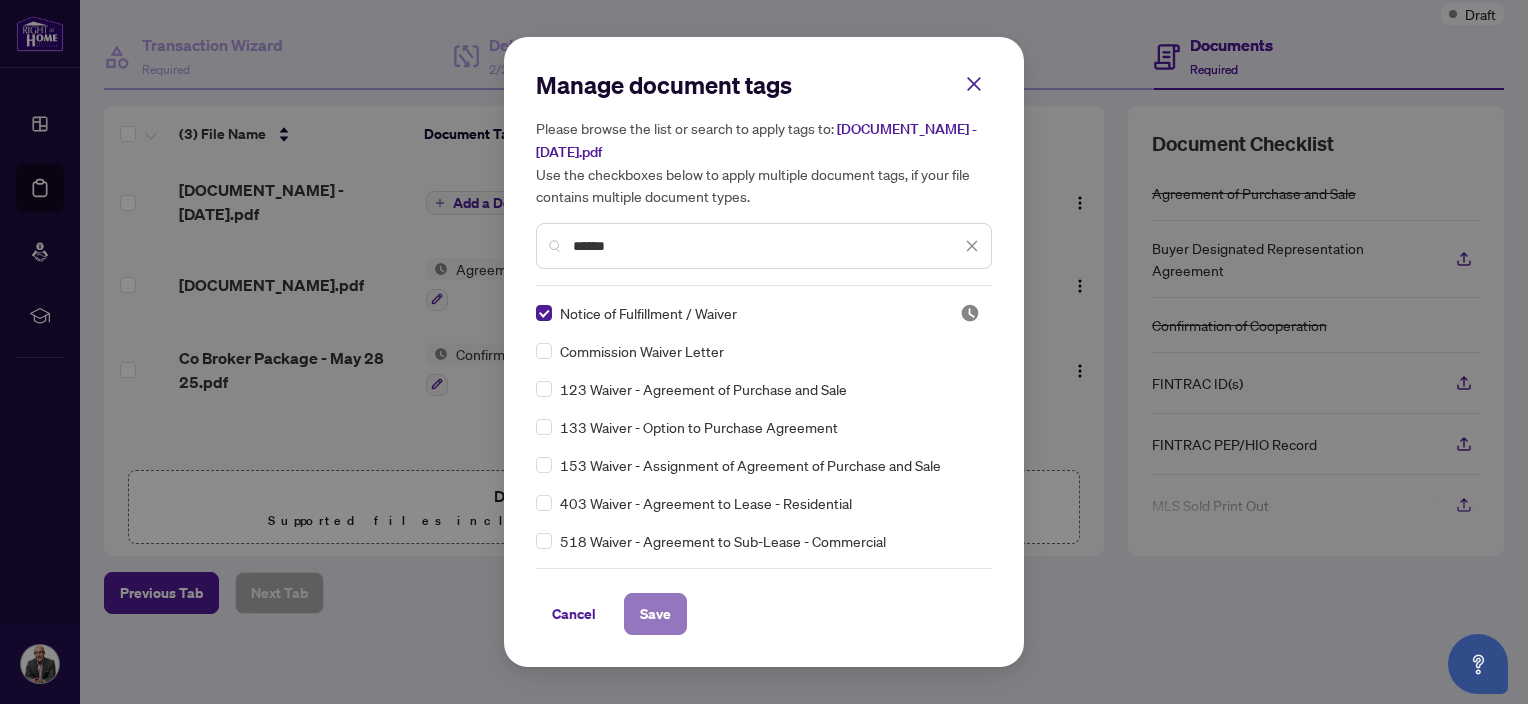 click on "Save" at bounding box center (655, 614) 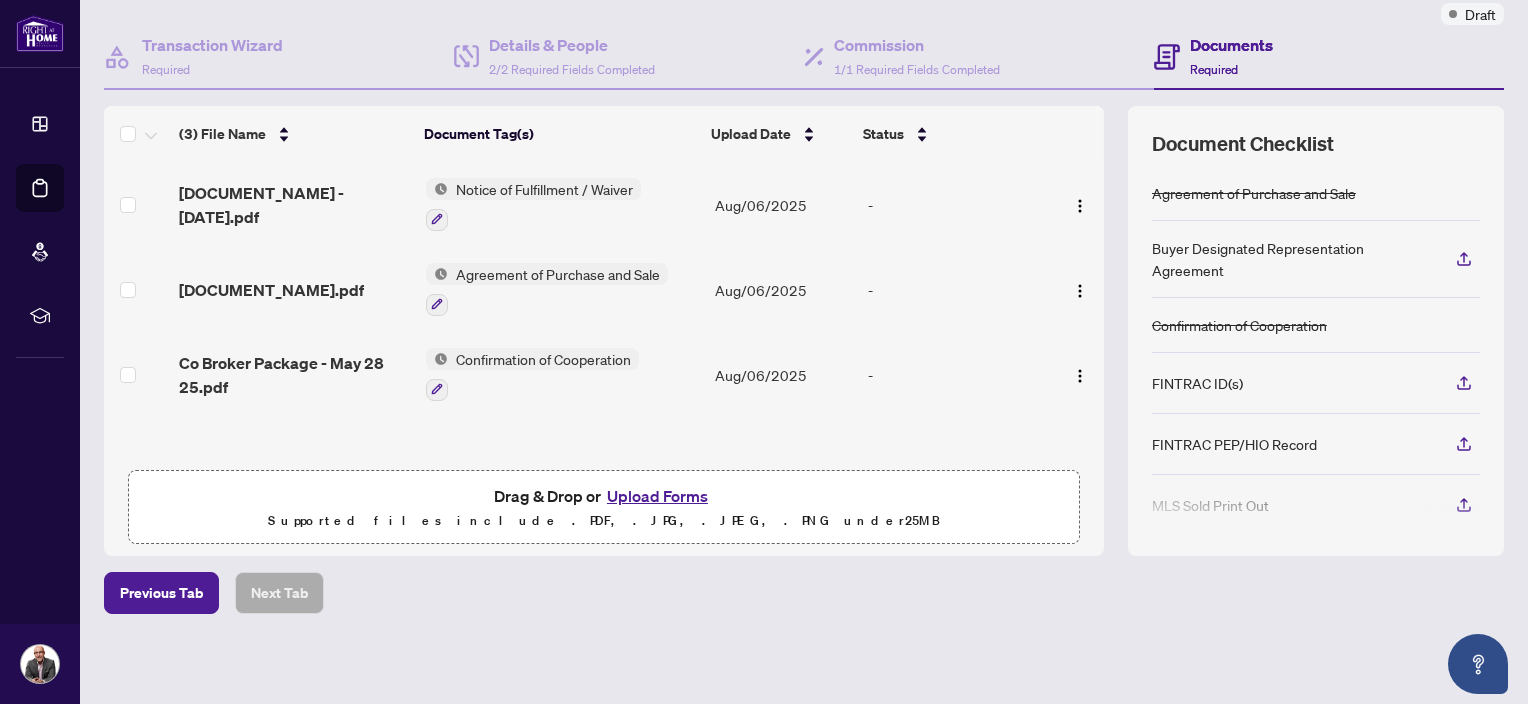 click on "Upload Forms" at bounding box center (657, 496) 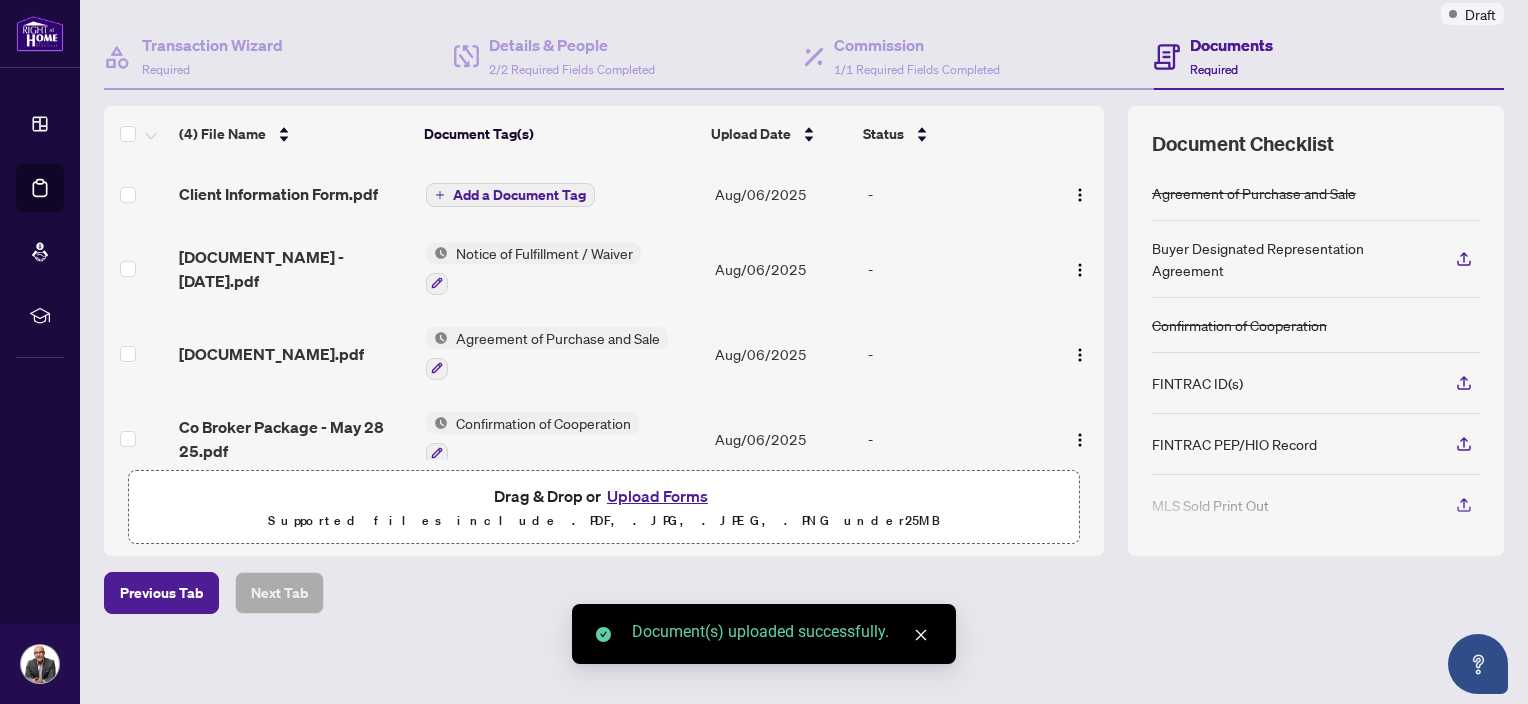 scroll, scrollTop: 0, scrollLeft: 0, axis: both 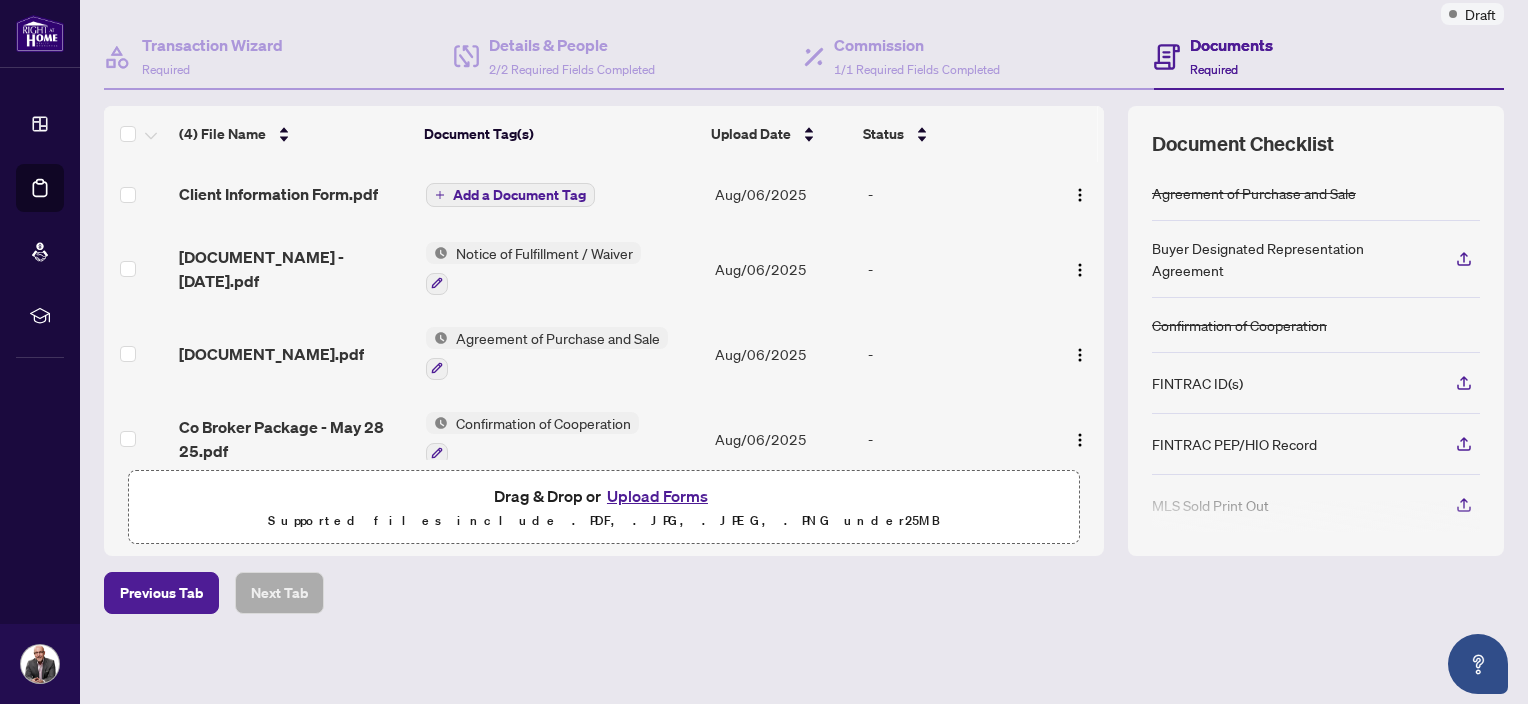 click on "Add a Document Tag" at bounding box center [519, 195] 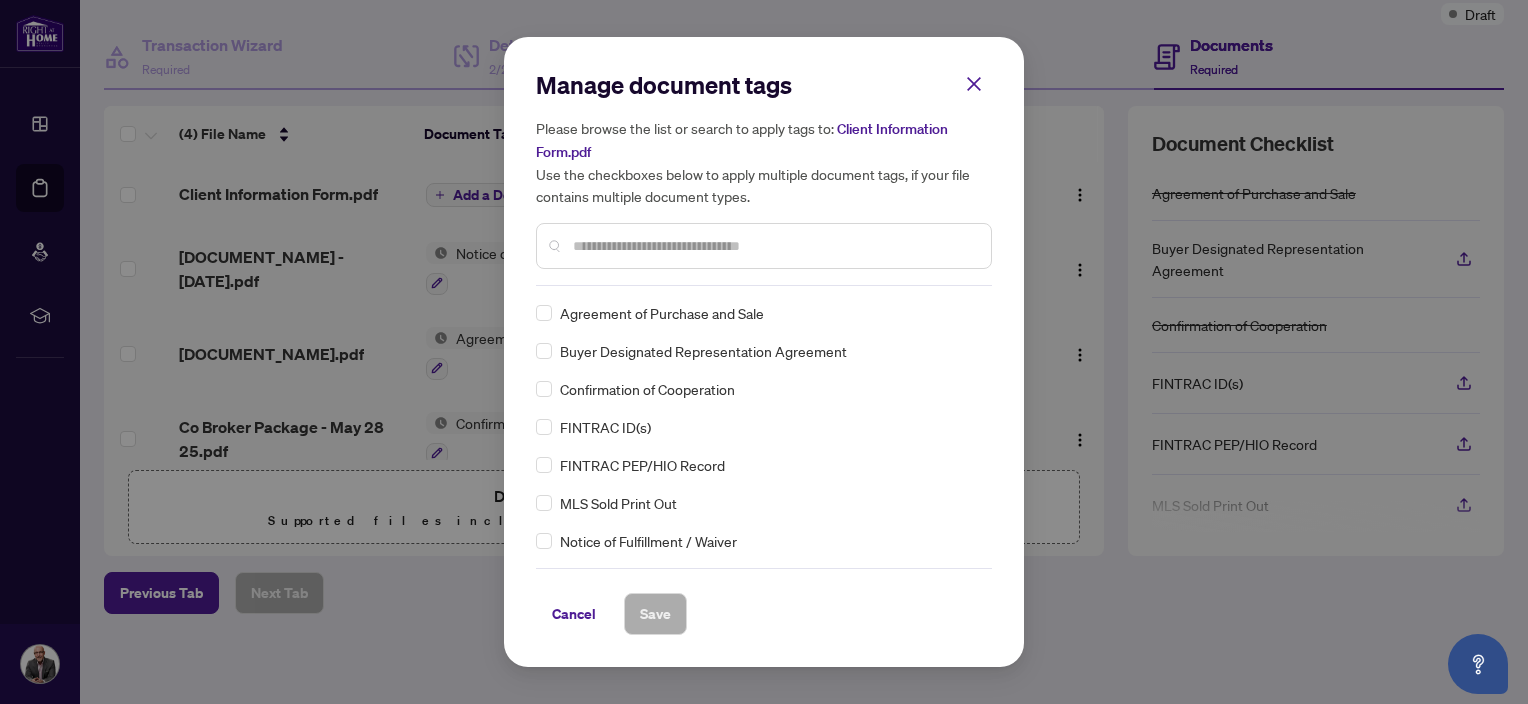 click at bounding box center [774, 246] 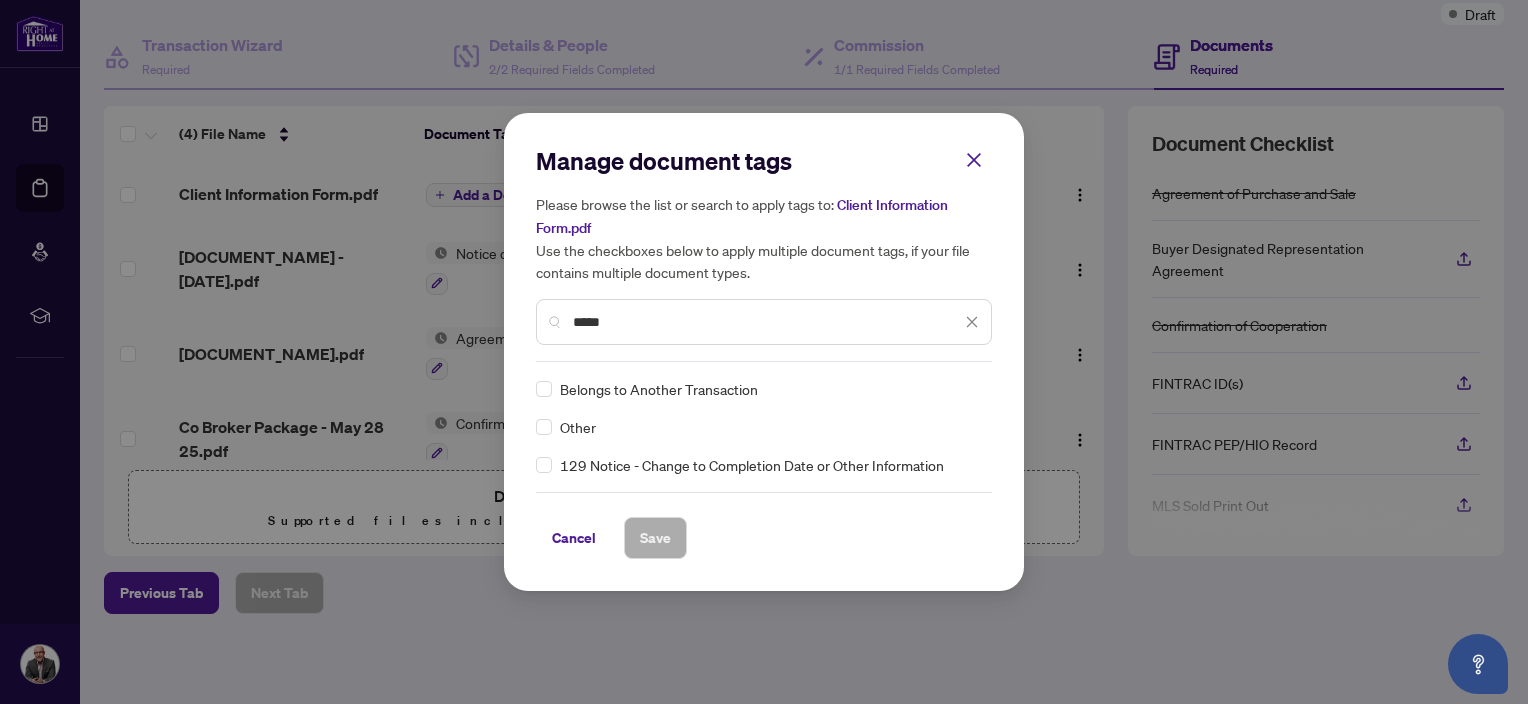 type on "*****" 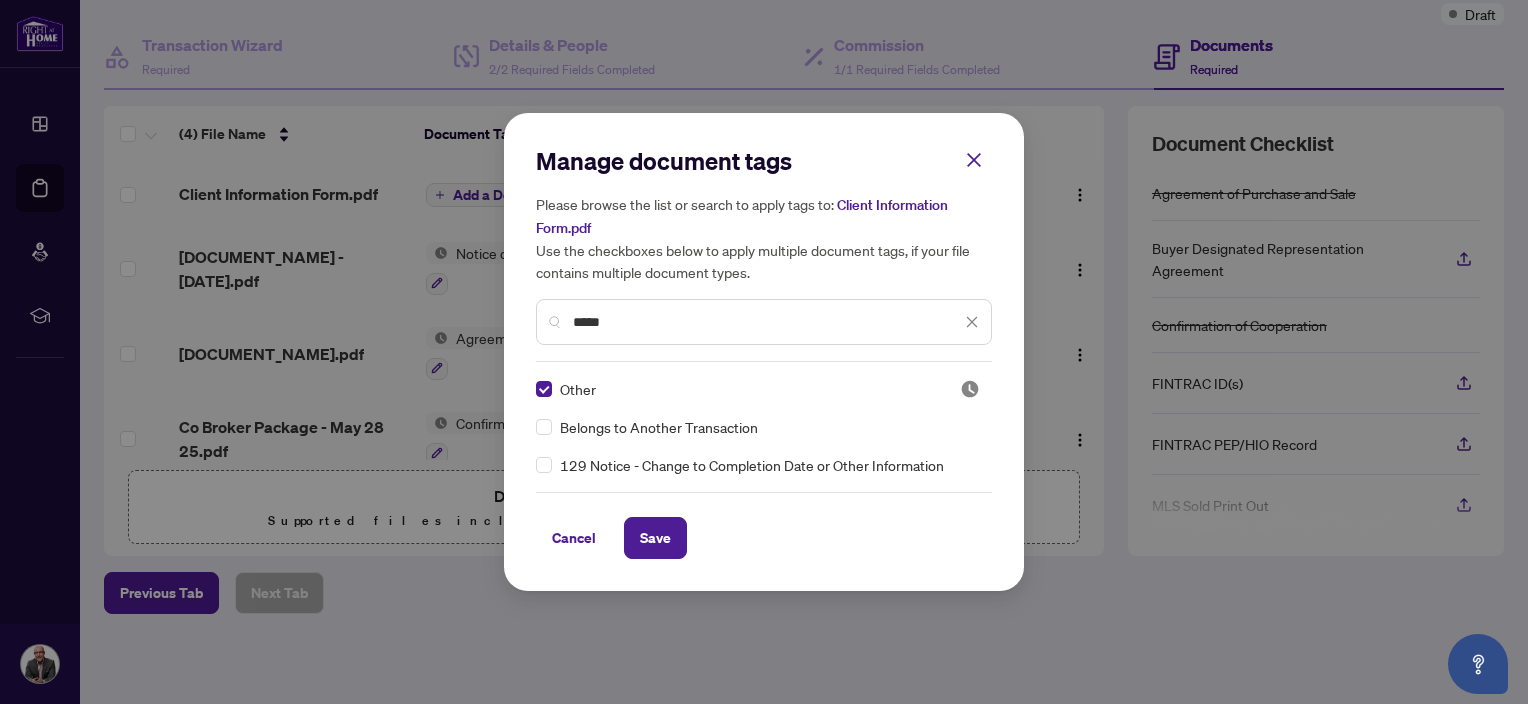 click 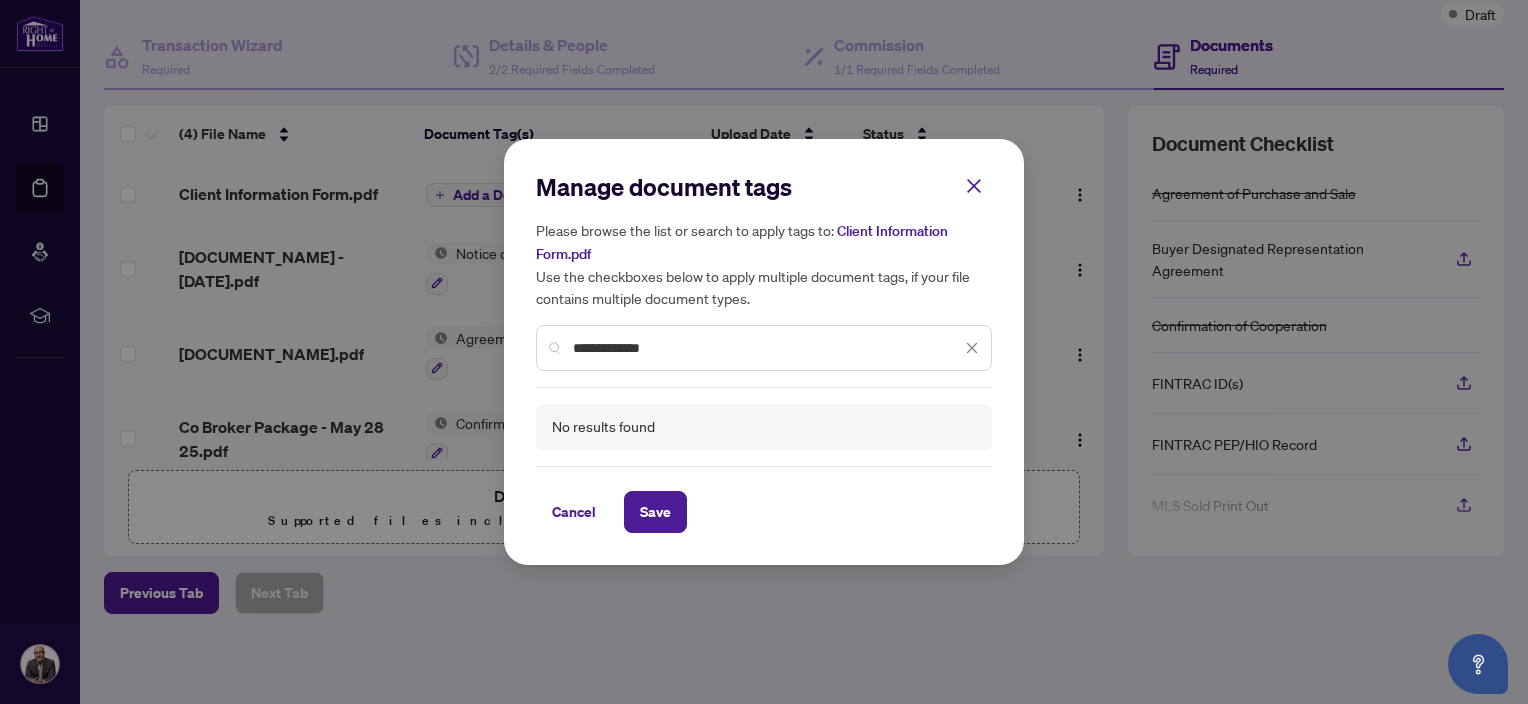 drag, startPoint x: 623, startPoint y: 356, endPoint x: 571, endPoint y: 359, distance: 52.086468 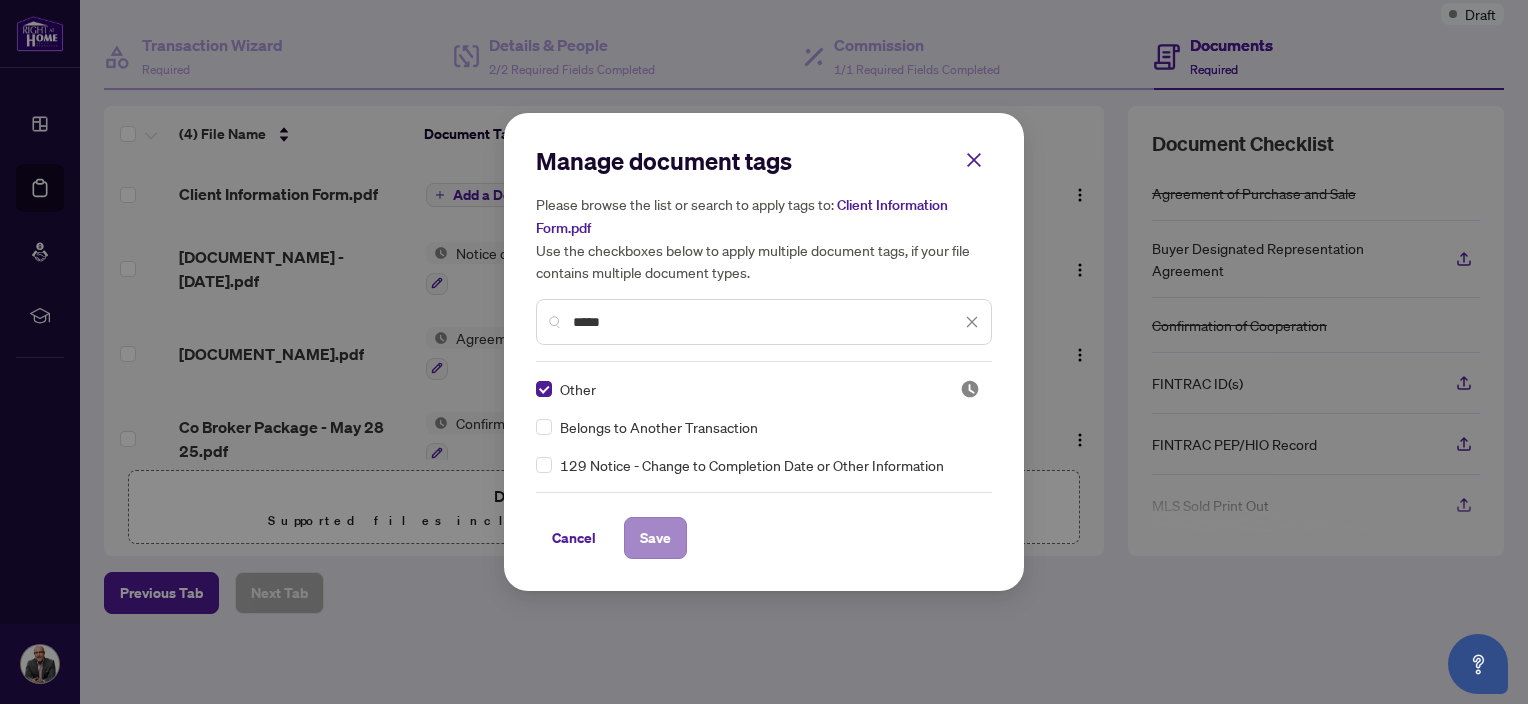 type on "*****" 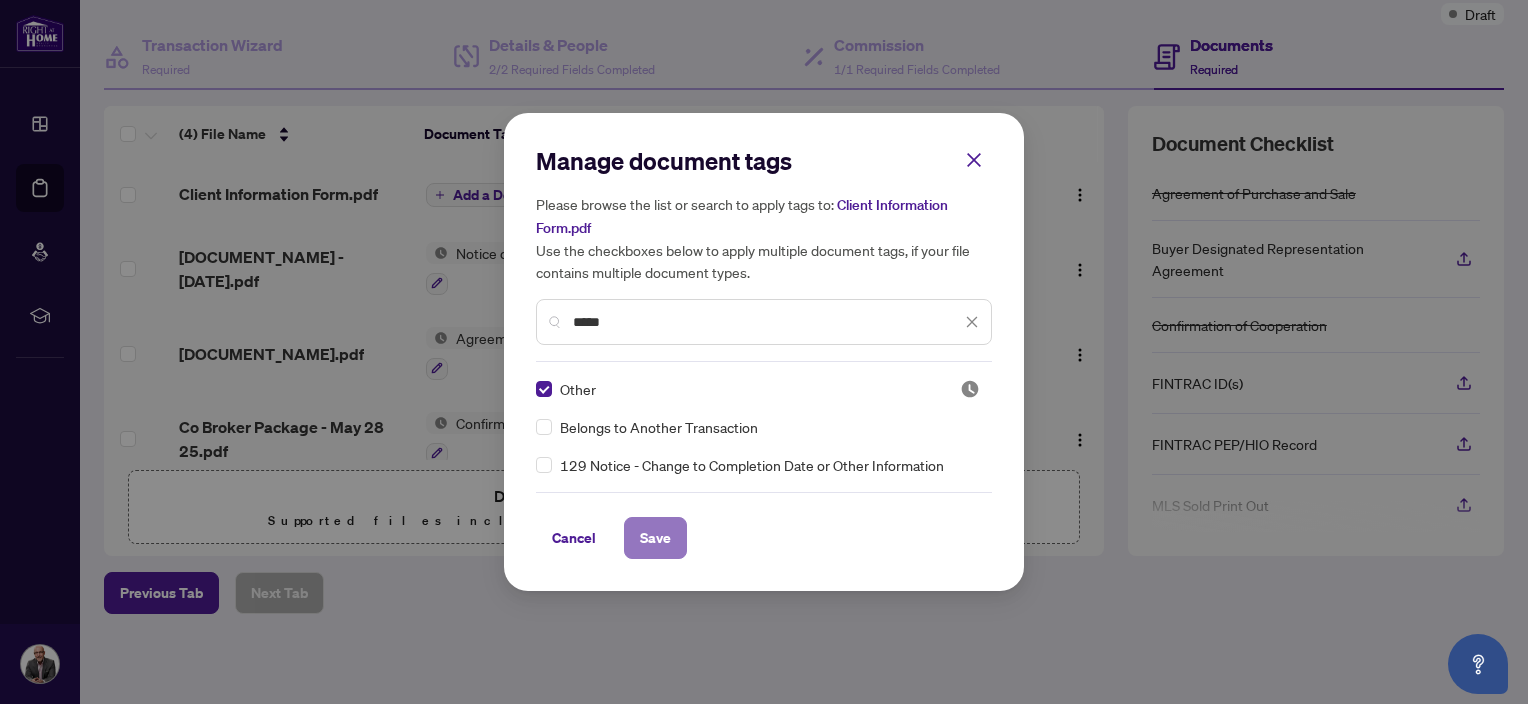 click on "Save" at bounding box center (655, 538) 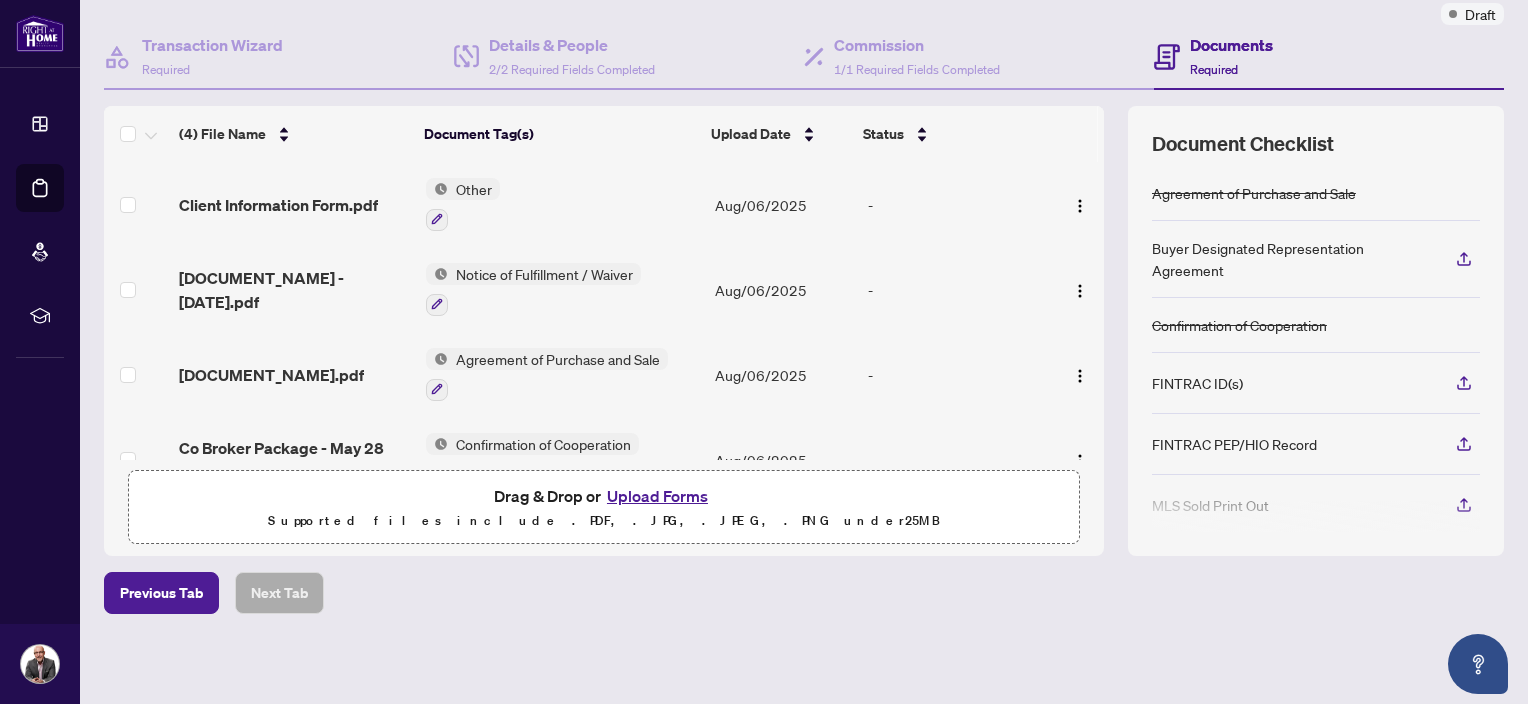 click on "Upload Forms" at bounding box center (657, 496) 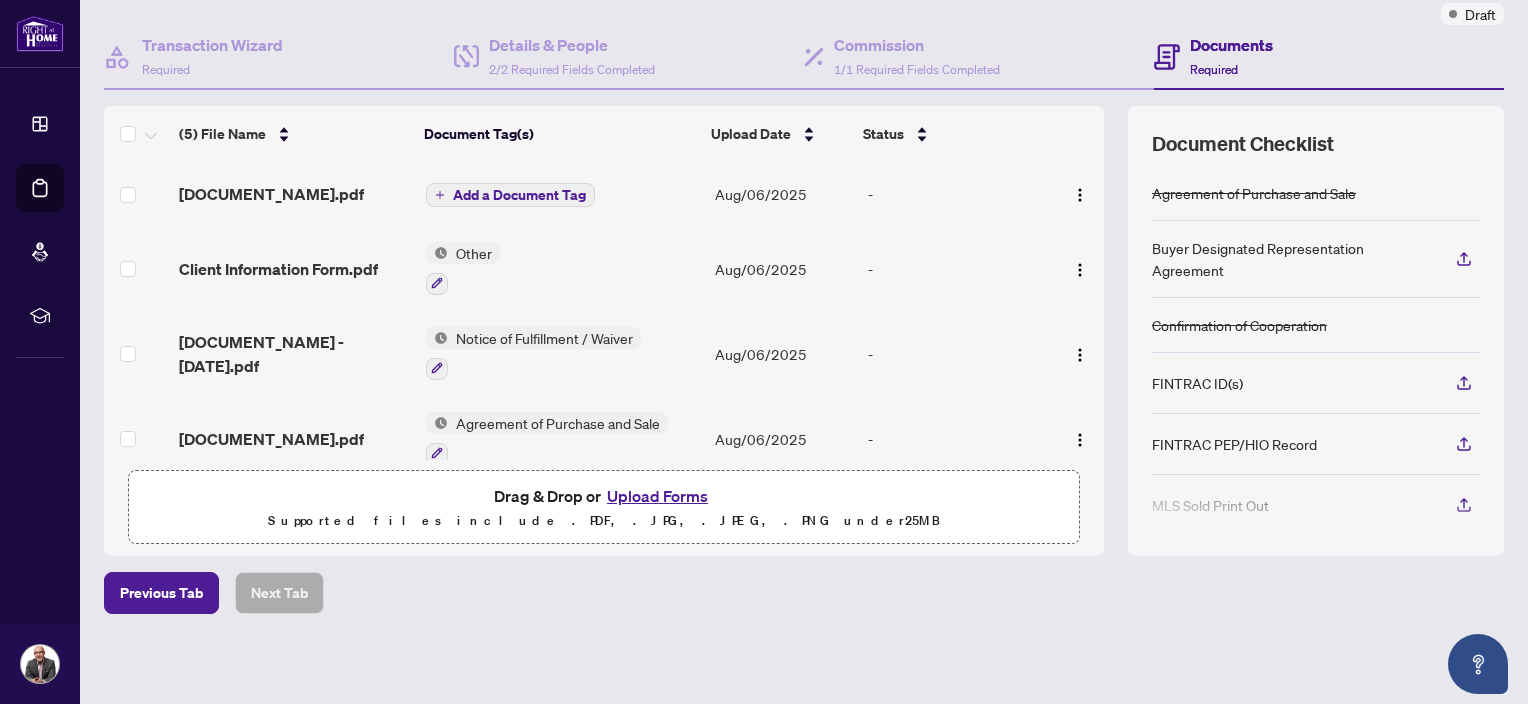 click on "Add a Document Tag" at bounding box center [519, 195] 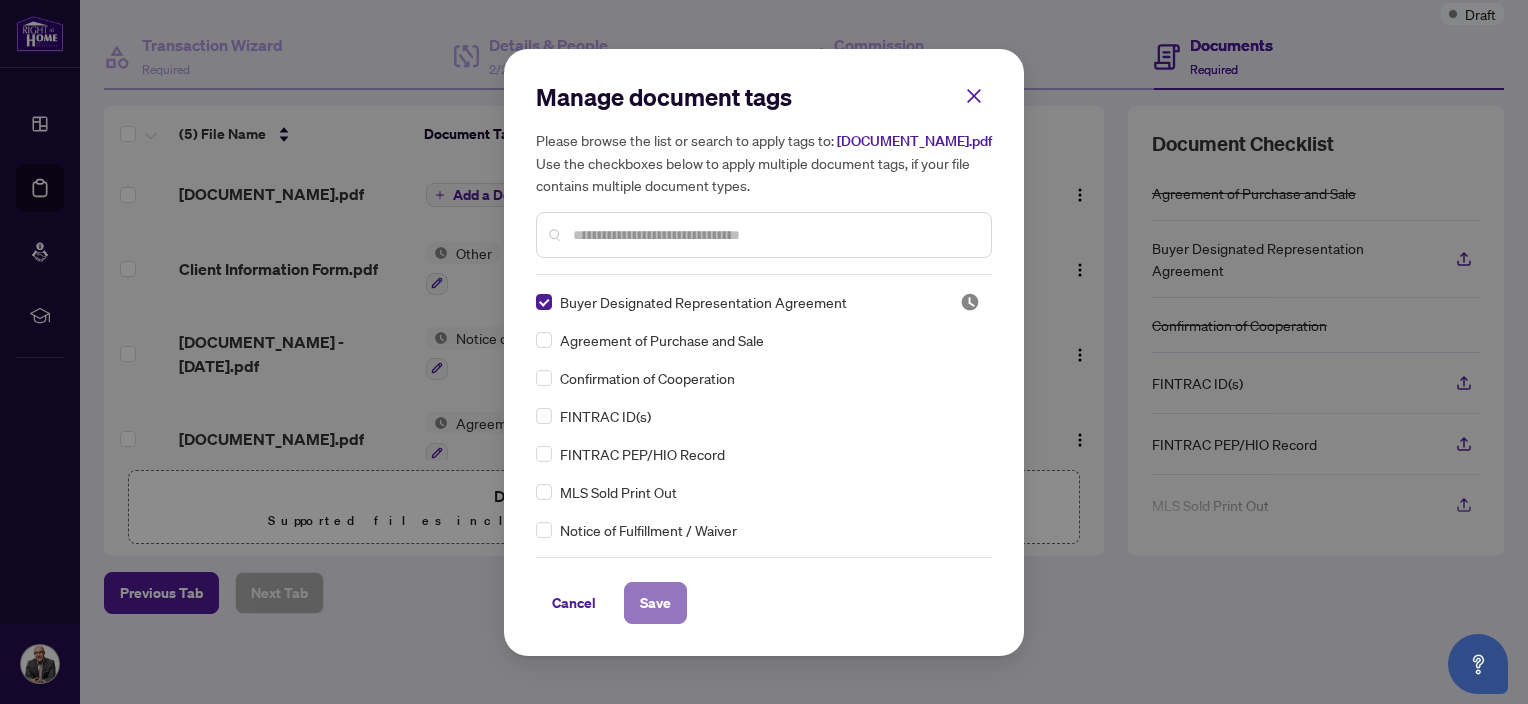 click on "Save" at bounding box center (655, 603) 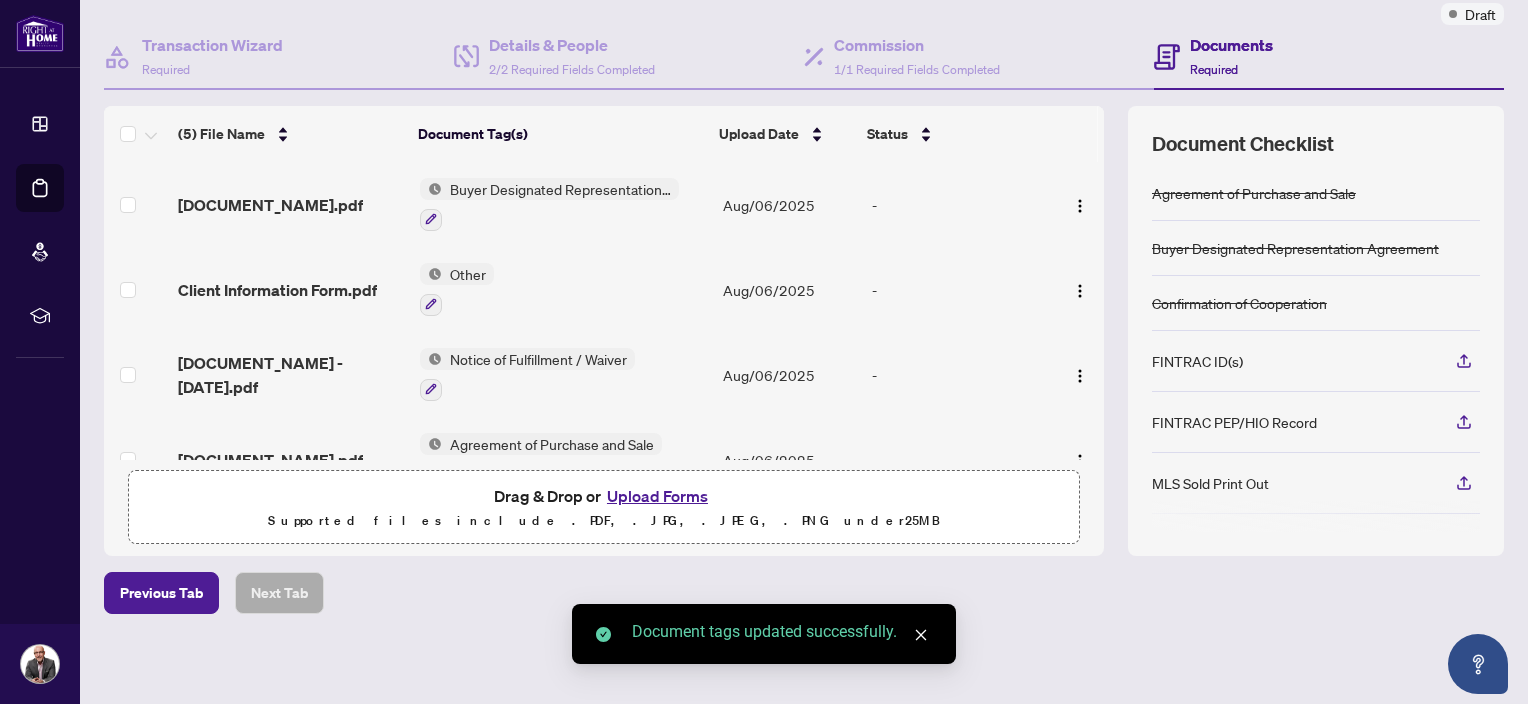 click on "Upload Forms" at bounding box center (657, 496) 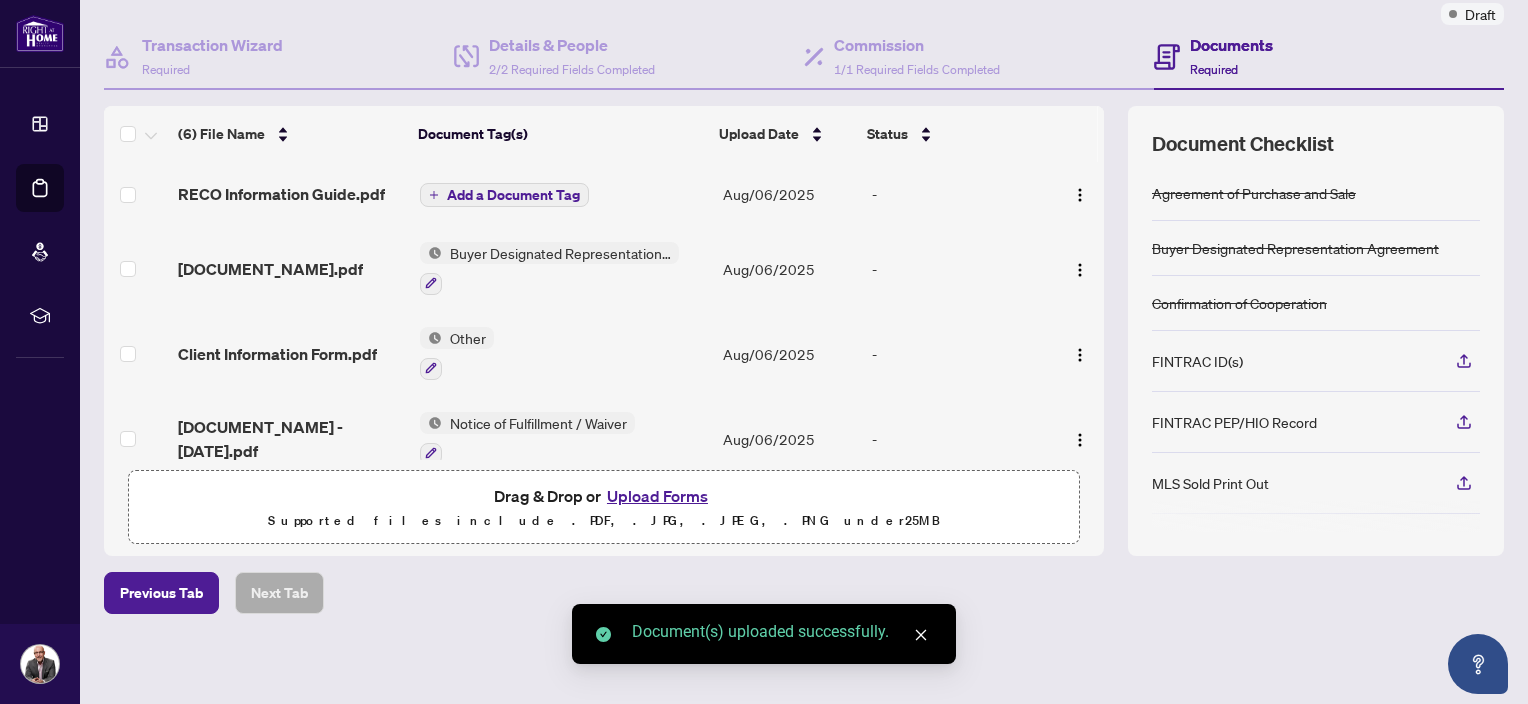 click on "Add a Document Tag" at bounding box center [513, 195] 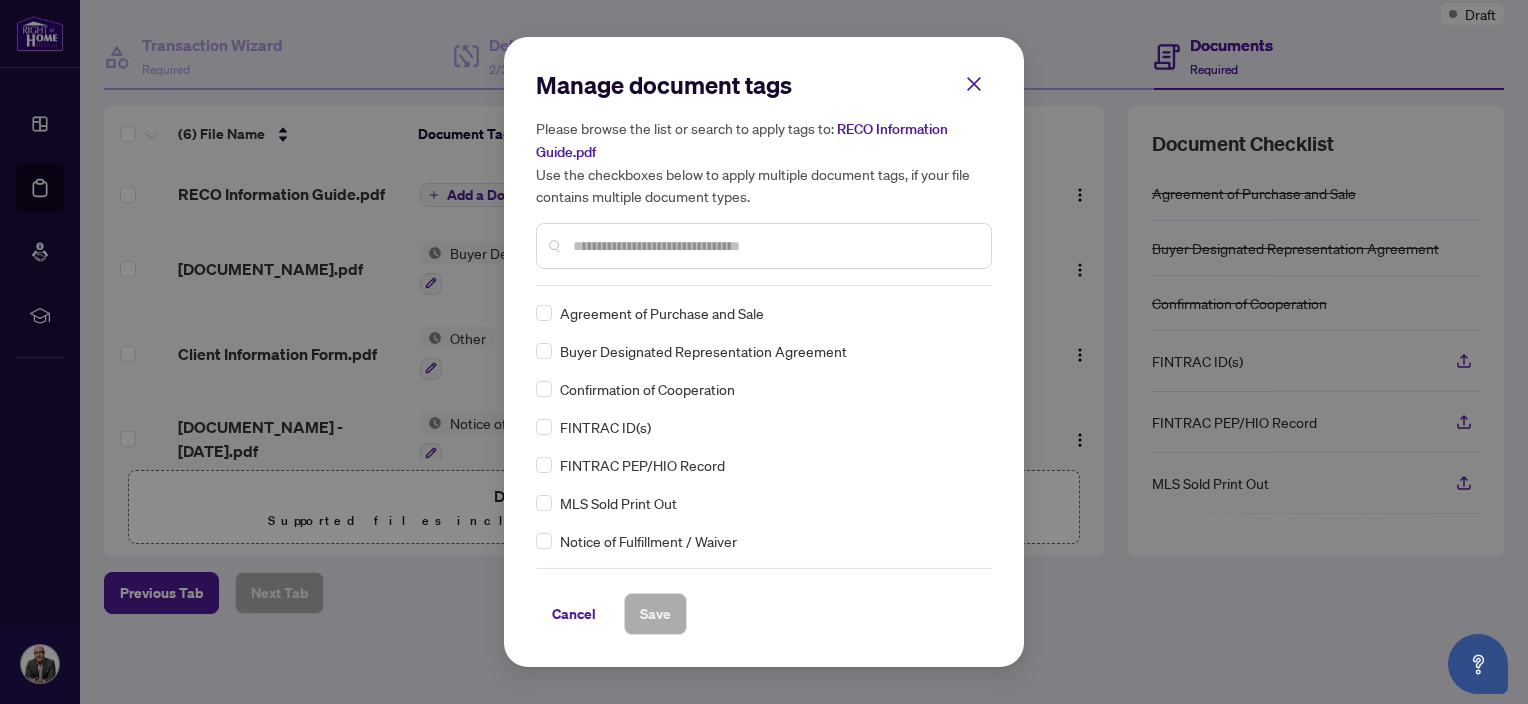 click at bounding box center (764, 246) 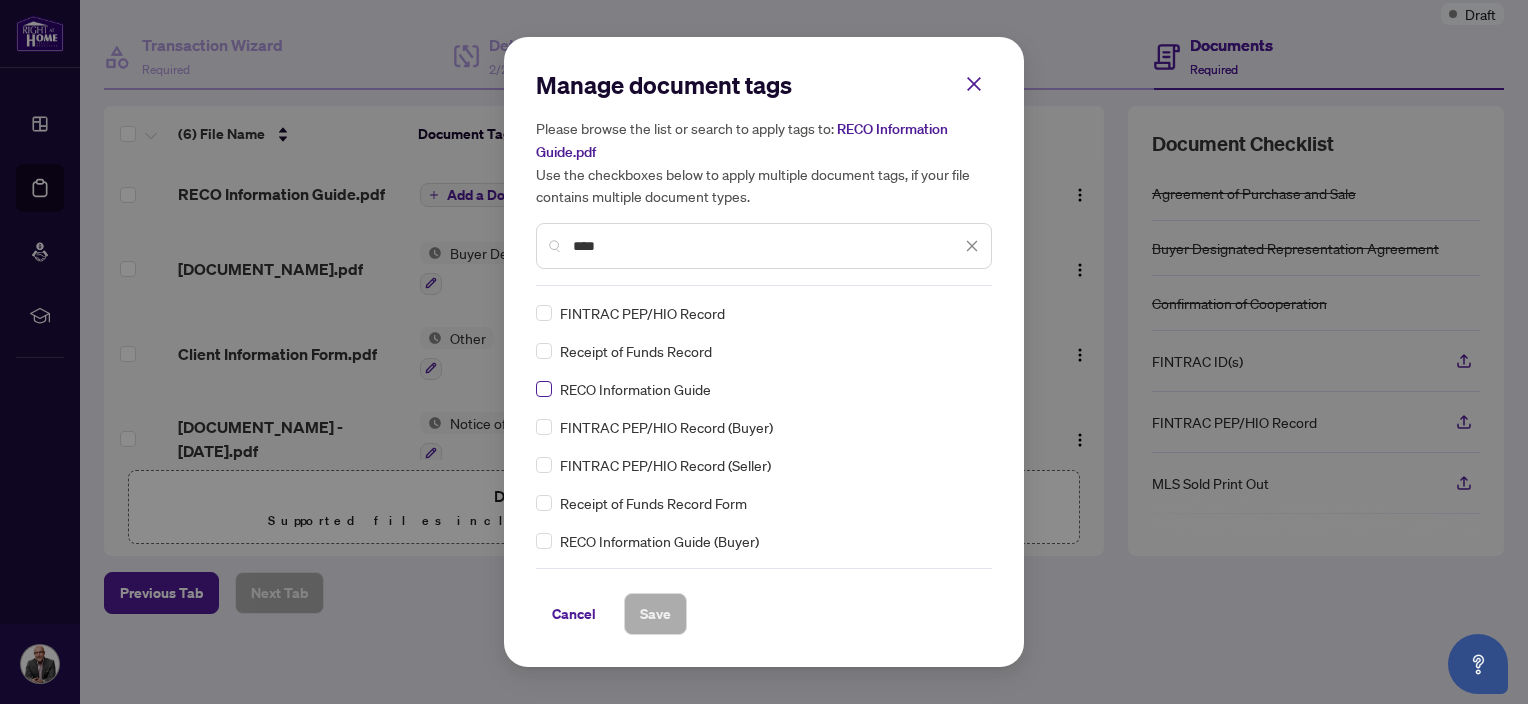 type on "****" 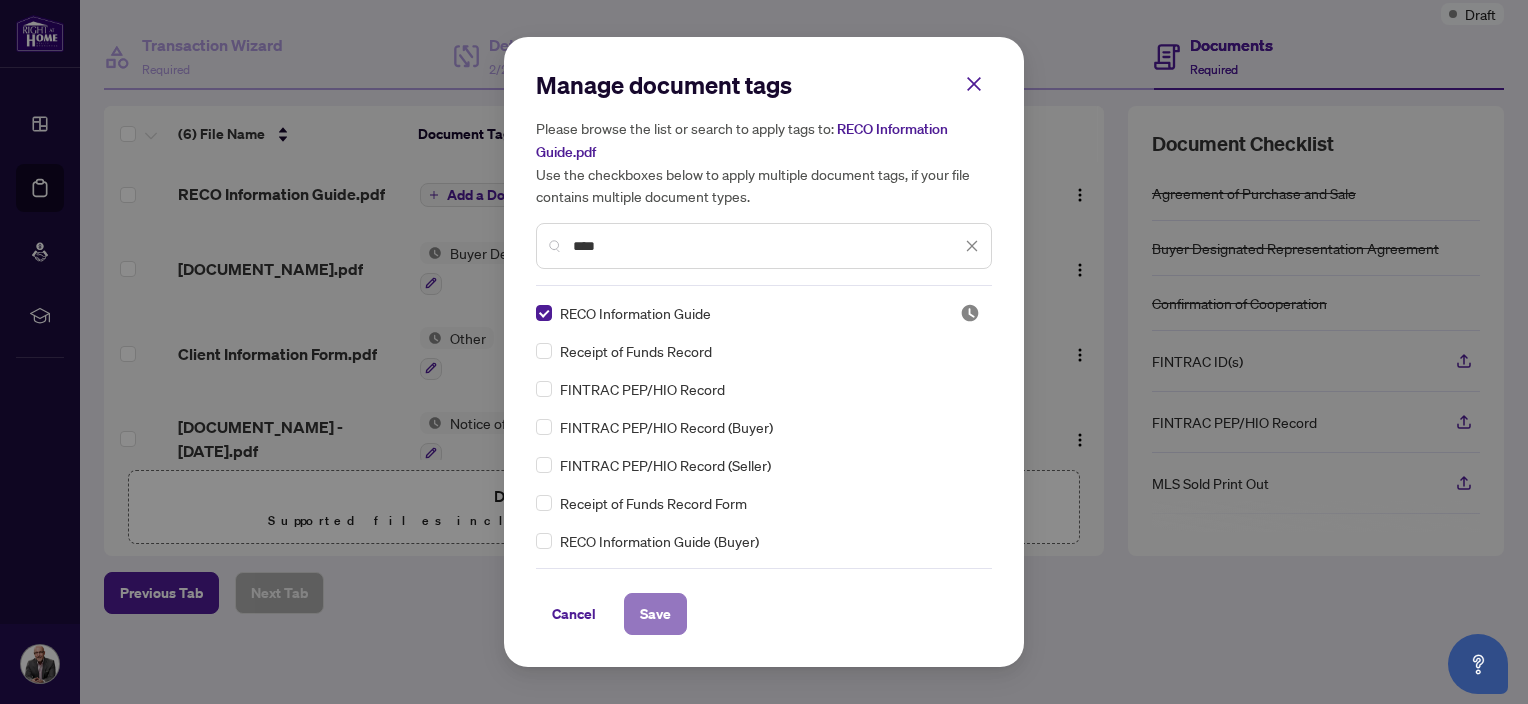 click on "Save" at bounding box center [655, 614] 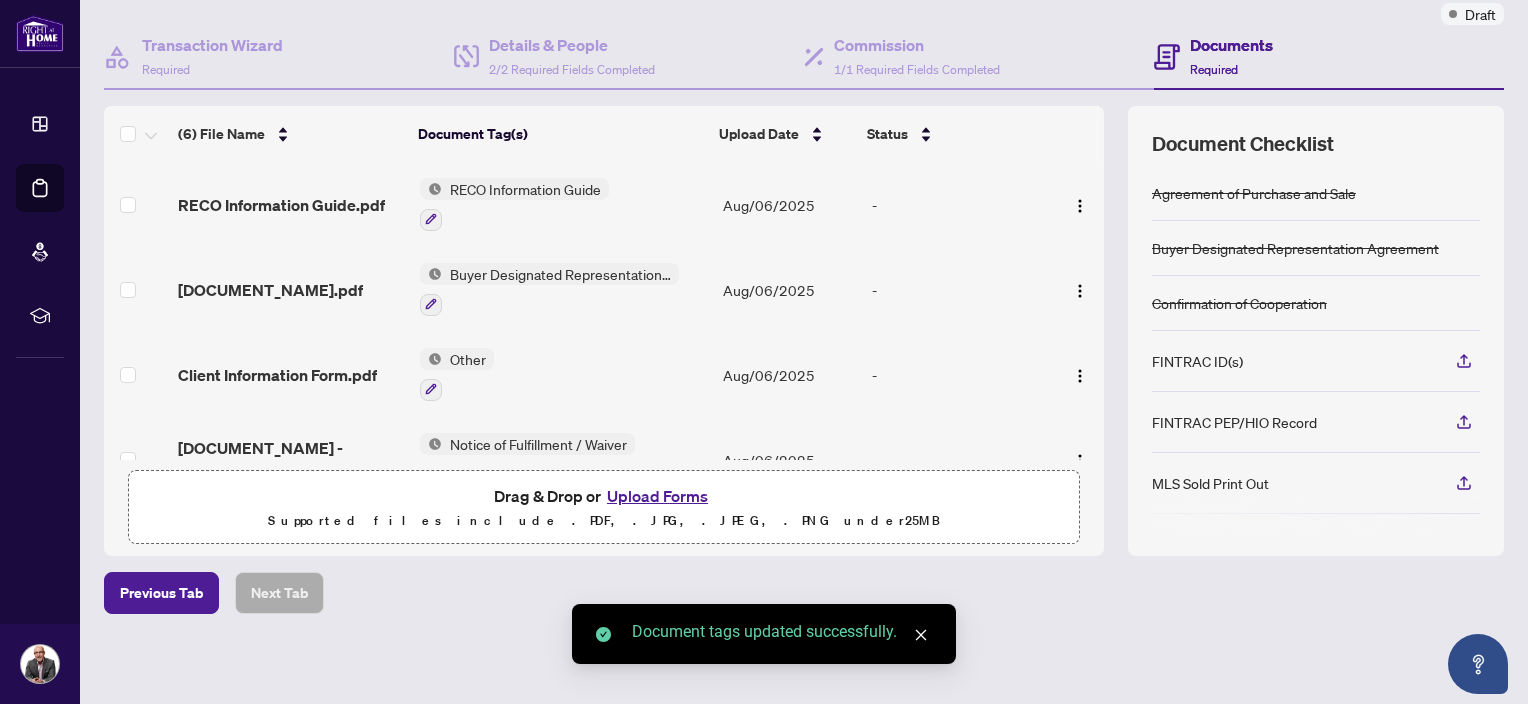 click on "Upload Forms" at bounding box center [657, 496] 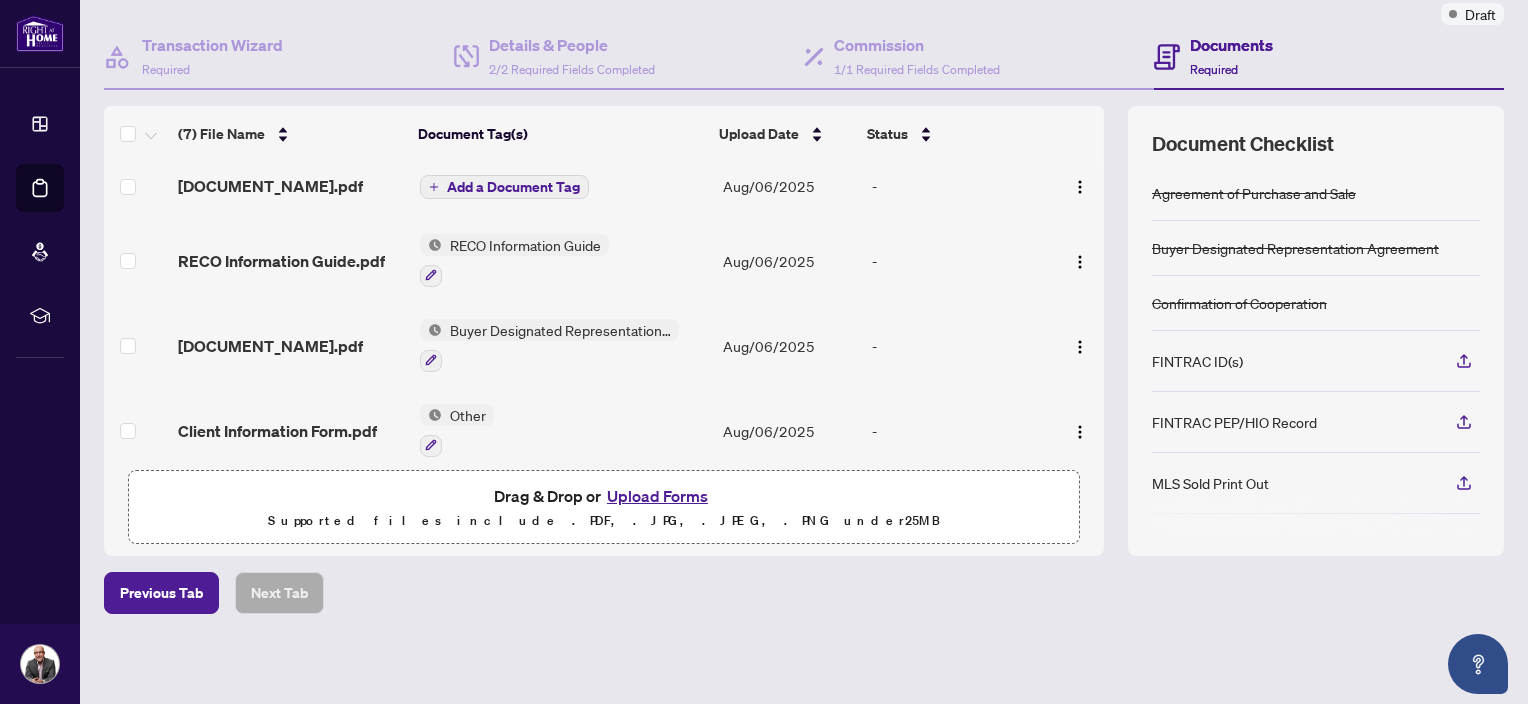 scroll, scrollTop: 0, scrollLeft: 0, axis: both 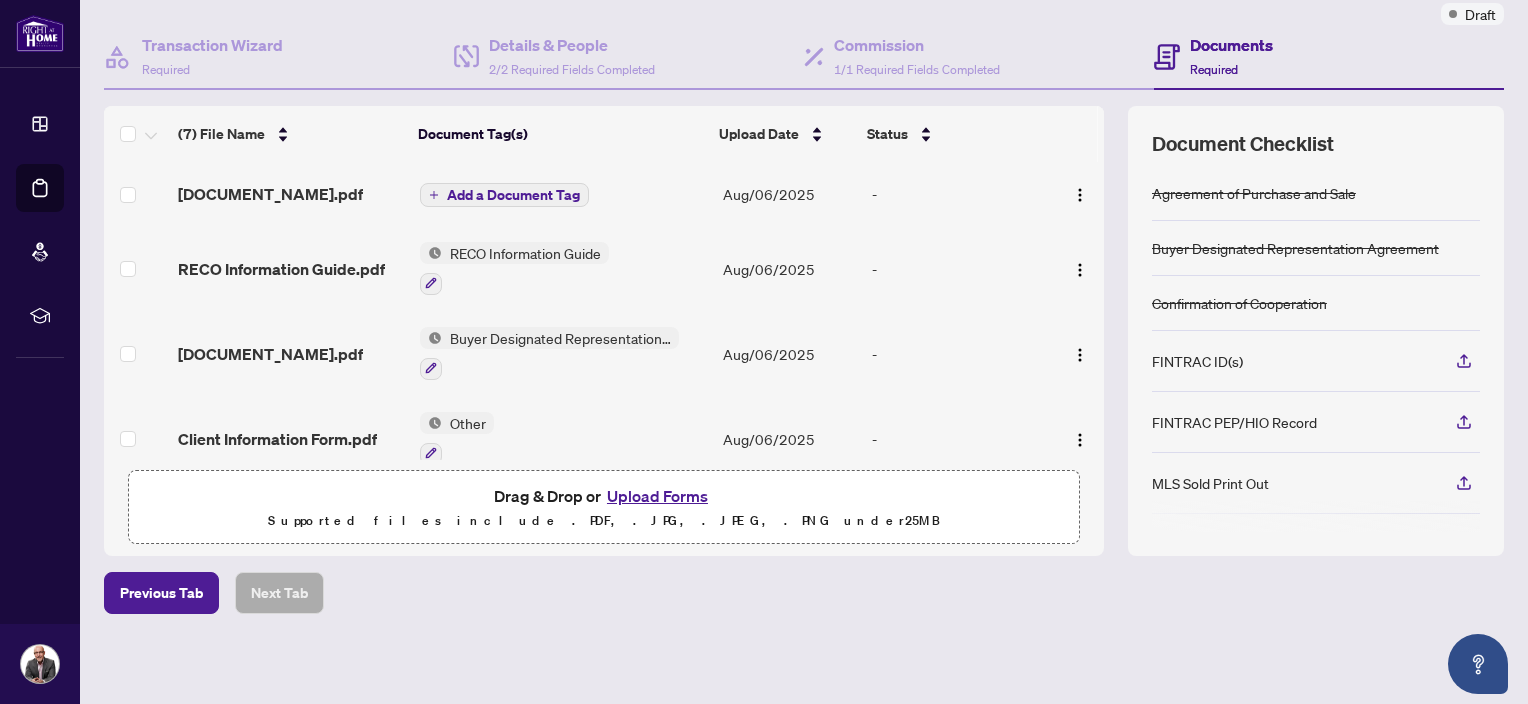 click on "Add a Document Tag" at bounding box center [513, 195] 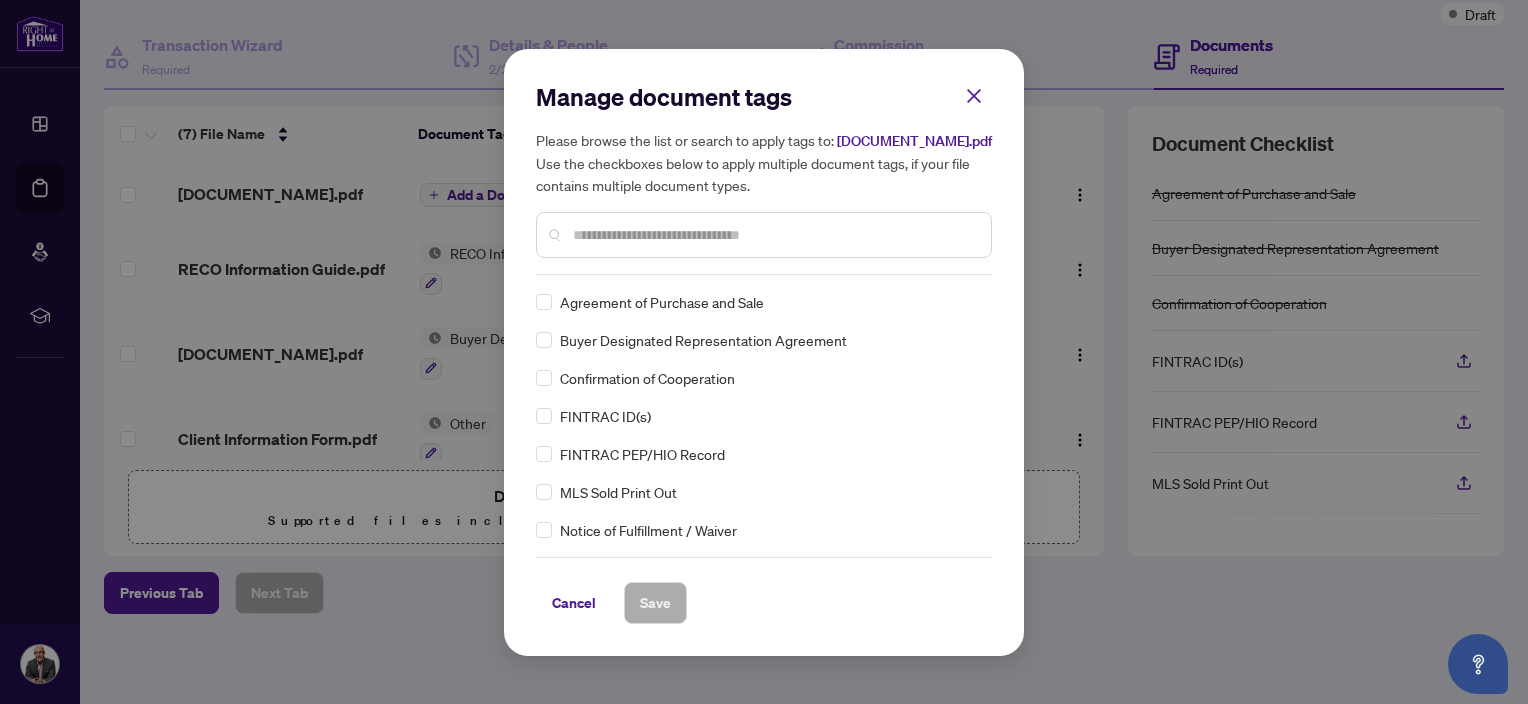 click at bounding box center (774, 235) 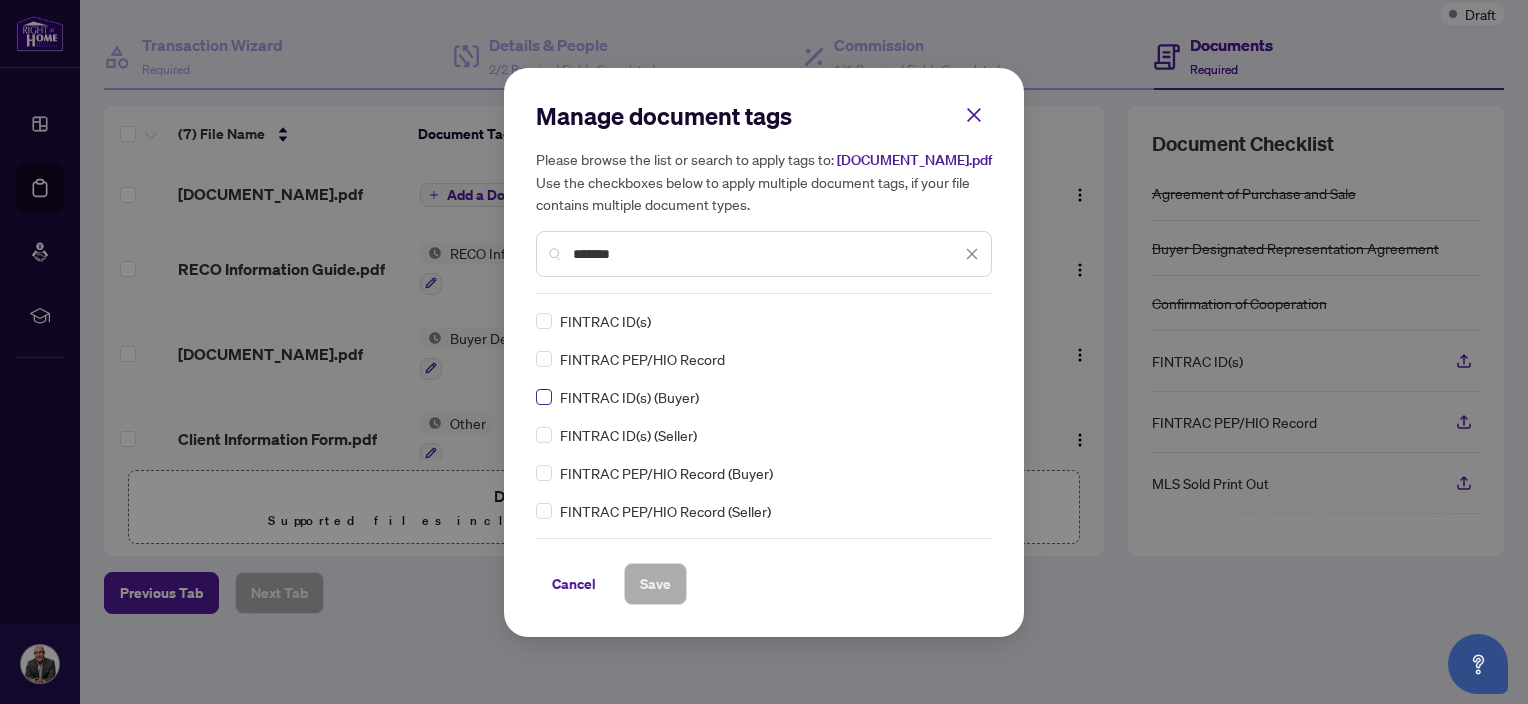 type on "*******" 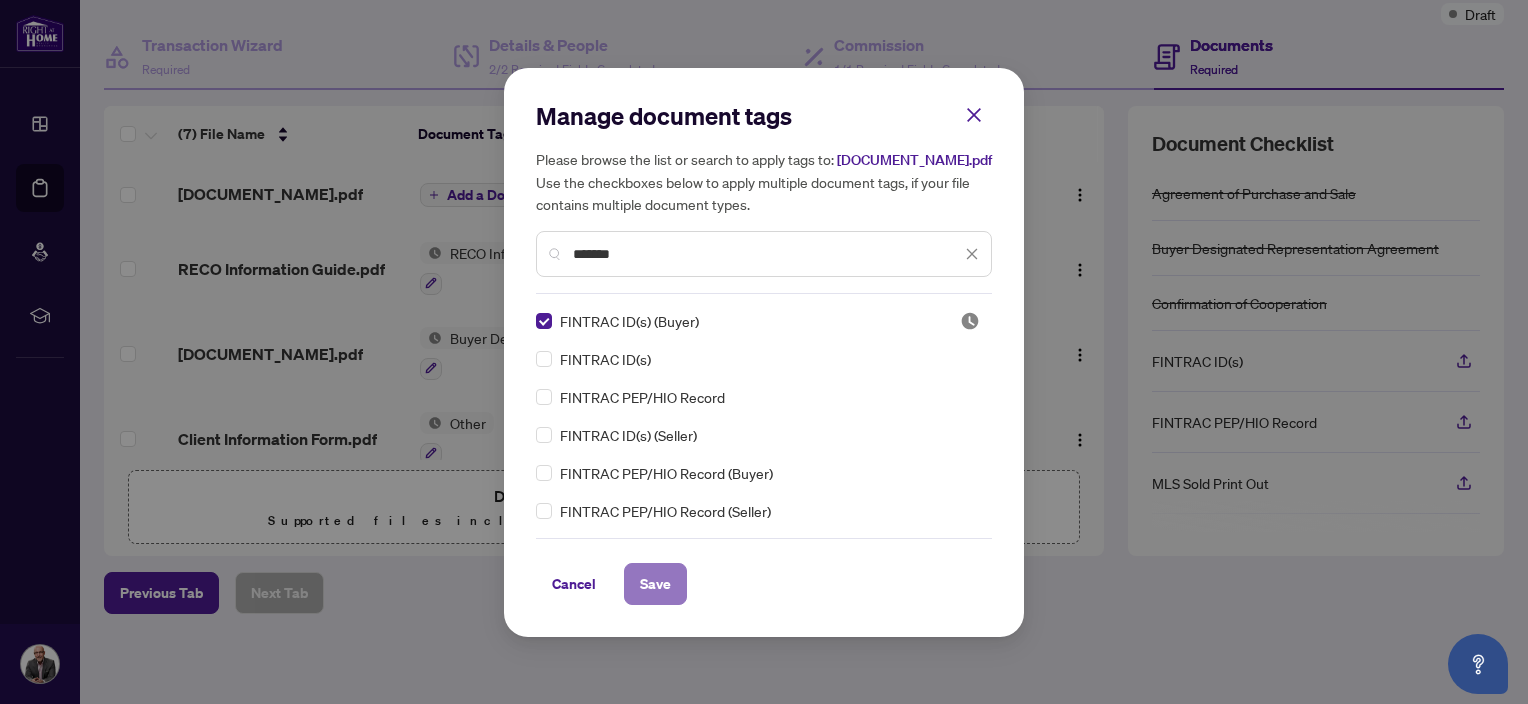 click on "Save" at bounding box center [655, 584] 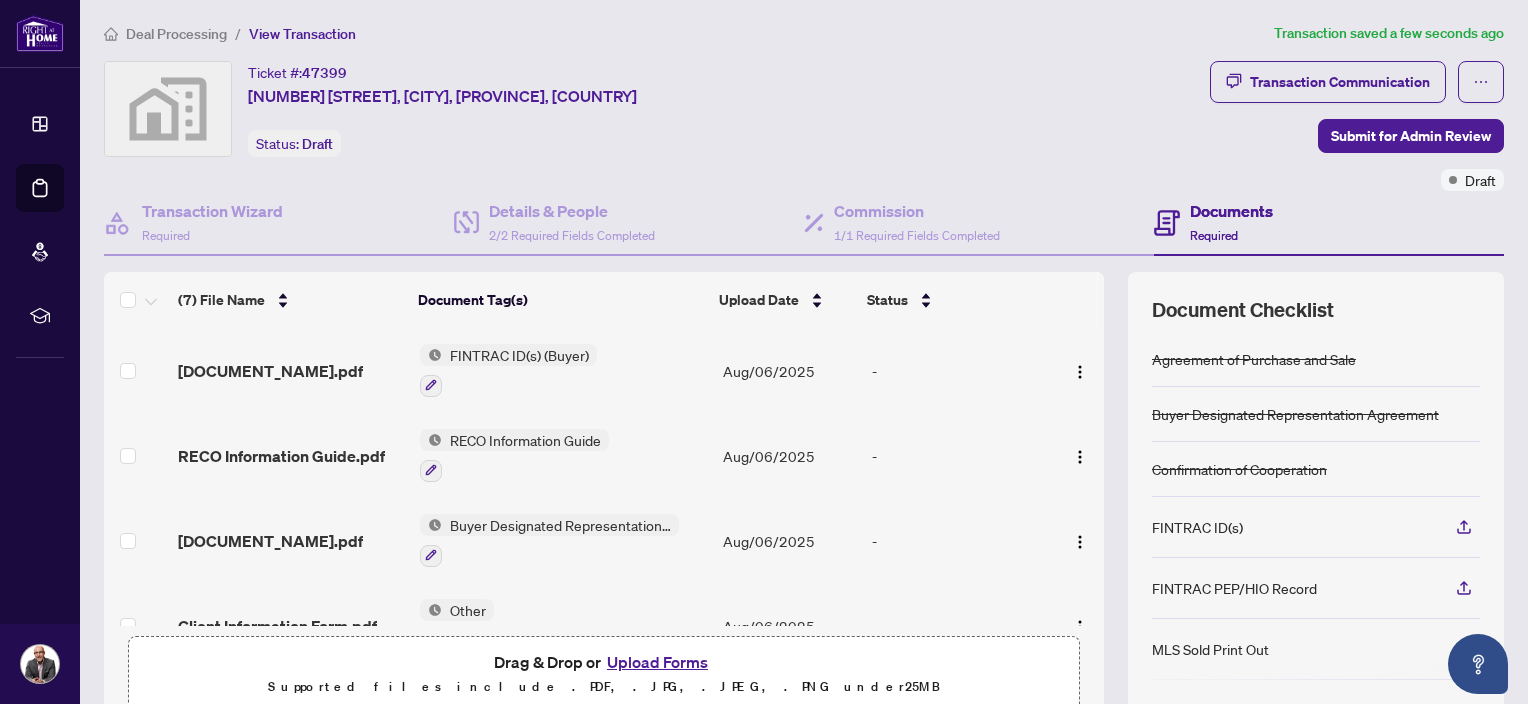scroll, scrollTop: 0, scrollLeft: 0, axis: both 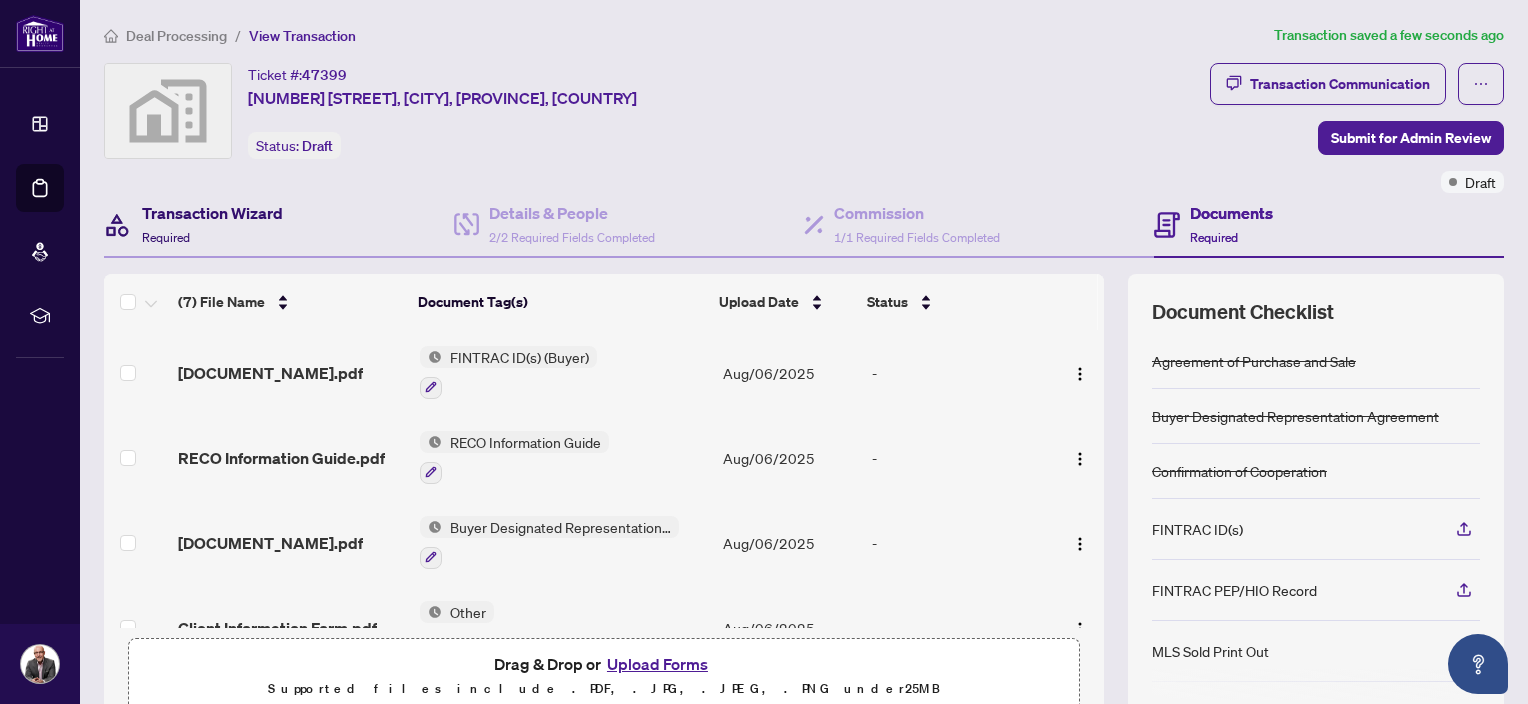 click on "Transaction Wizard" at bounding box center [212, 213] 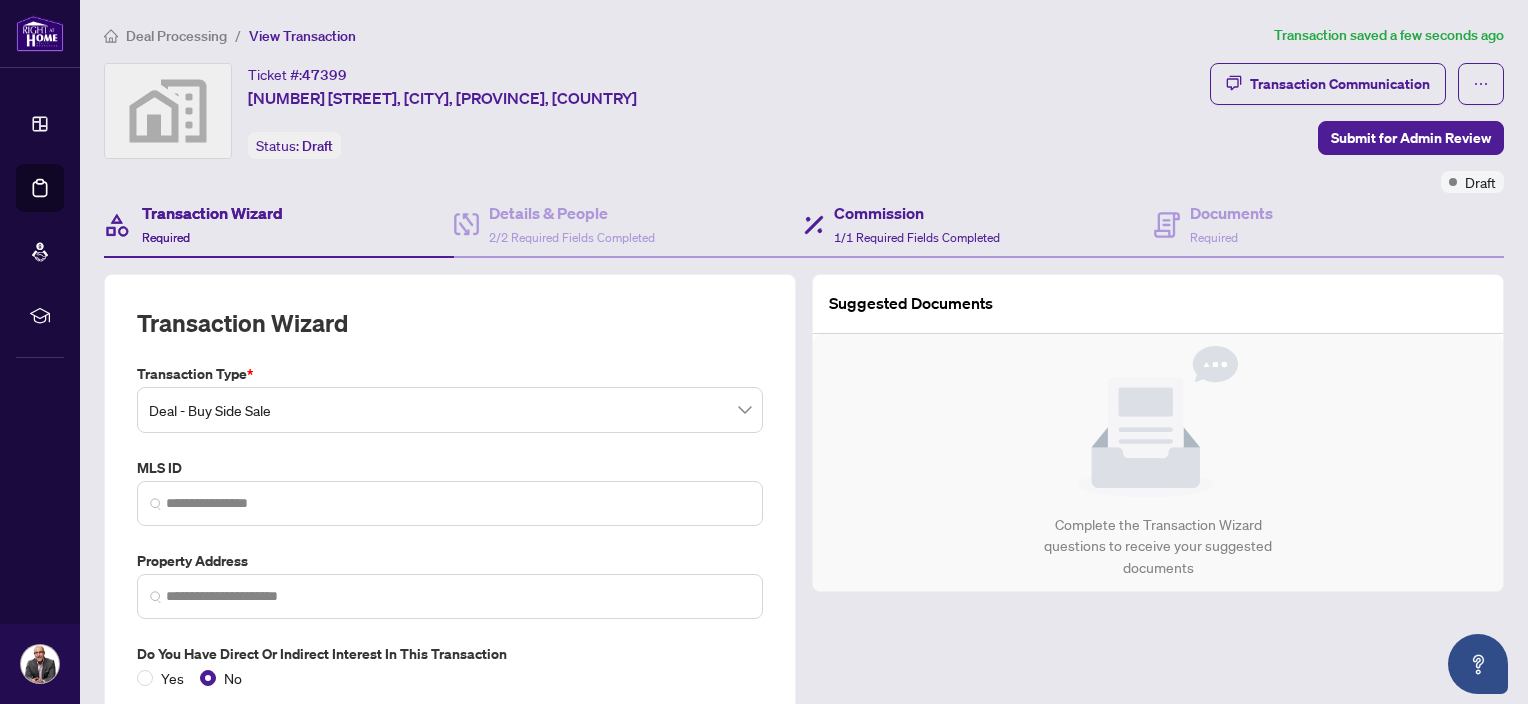 type on "**********" 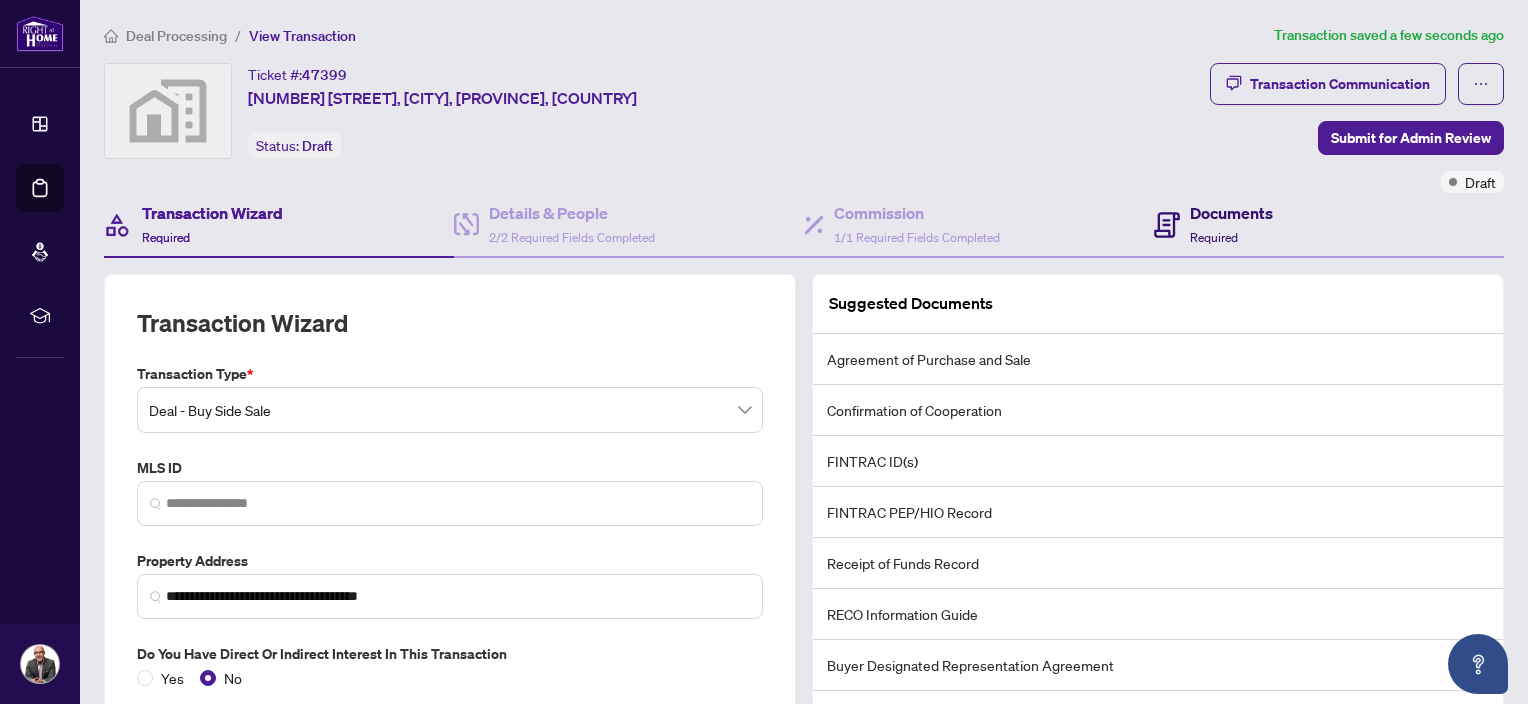 click on "Documents" at bounding box center (1231, 213) 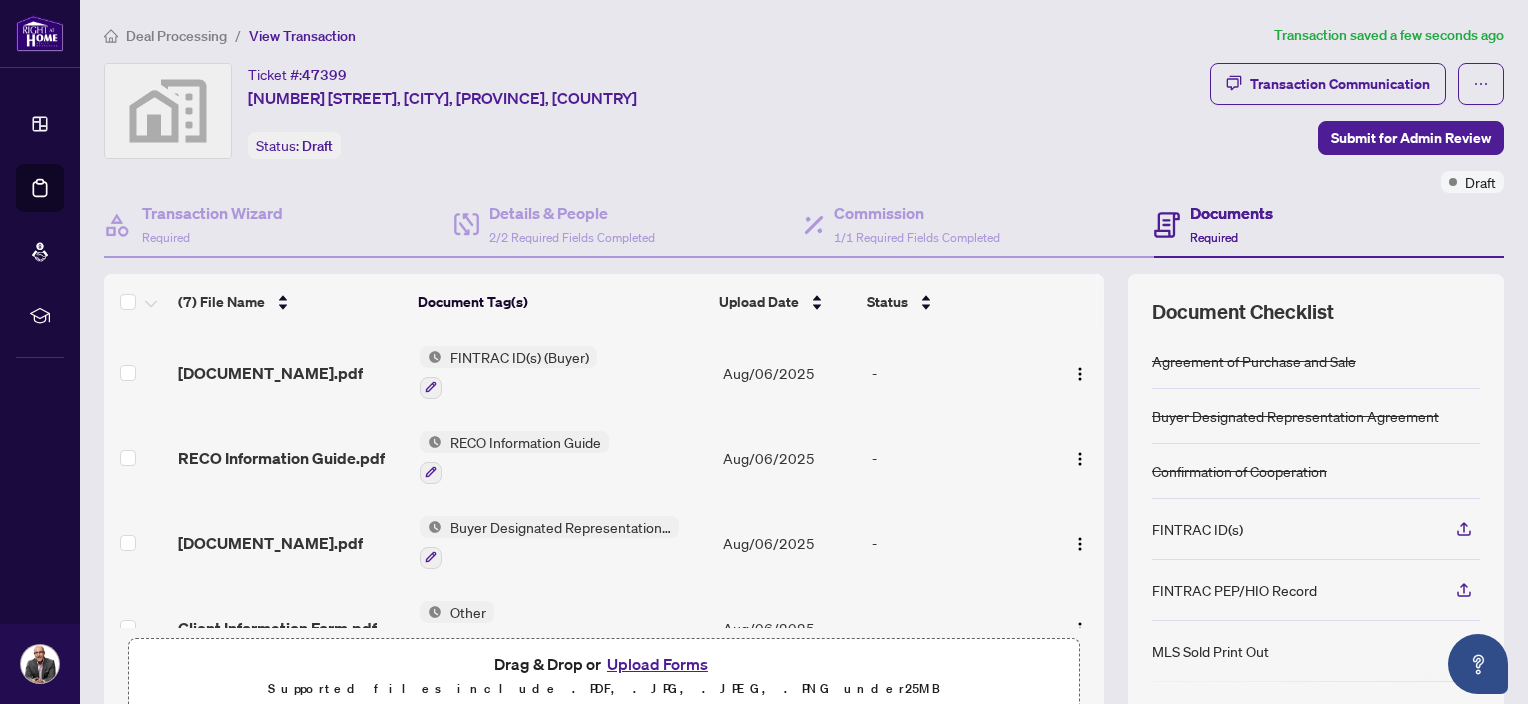 scroll, scrollTop: 156, scrollLeft: 0, axis: vertical 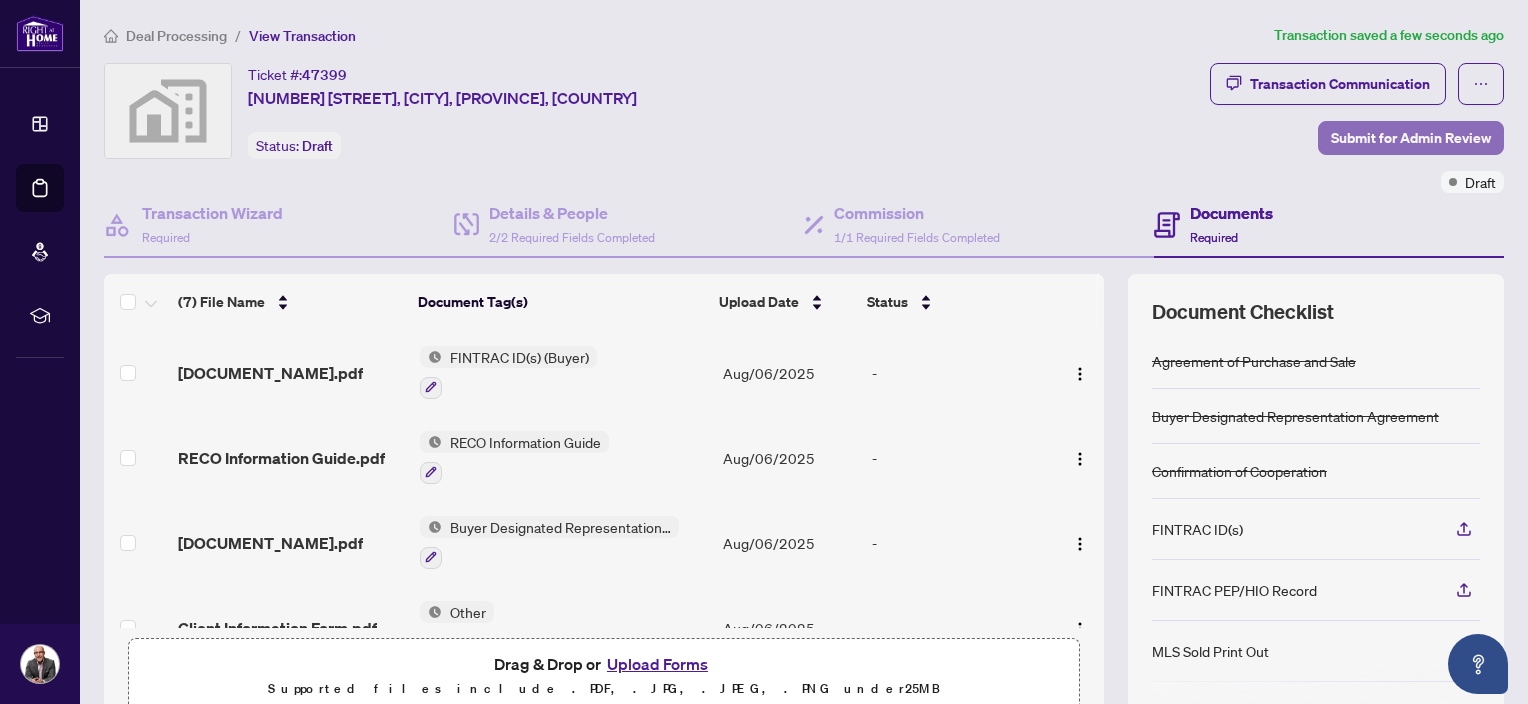 click on "Submit for Admin Review" at bounding box center [1411, 138] 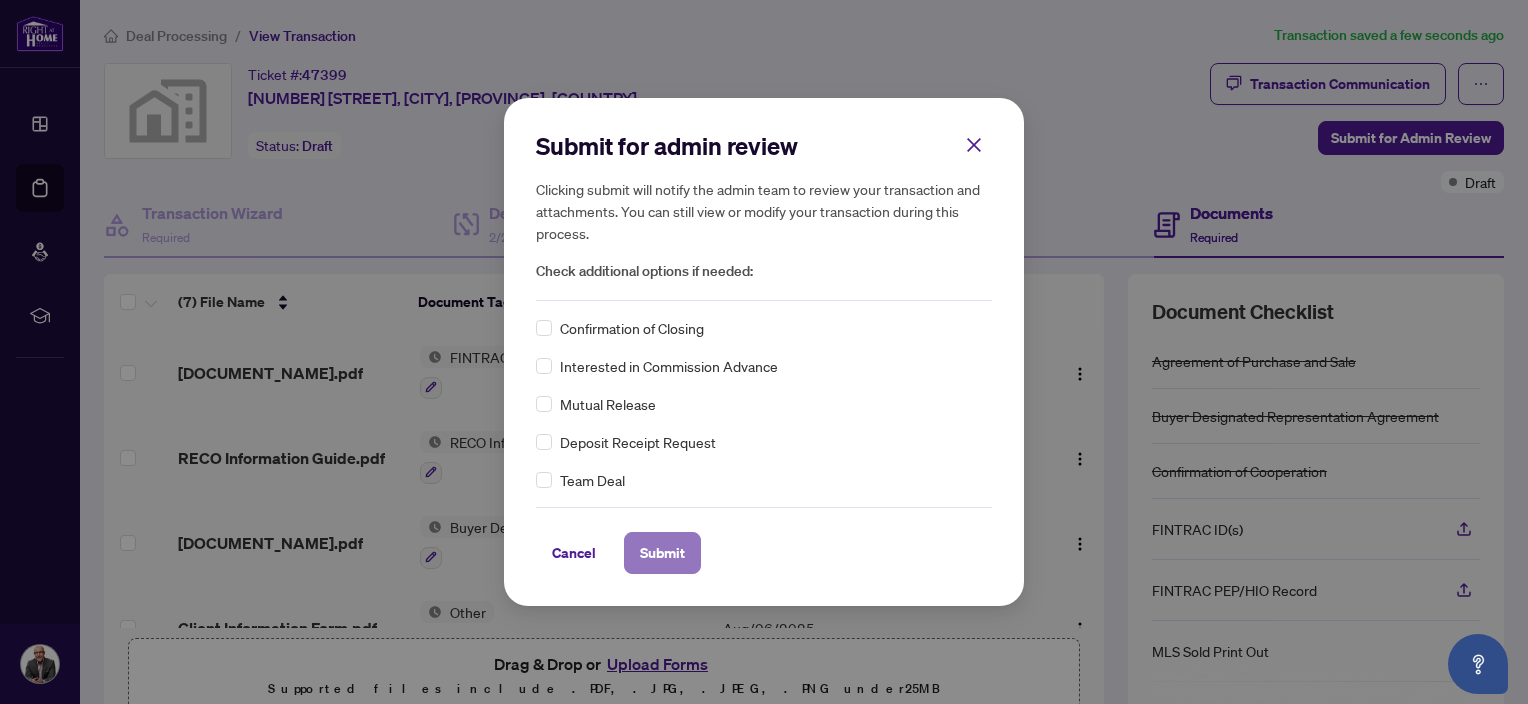click on "Submit" at bounding box center (662, 553) 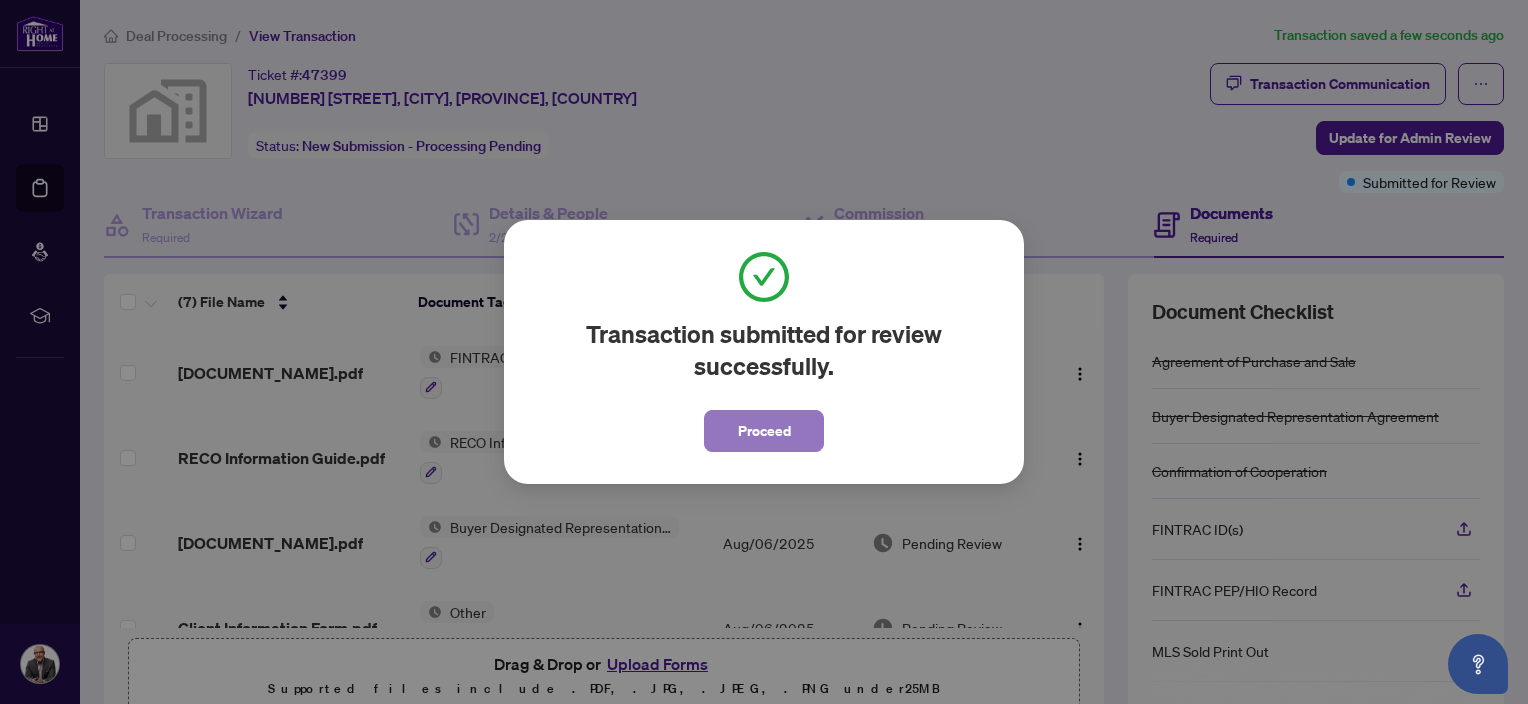 click on "Proceed" at bounding box center [764, 431] 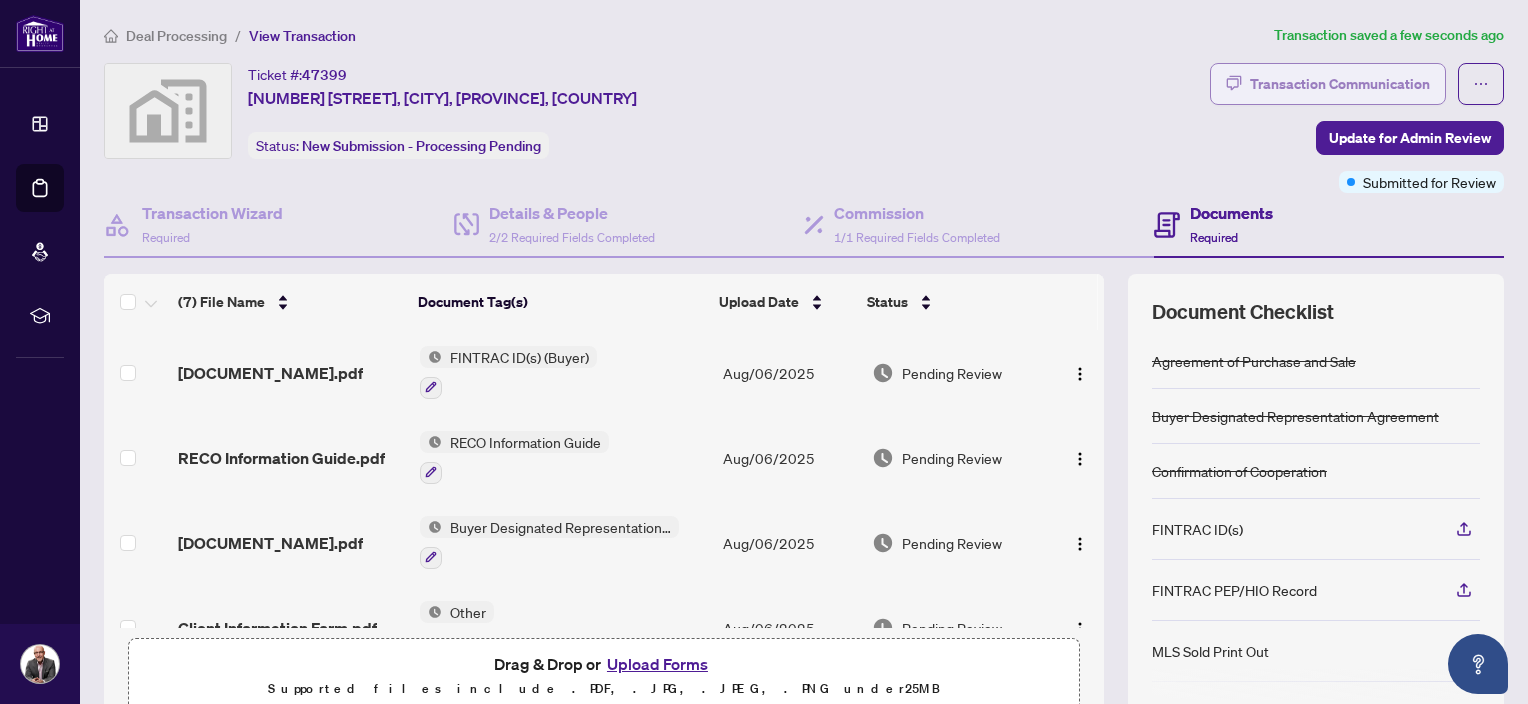click on "Transaction Communication" at bounding box center [1340, 84] 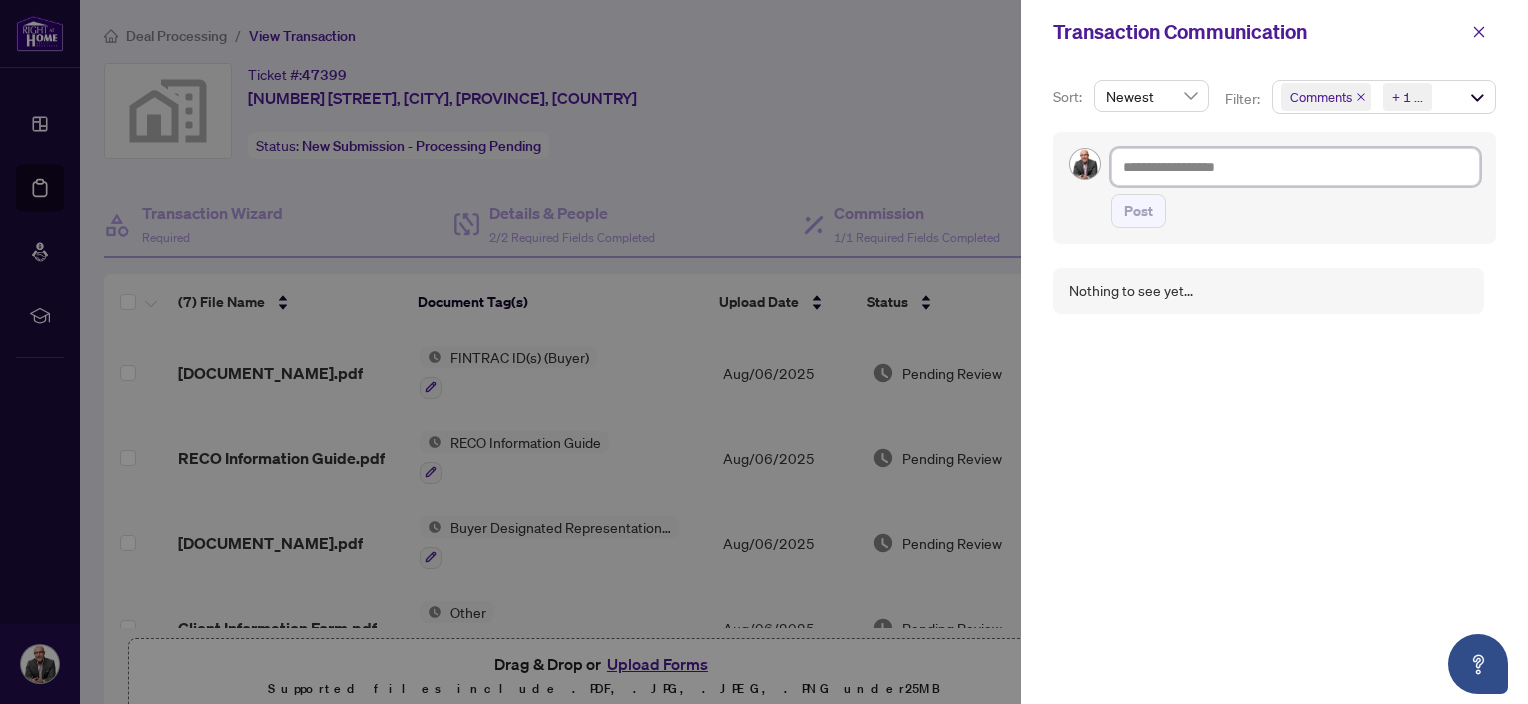 click at bounding box center (1295, 167) 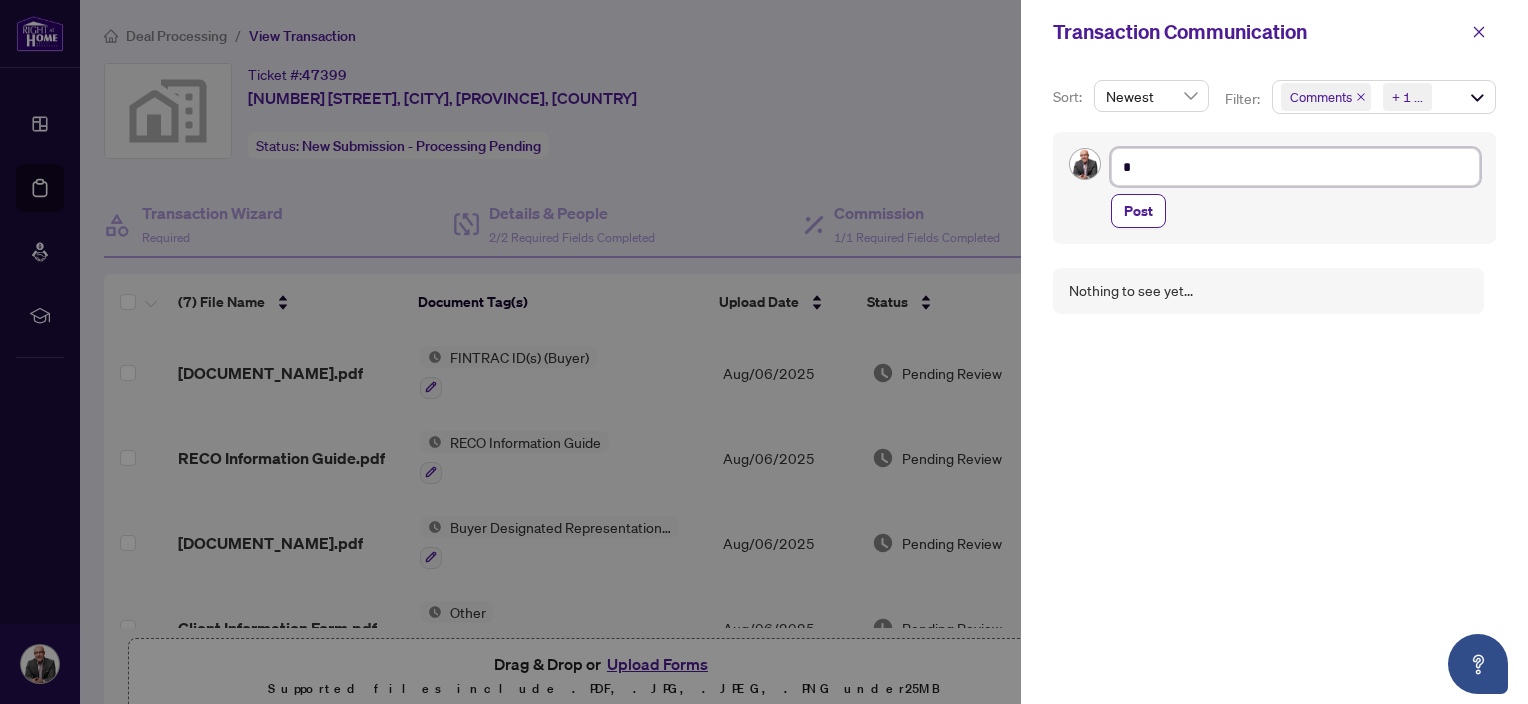 type on "**" 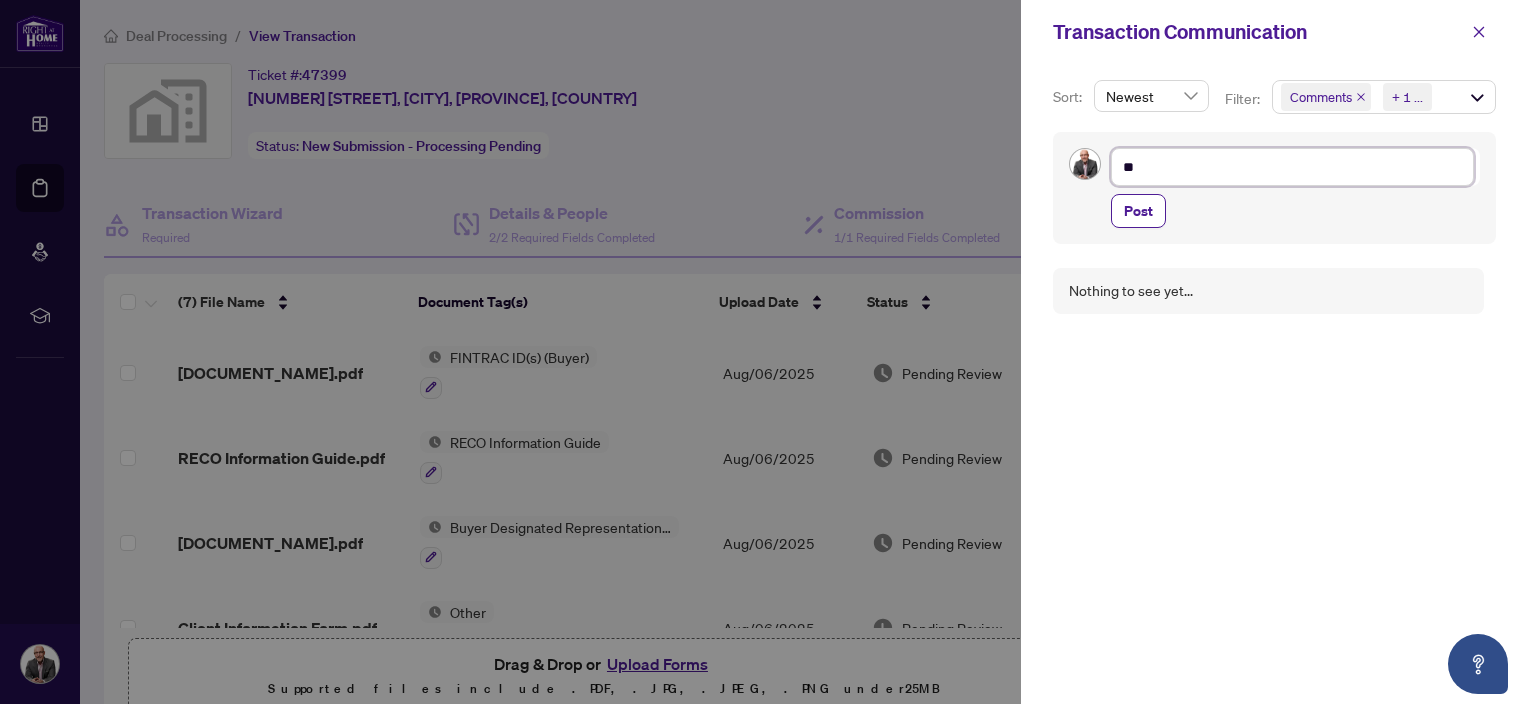 type on "***" 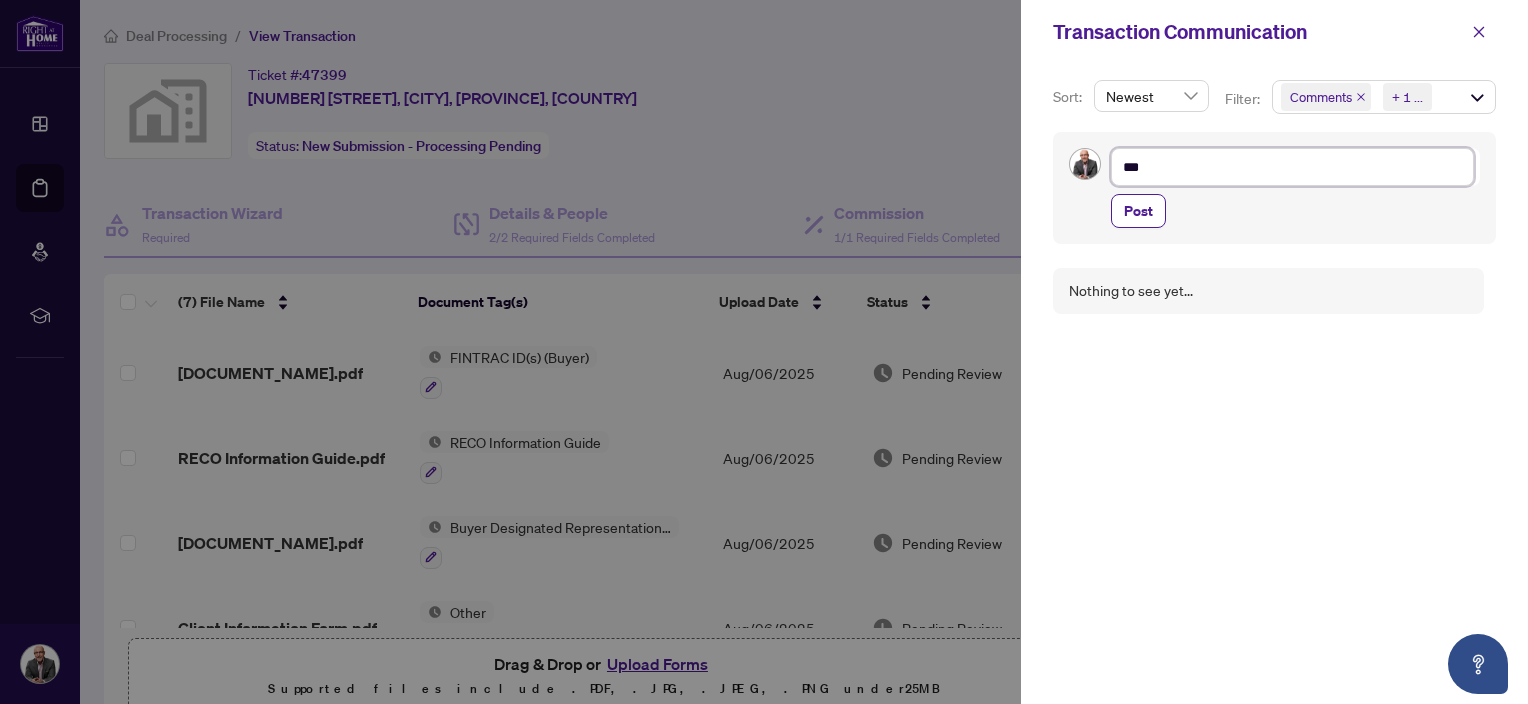 type on "****" 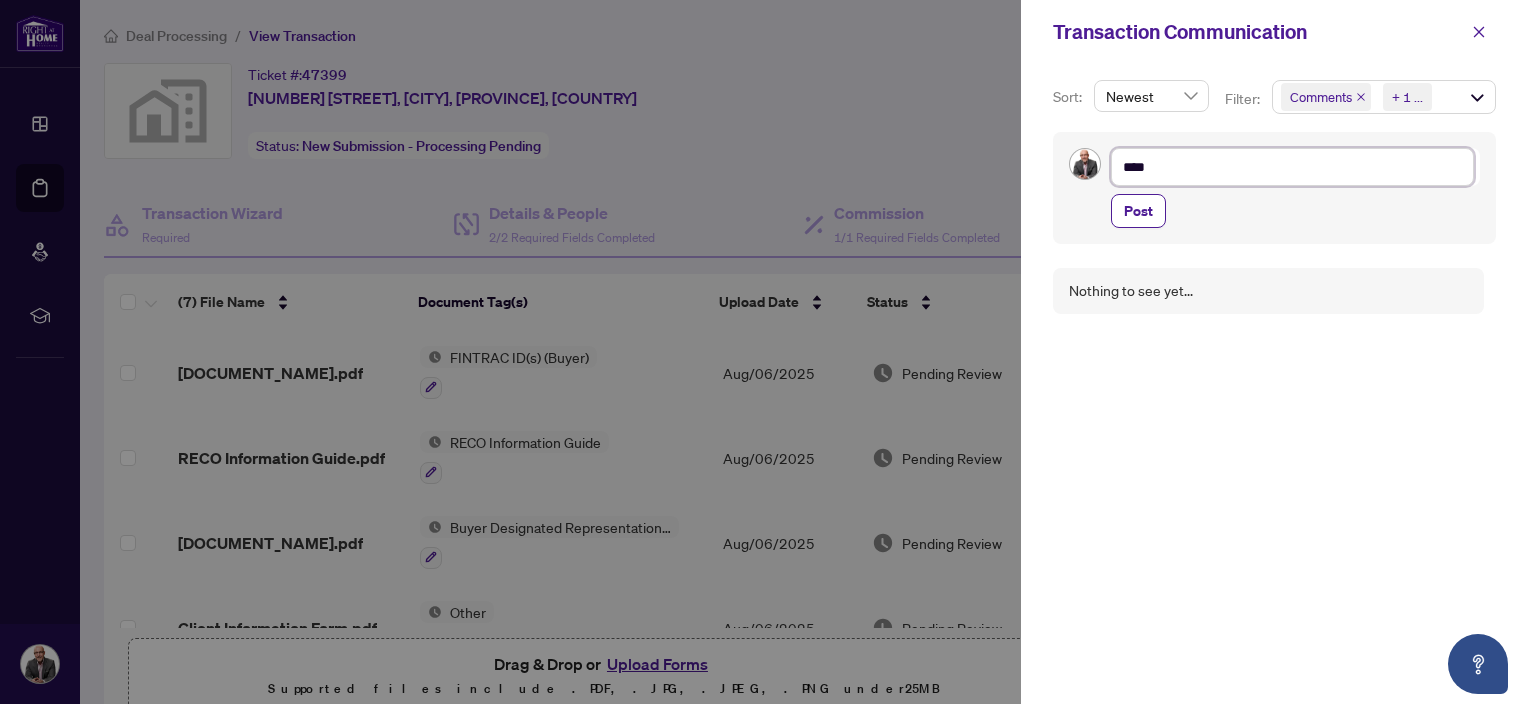 type on "****" 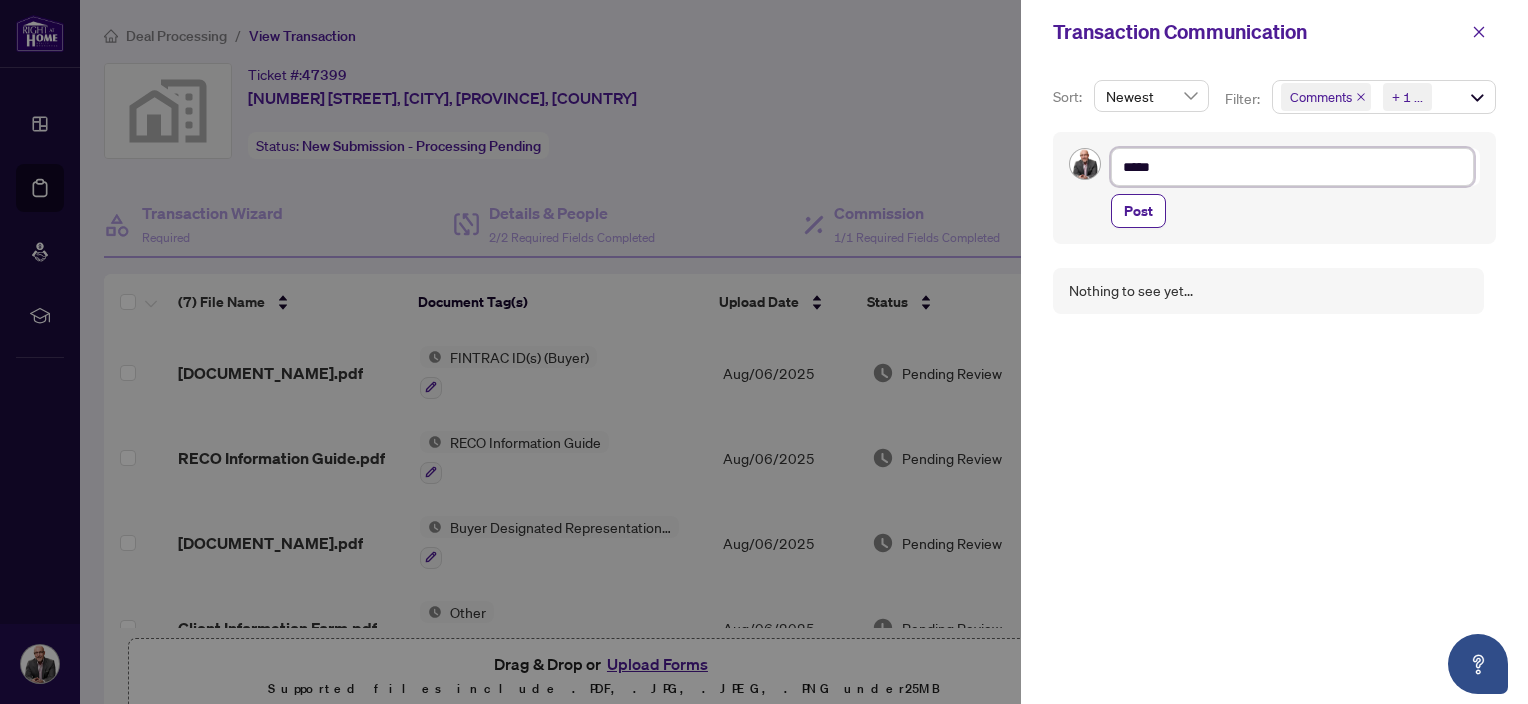 type on "******" 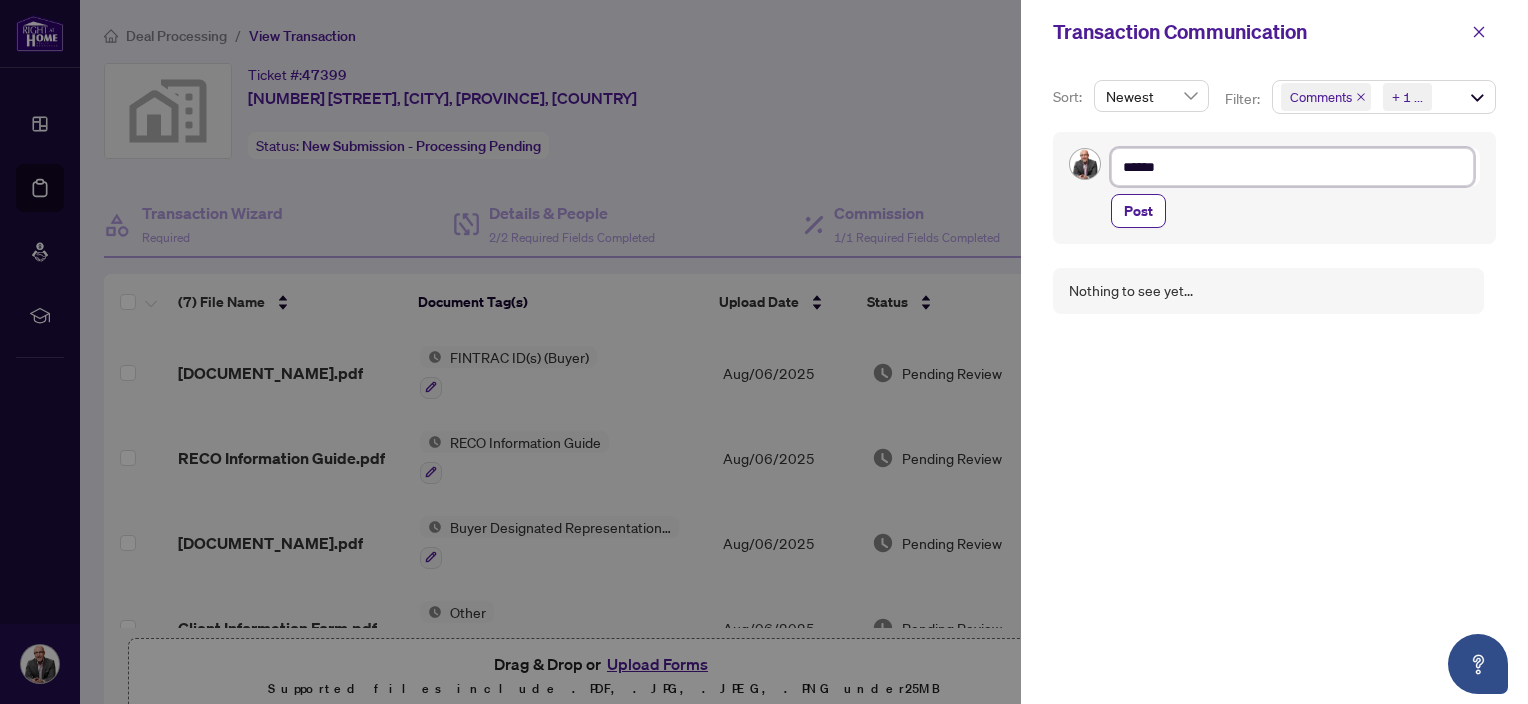 type on "*******" 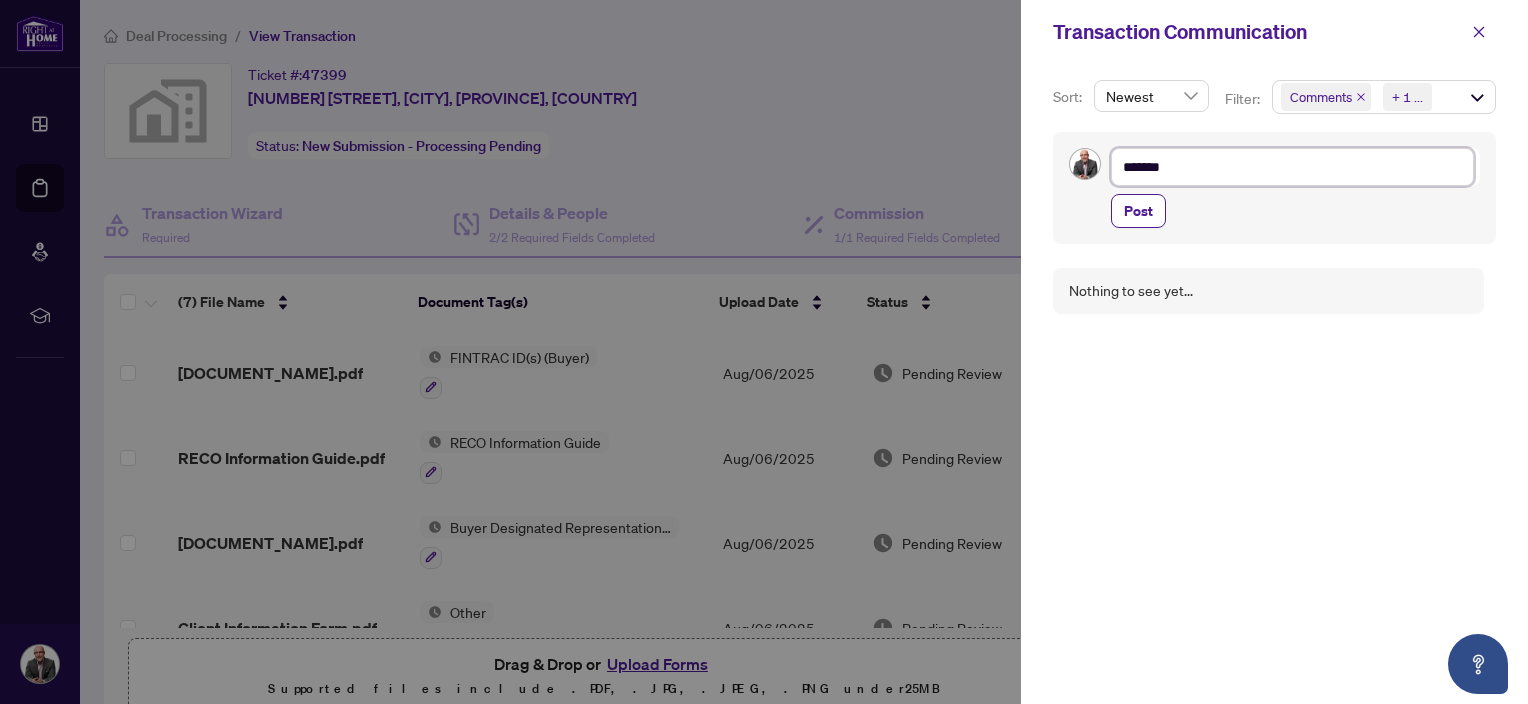 type on "********" 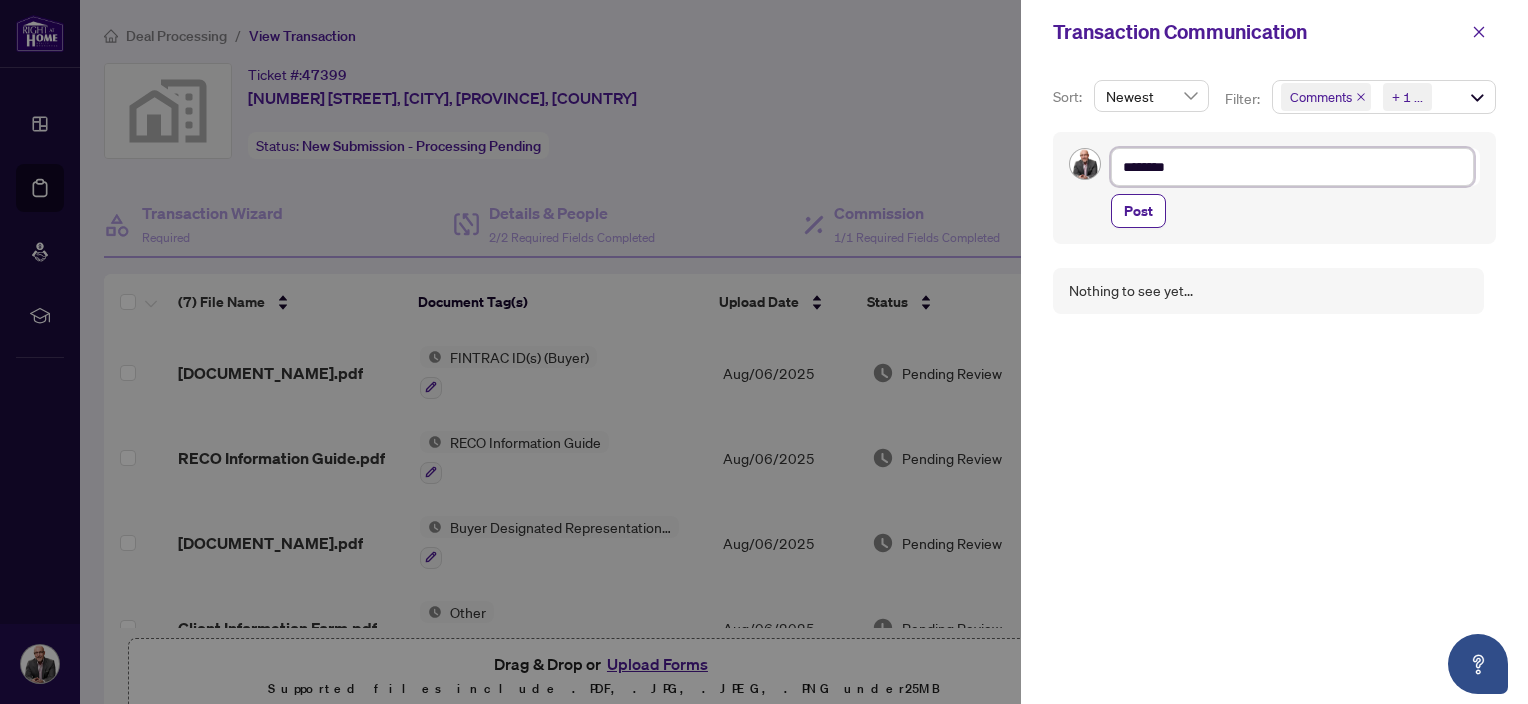 type on "*********" 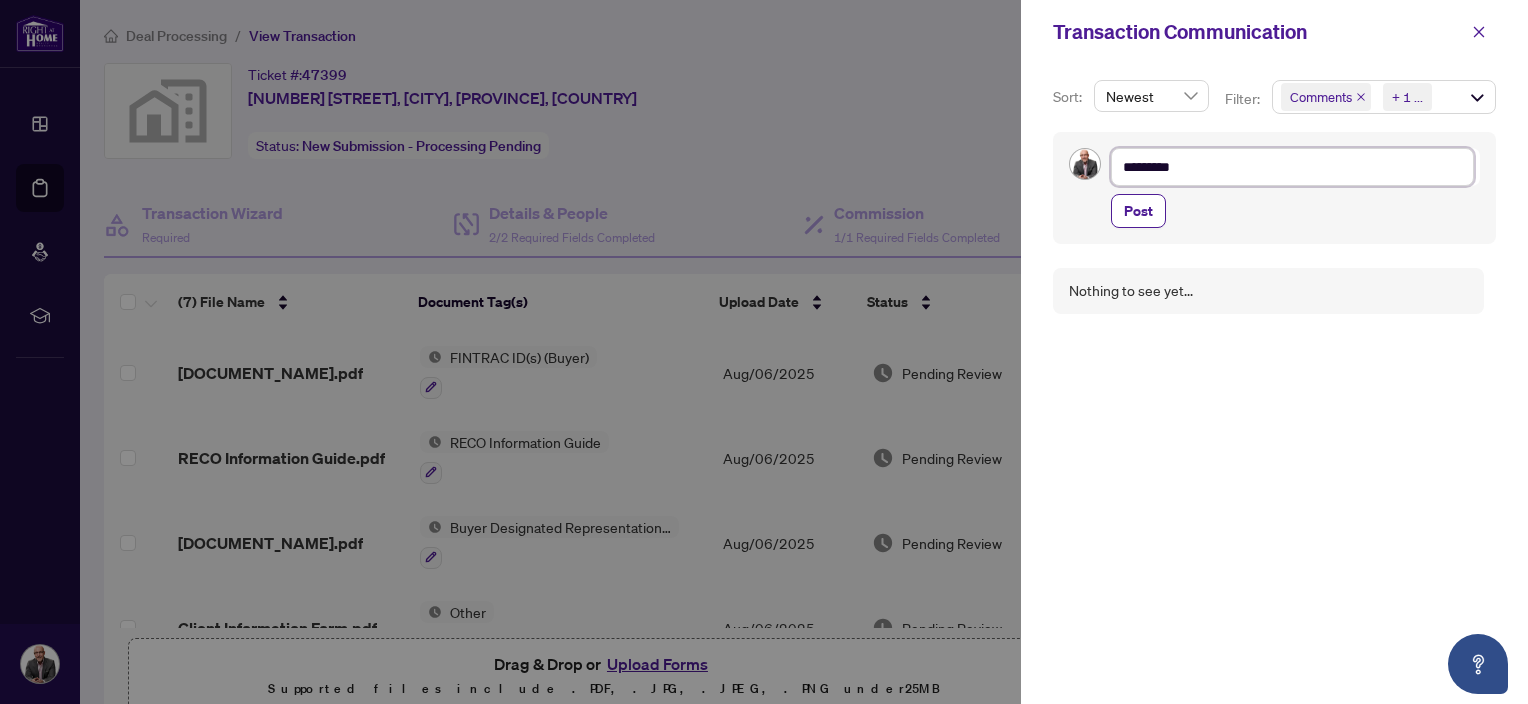 type on "**********" 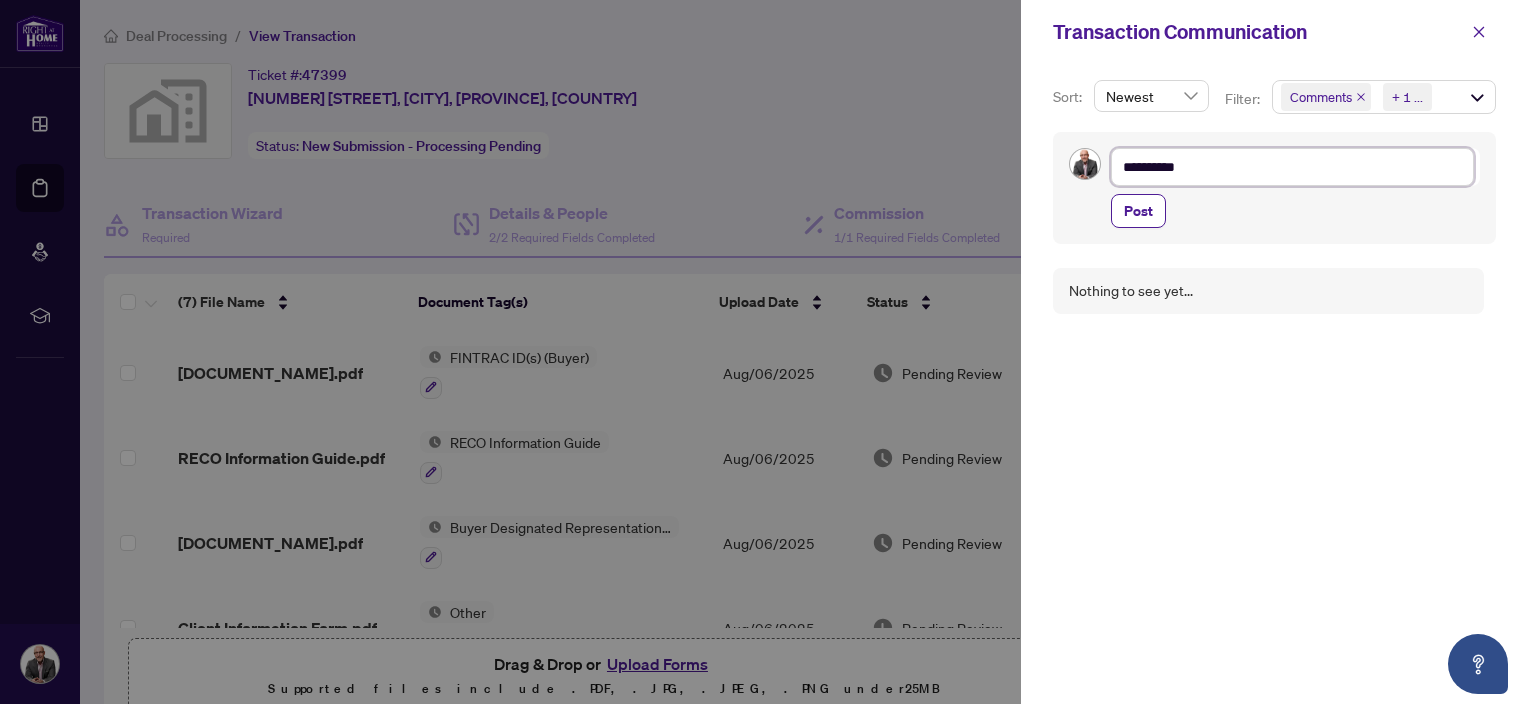 type on "**********" 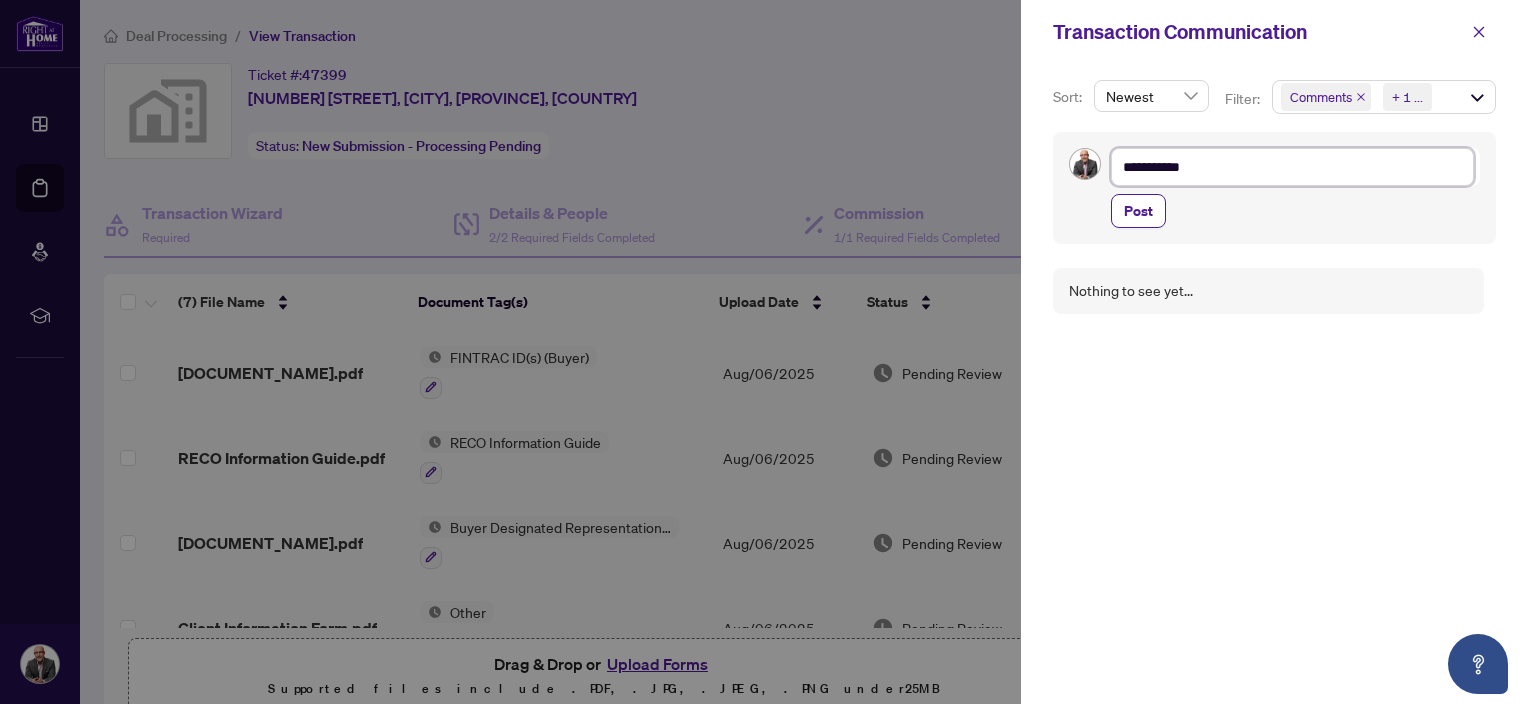 type on "**********" 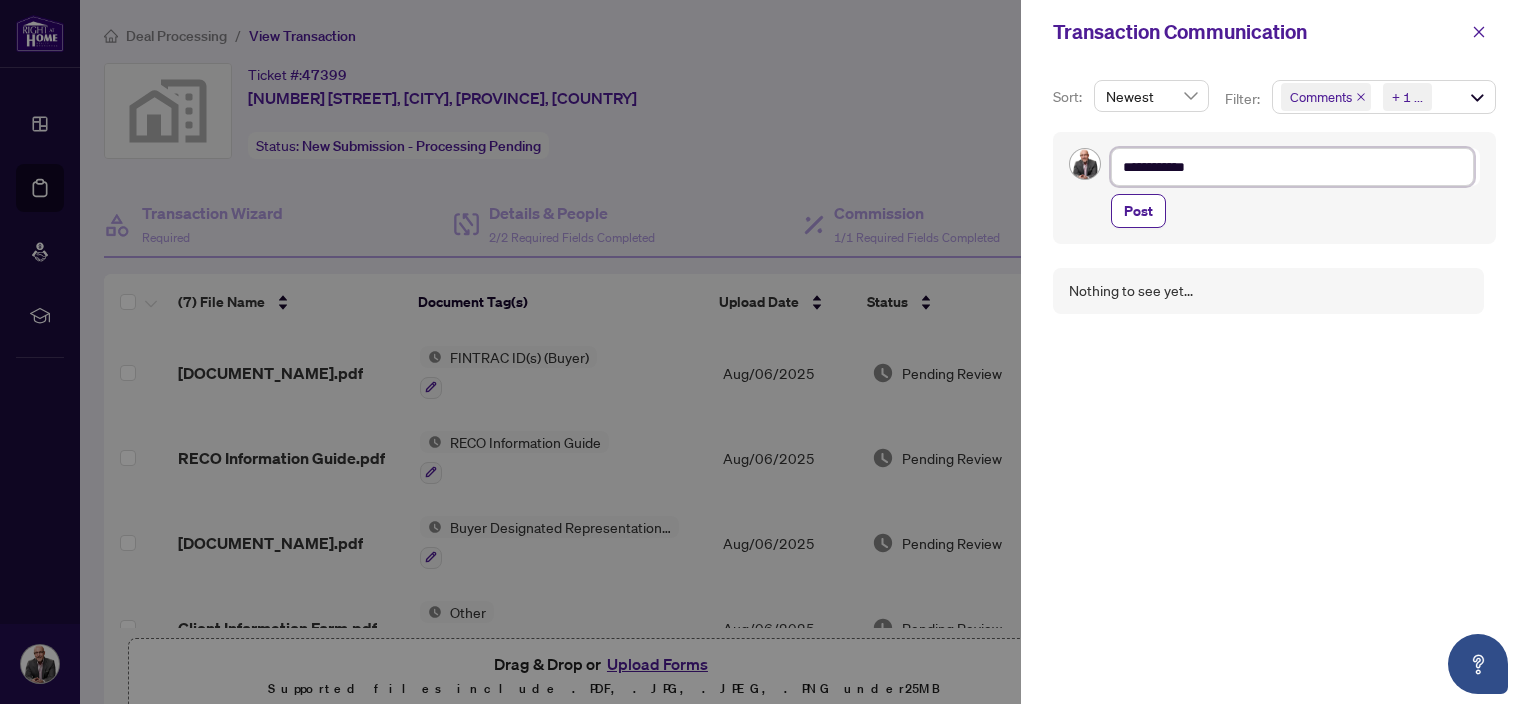 type on "**********" 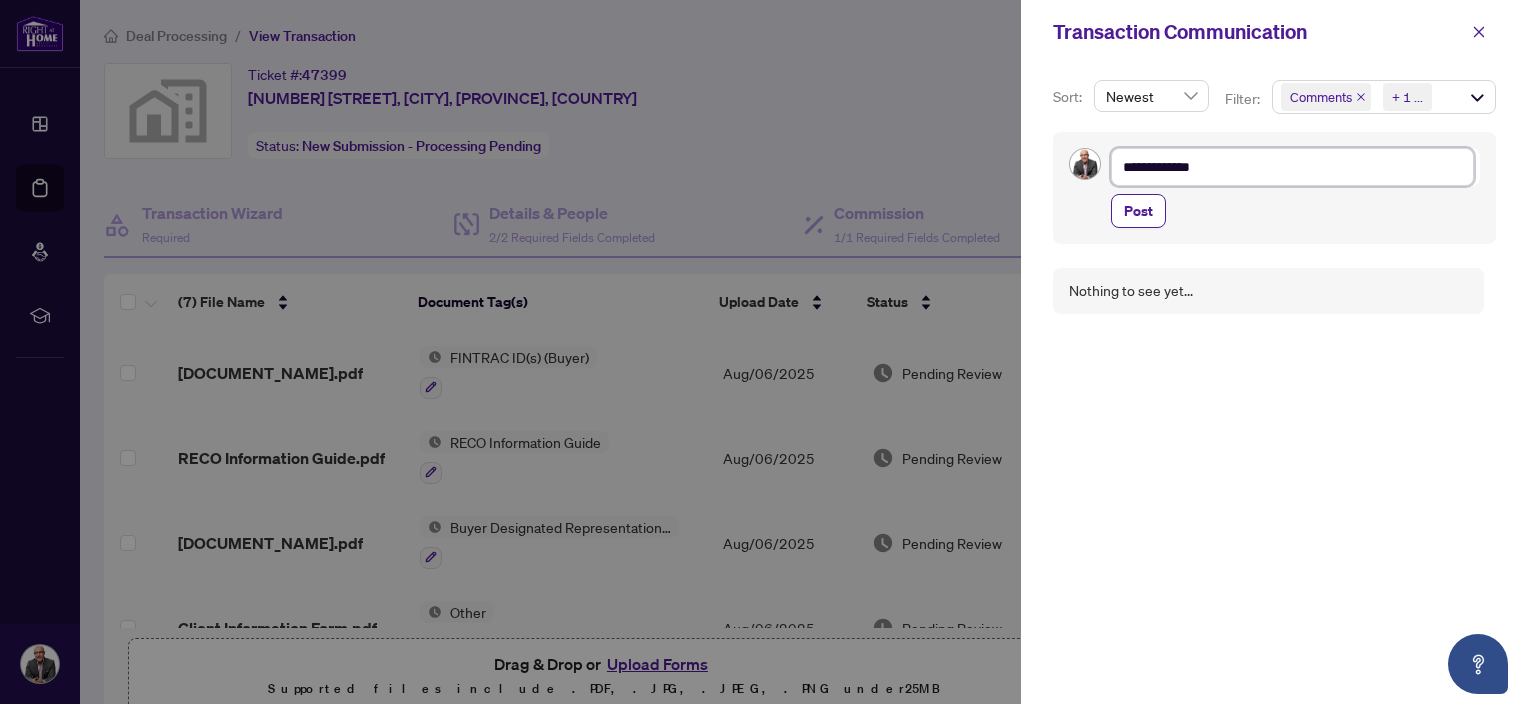 type on "**********" 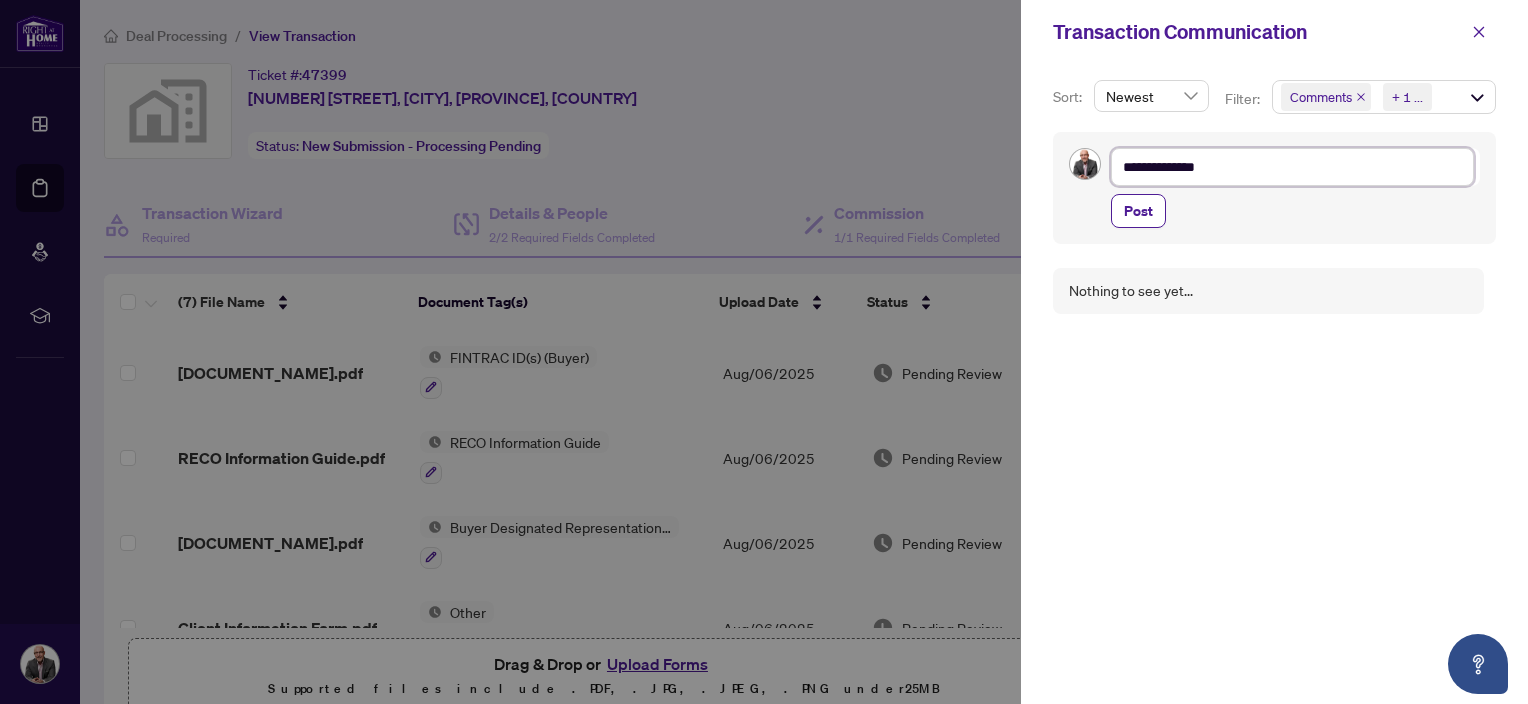 type on "**********" 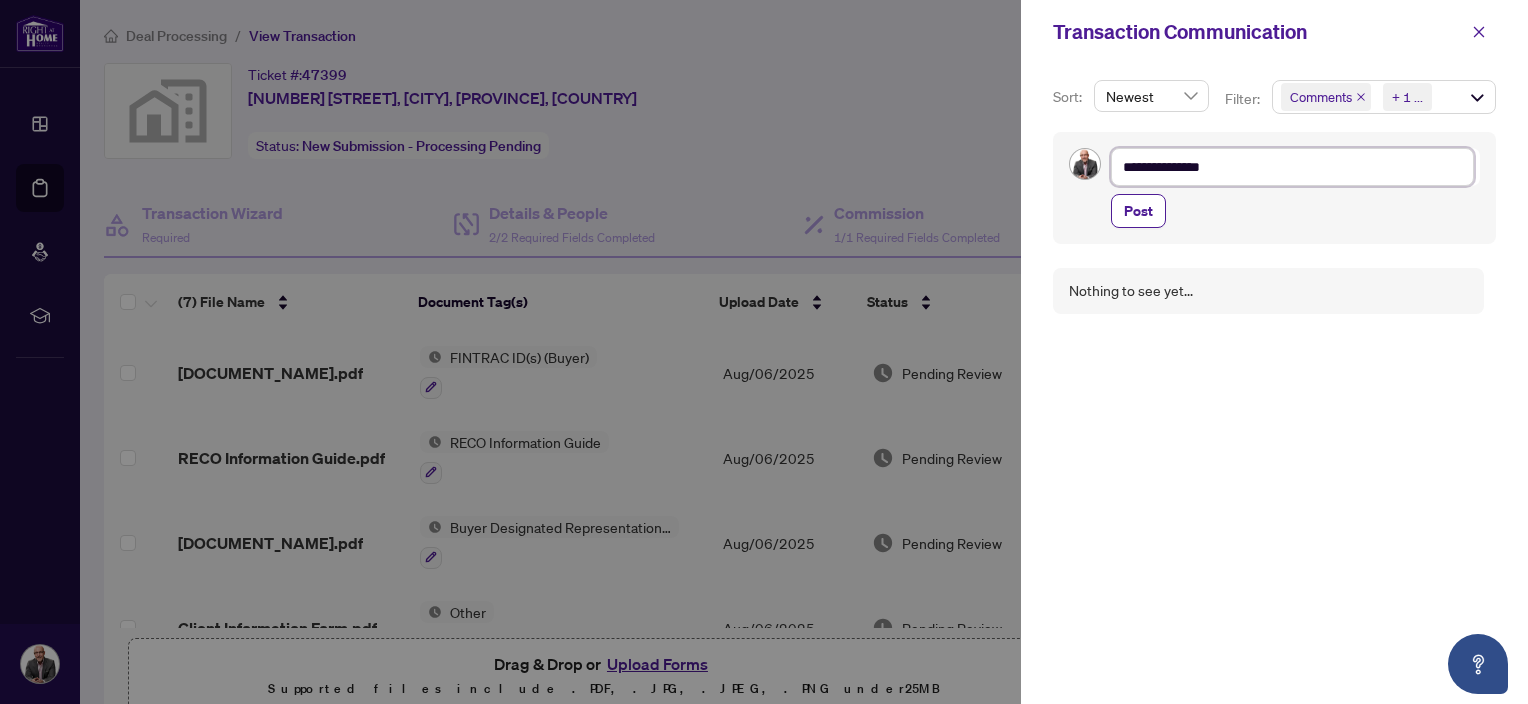 type on "**********" 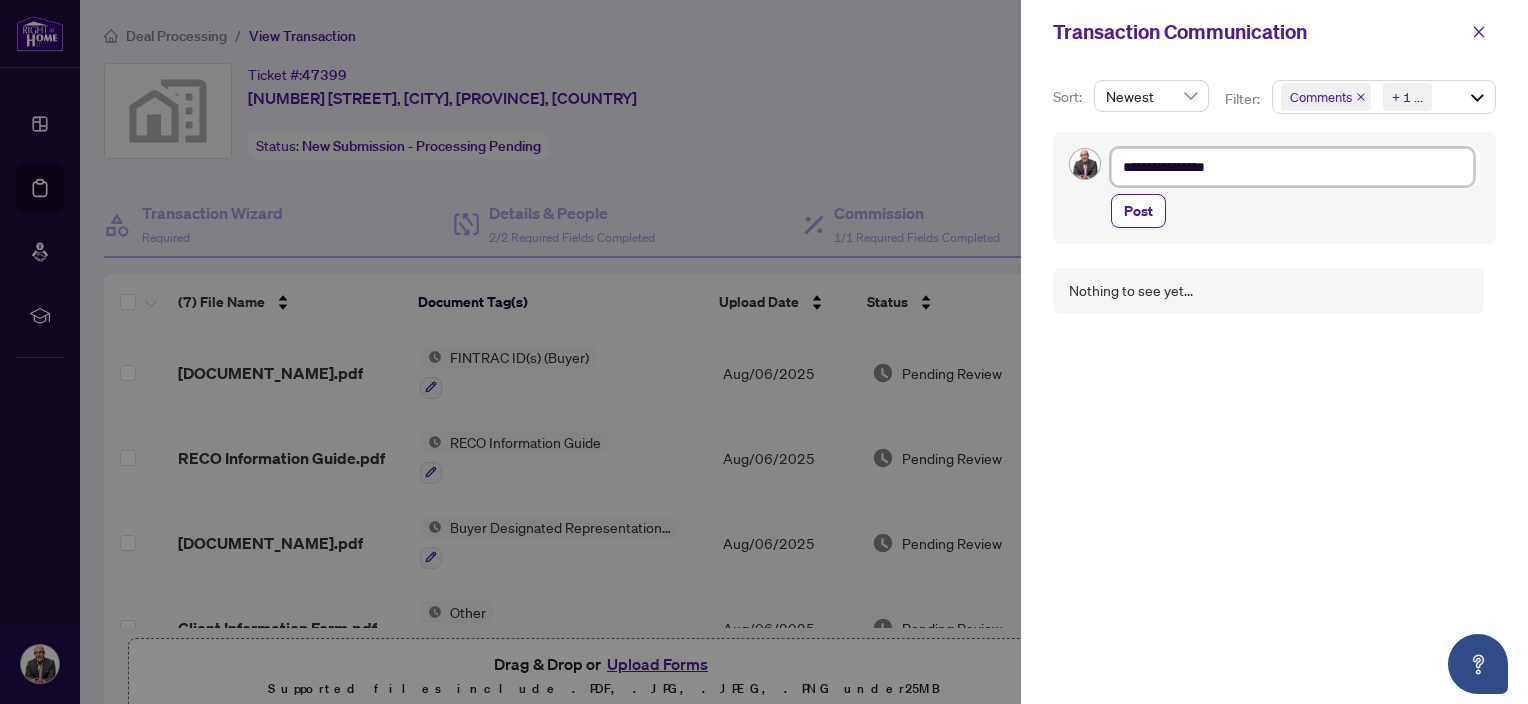 type on "**********" 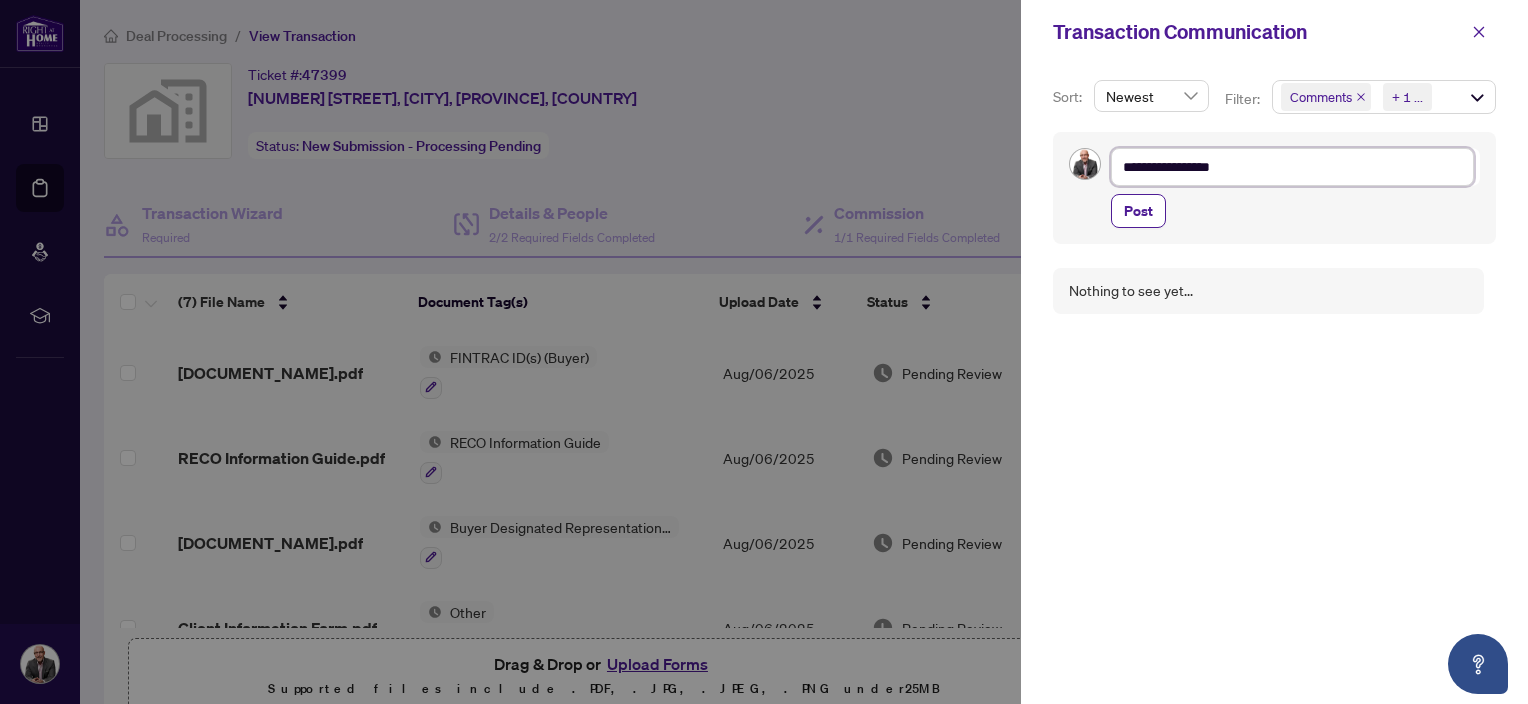 type on "**********" 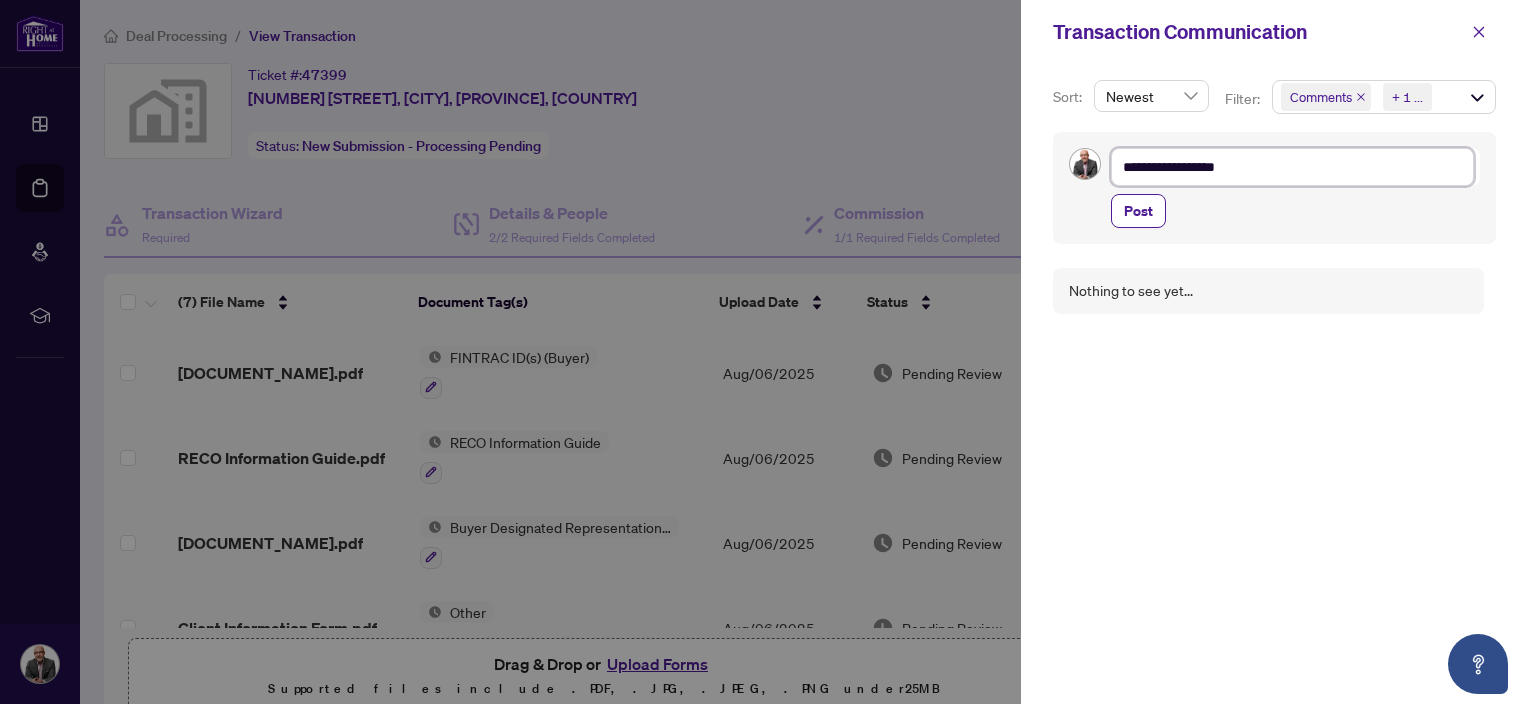 type on "**********" 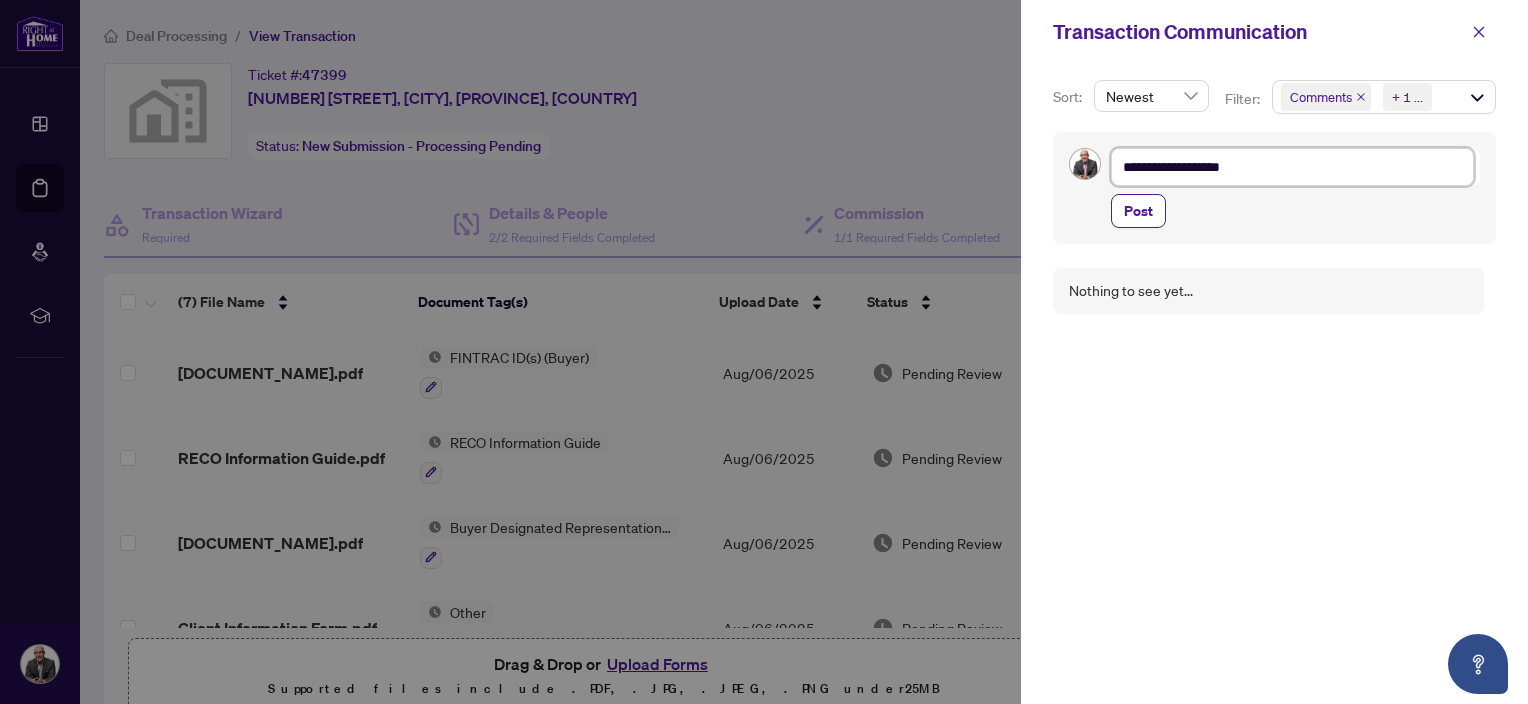 type on "**********" 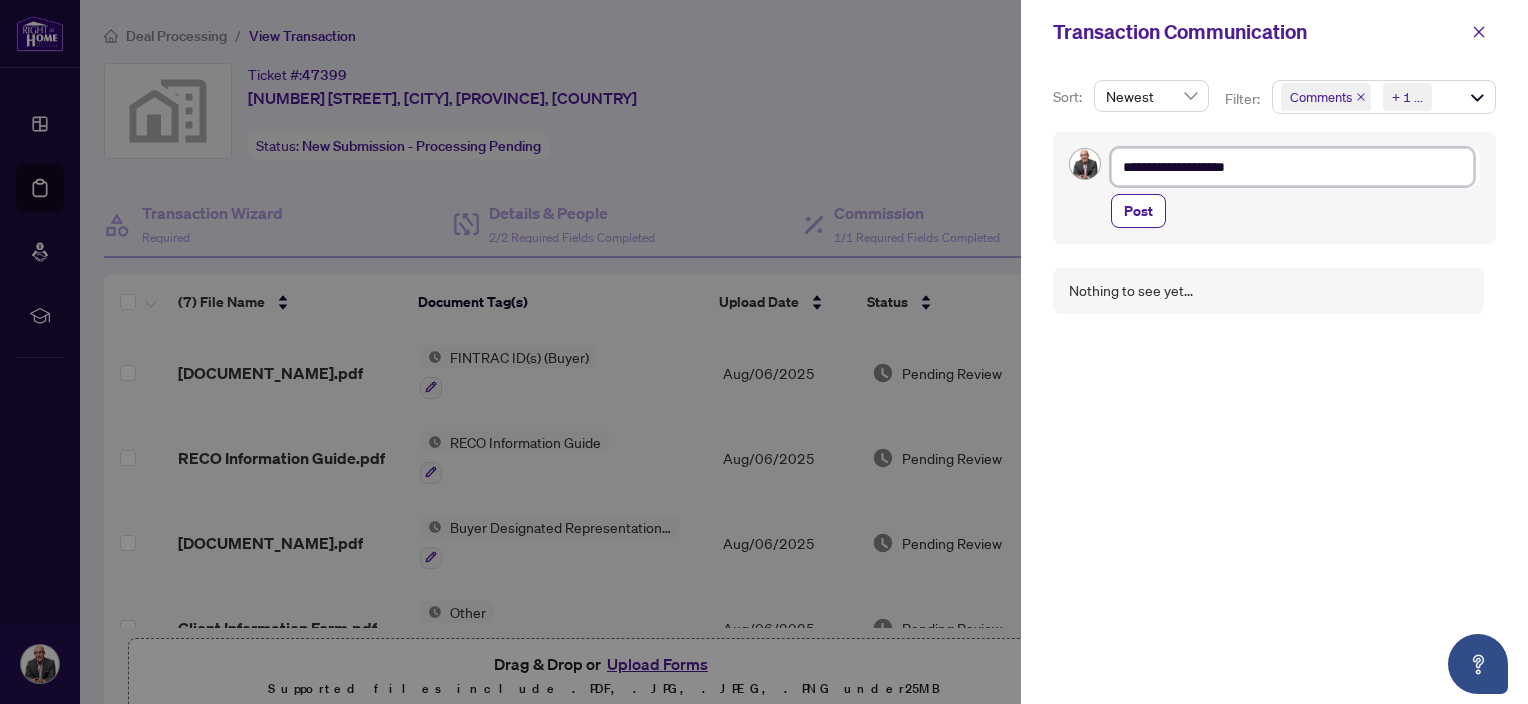 type on "**********" 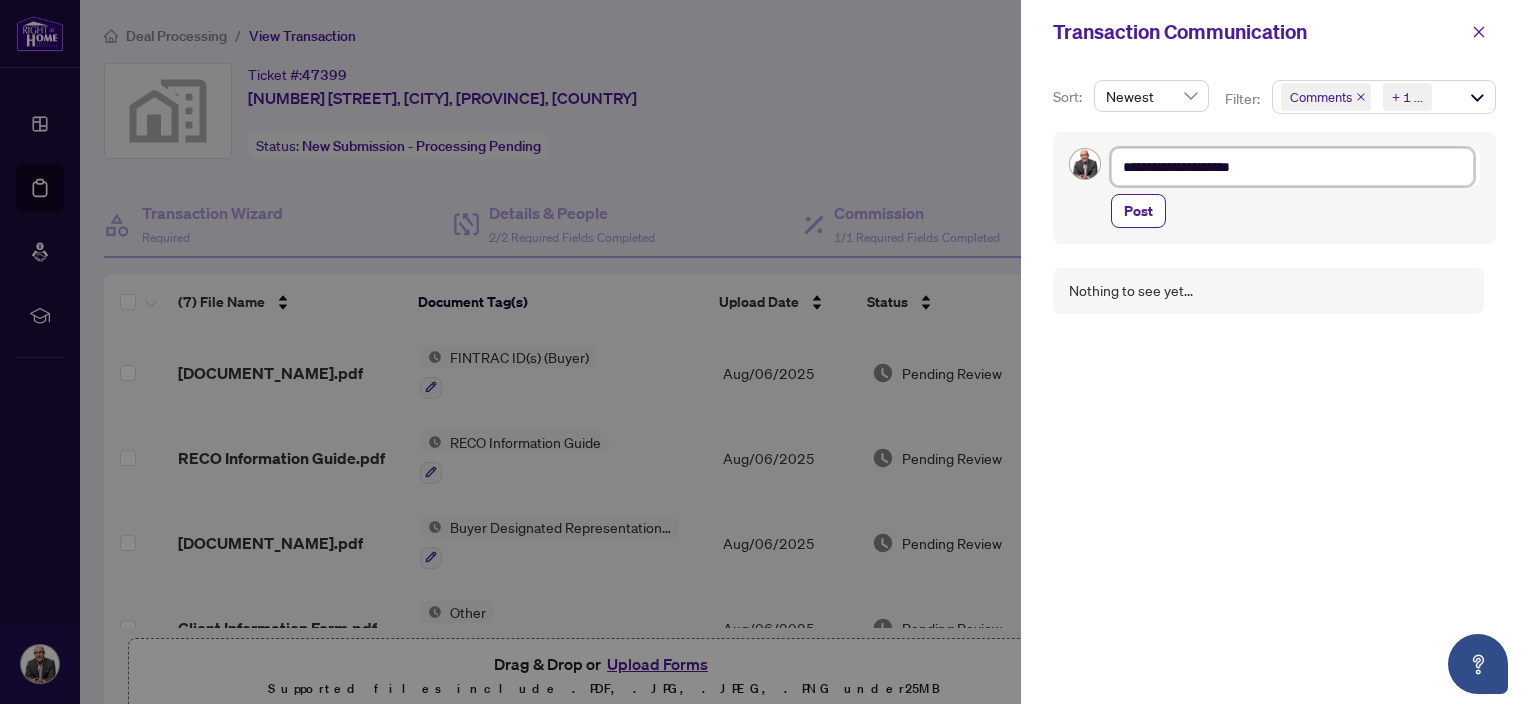 type on "**********" 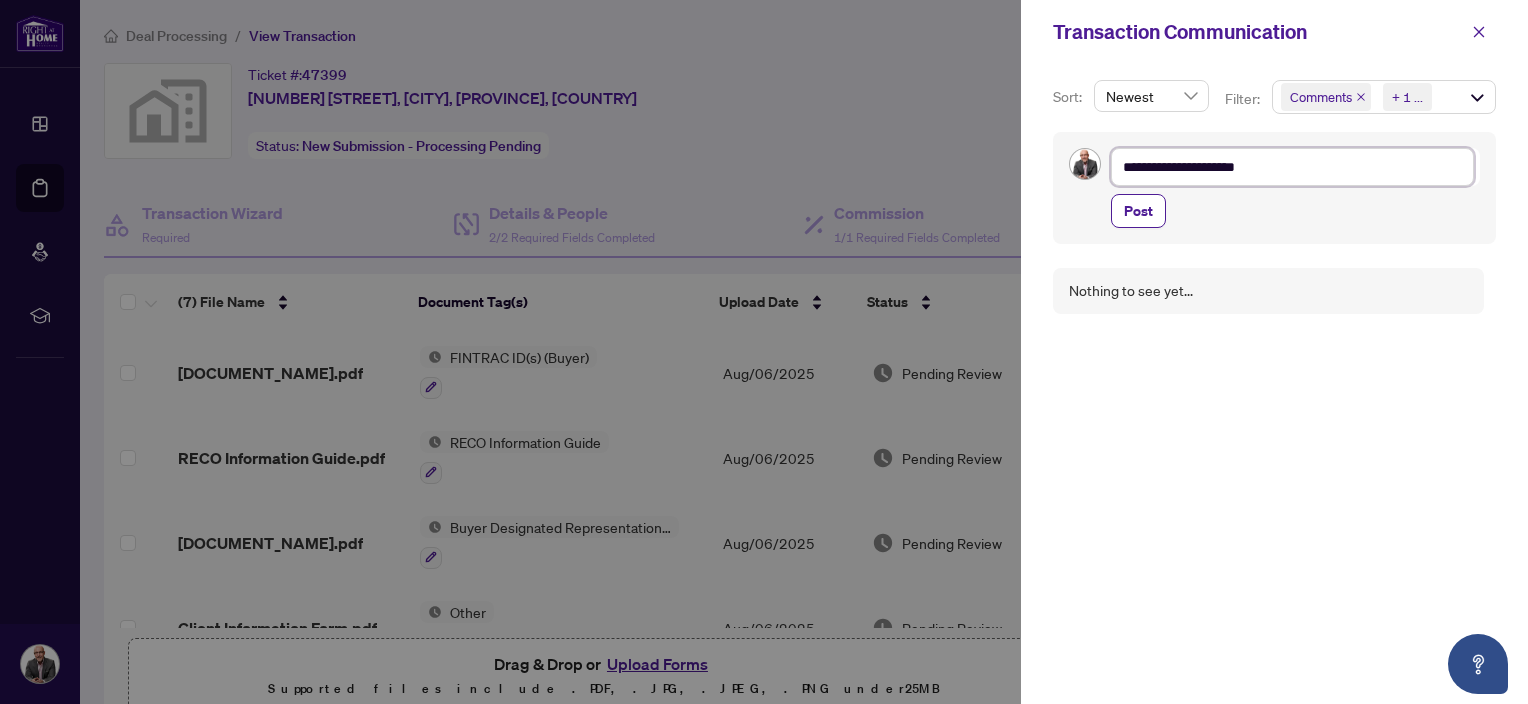 type on "**********" 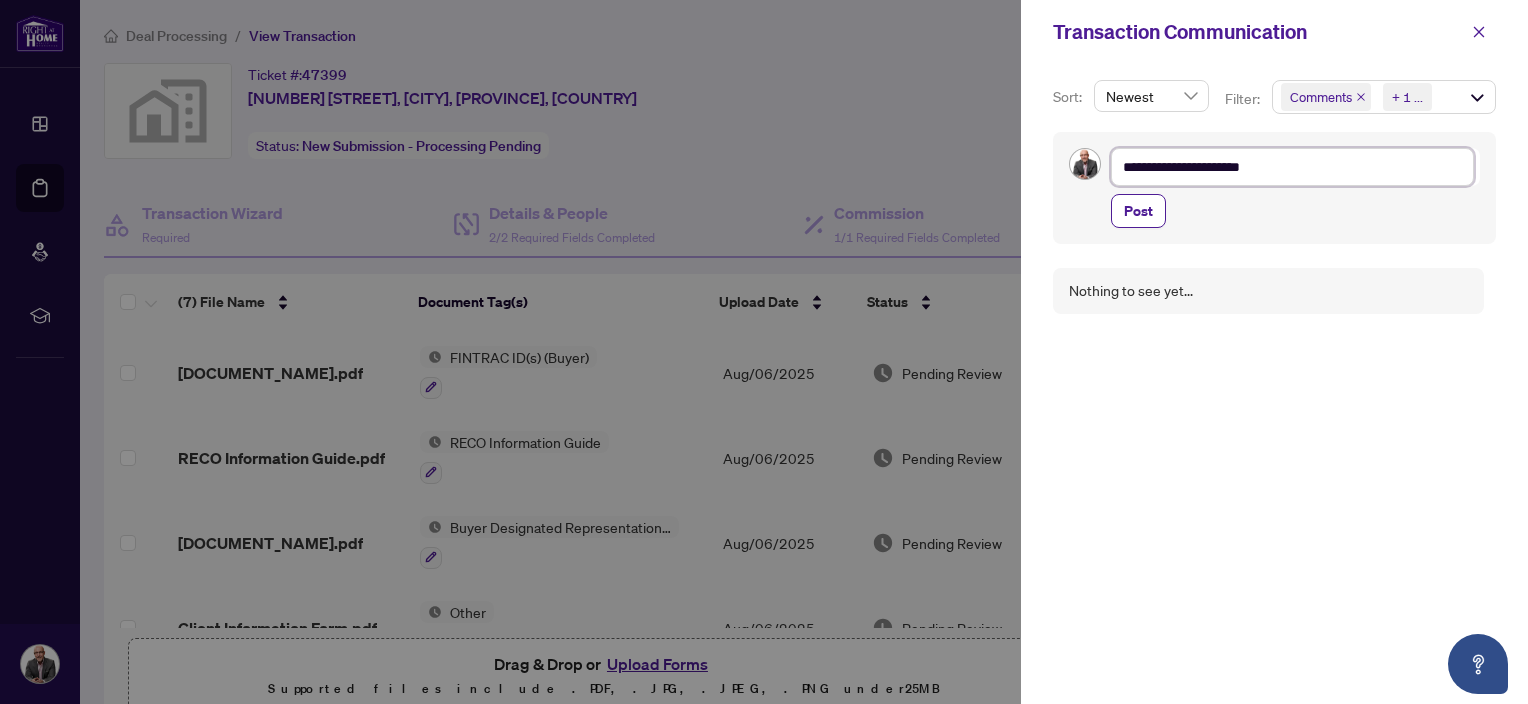 type on "**********" 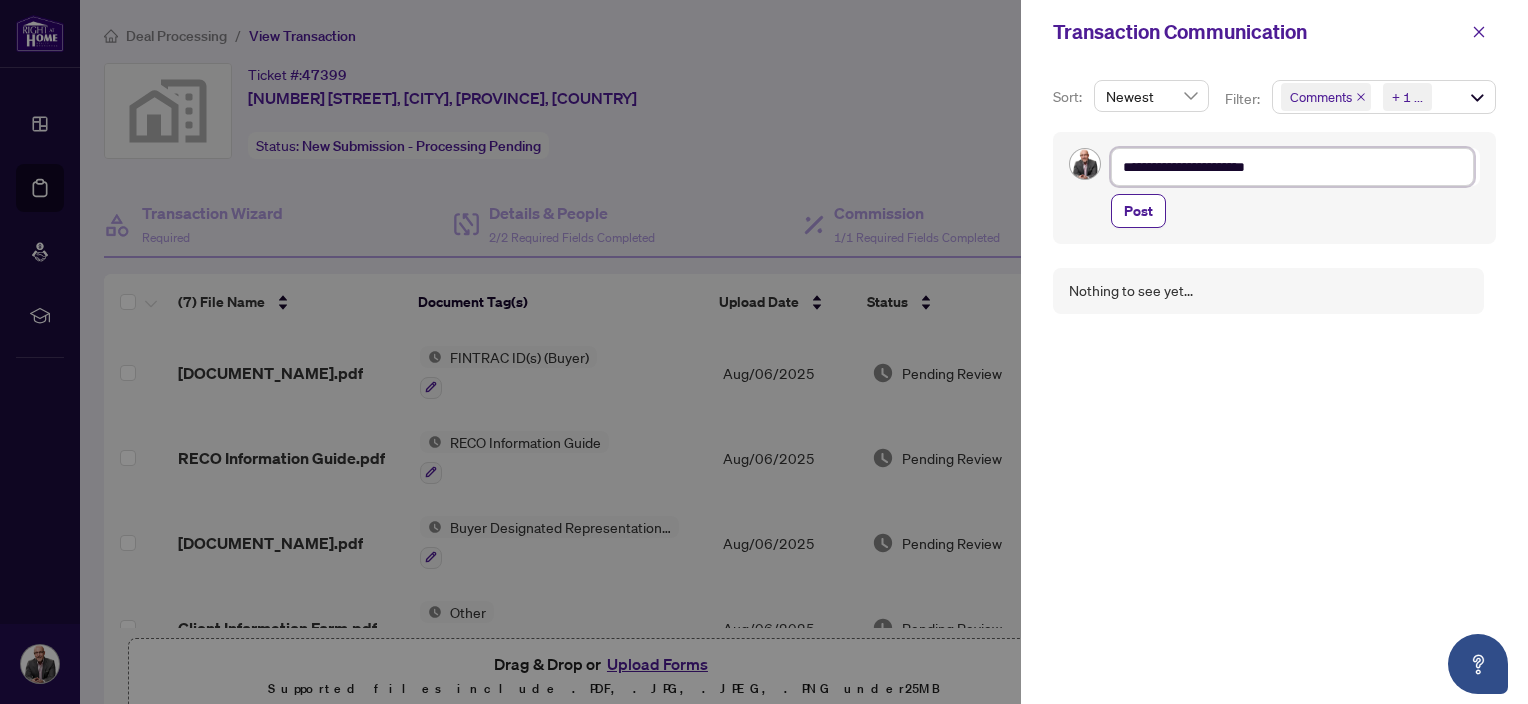 type on "**********" 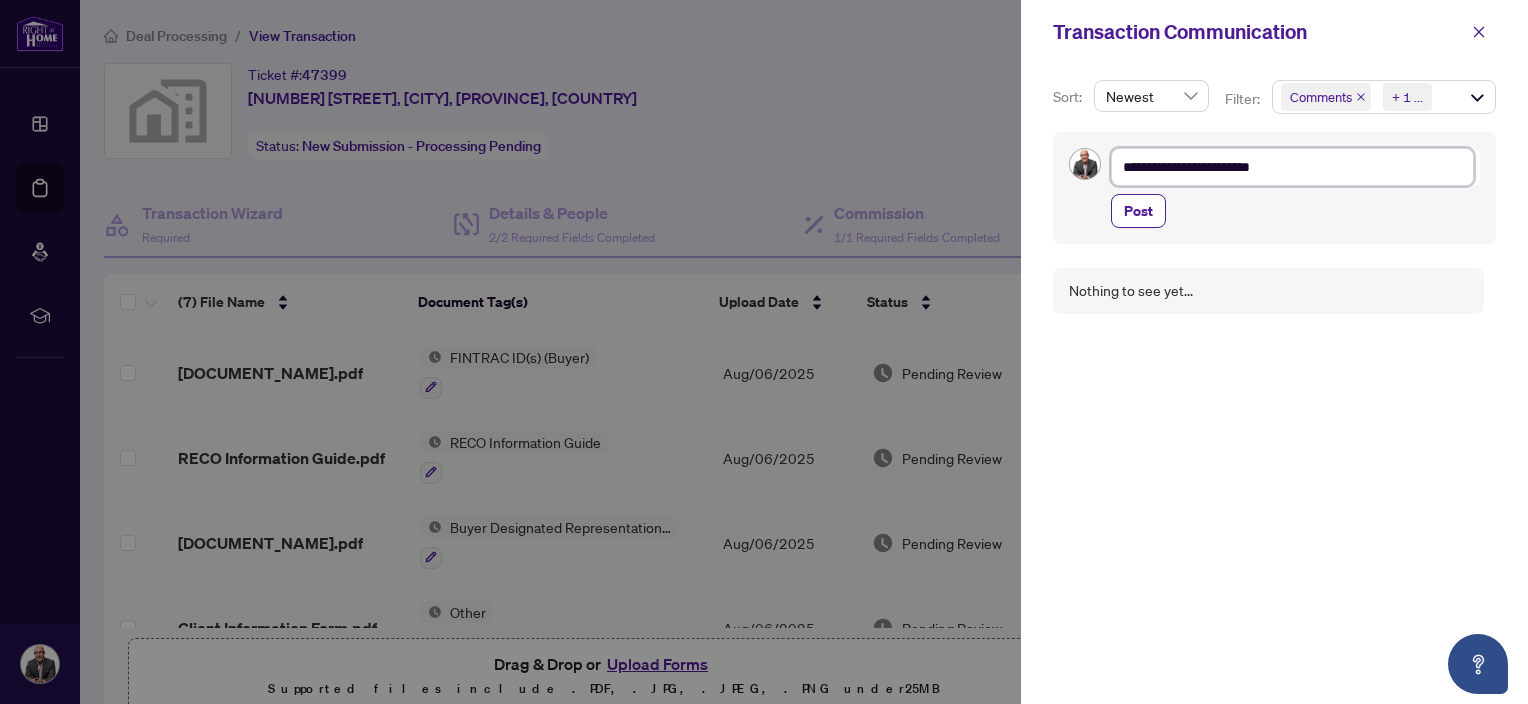 type on "**********" 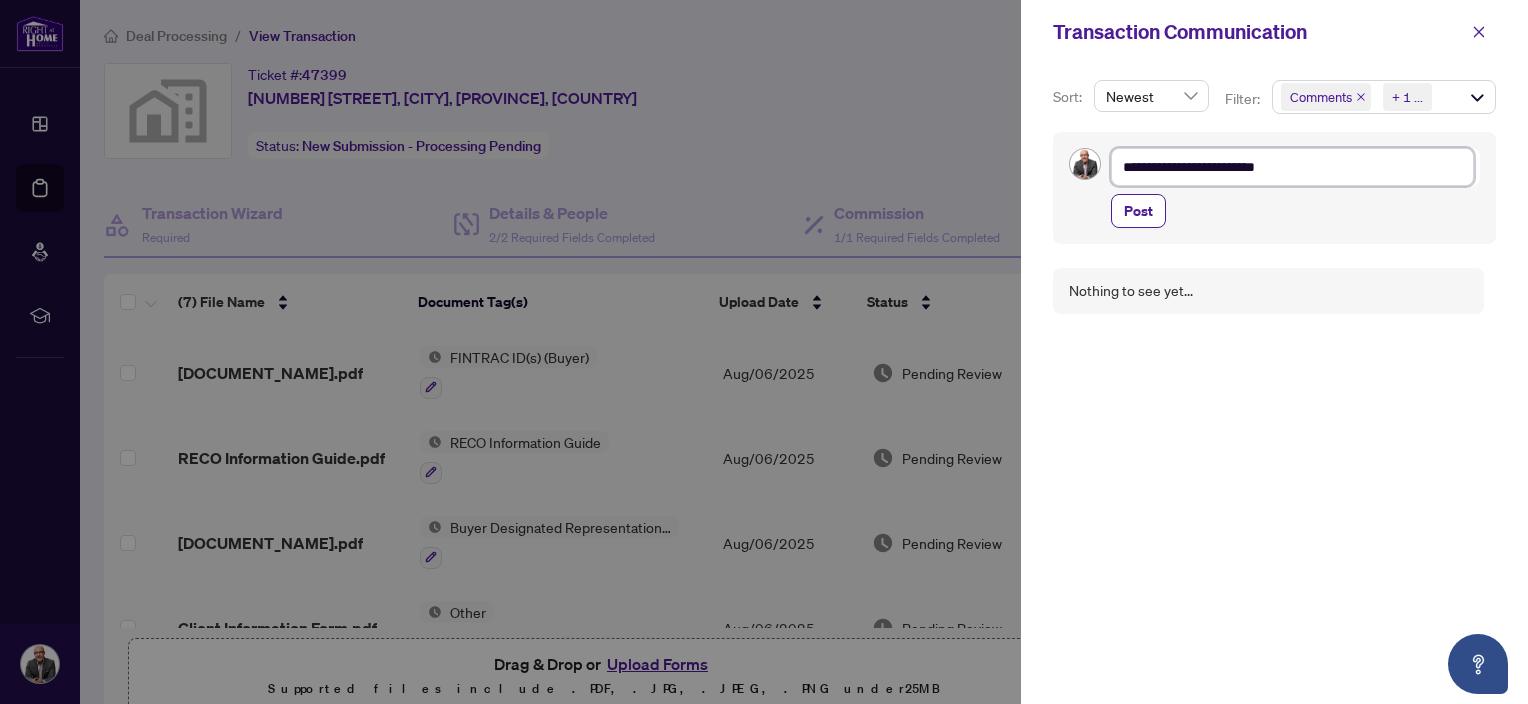 type on "**********" 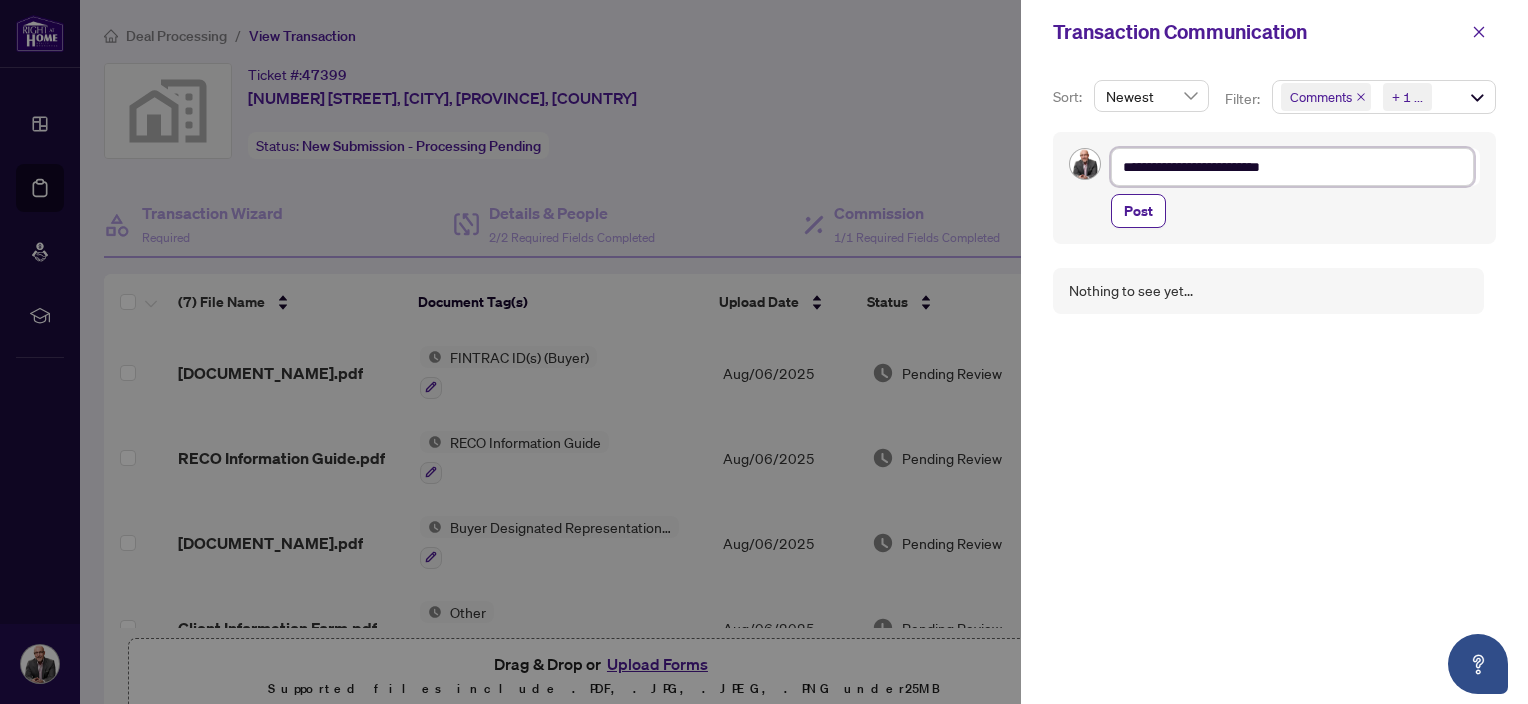 type on "**********" 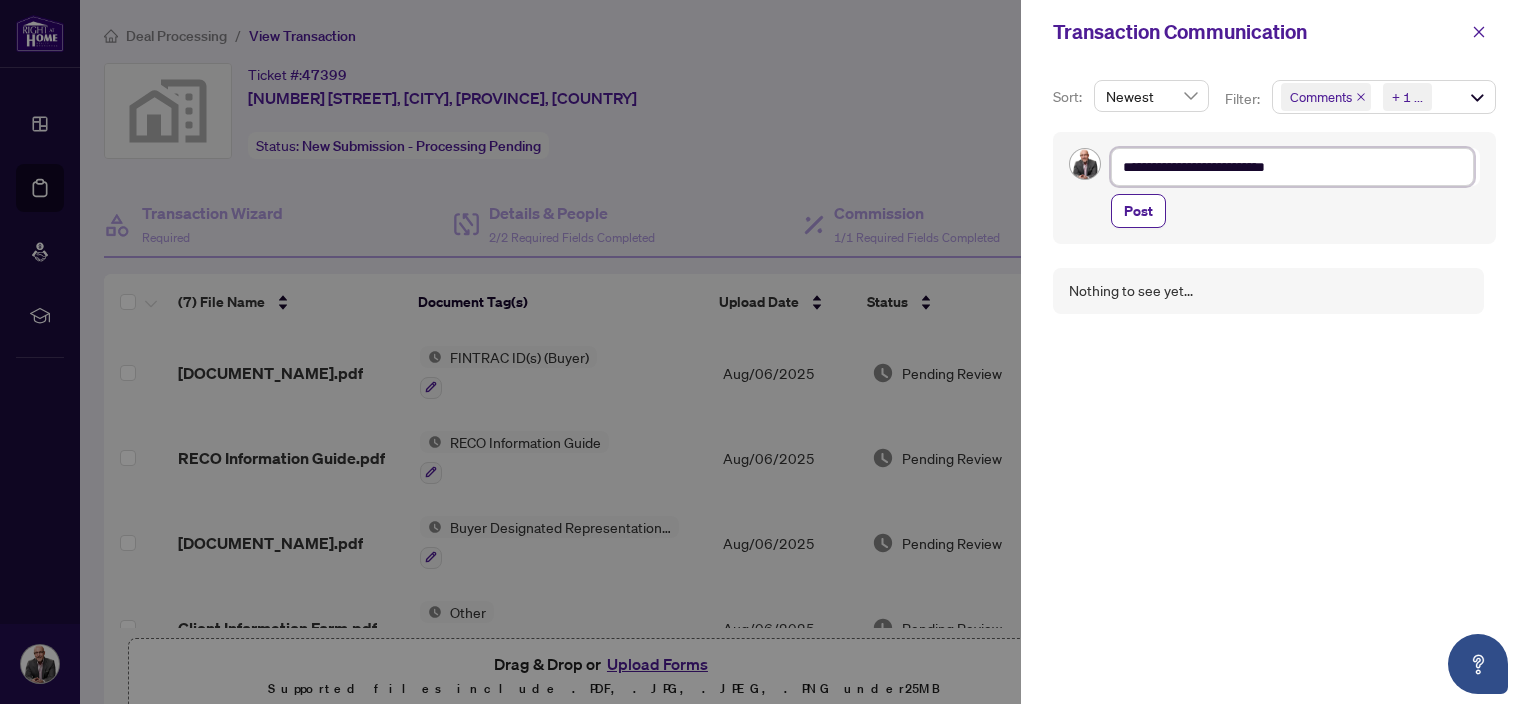 type on "**********" 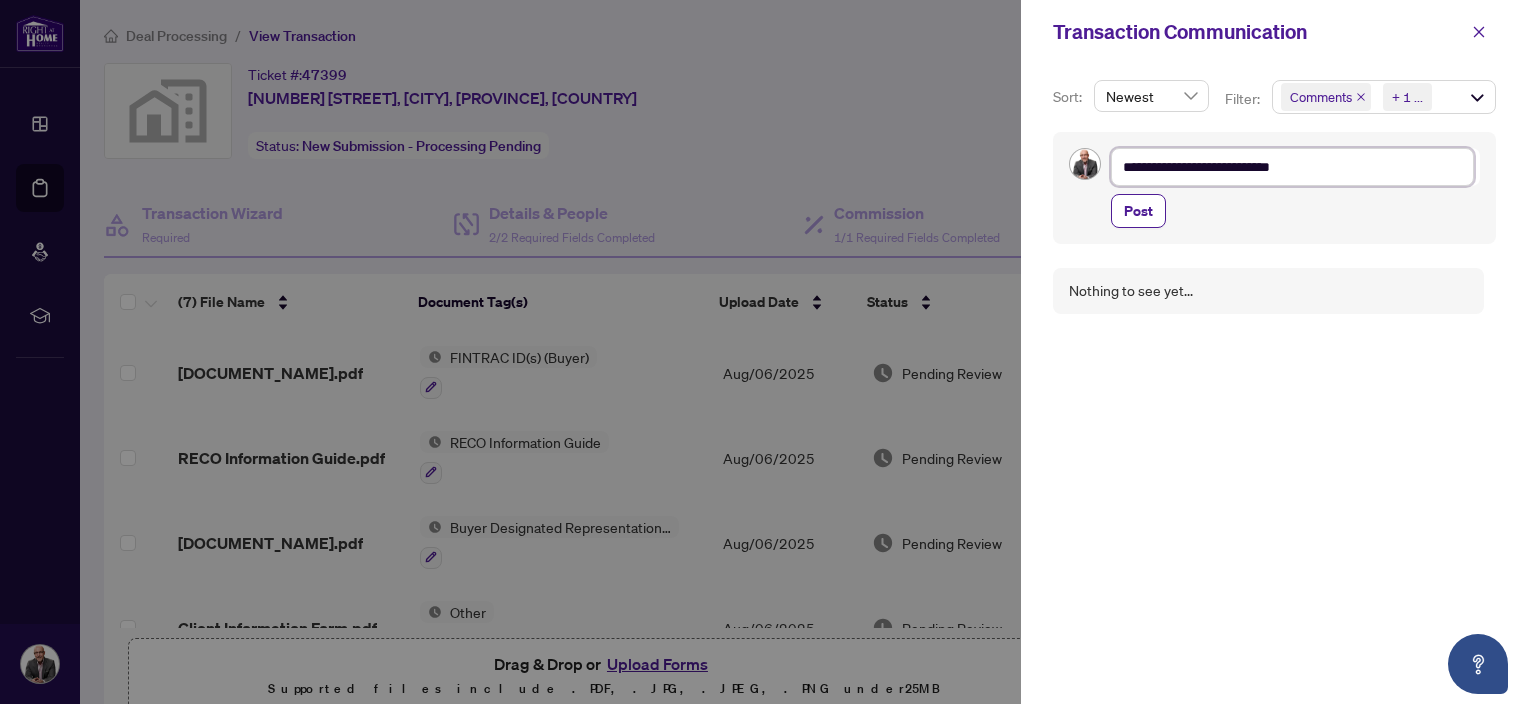 type on "**********" 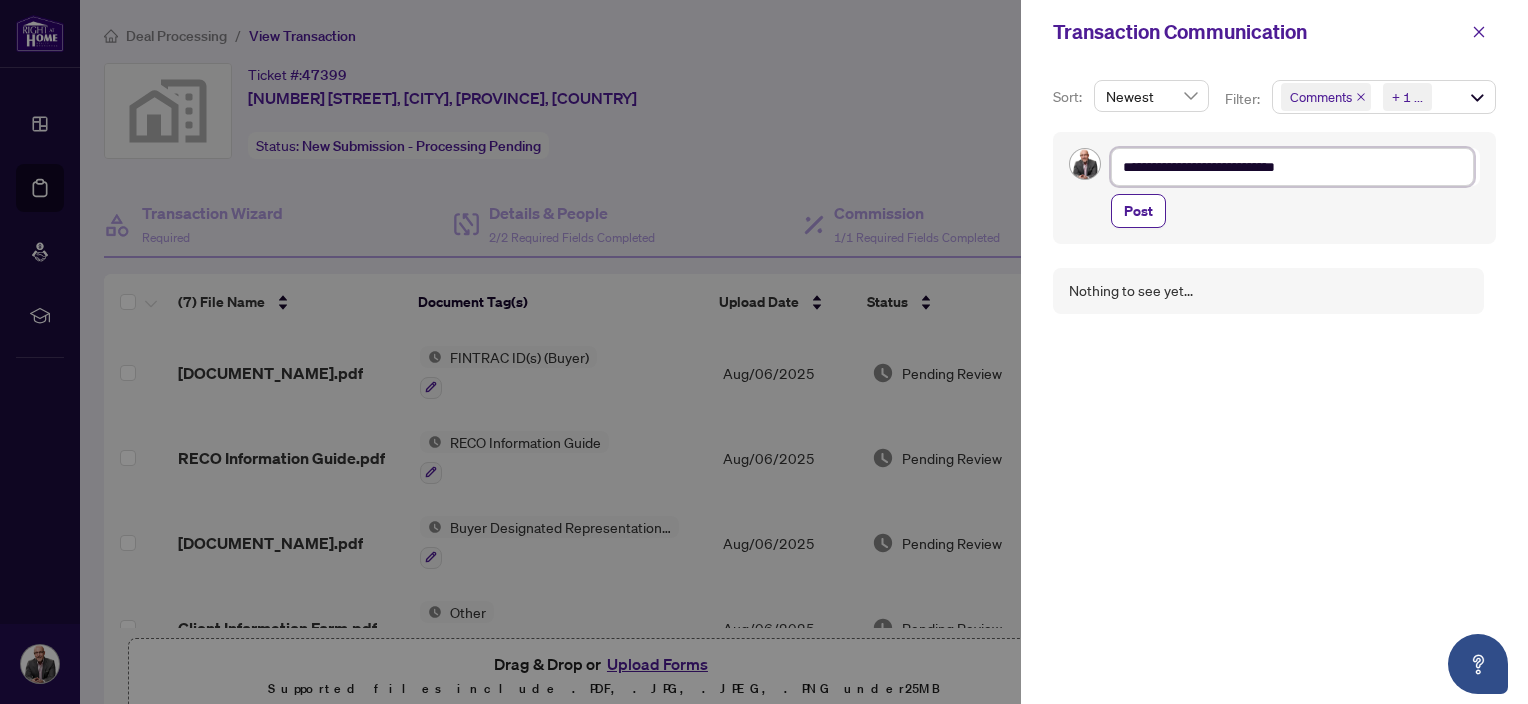 type on "**********" 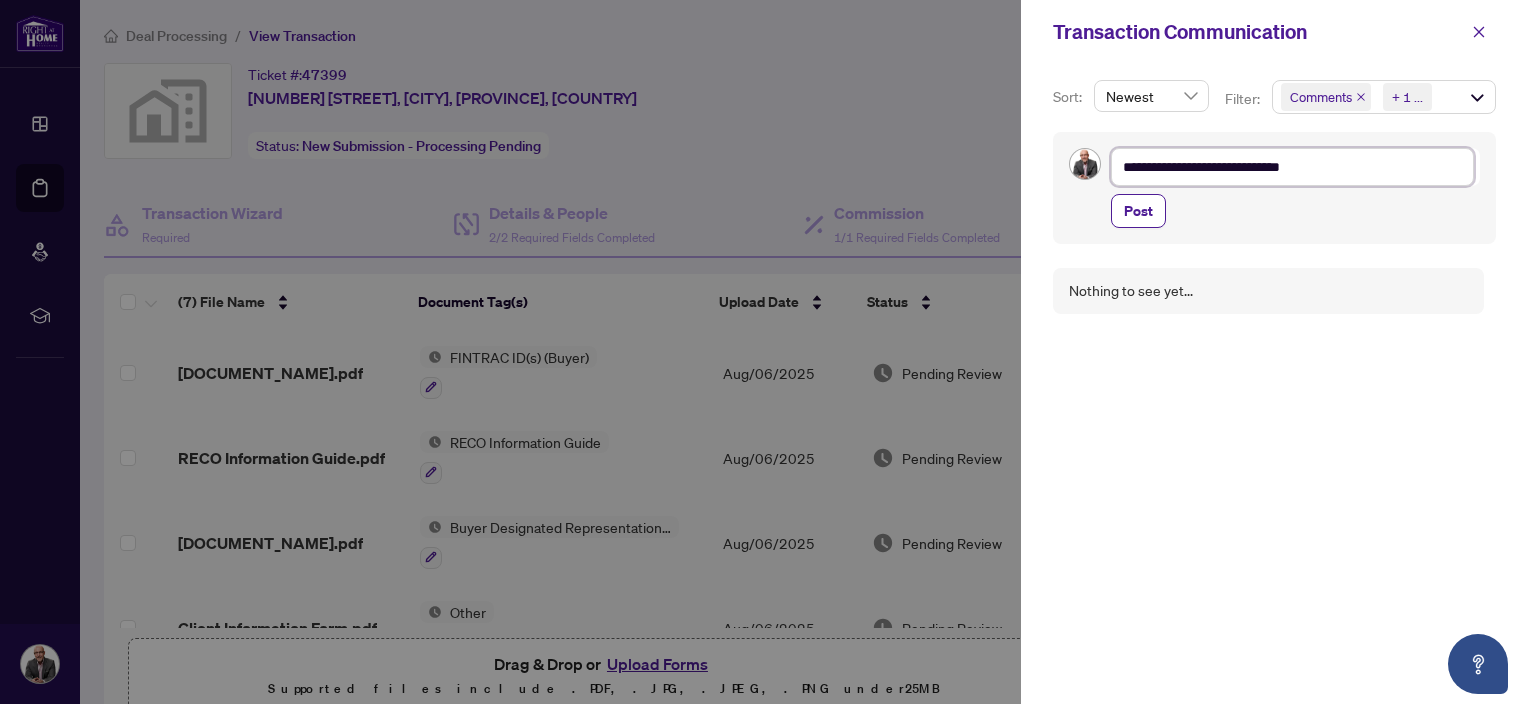 type on "**********" 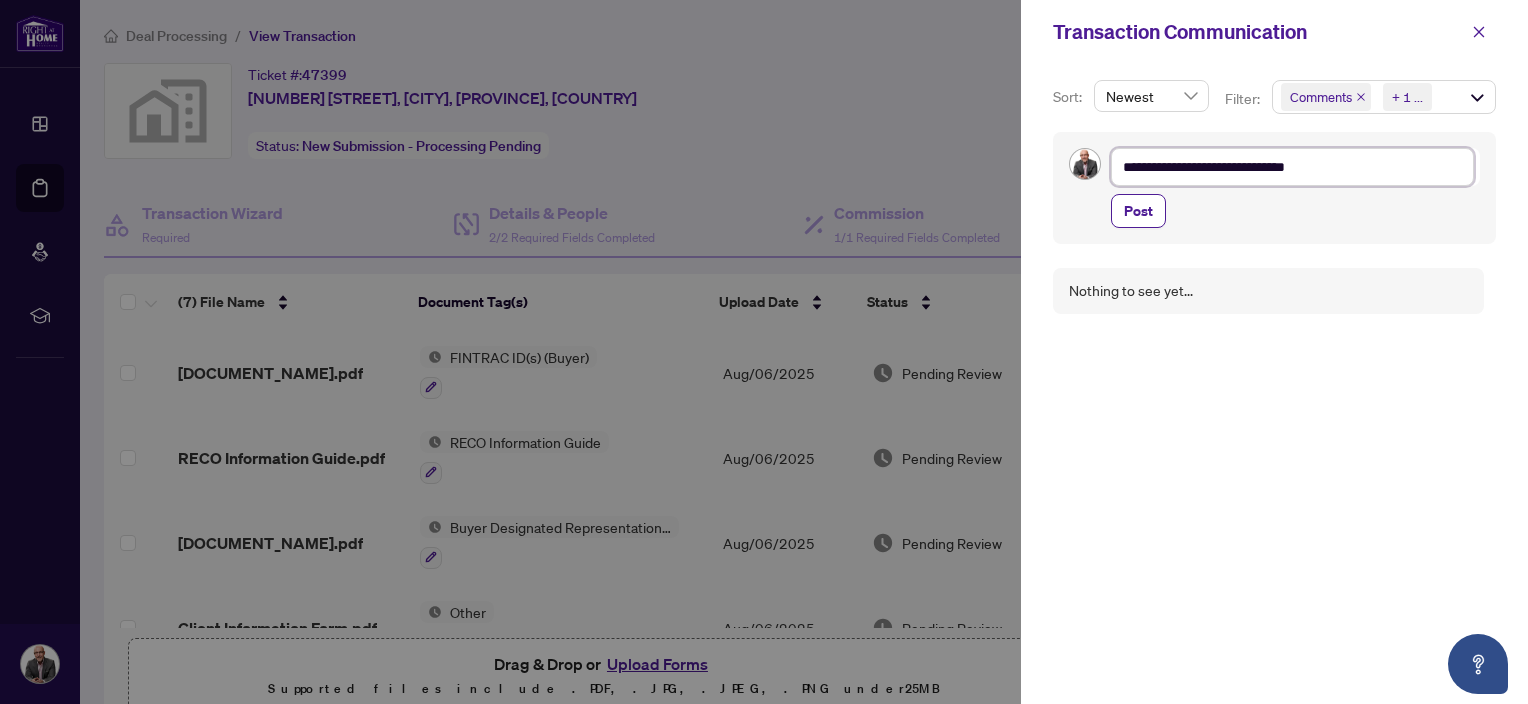 type on "**********" 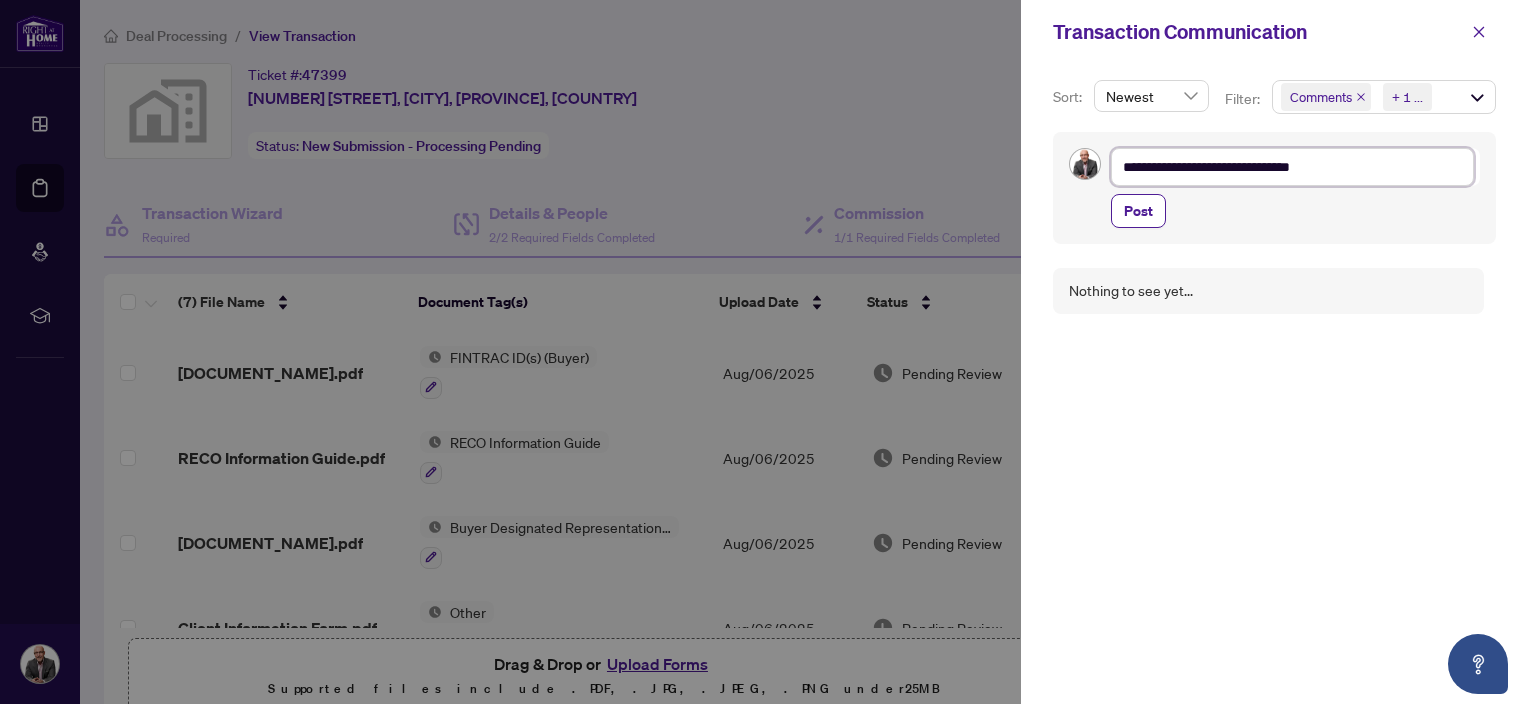 type on "**********" 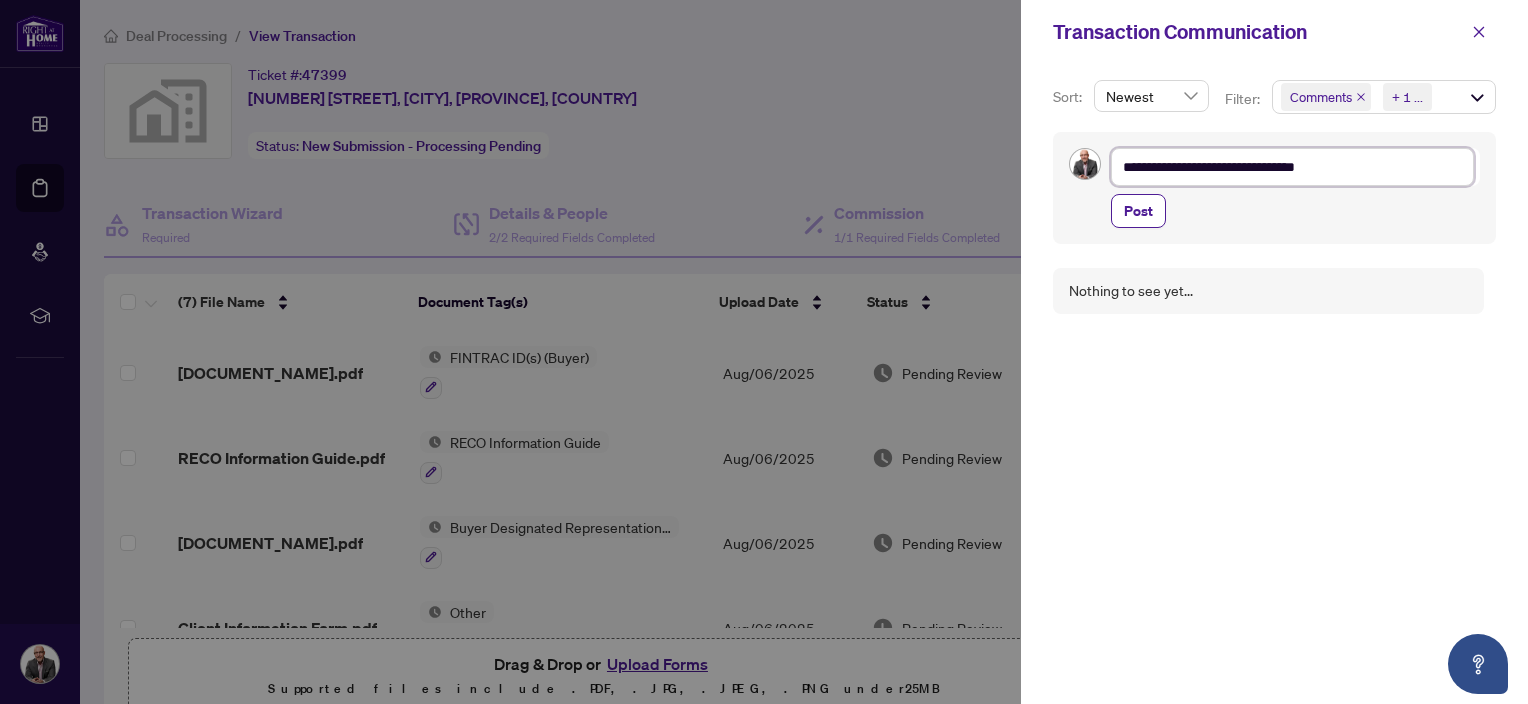 type on "**********" 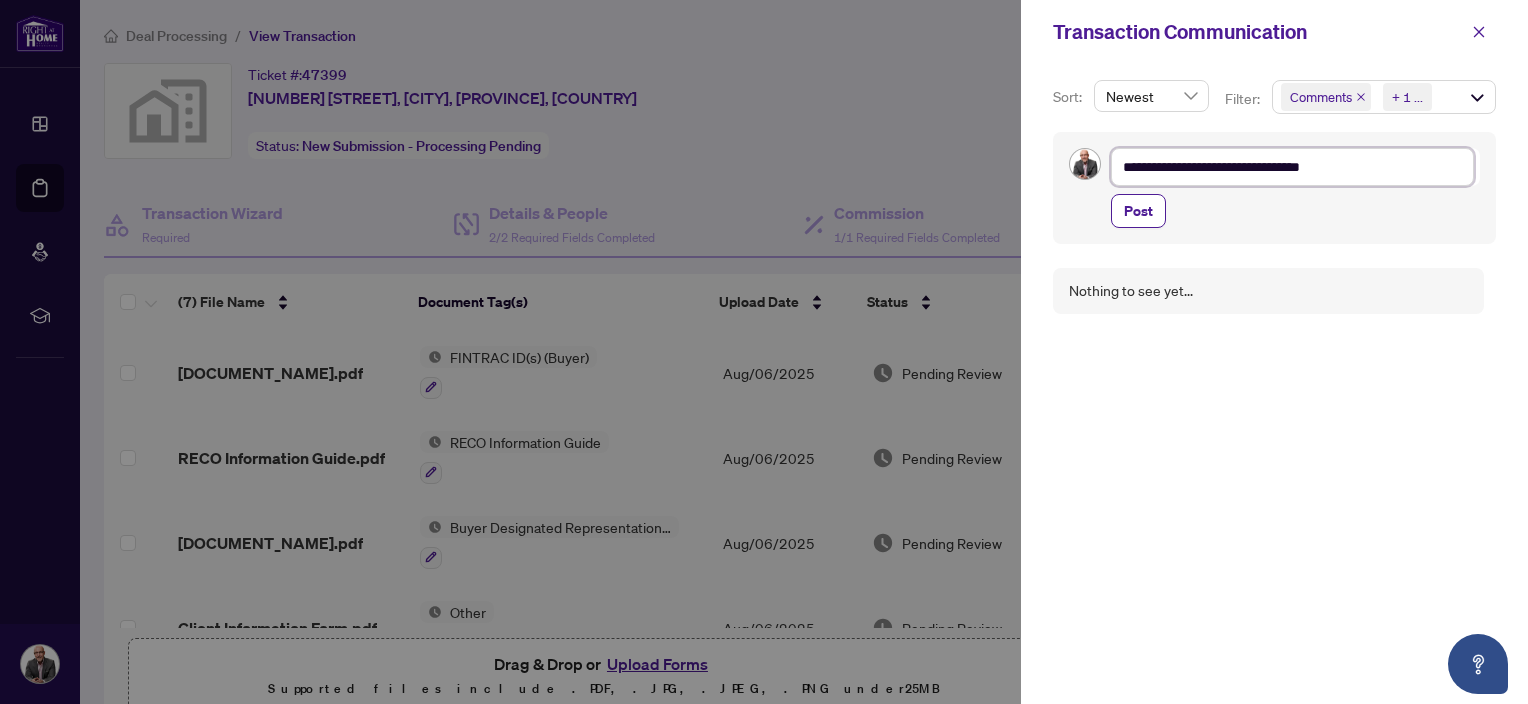 type on "**********" 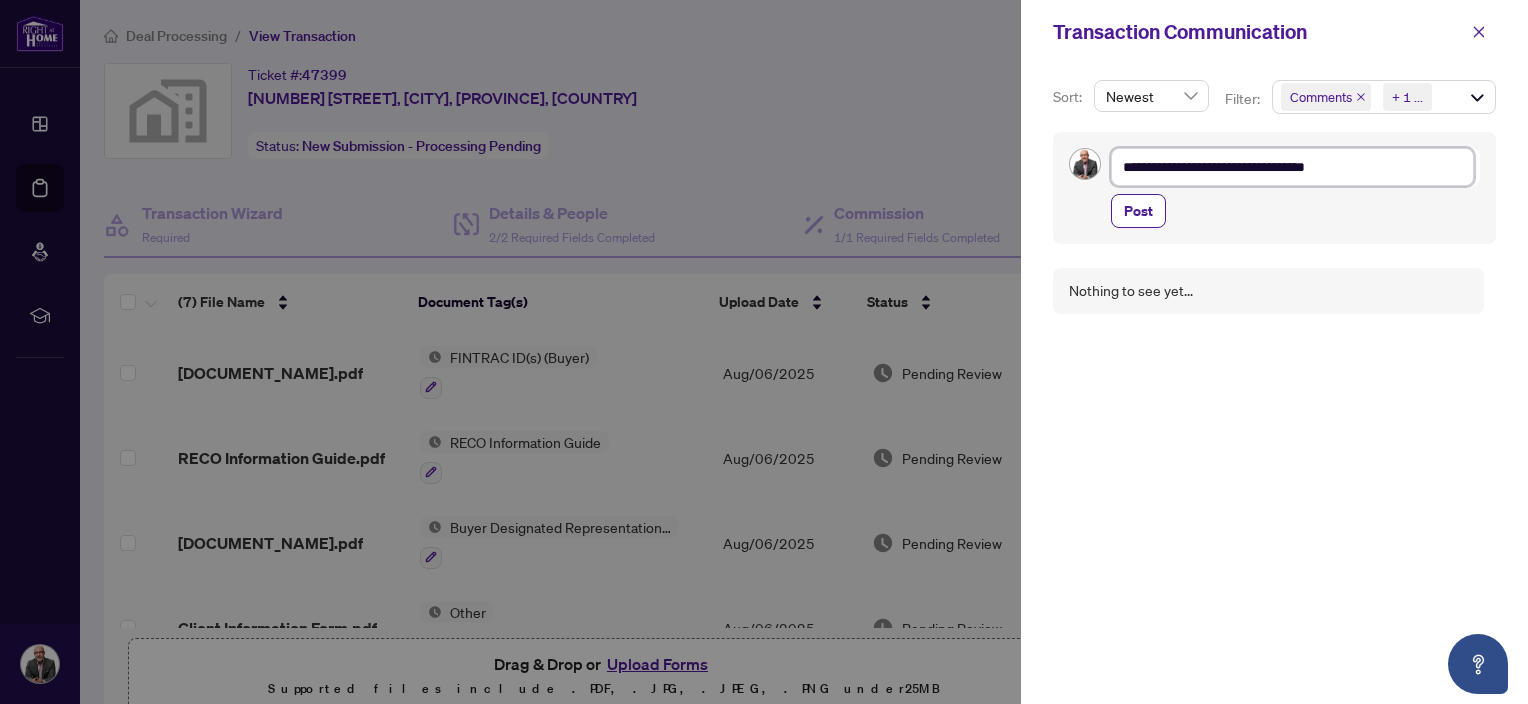 type on "**********" 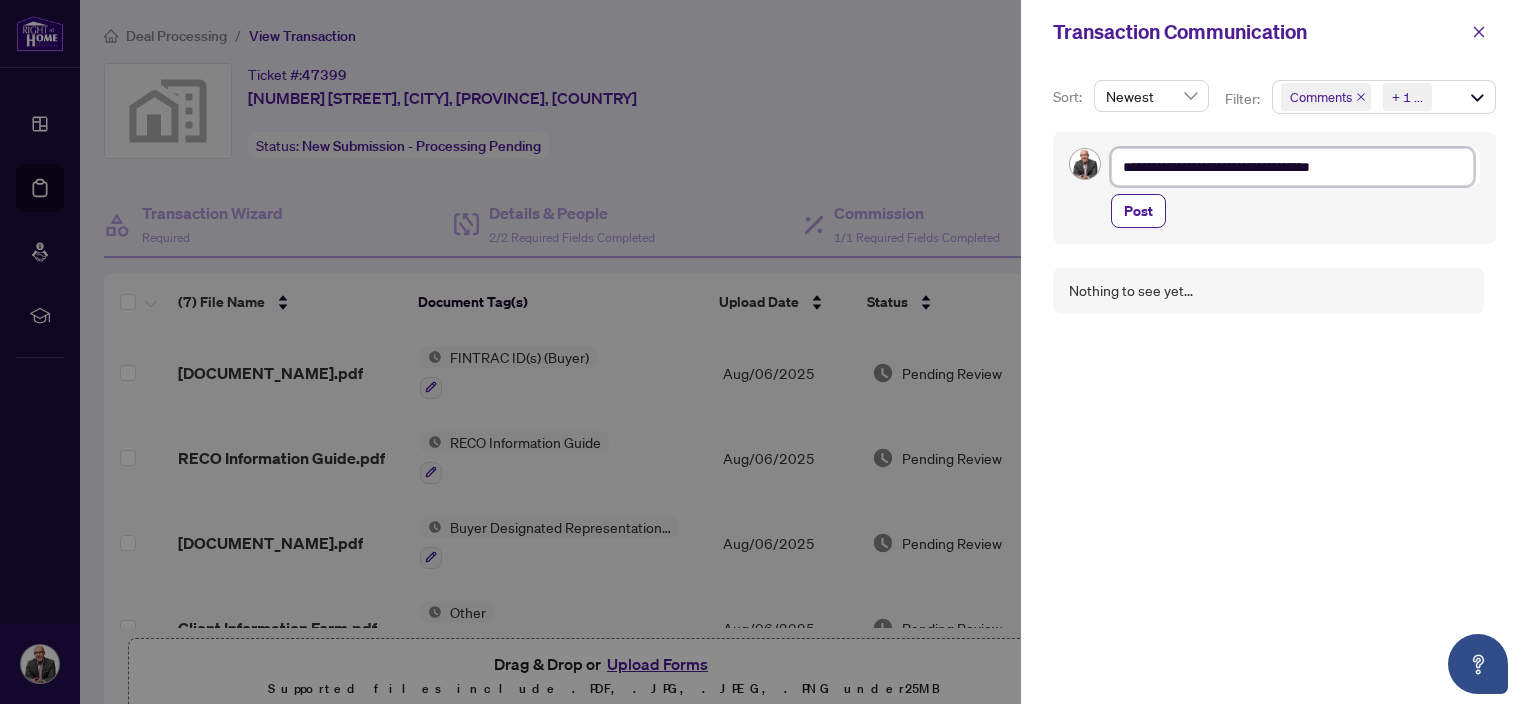 type on "**********" 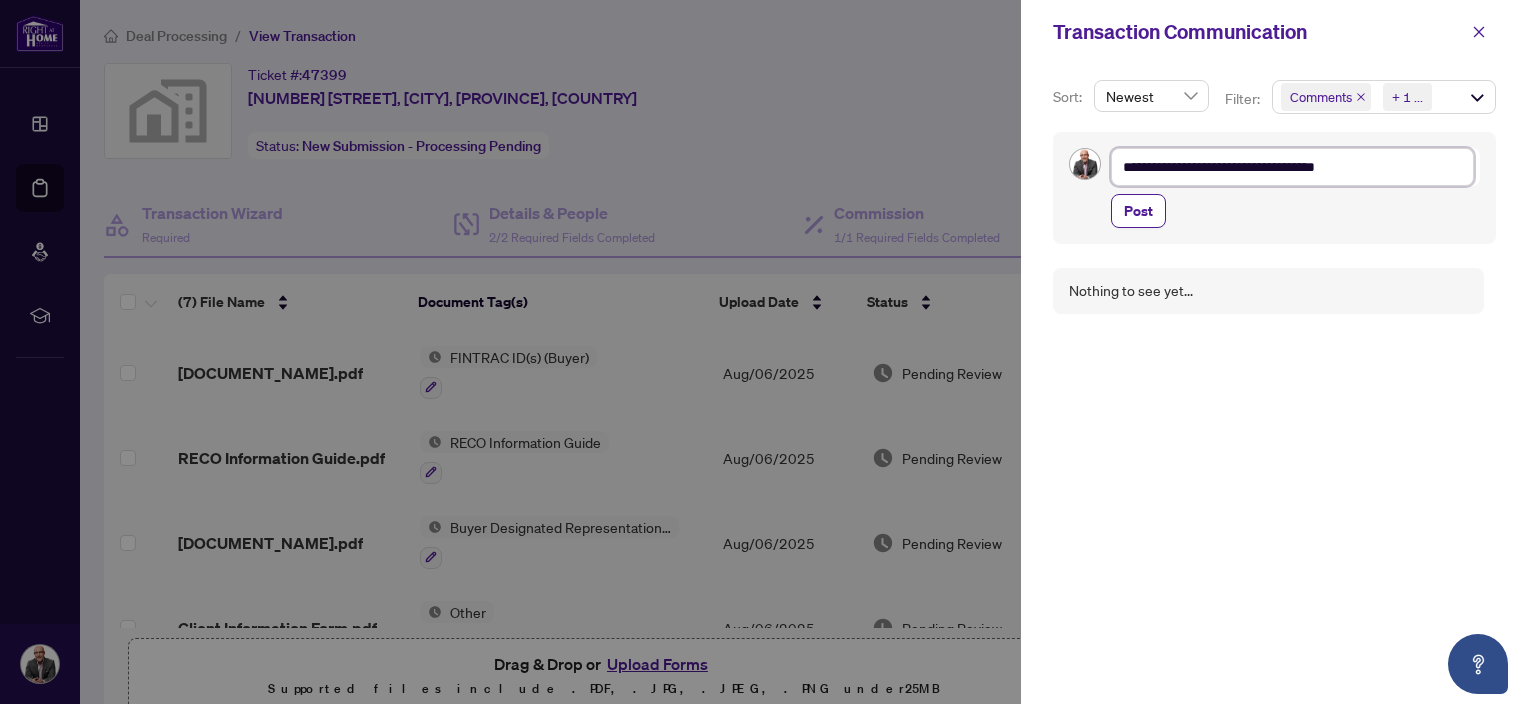 type on "**********" 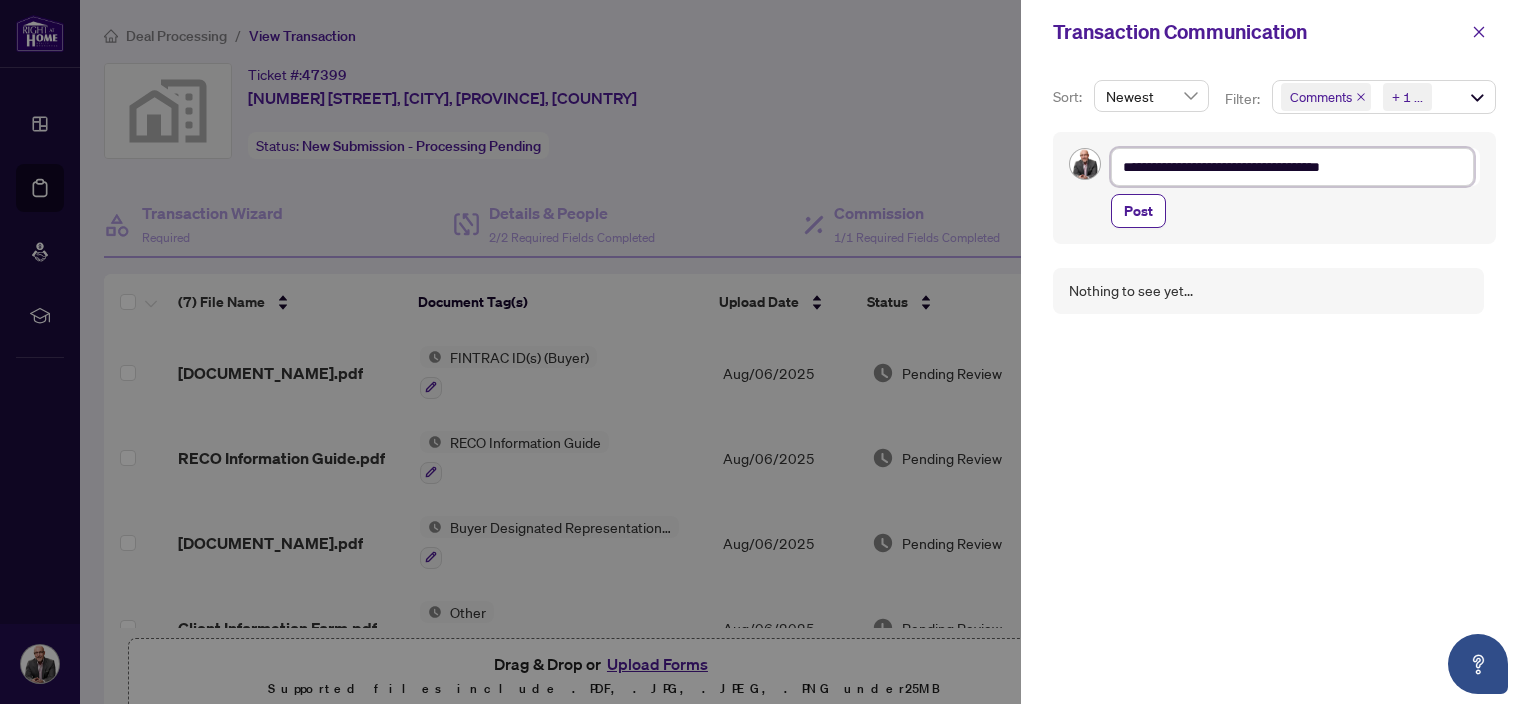 type on "**********" 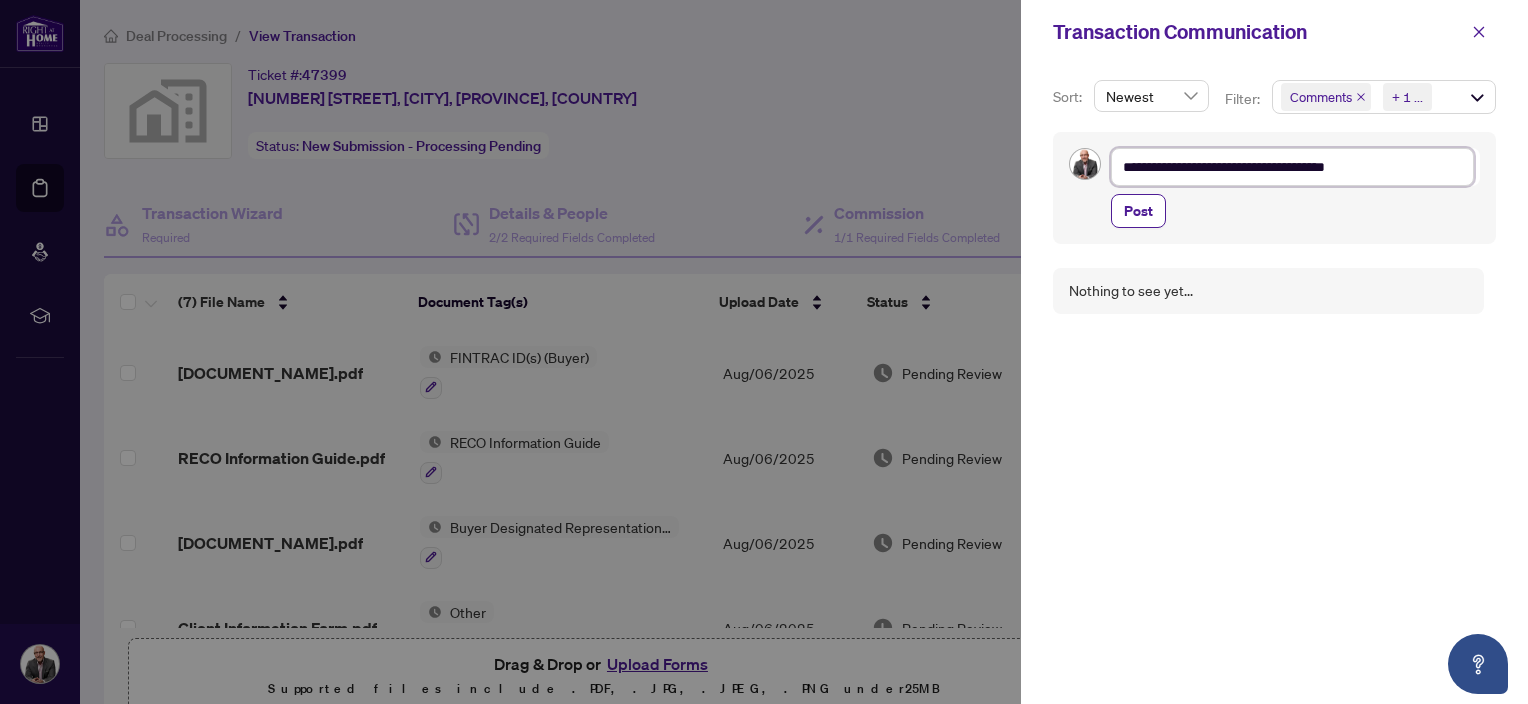 type on "**********" 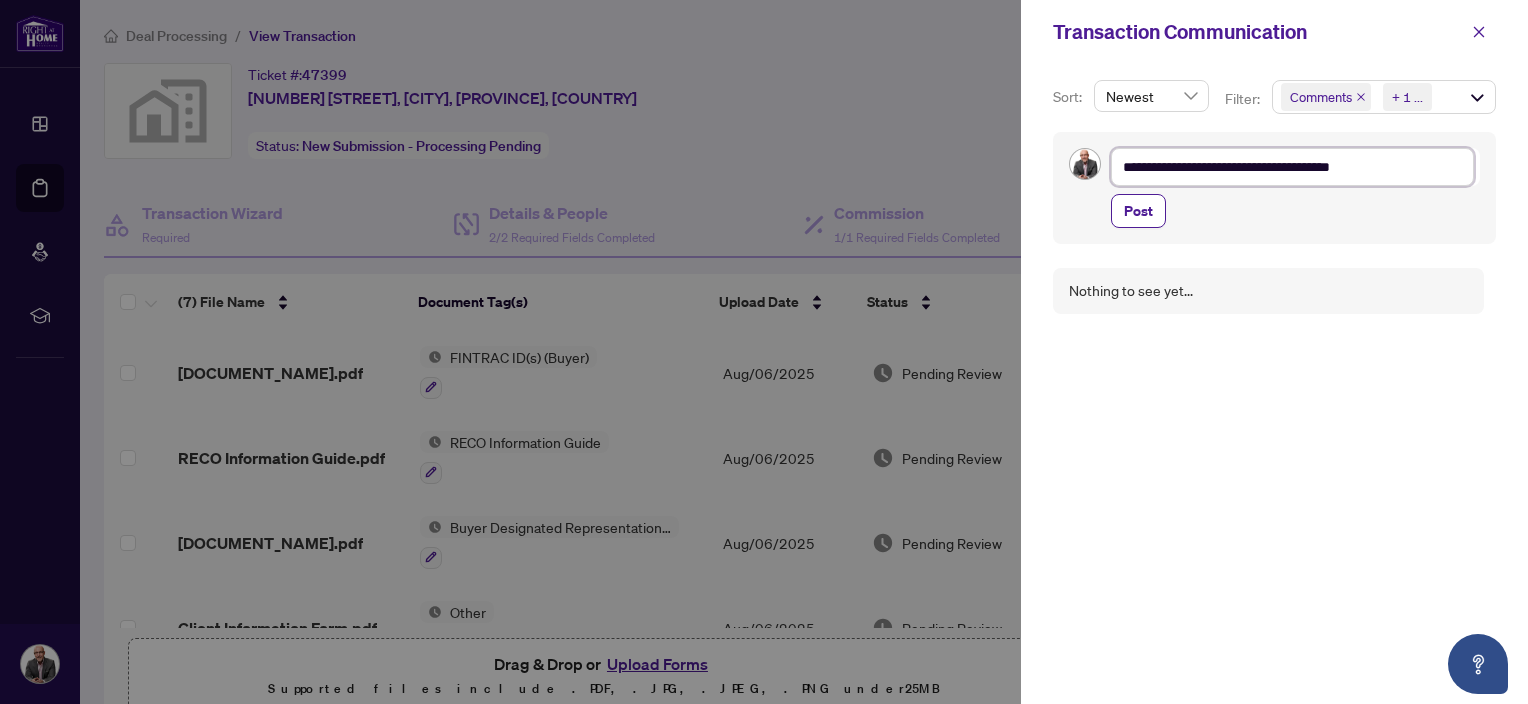 type on "**********" 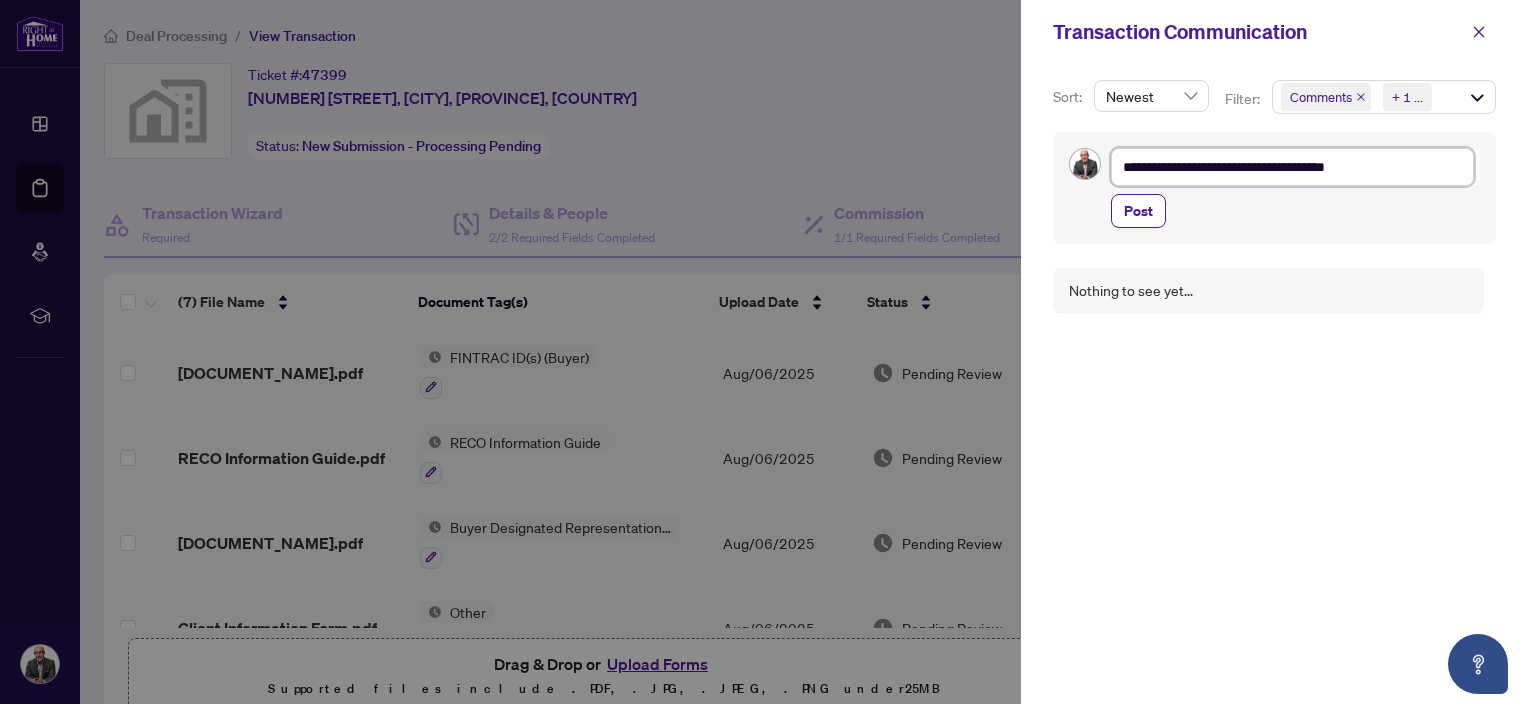 type on "**********" 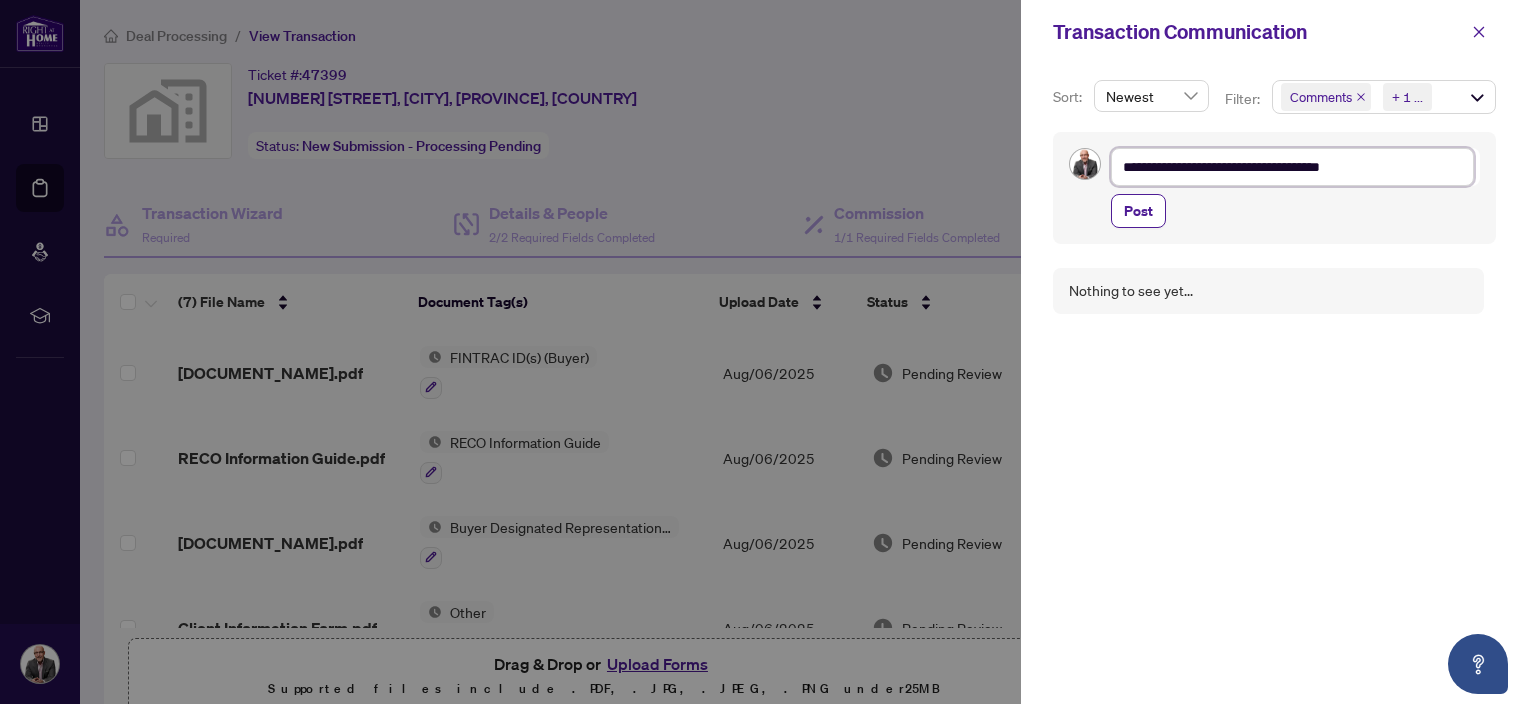 type on "**********" 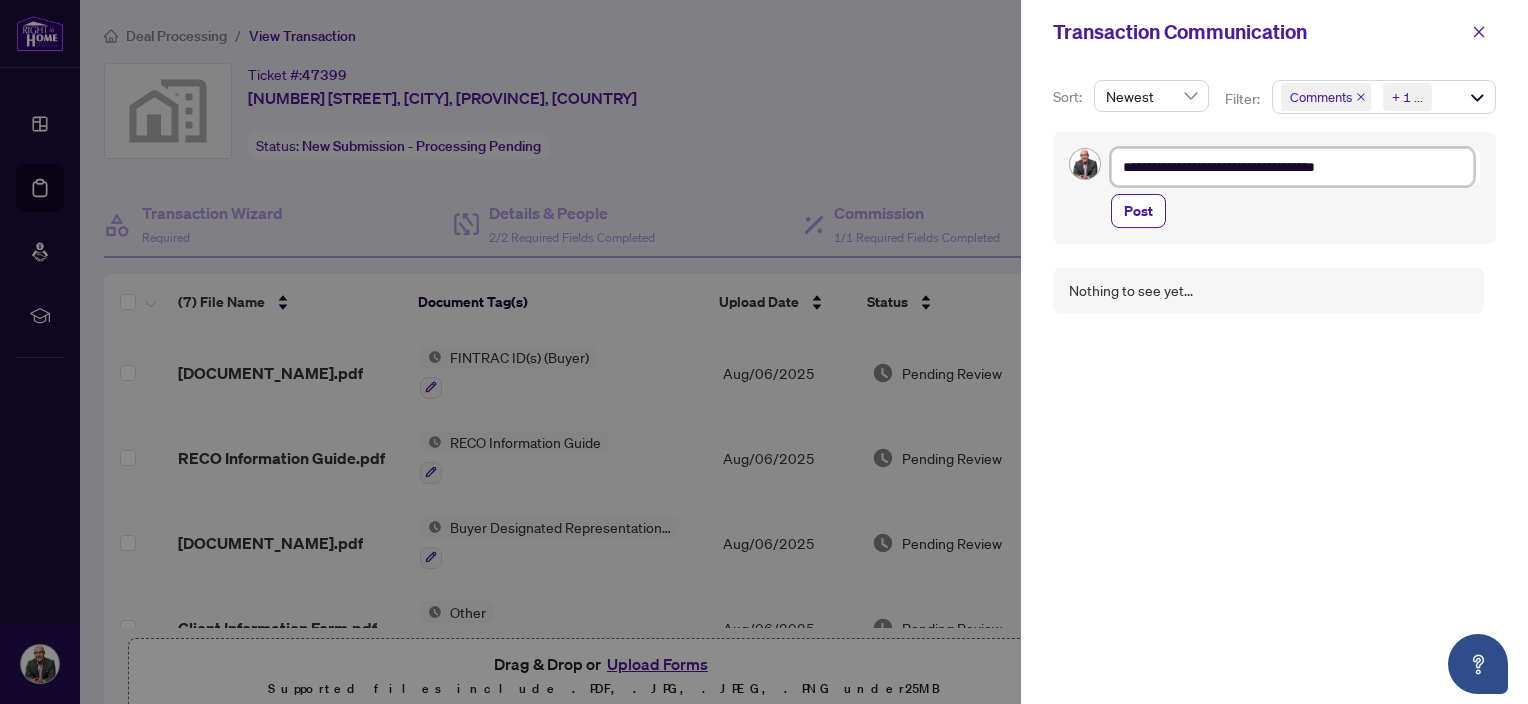 type on "**********" 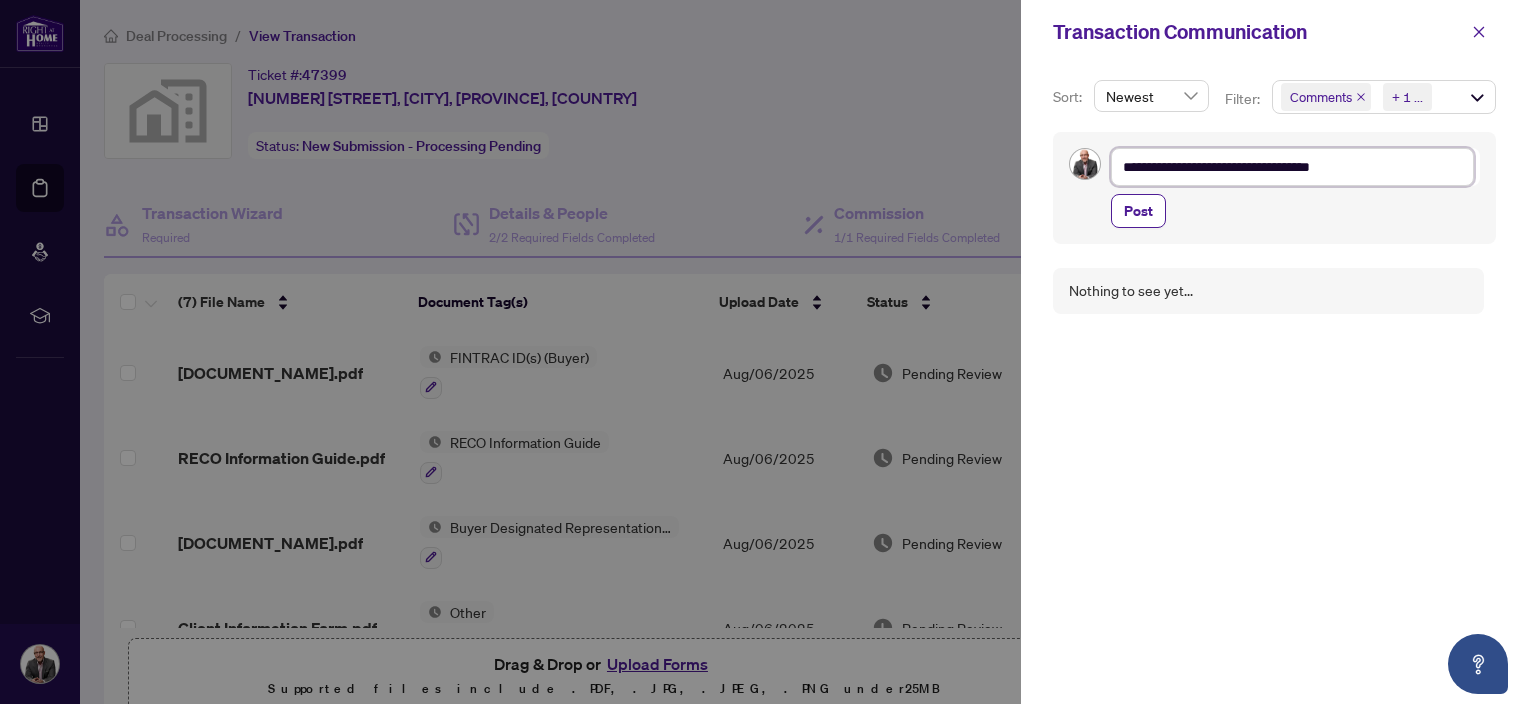 type on "**********" 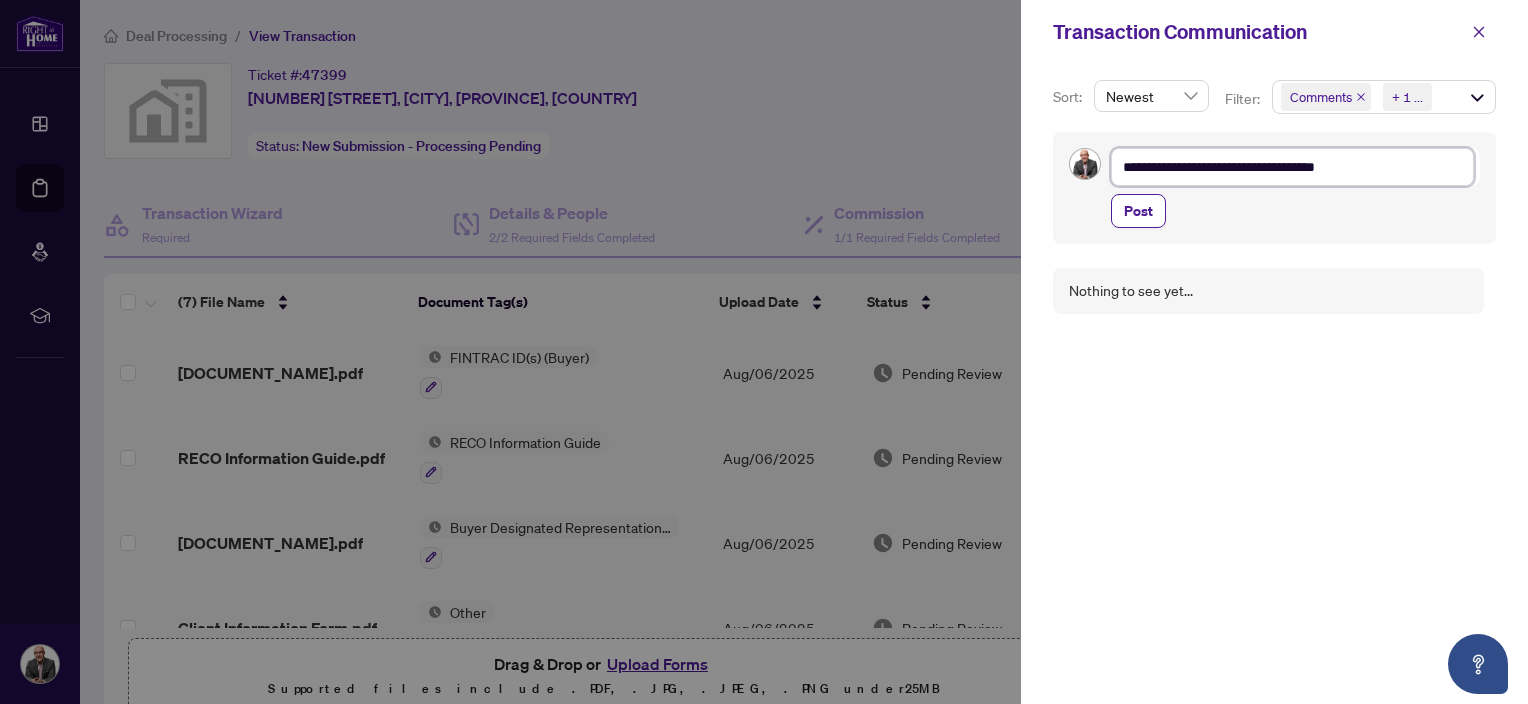 type on "**********" 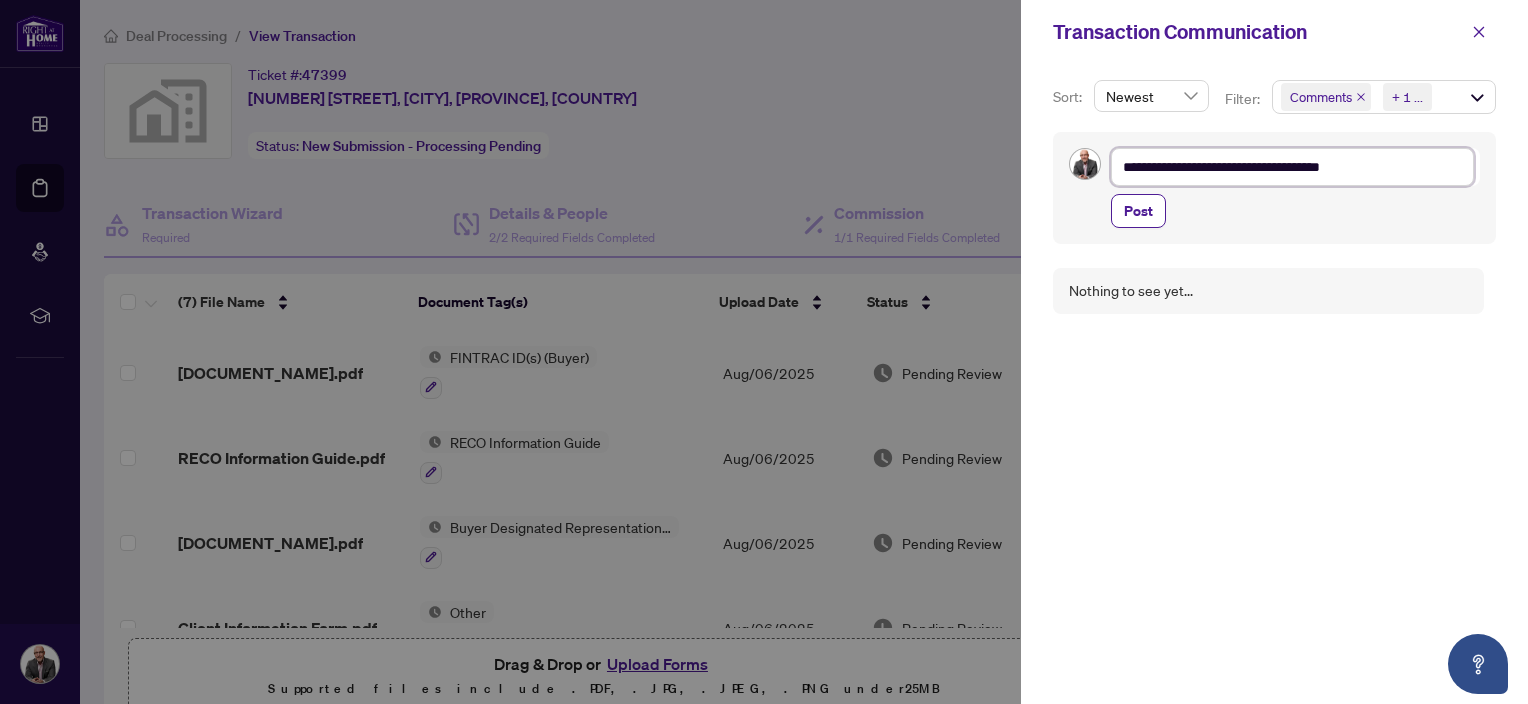 type on "**********" 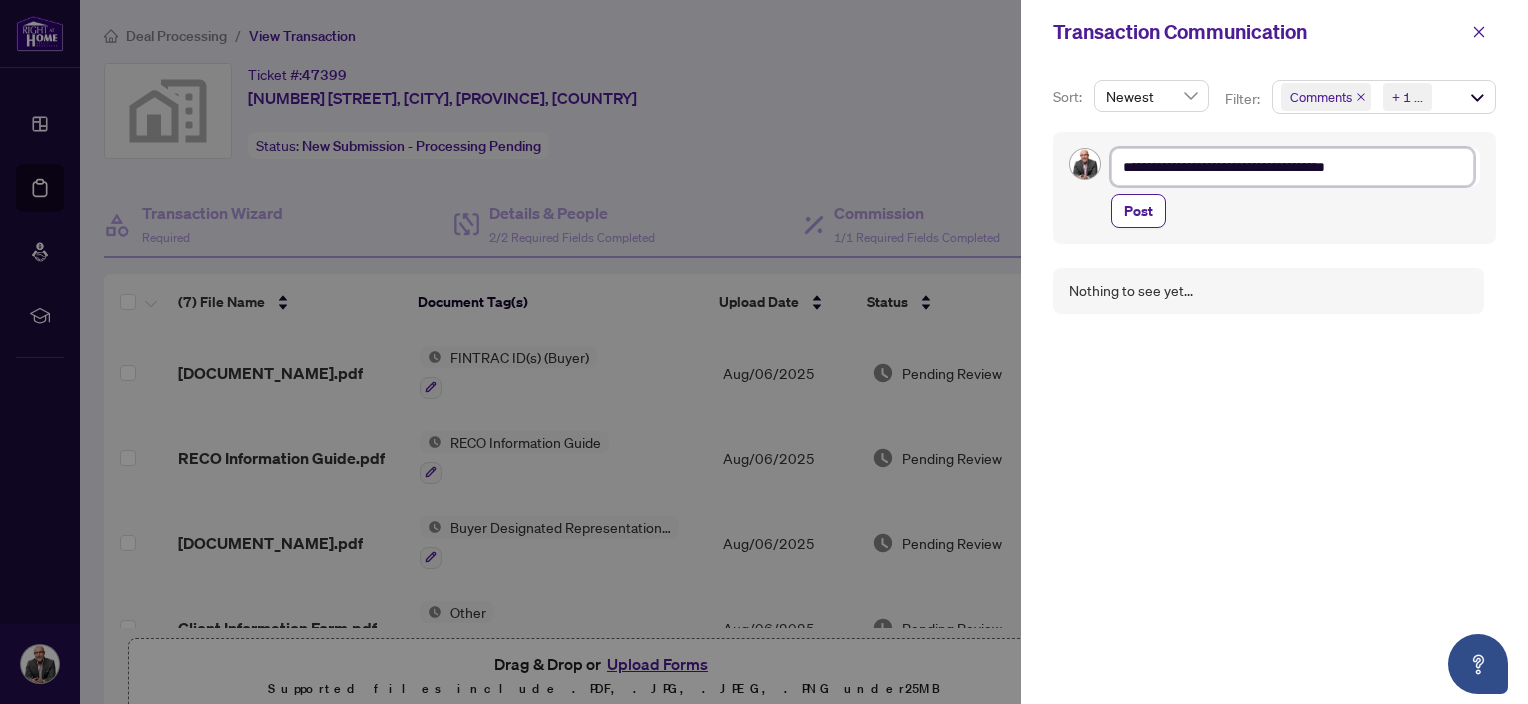 type on "**********" 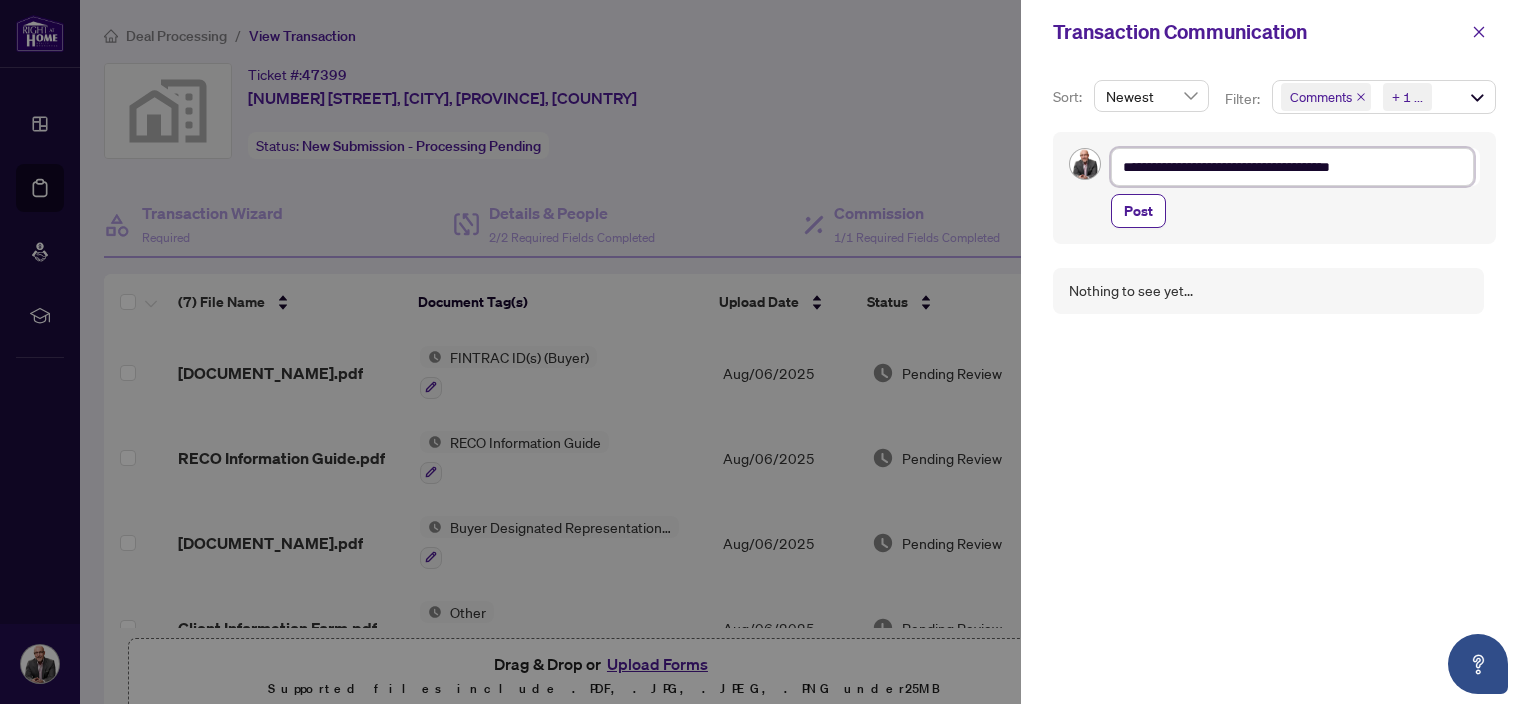 type on "**********" 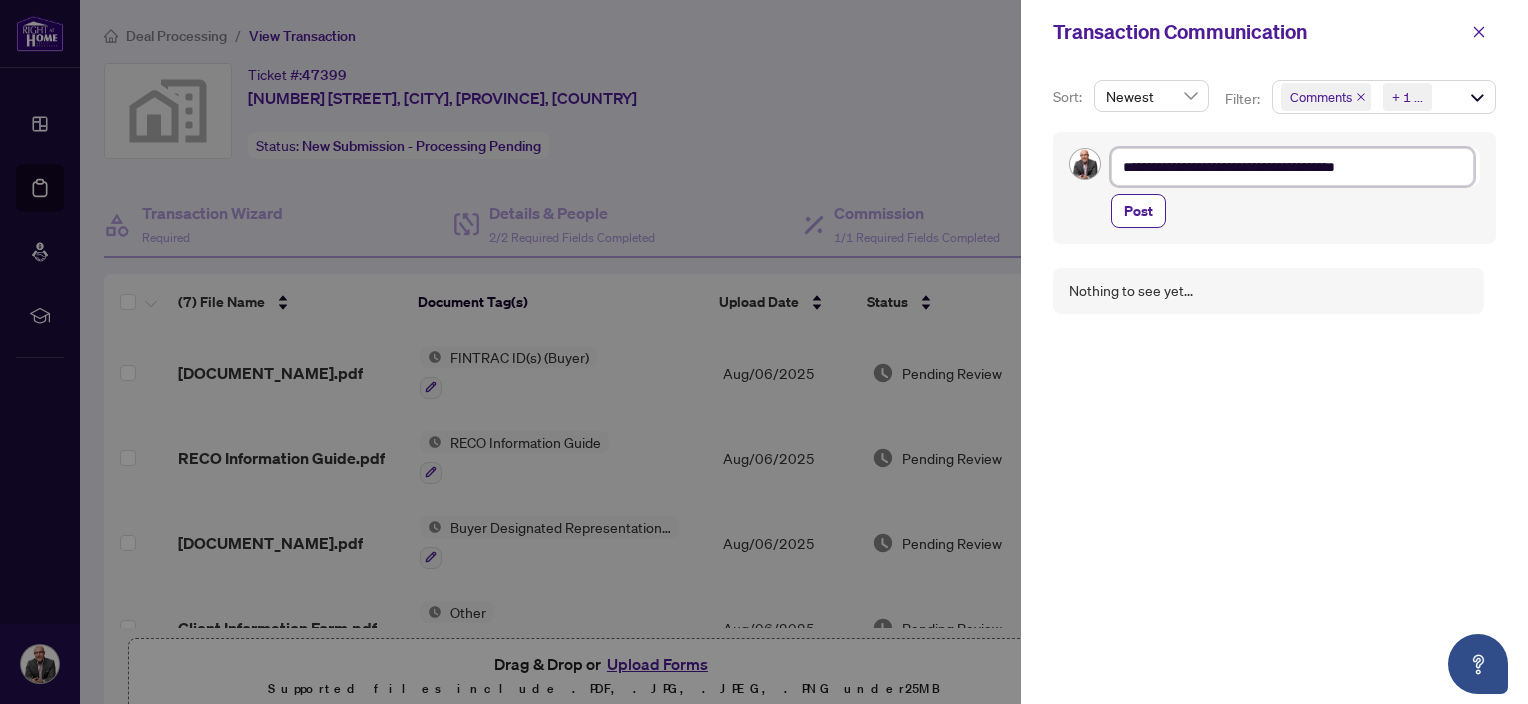 type on "**********" 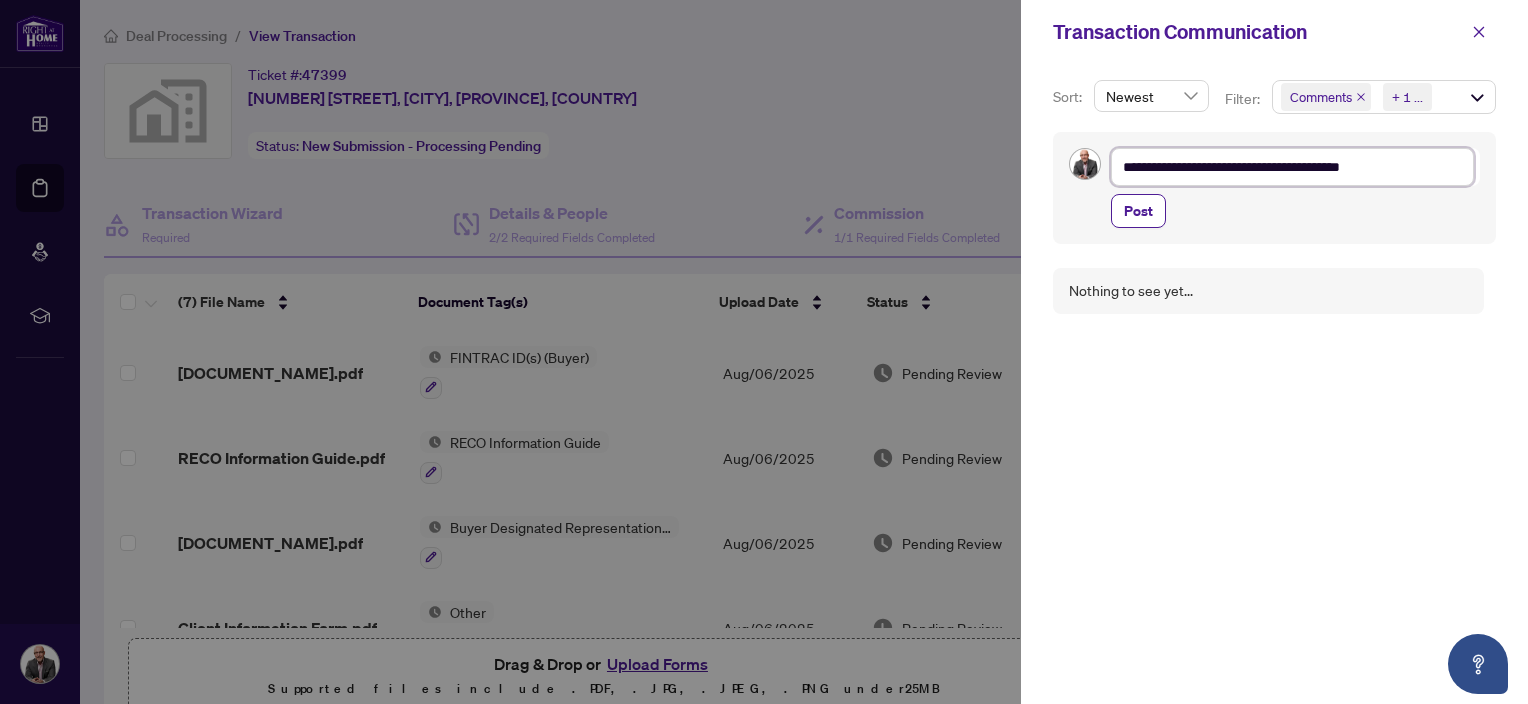 type on "**********" 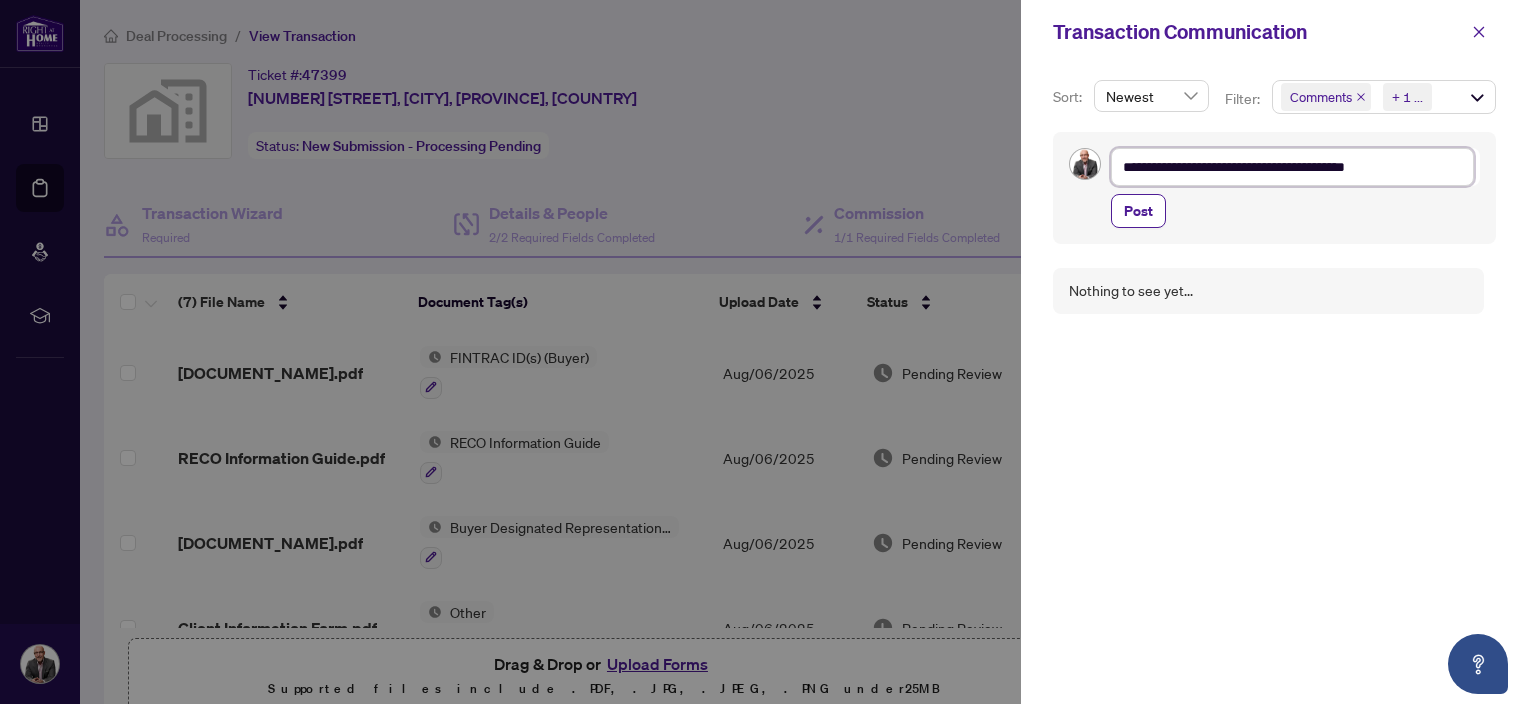 type on "**********" 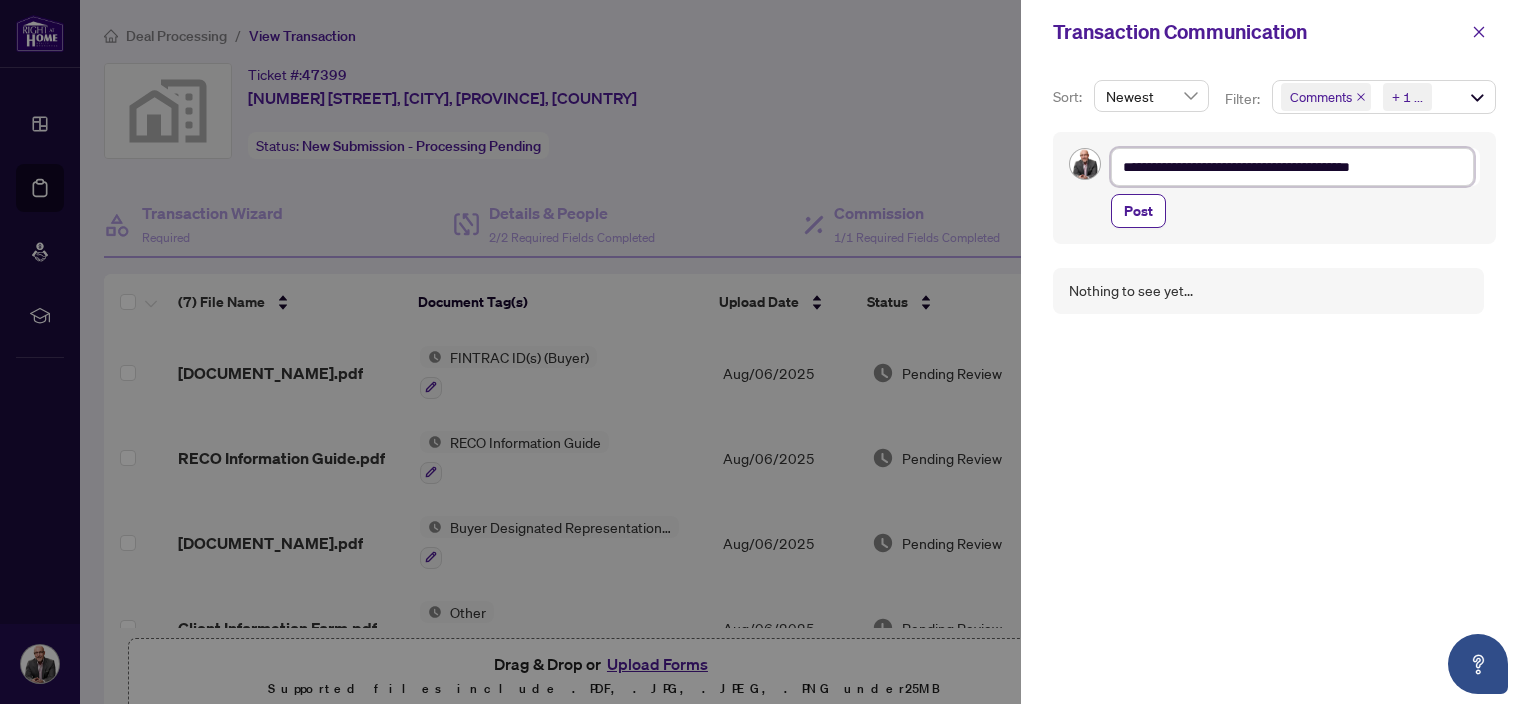 type on "**********" 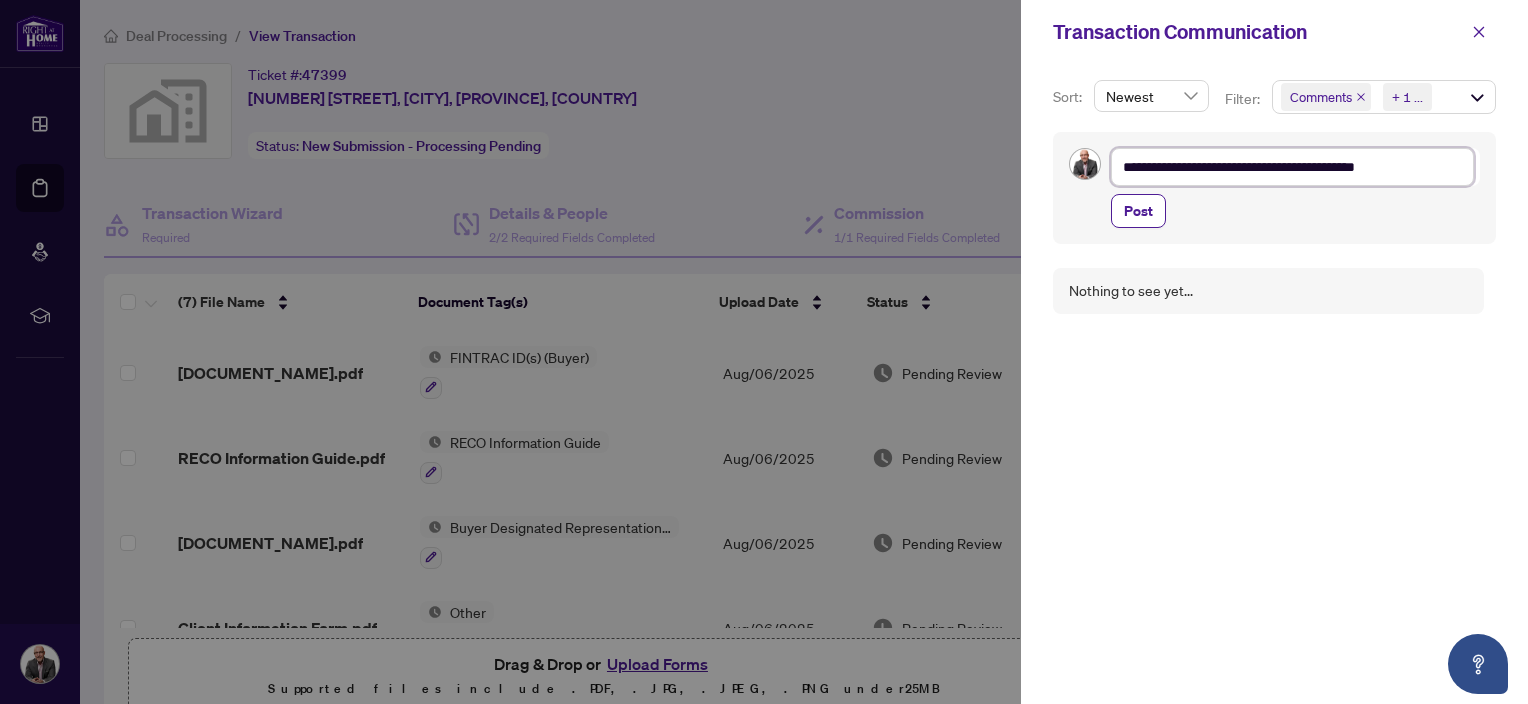 type on "**********" 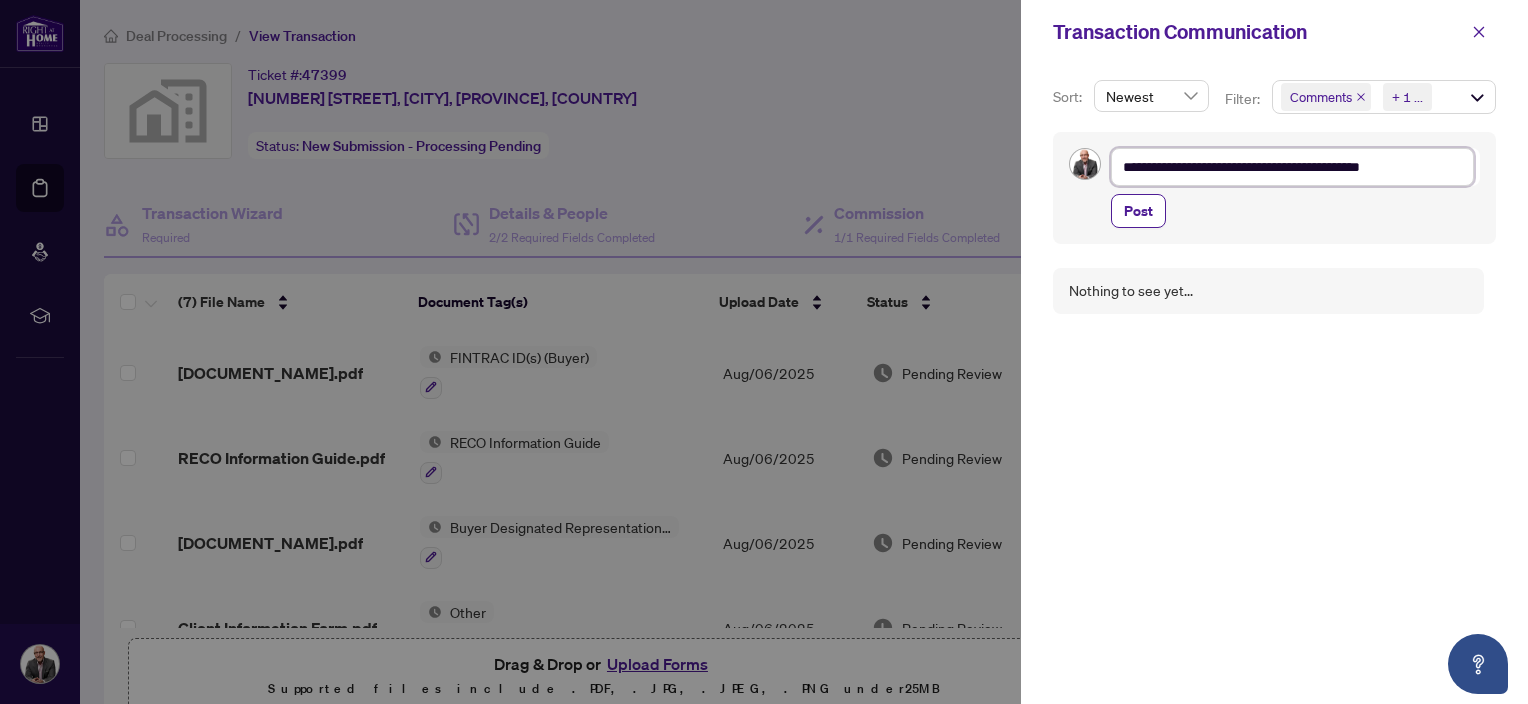 type on "**********" 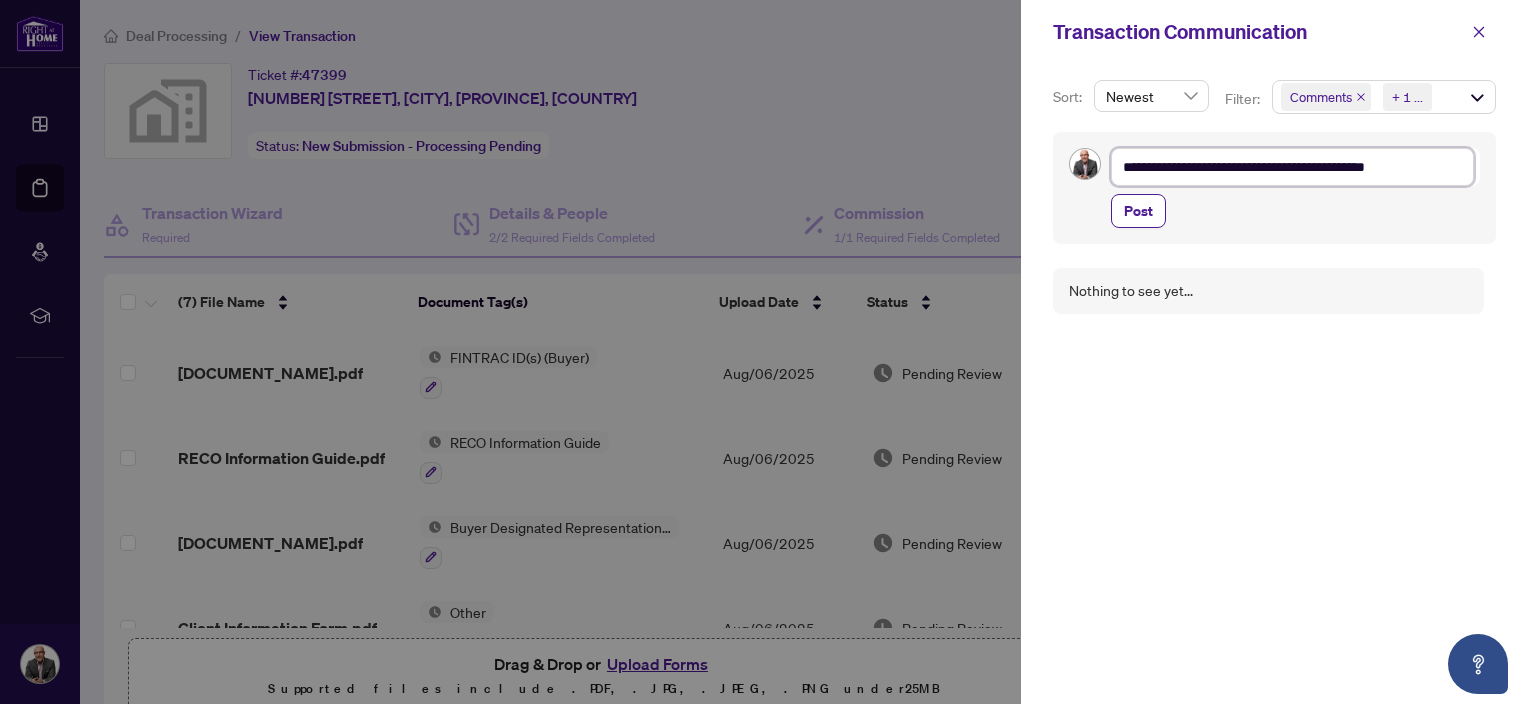 type on "**********" 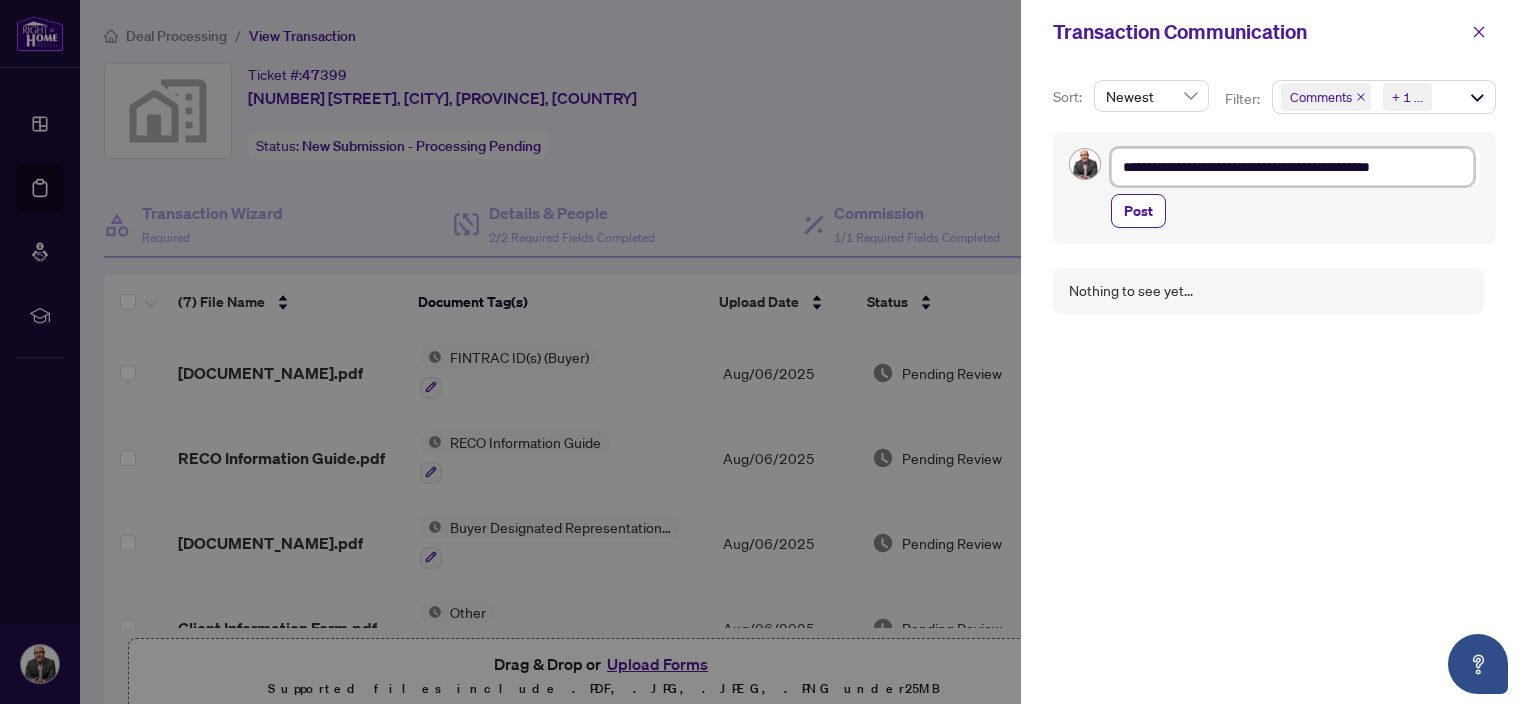 type on "**********" 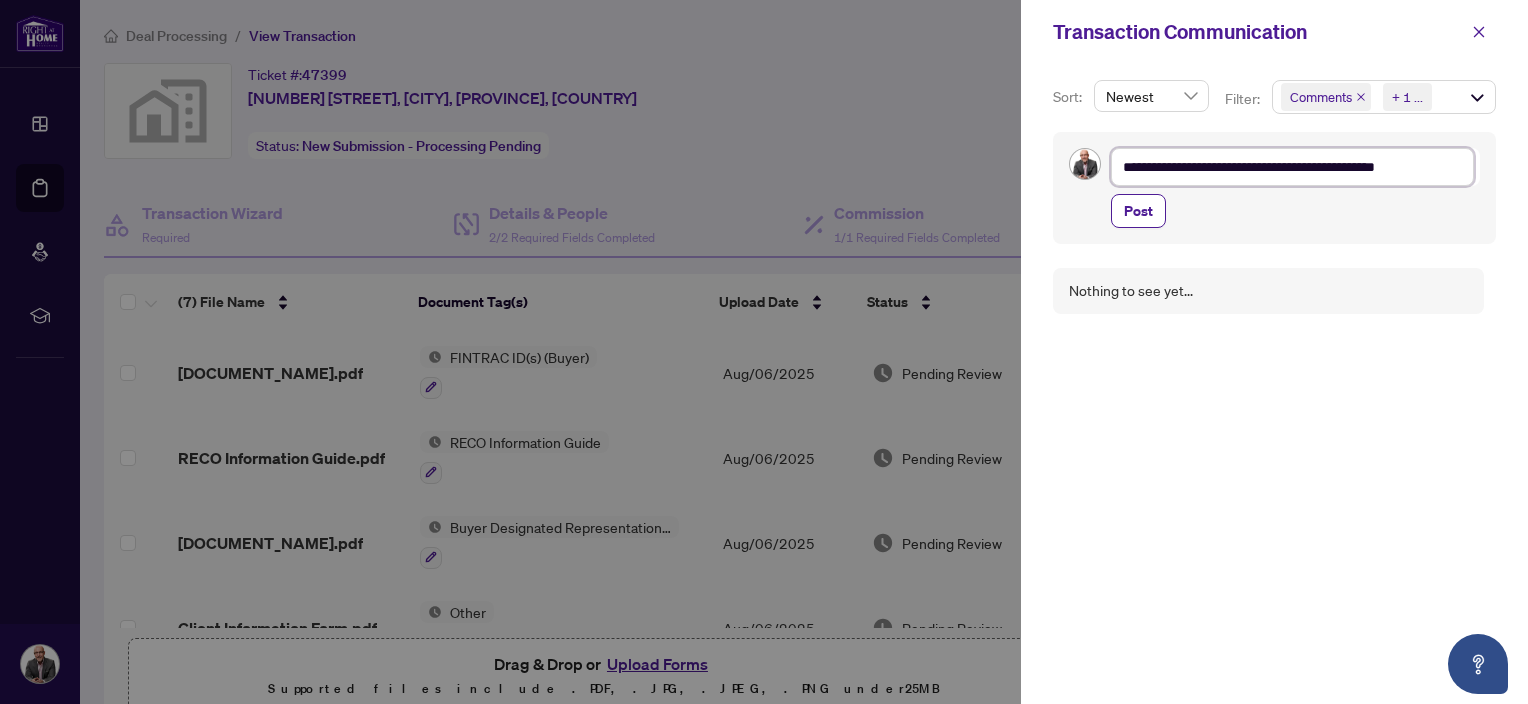 type on "**********" 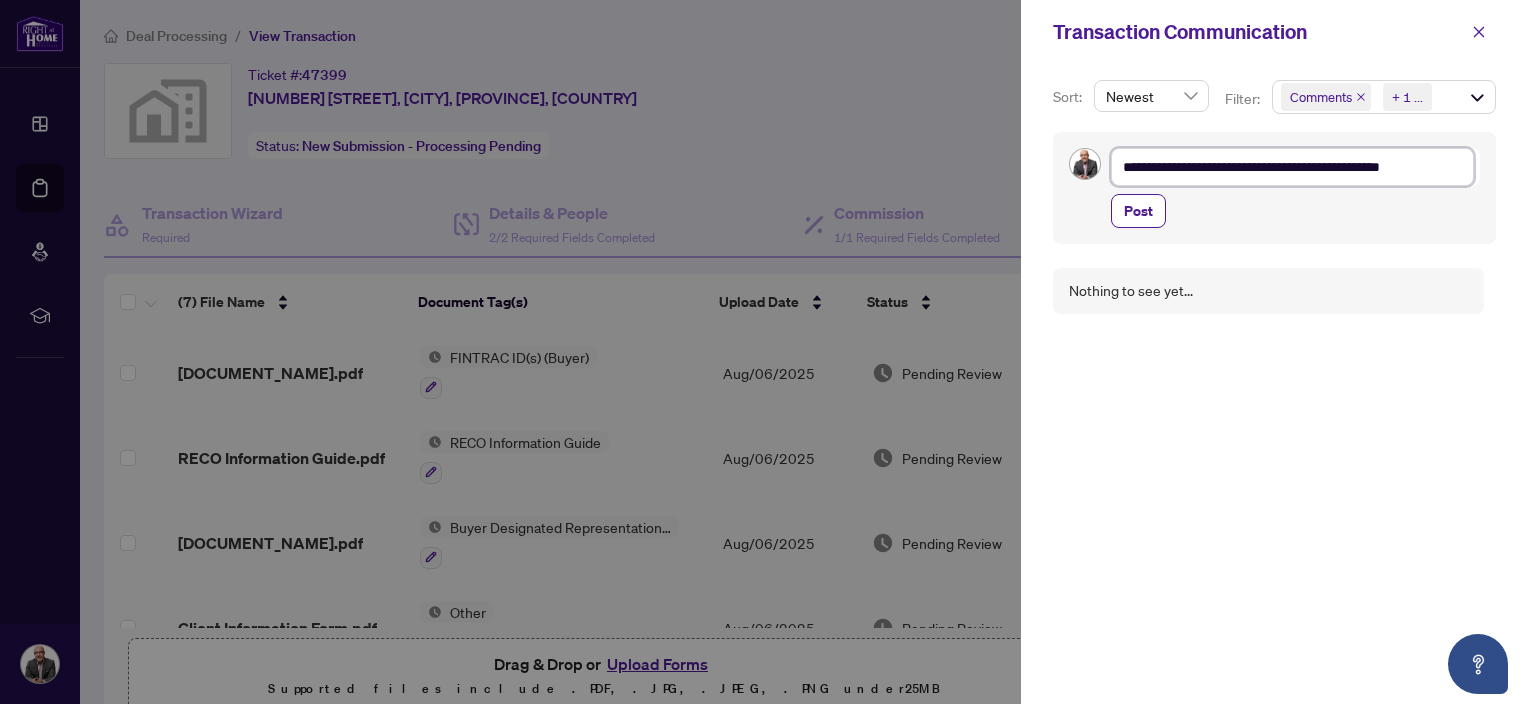 type on "**********" 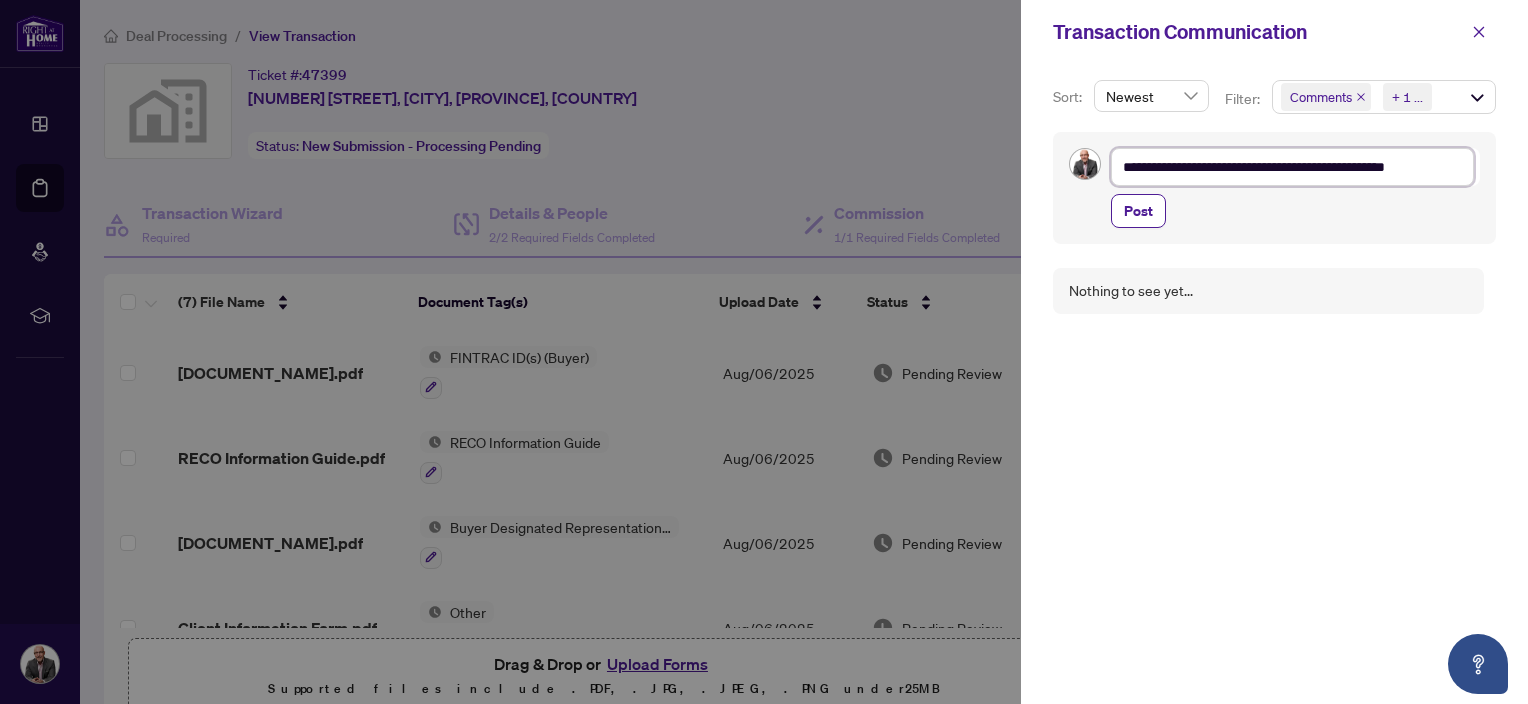 type on "**********" 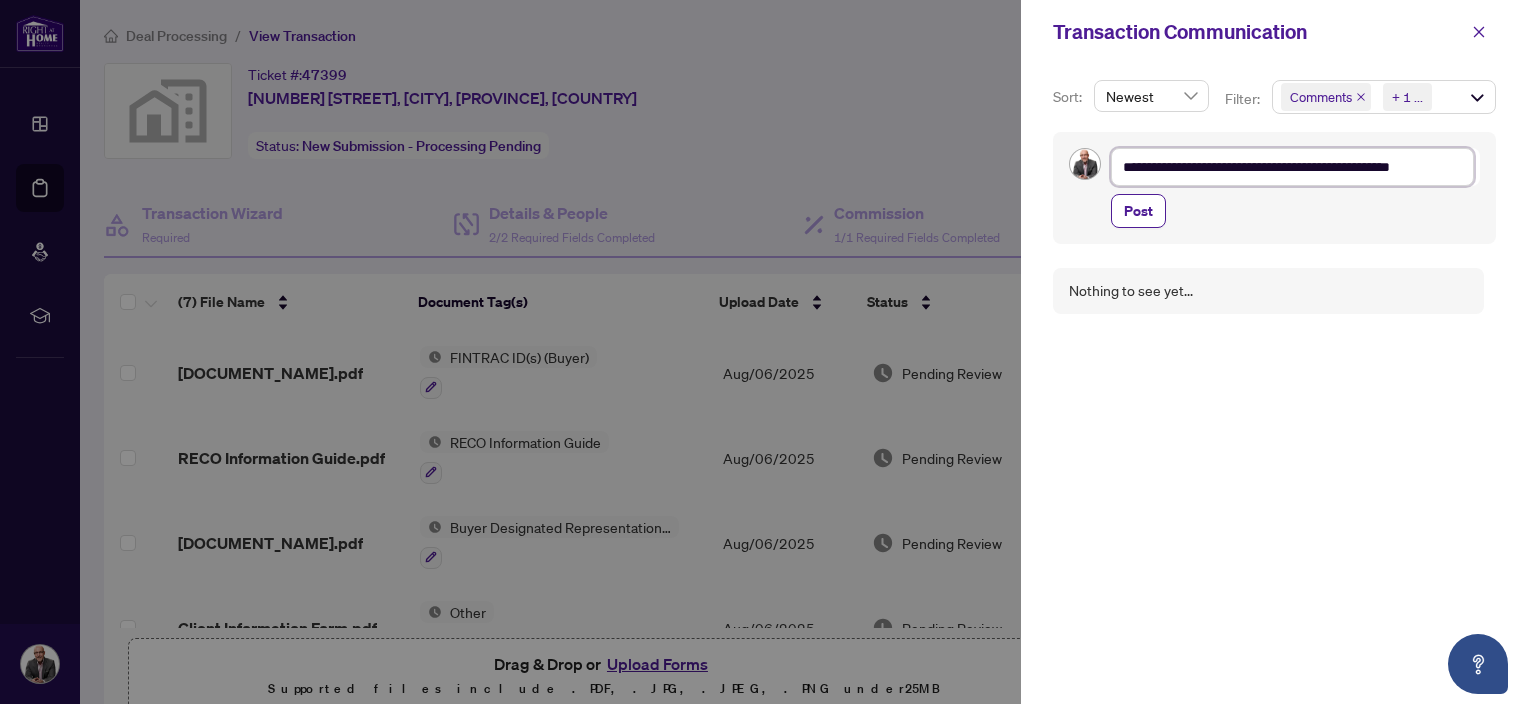 type on "**********" 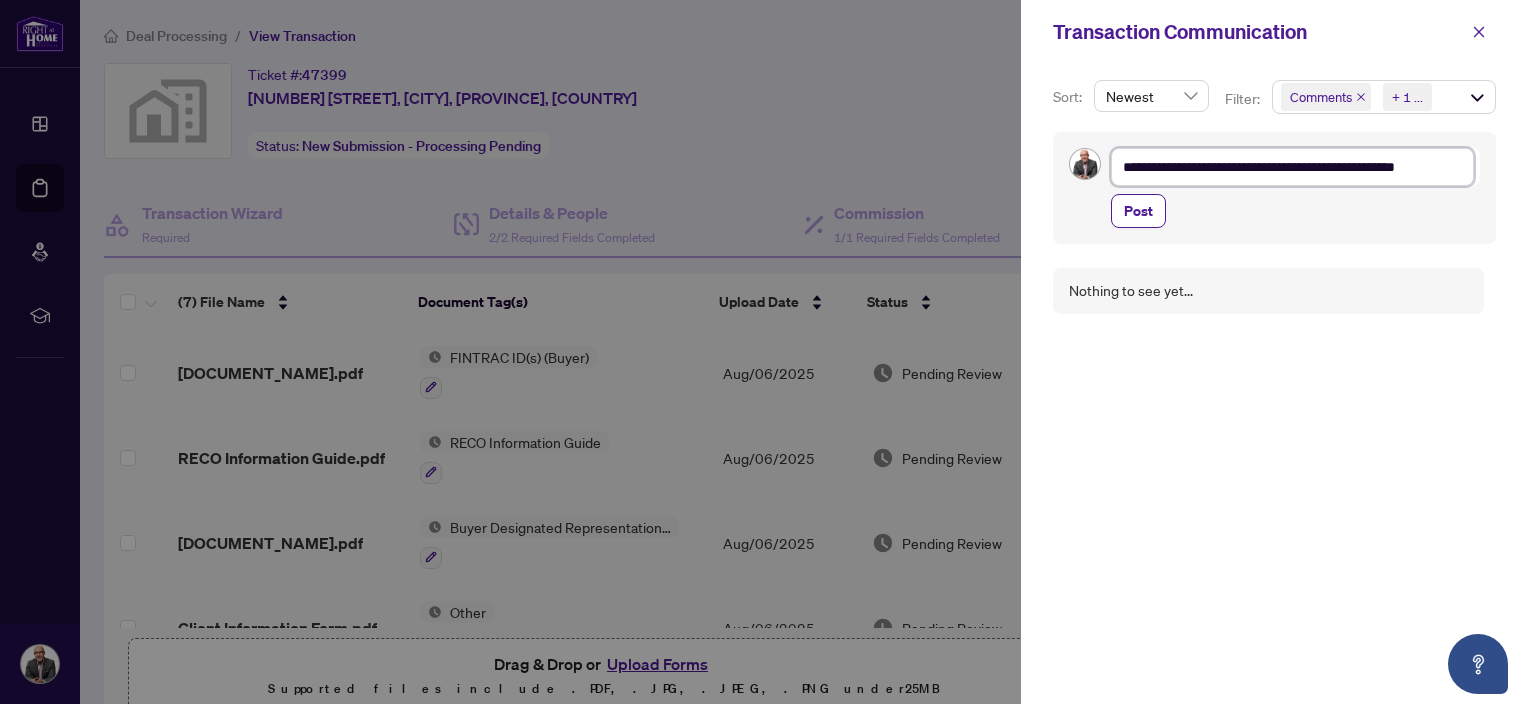 type on "**********" 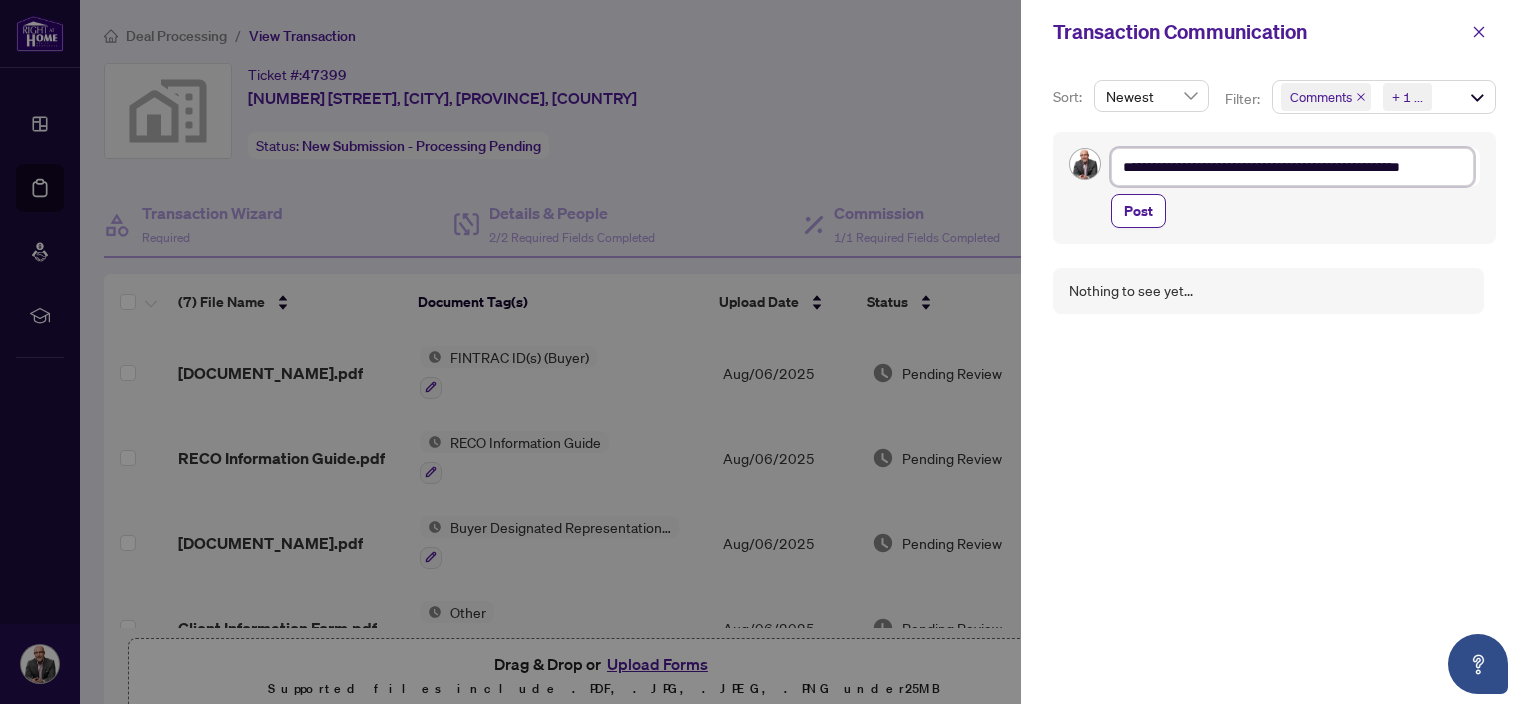type on "**********" 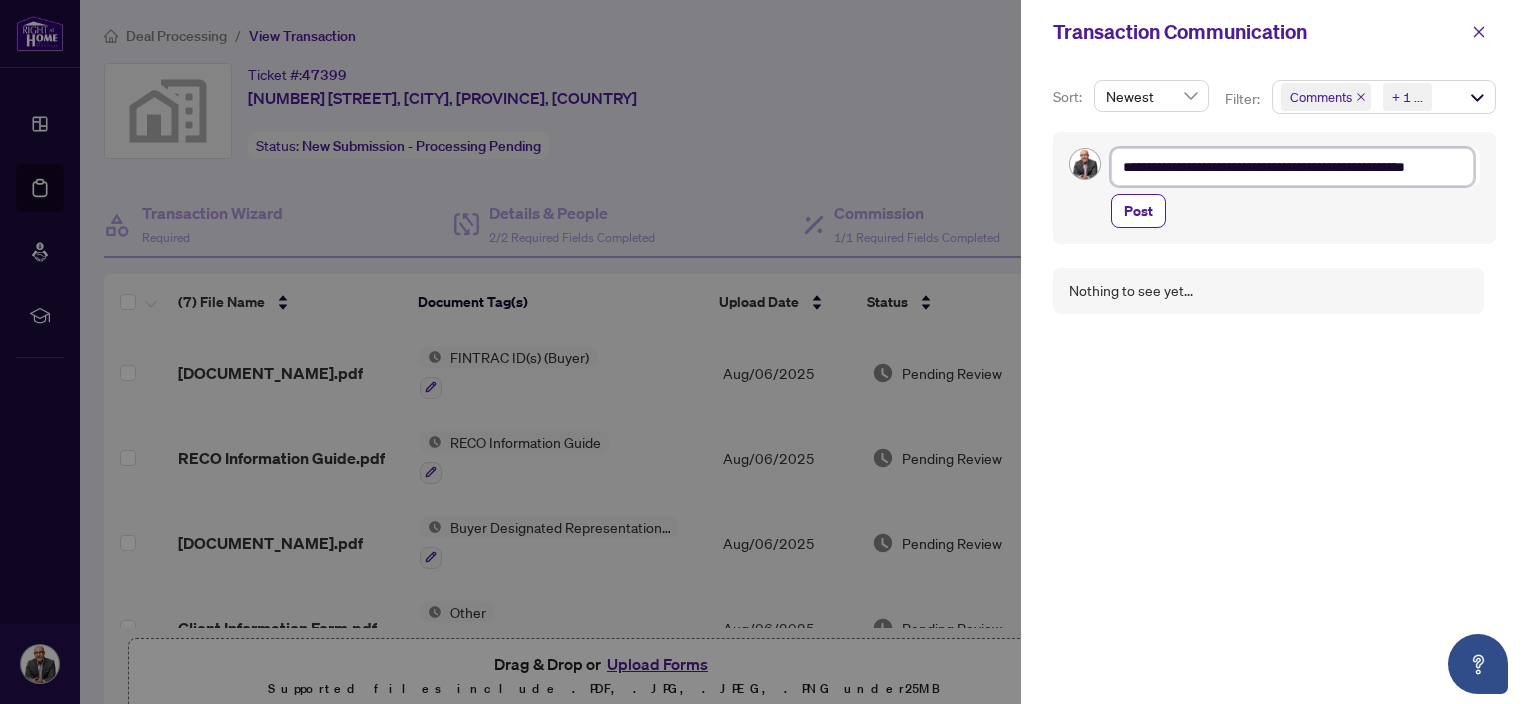 click on "**********" at bounding box center [1292, 167] 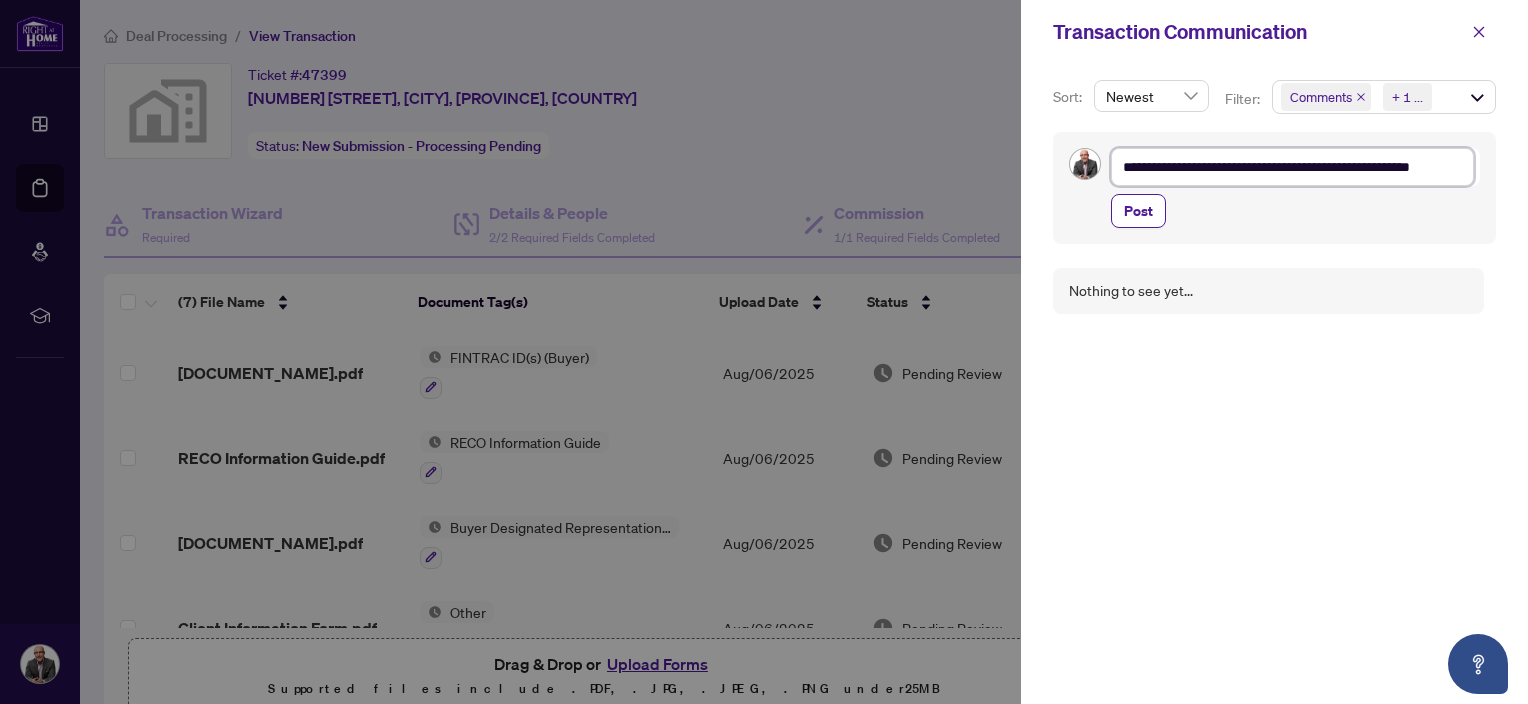 type on "**********" 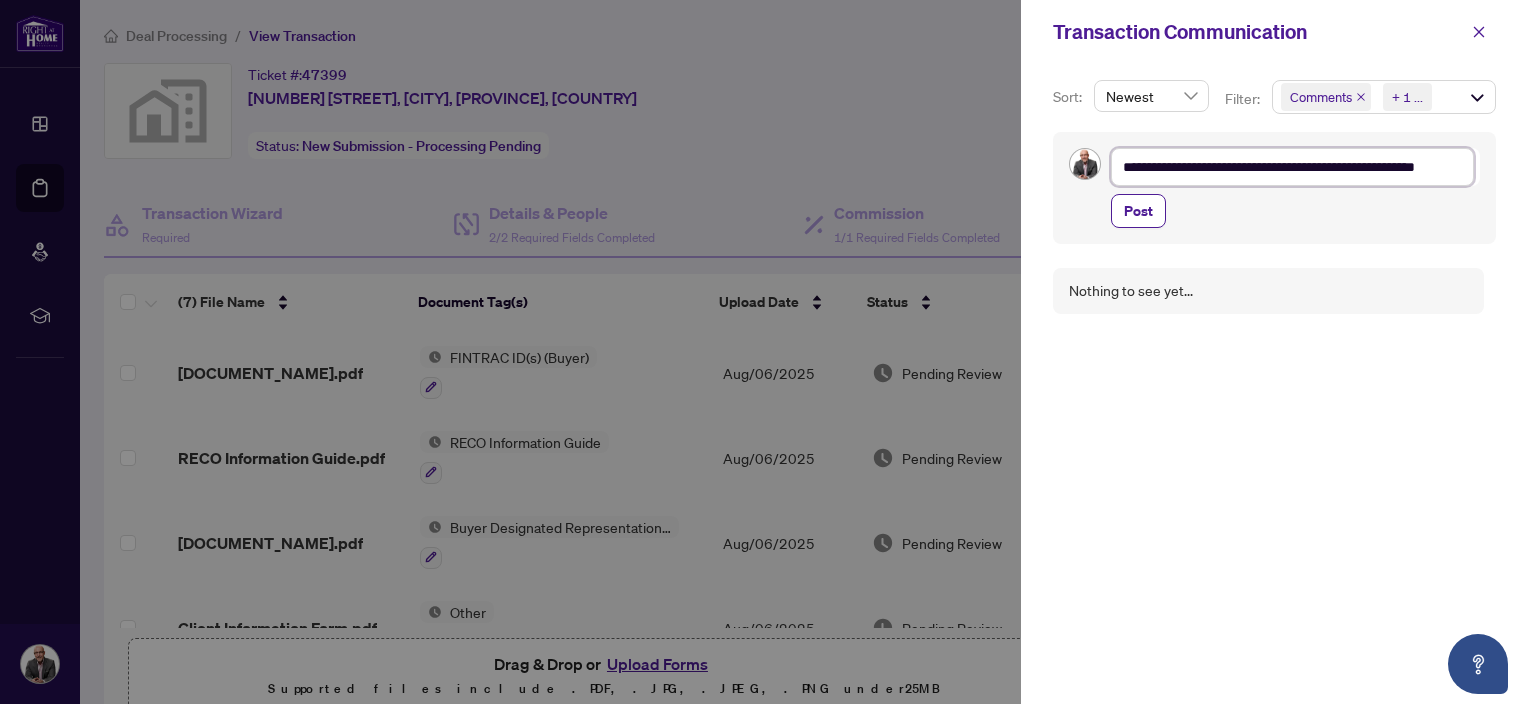 type on "**********" 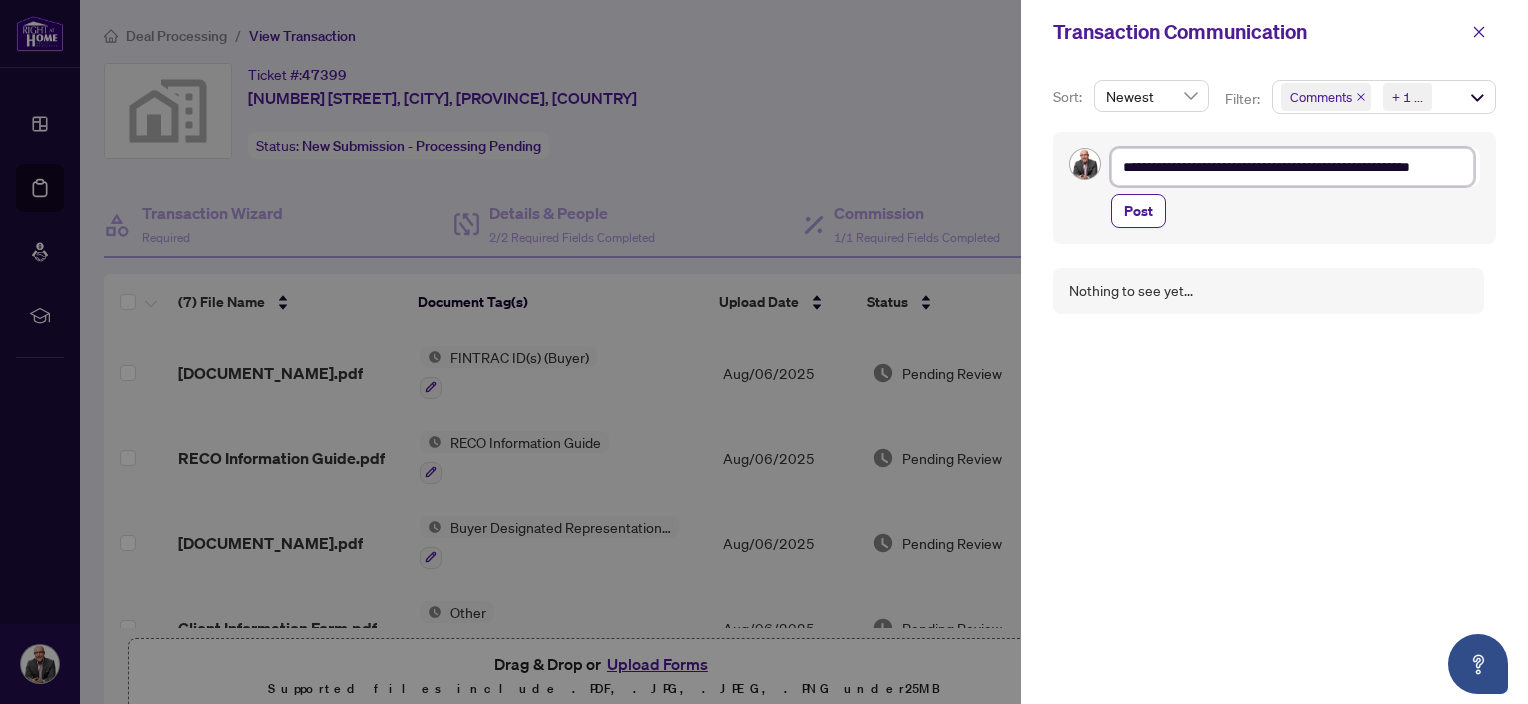 type on "**********" 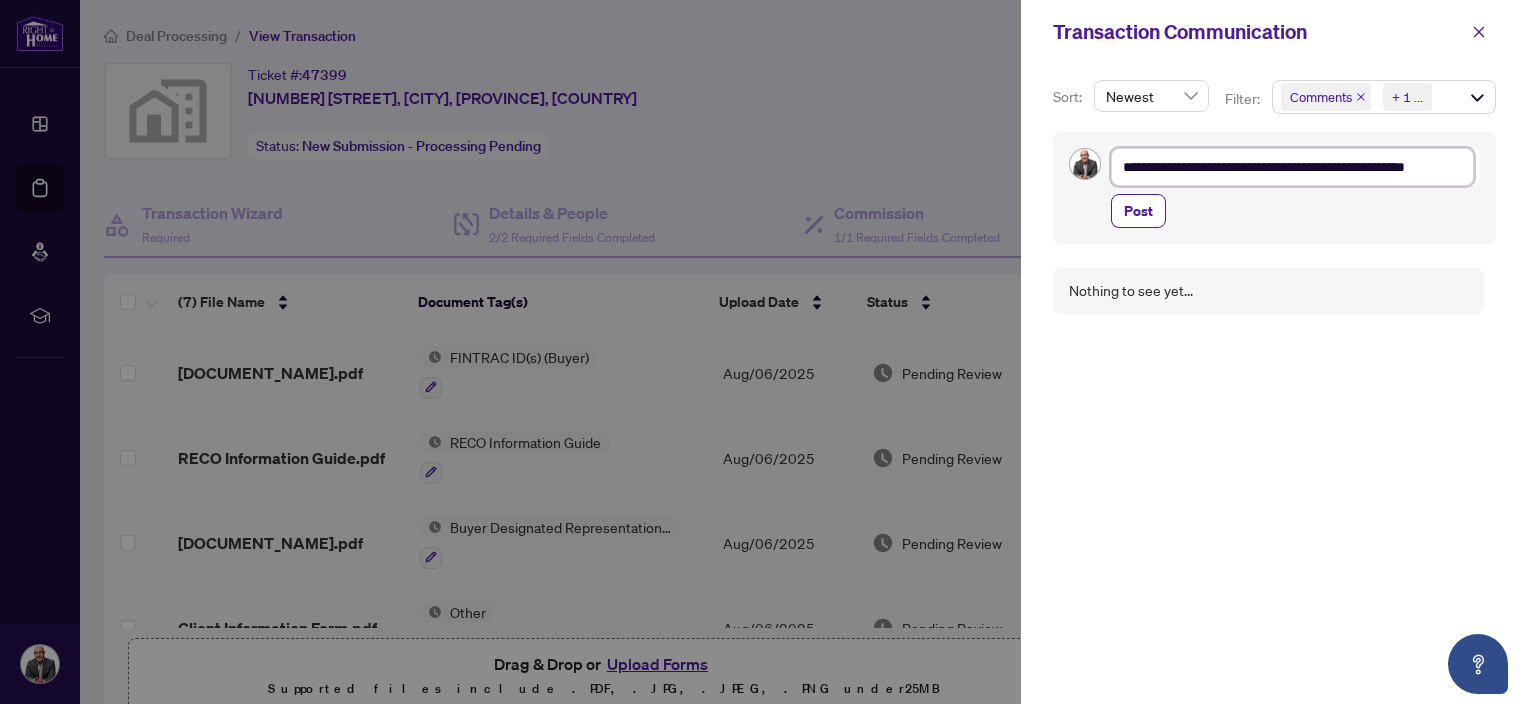 type on "**********" 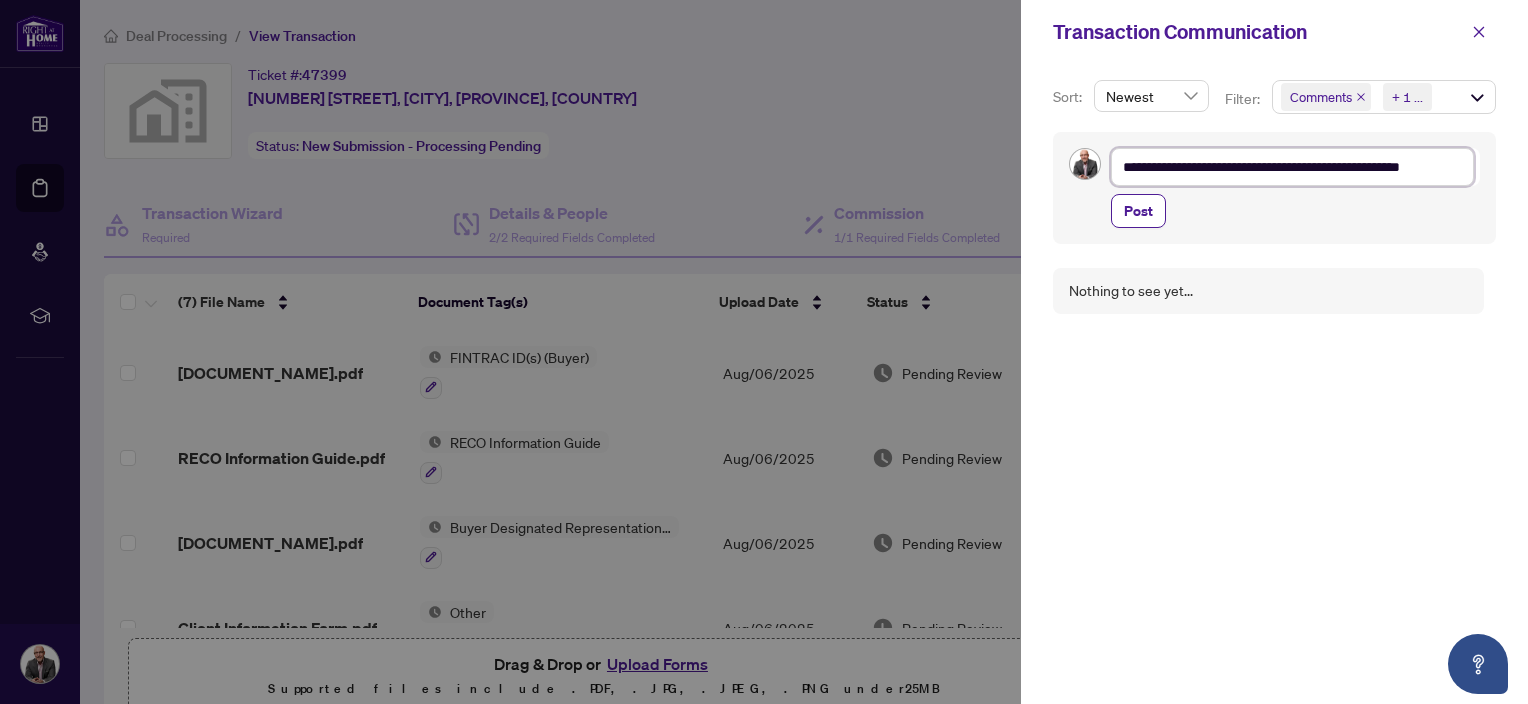 type on "**********" 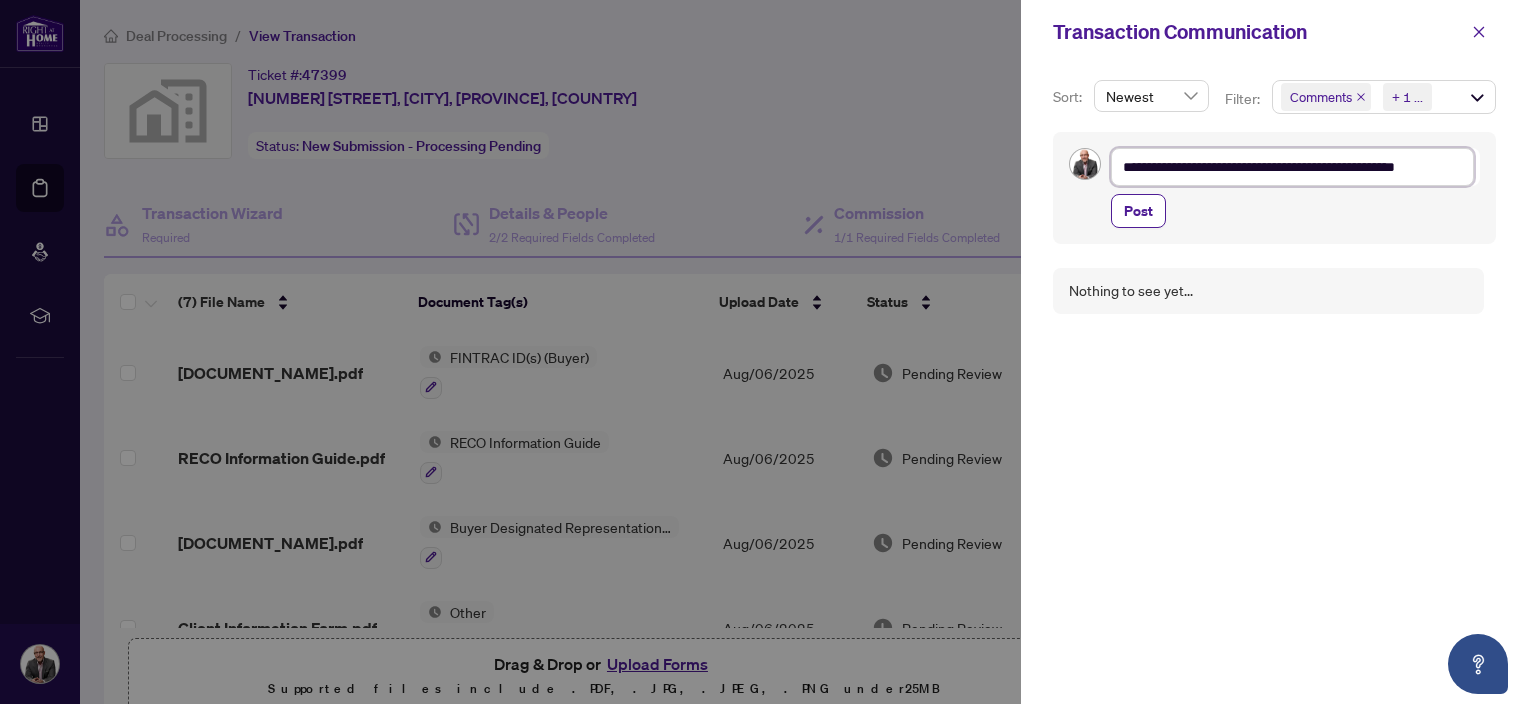 type on "**********" 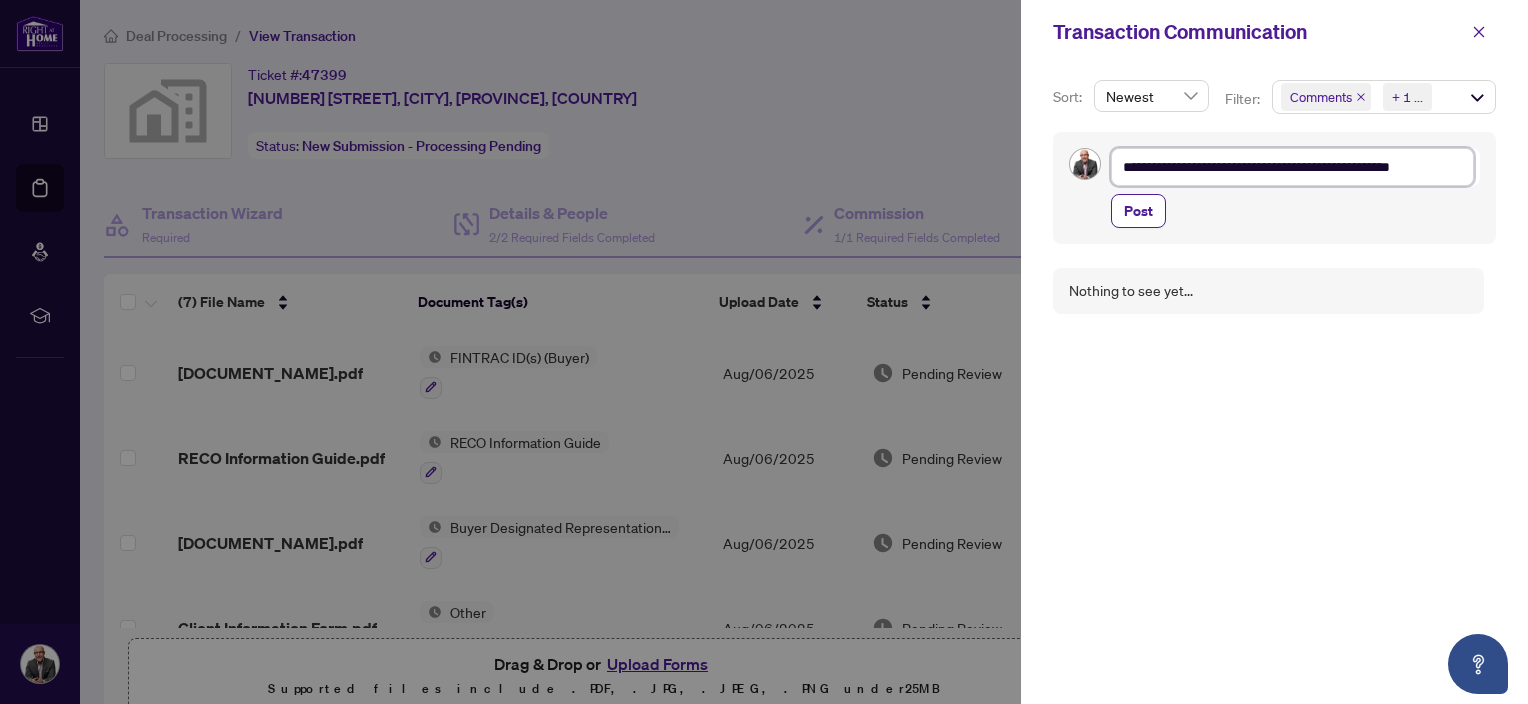 type on "**********" 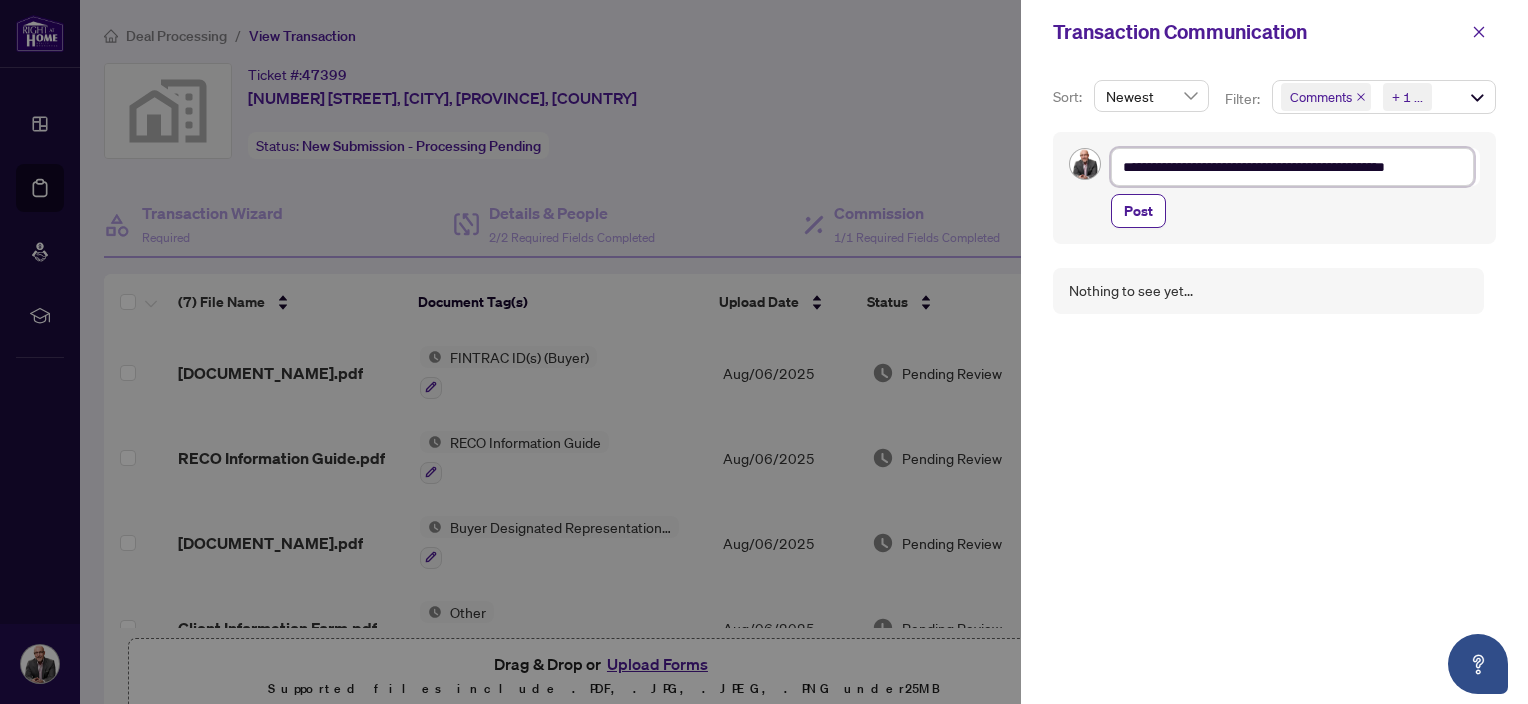 type on "**********" 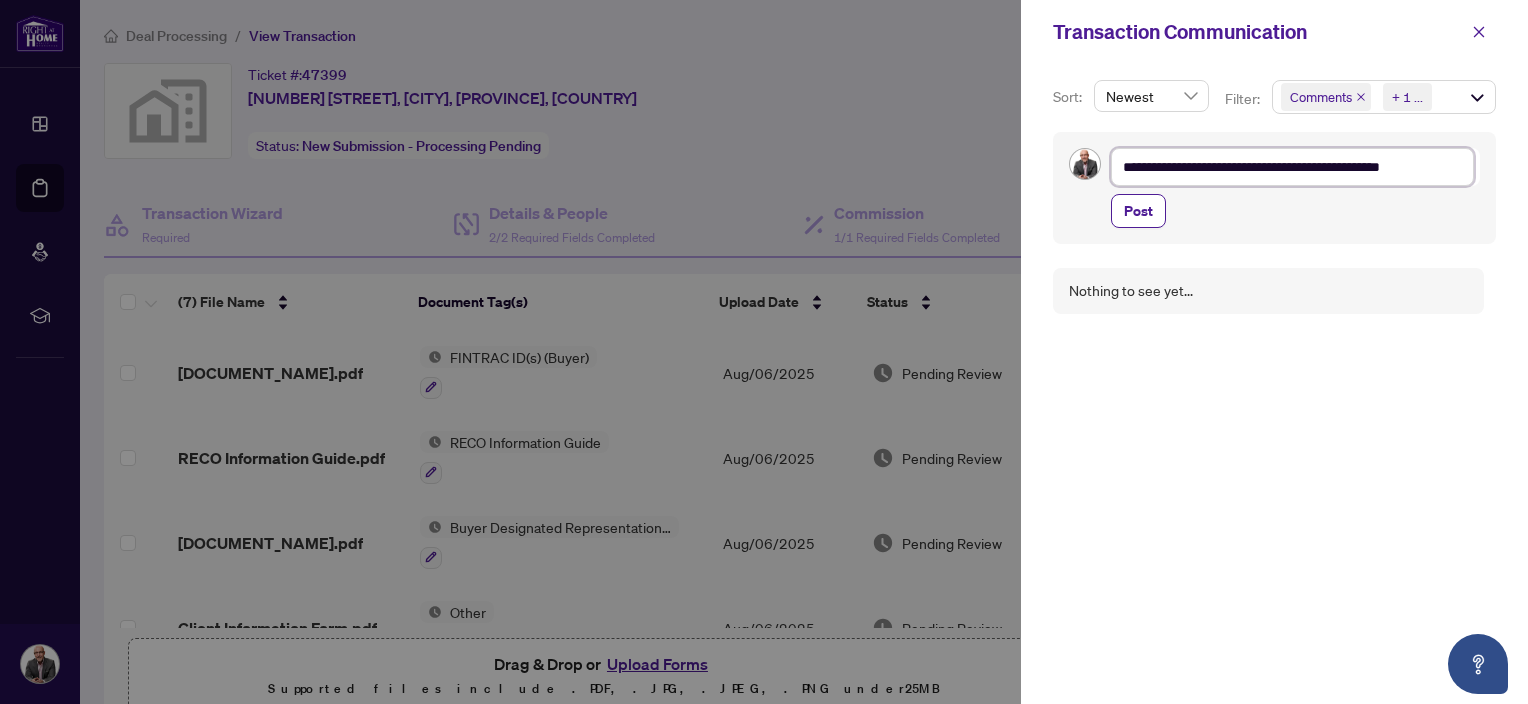 type on "**********" 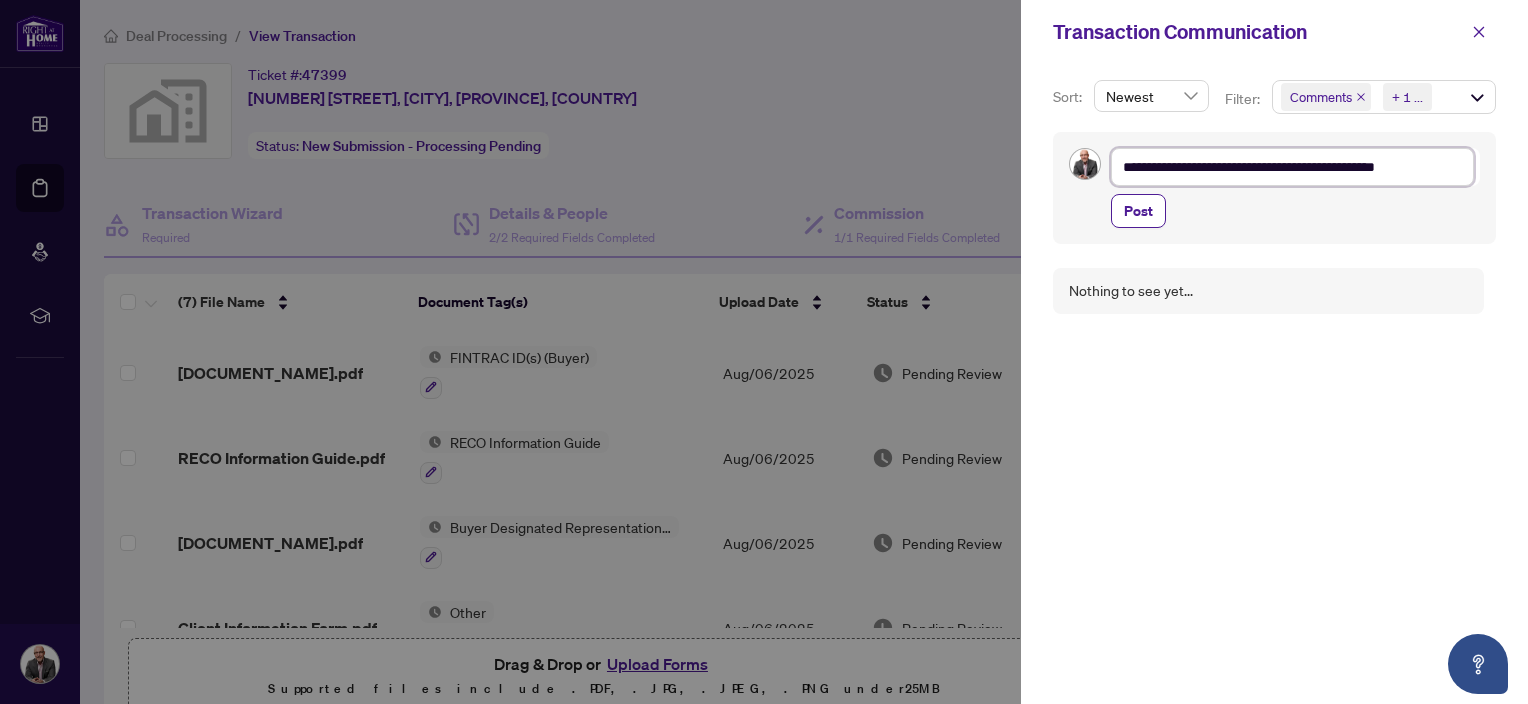 type on "**********" 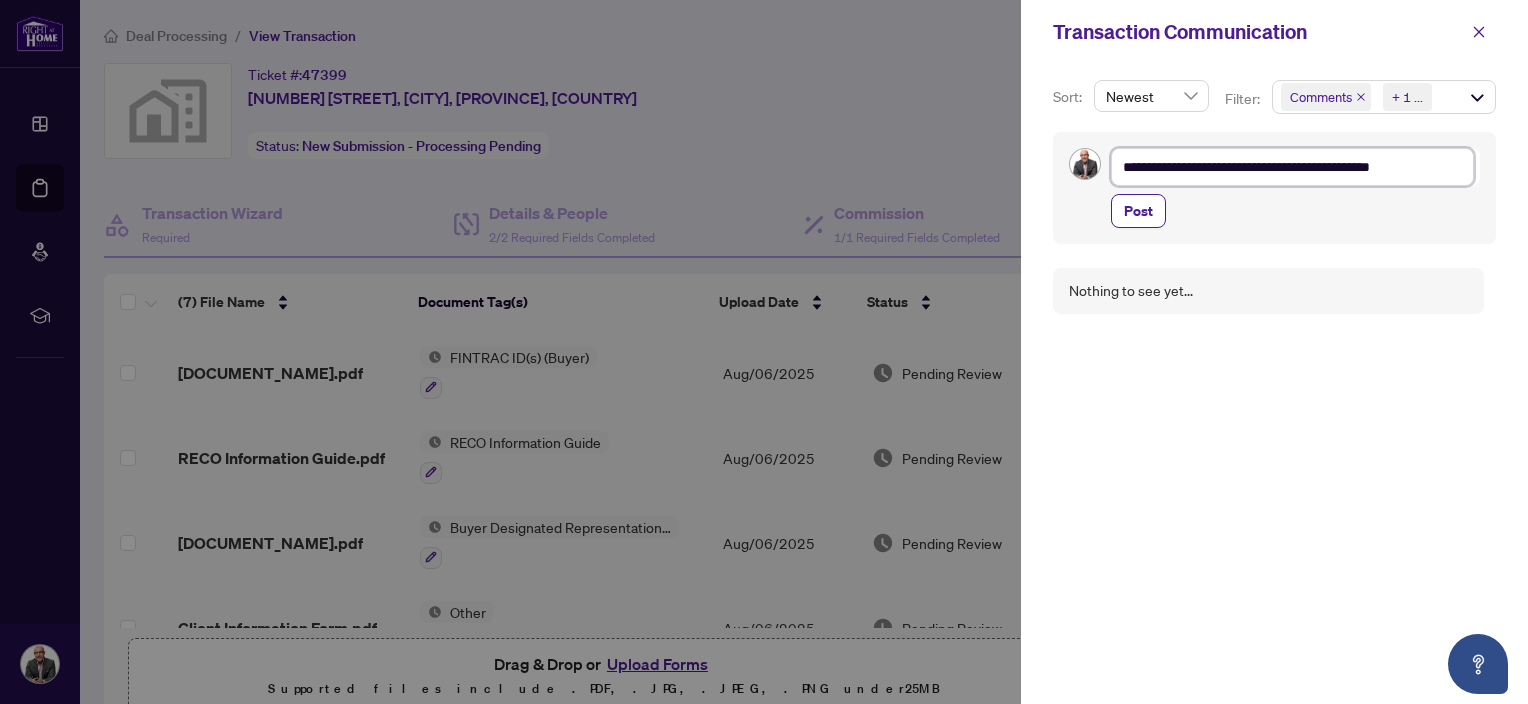 type on "**********" 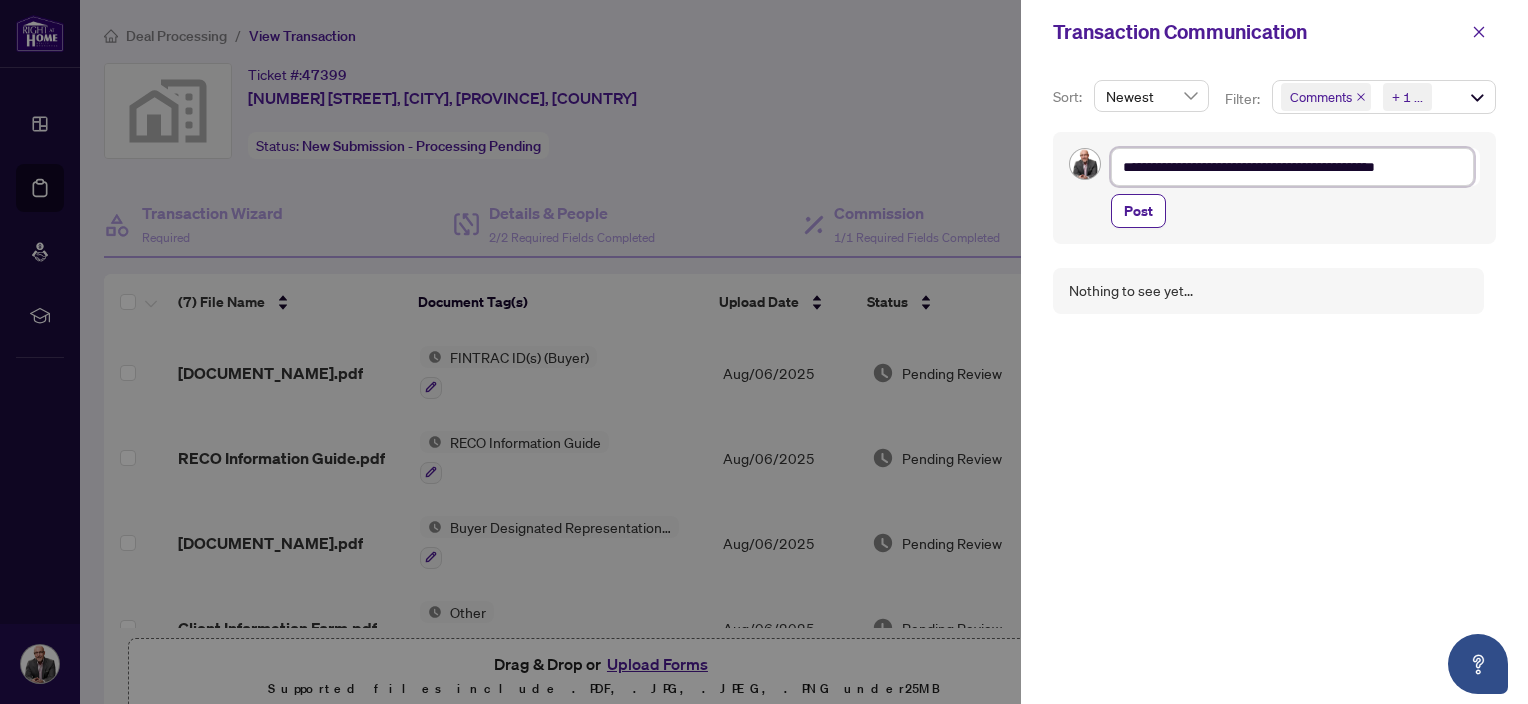 type on "**********" 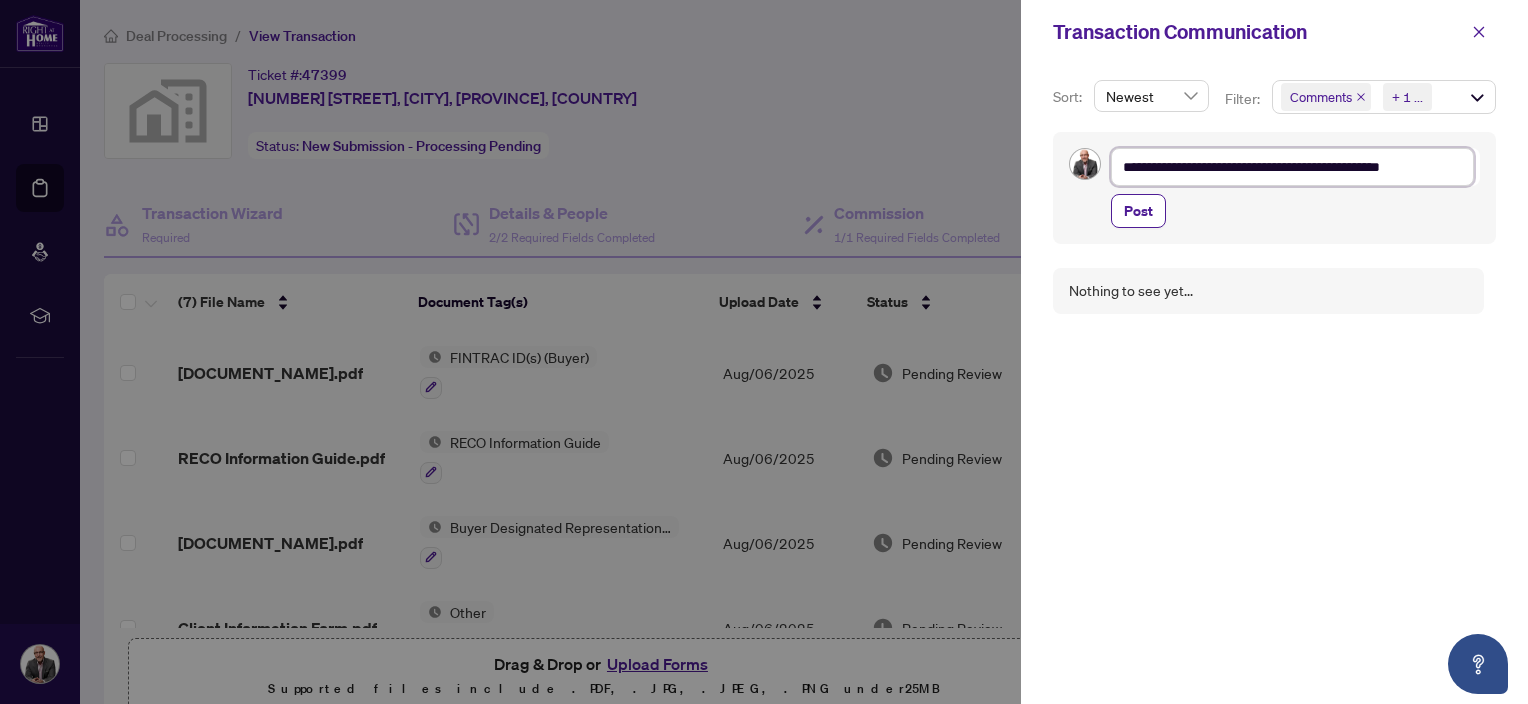 type on "**********" 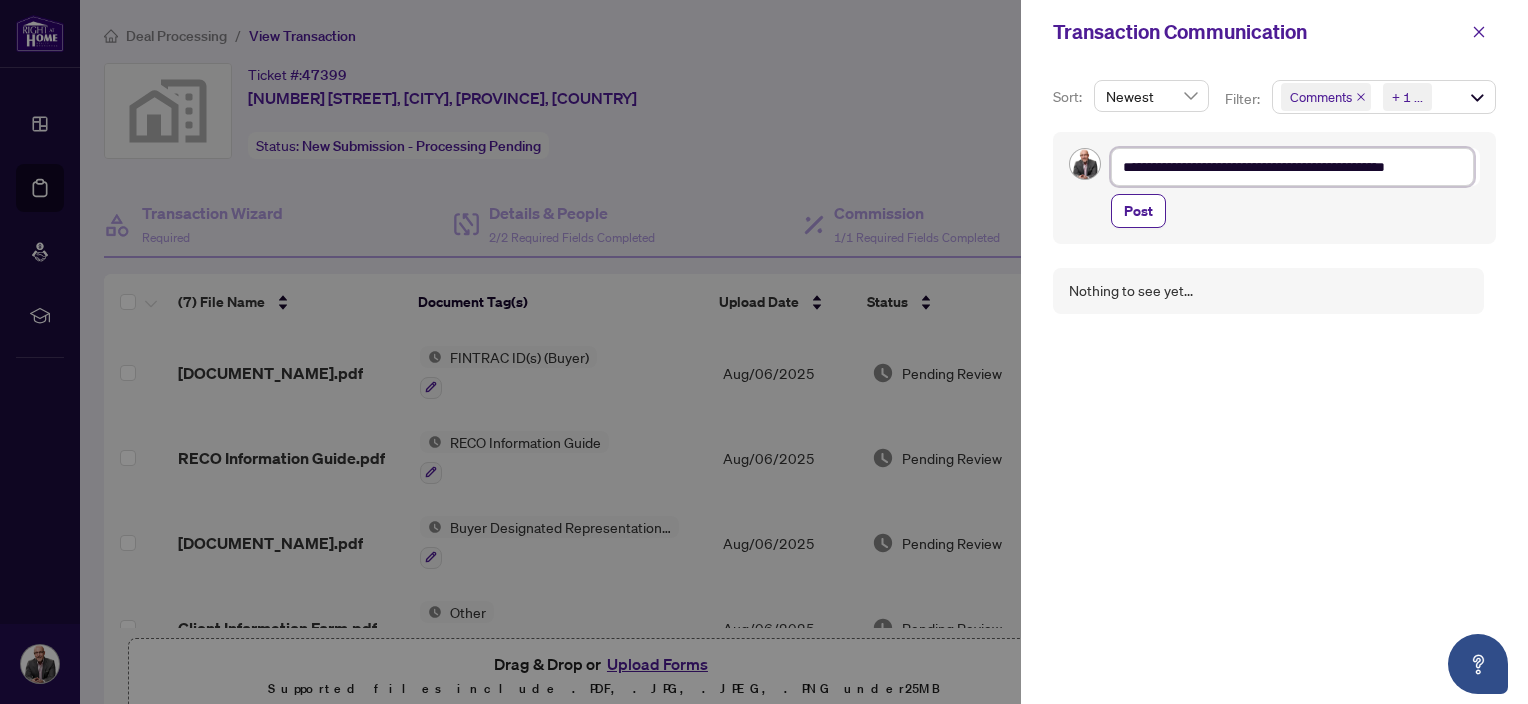 type on "**********" 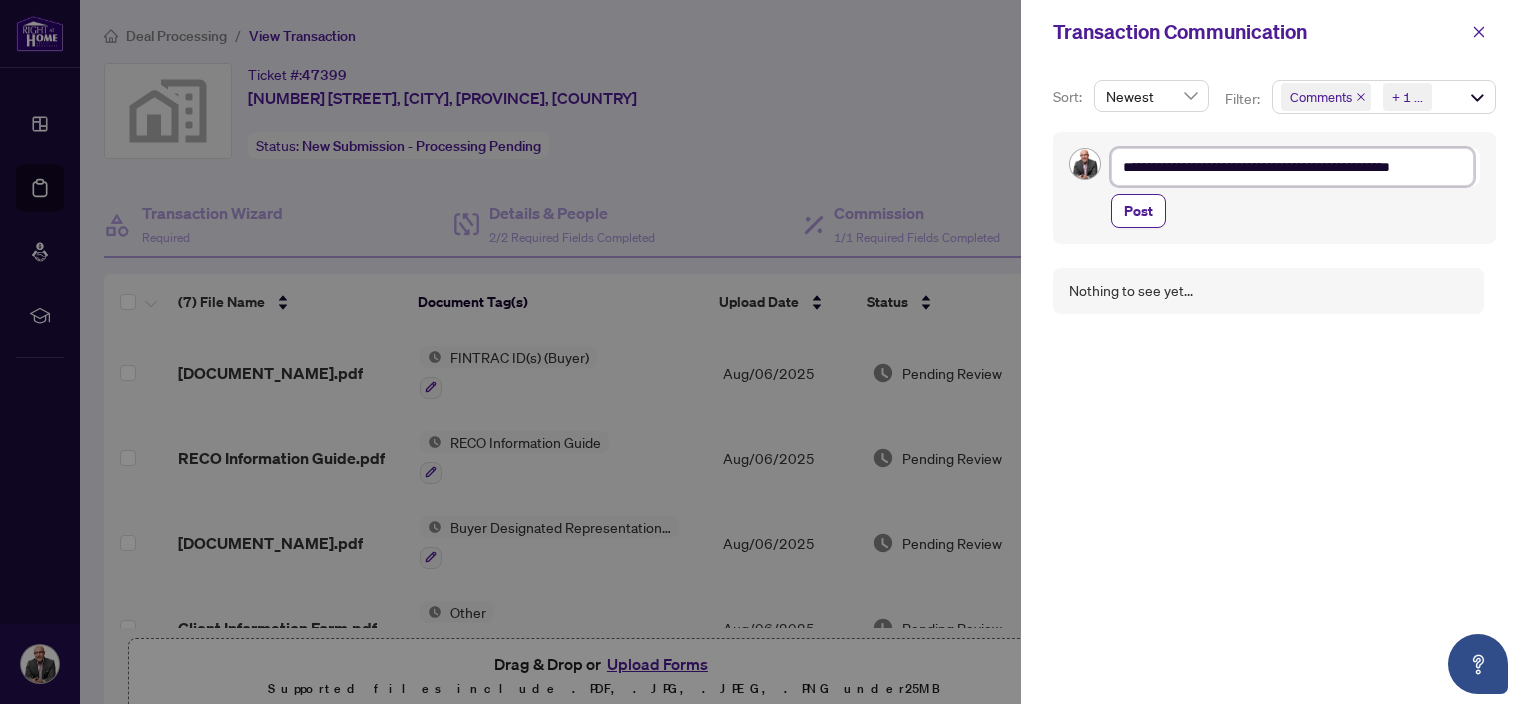 type on "**********" 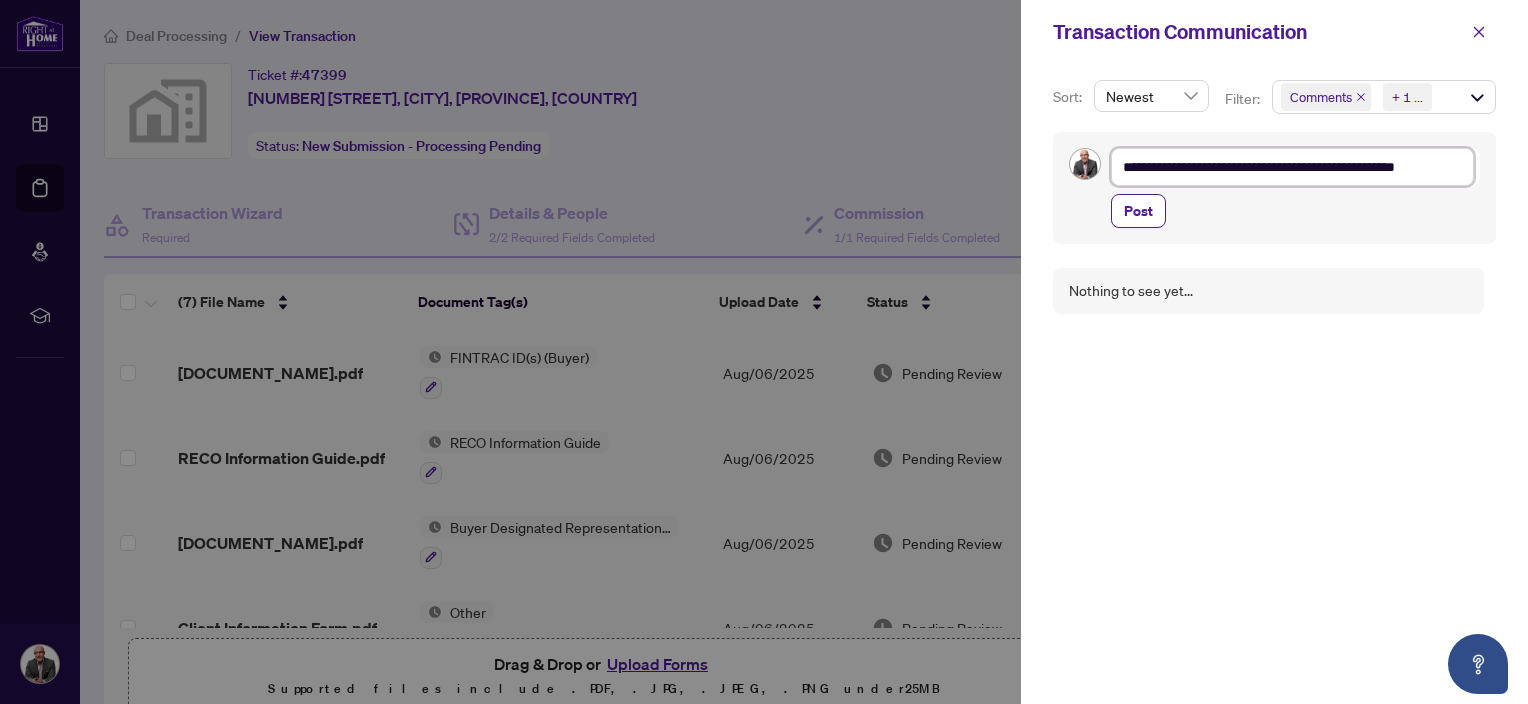 type on "**********" 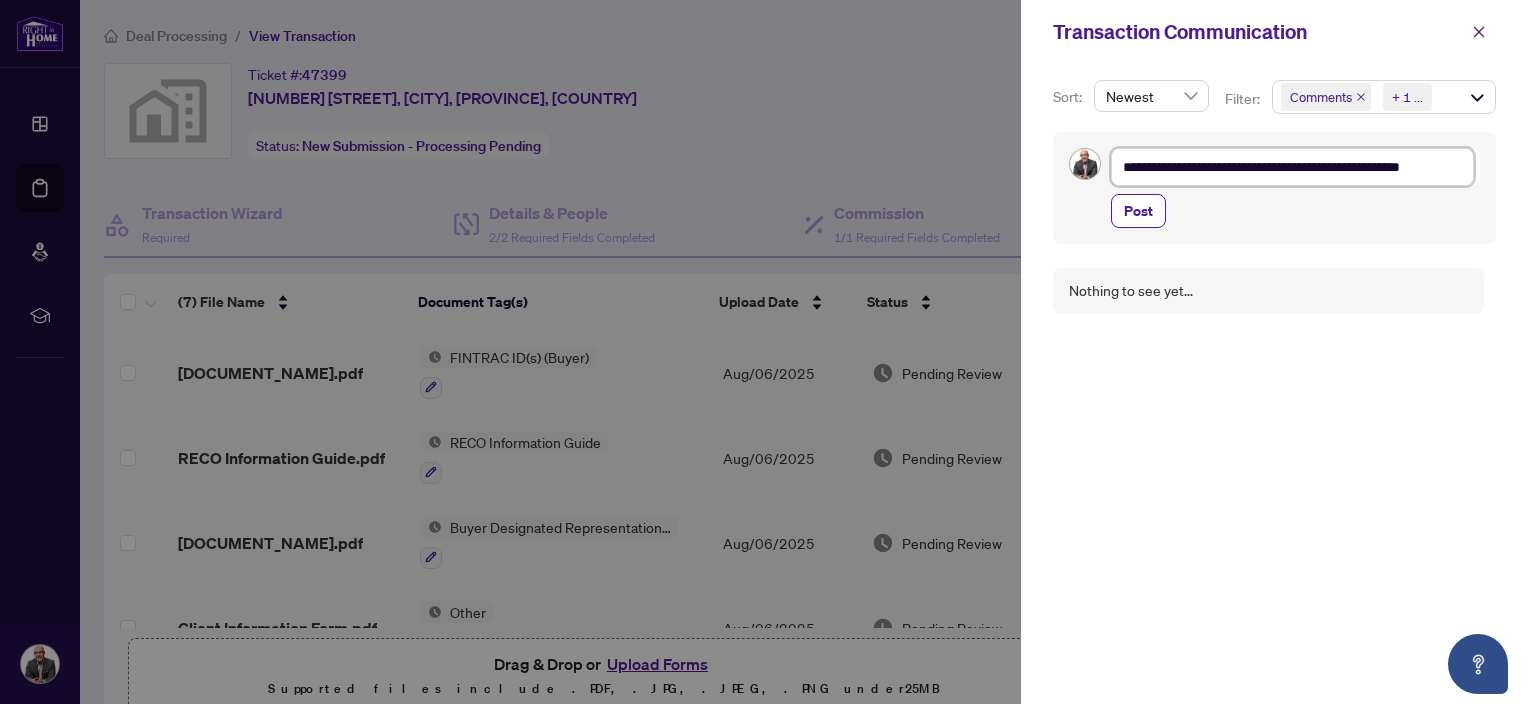 type on "**********" 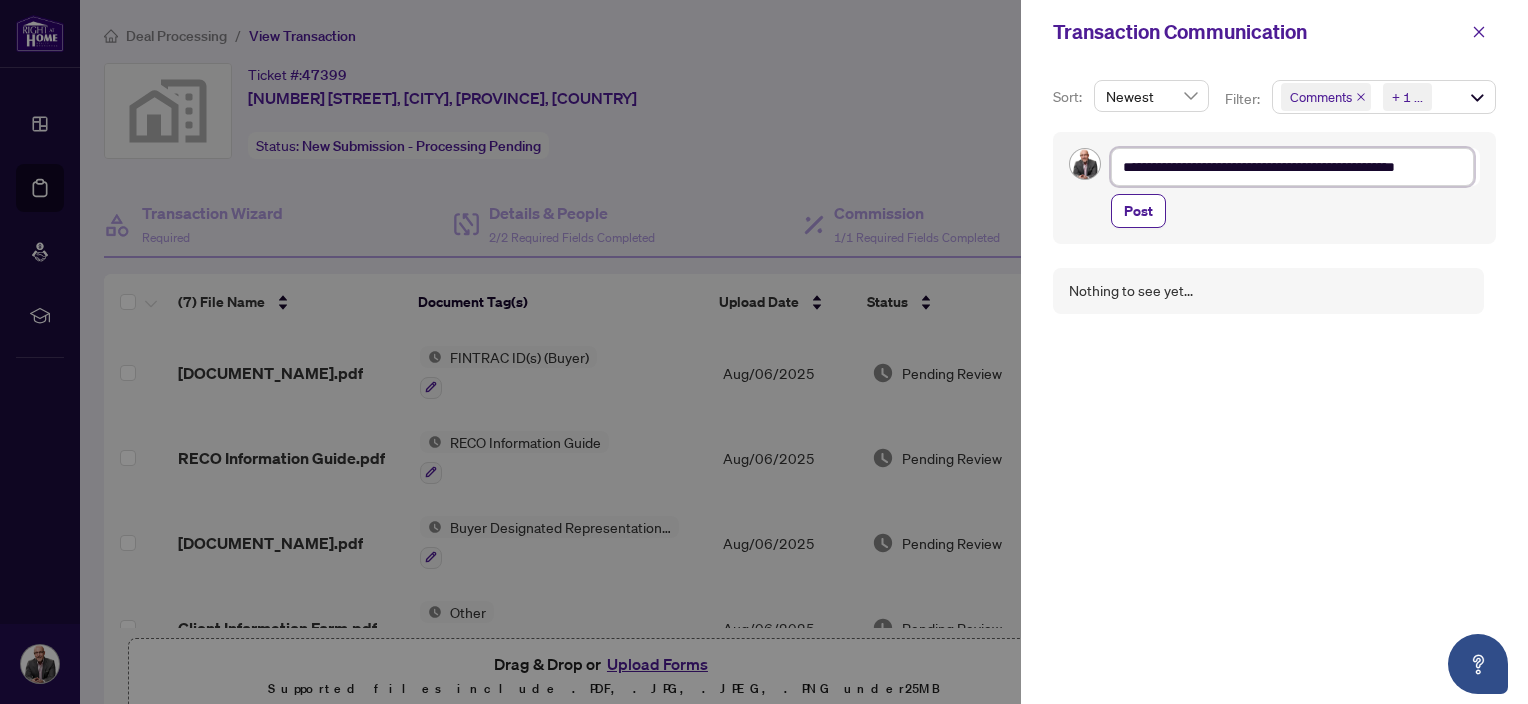 type 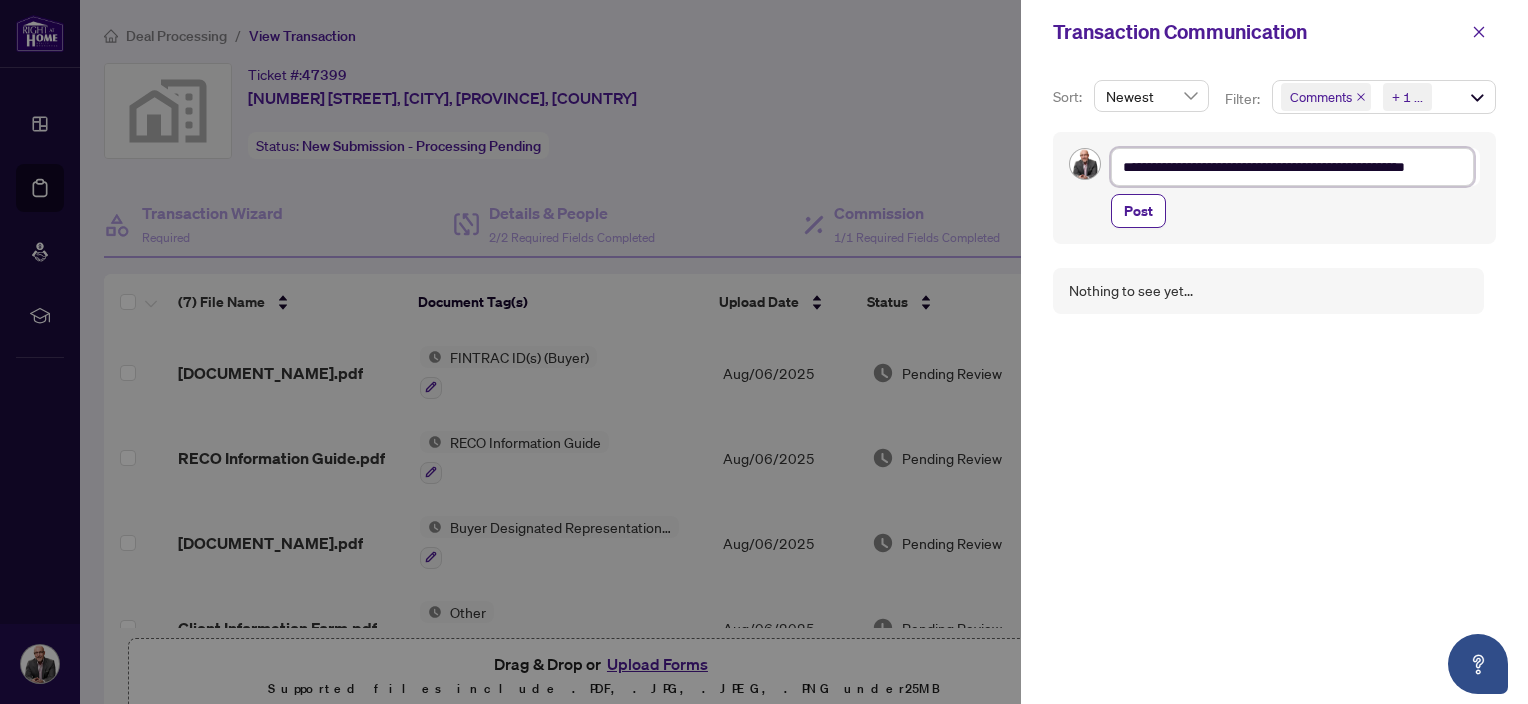 click on "**********" at bounding box center [1292, 167] 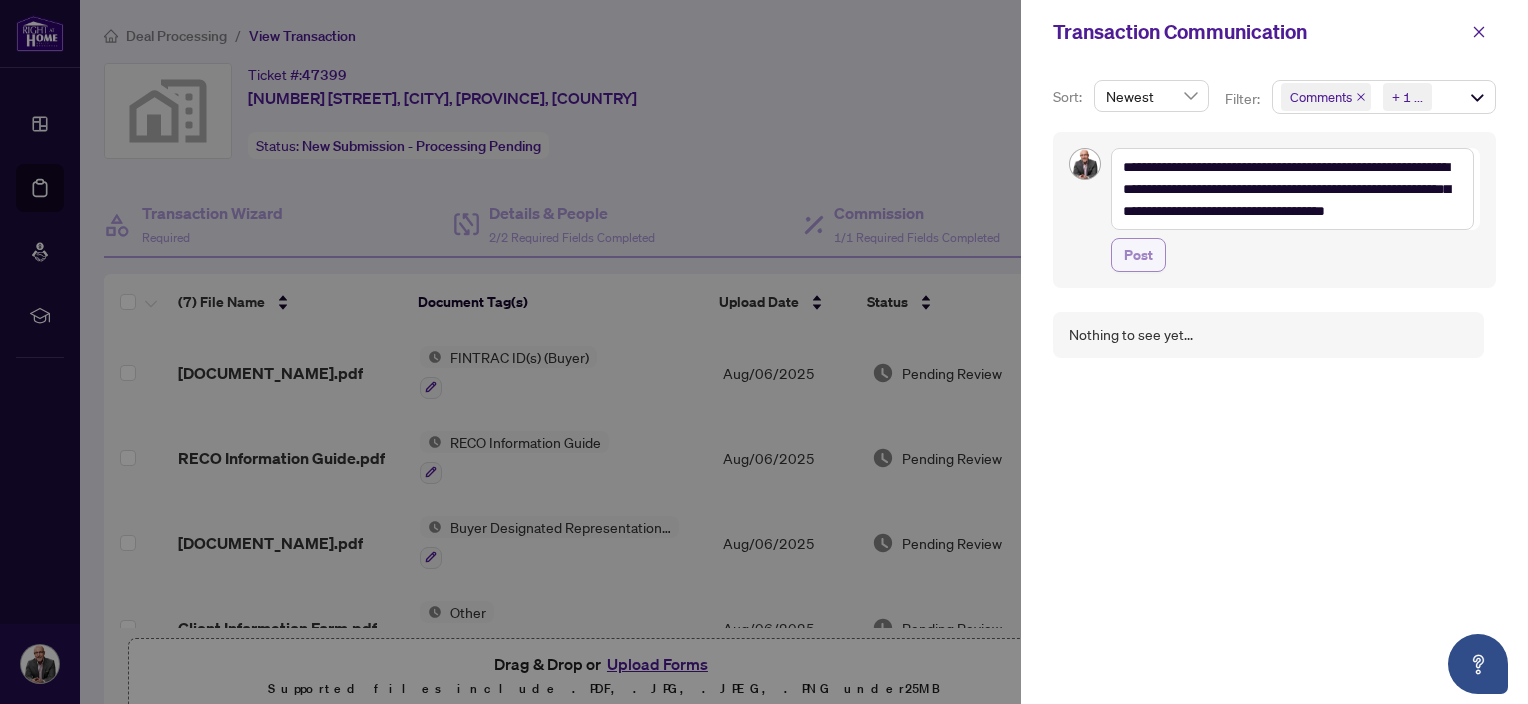 click on "Post" at bounding box center (1138, 255) 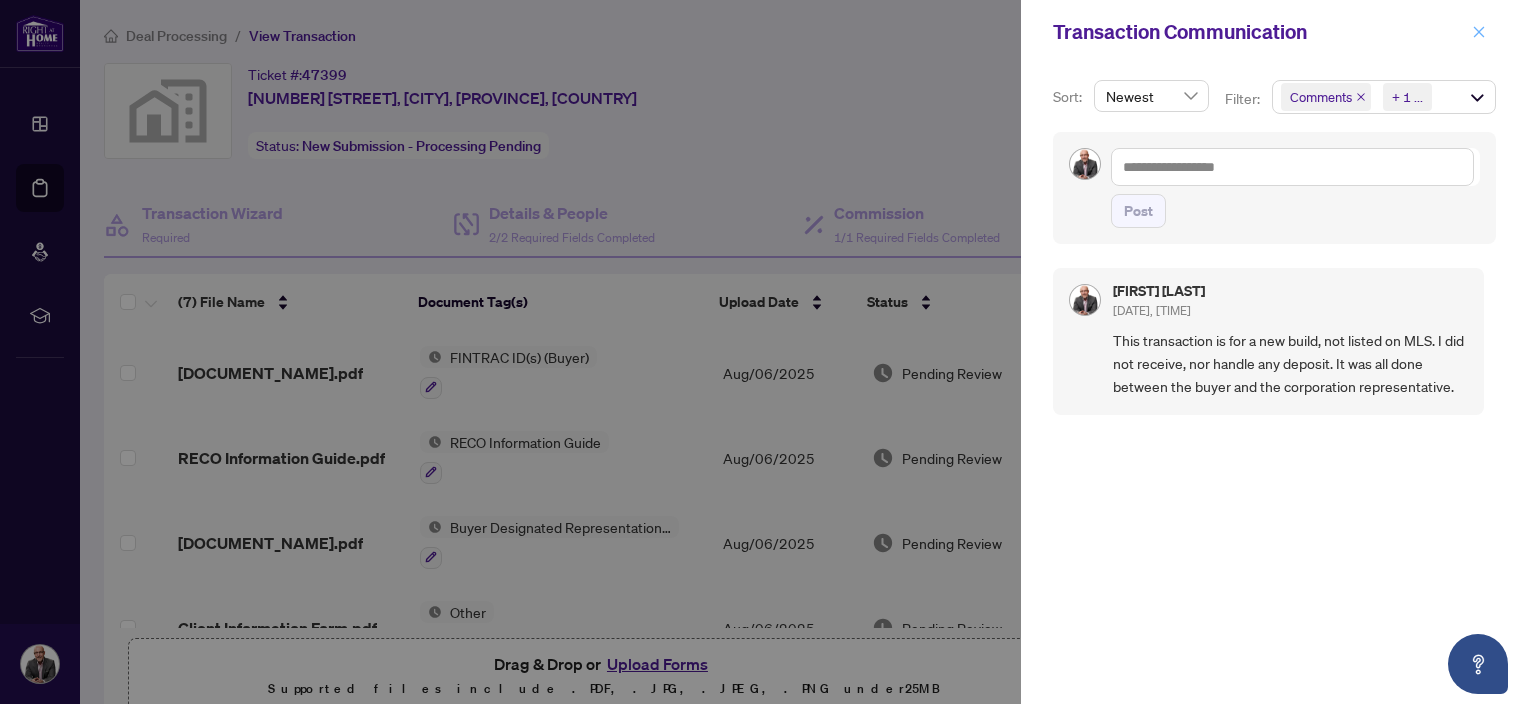 click 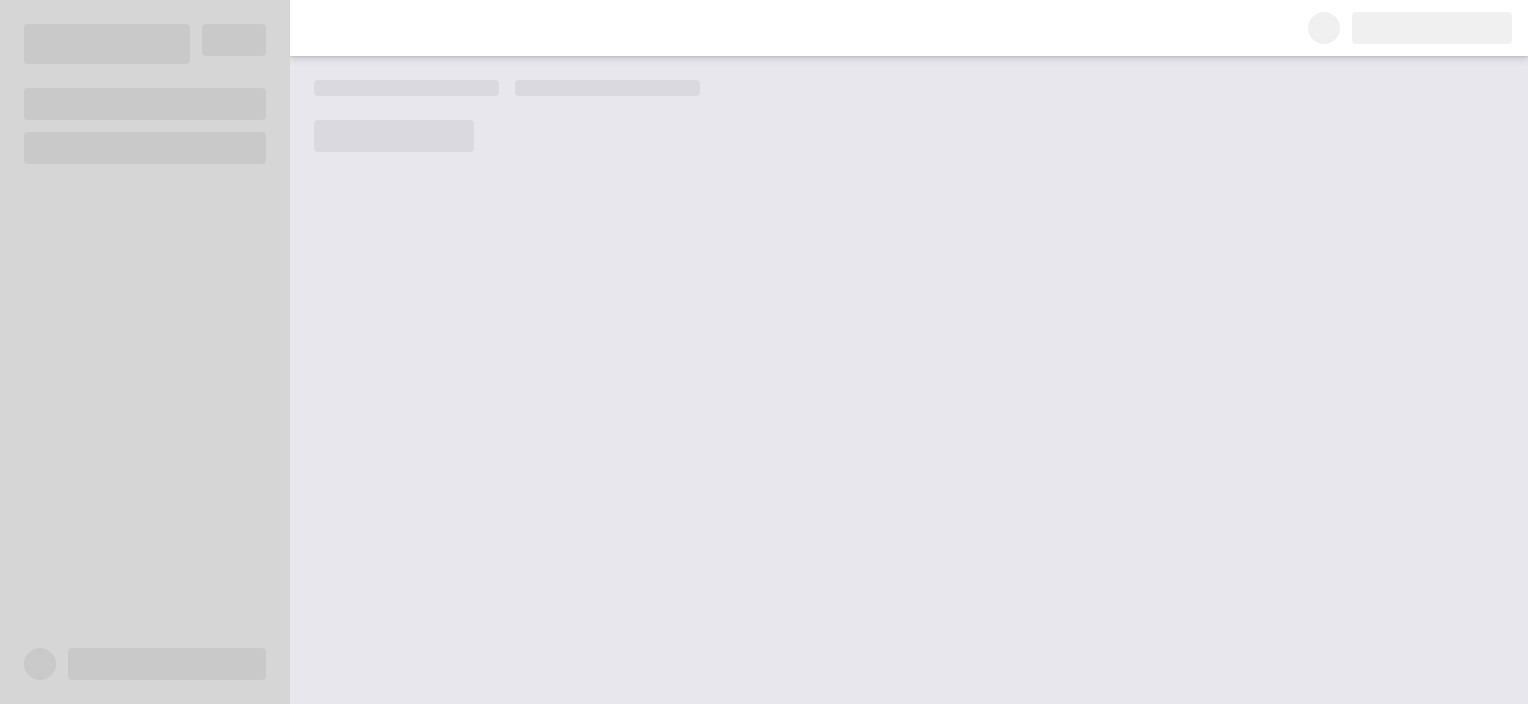 scroll, scrollTop: 0, scrollLeft: 0, axis: both 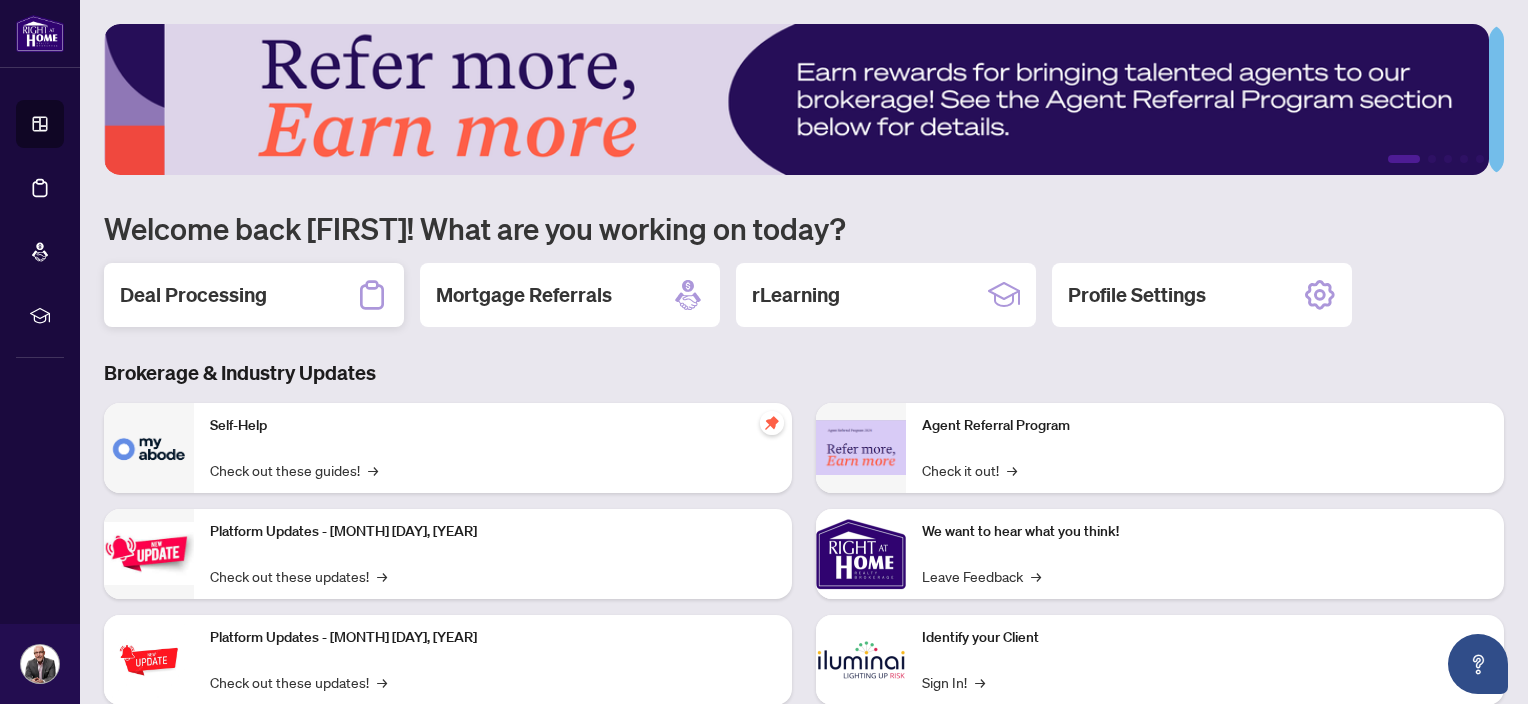 click on "Deal Processing" at bounding box center [193, 295] 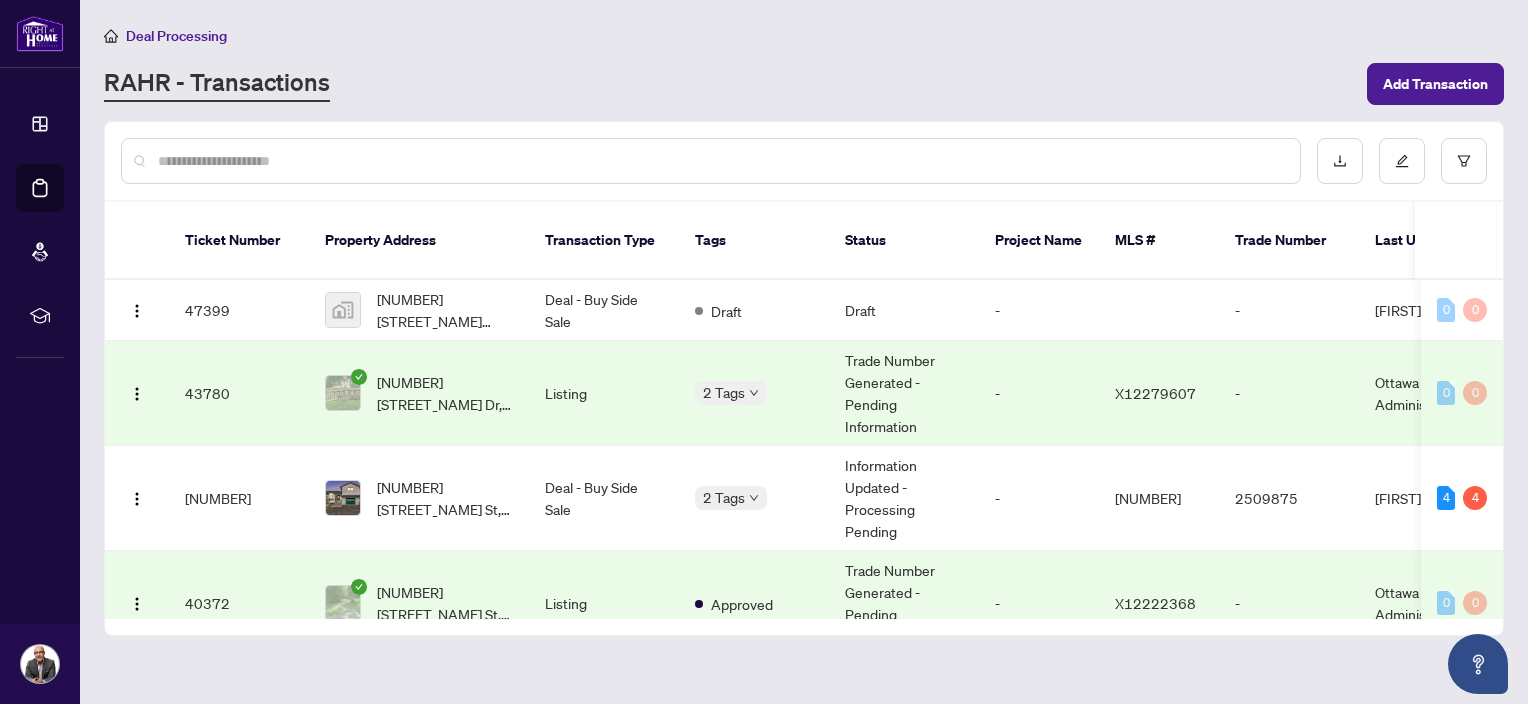 scroll, scrollTop: 163, scrollLeft: 0, axis: vertical 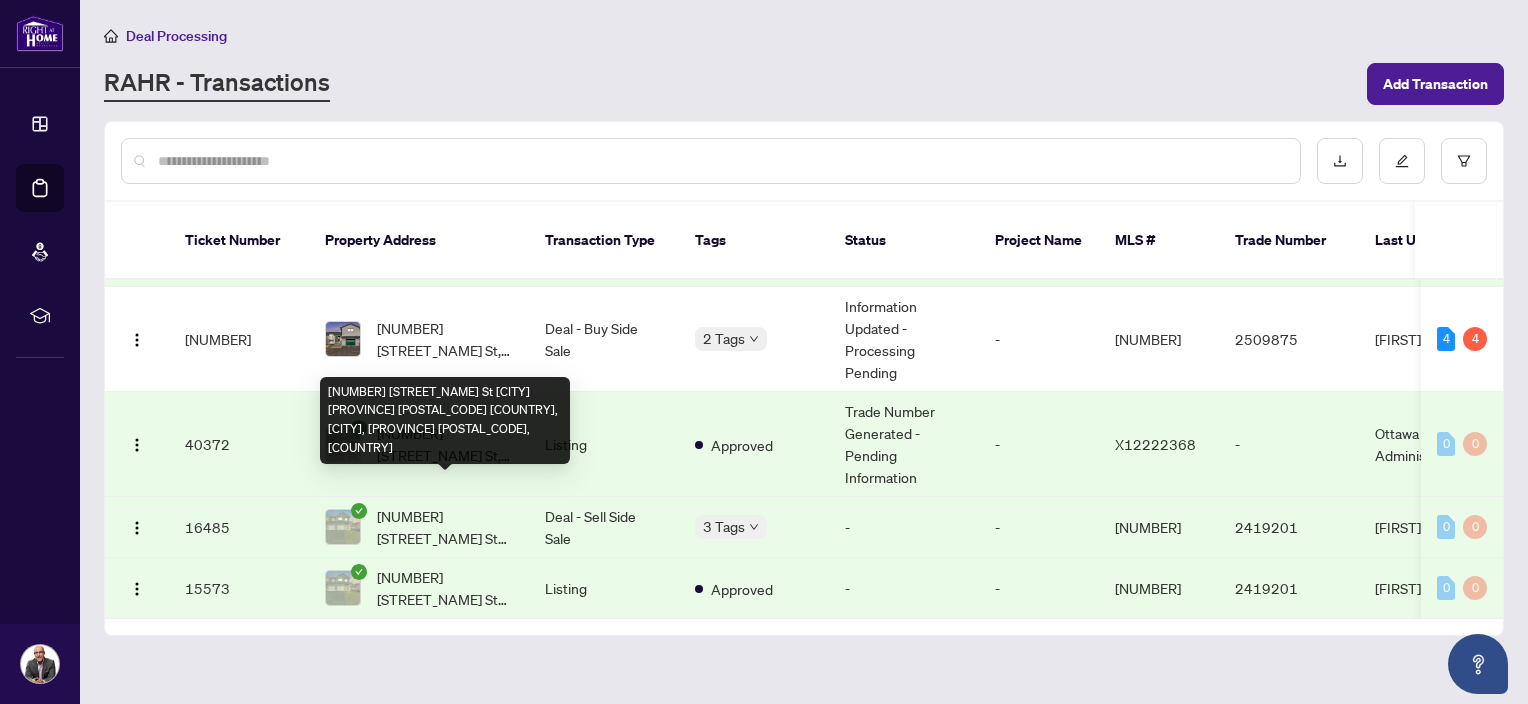 click on "[NUMBER] [STREET] [CITY] [PROVINCE] [POSTAL_CODE] [COUNTRY], [CITY], [PROVINCE] [POSTAL_CODE], [COUNTRY]" at bounding box center [445, 527] 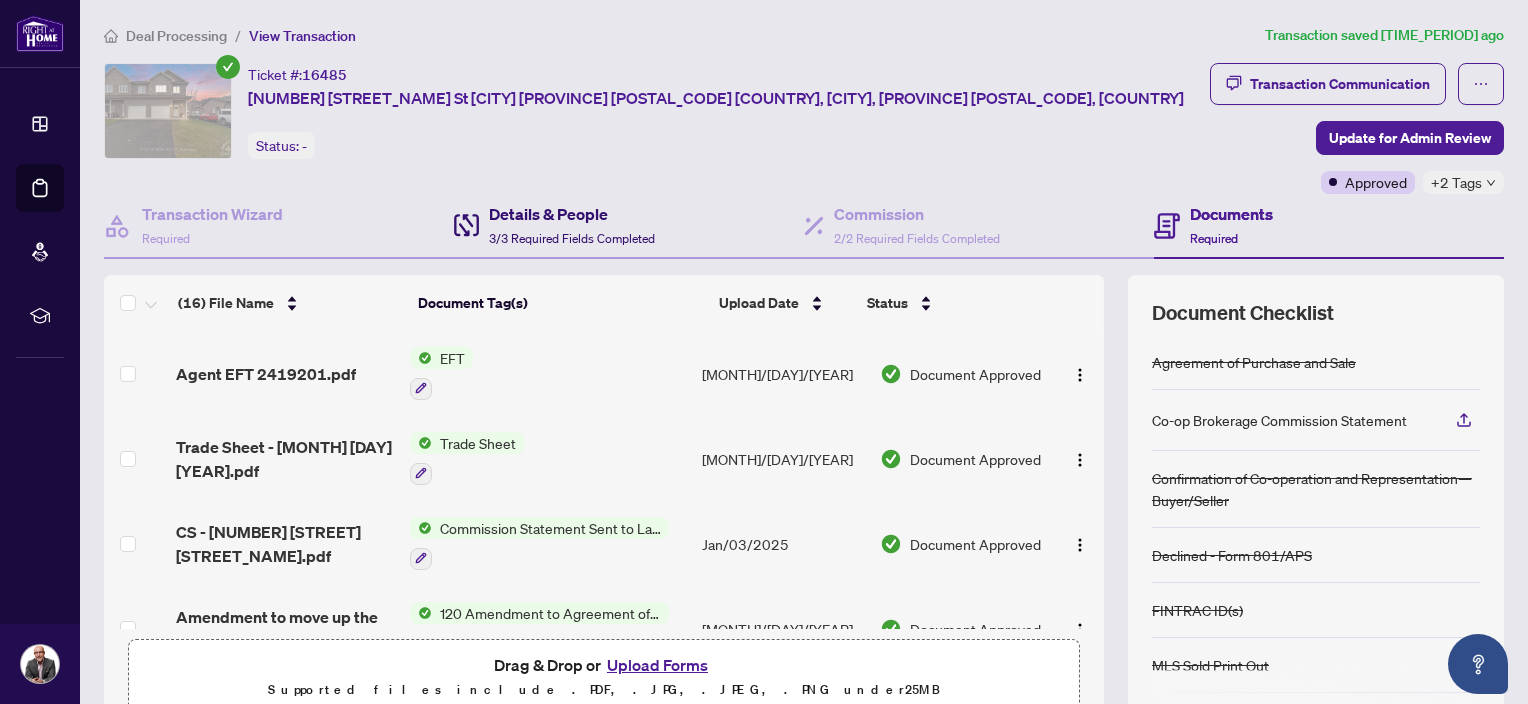 click on "Details & People" at bounding box center (572, 214) 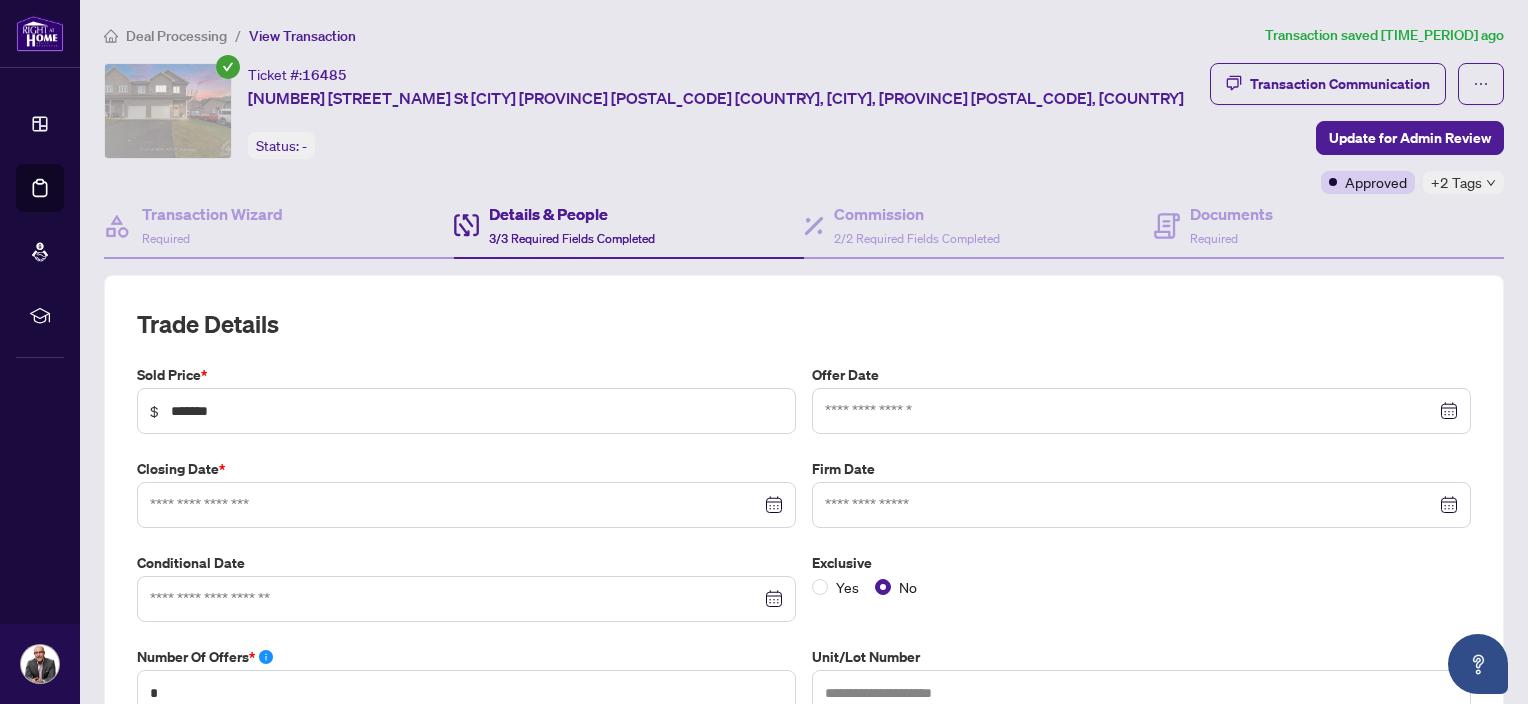 type on "**********" 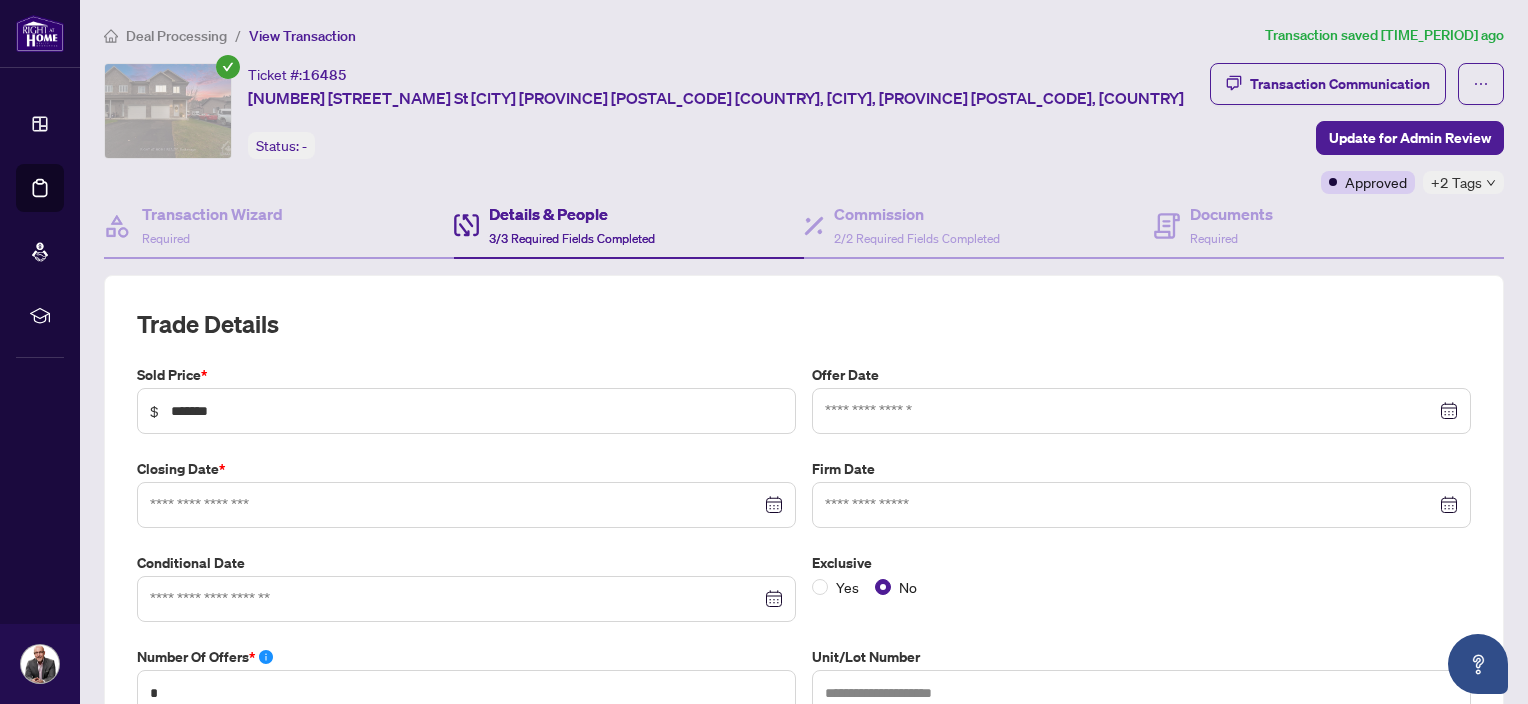 type on "**********" 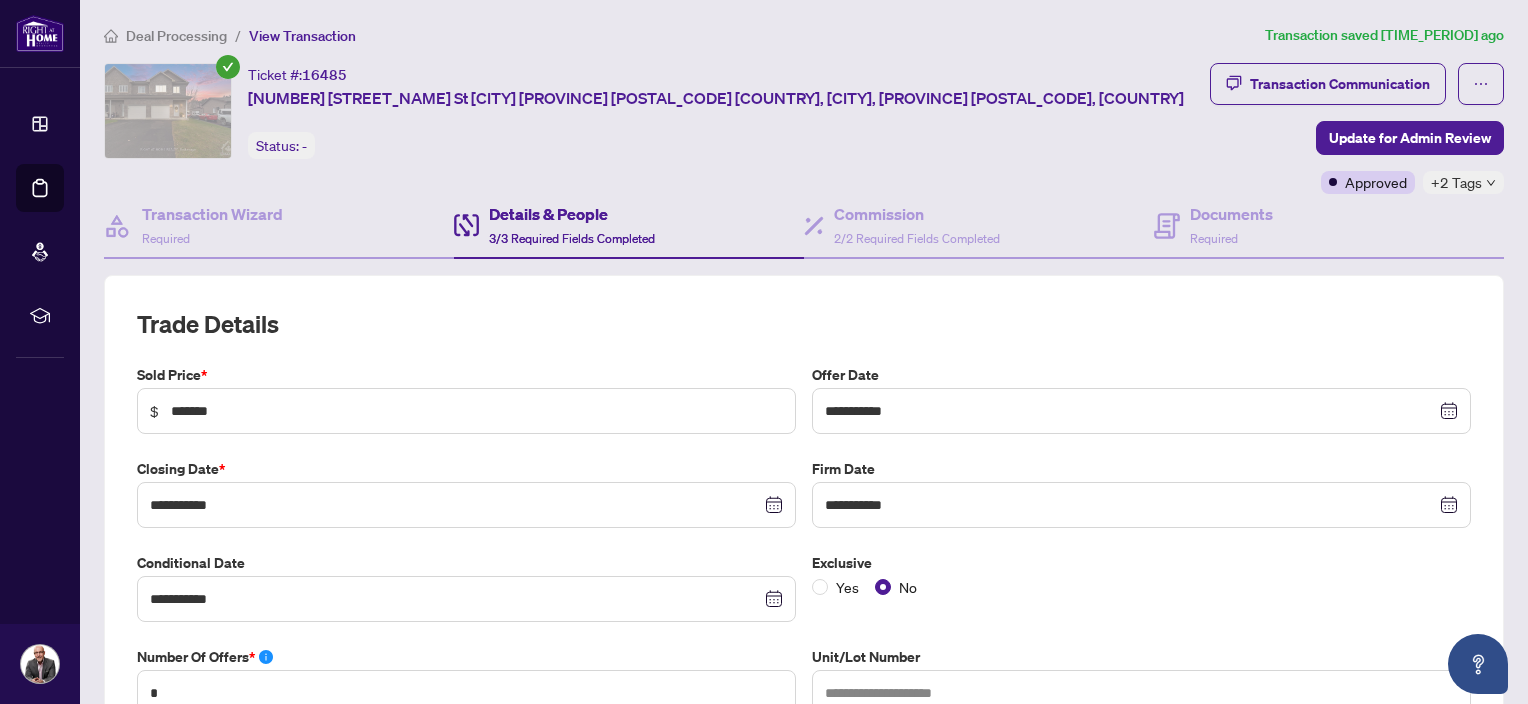 click on "Details & People" at bounding box center [572, 214] 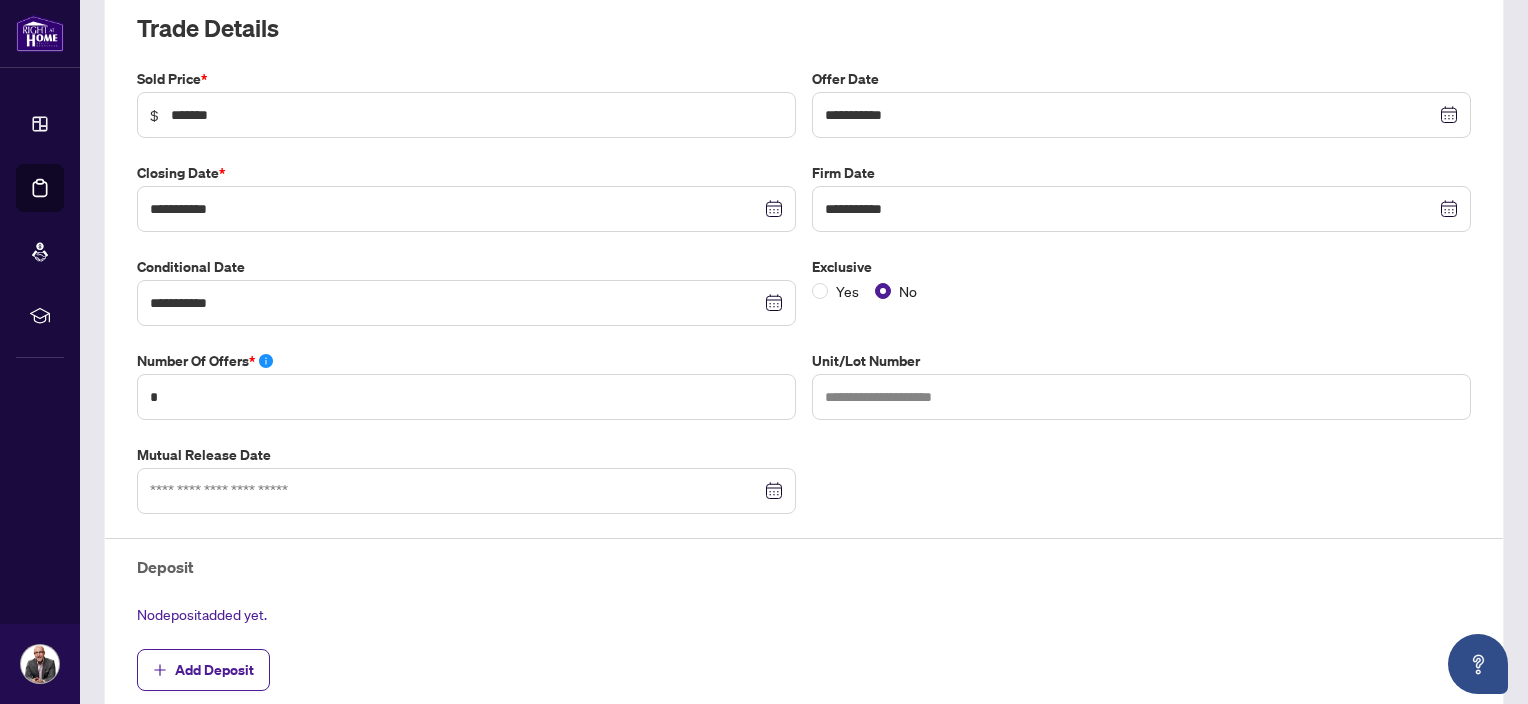 scroll, scrollTop: 0, scrollLeft: 0, axis: both 